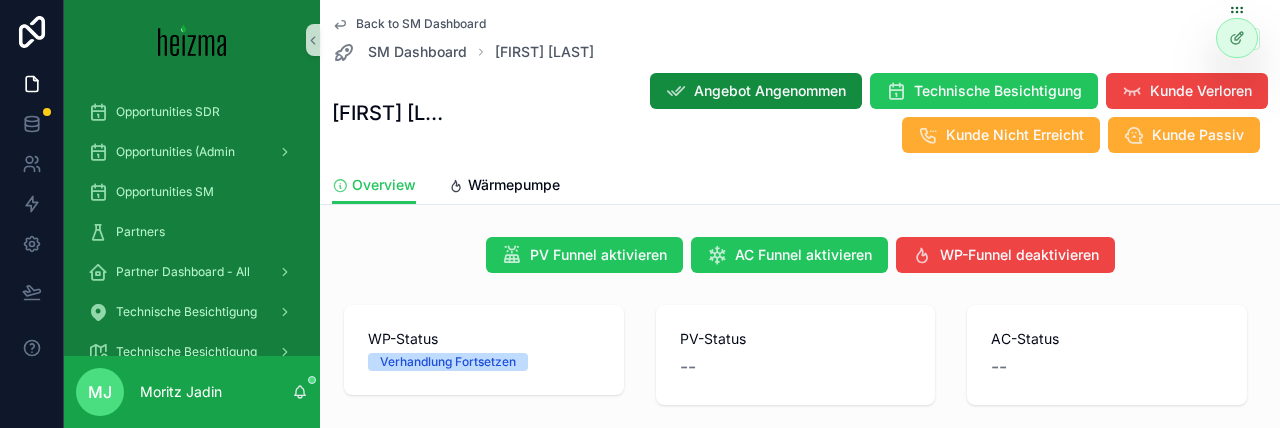 scroll, scrollTop: 0, scrollLeft: 0, axis: both 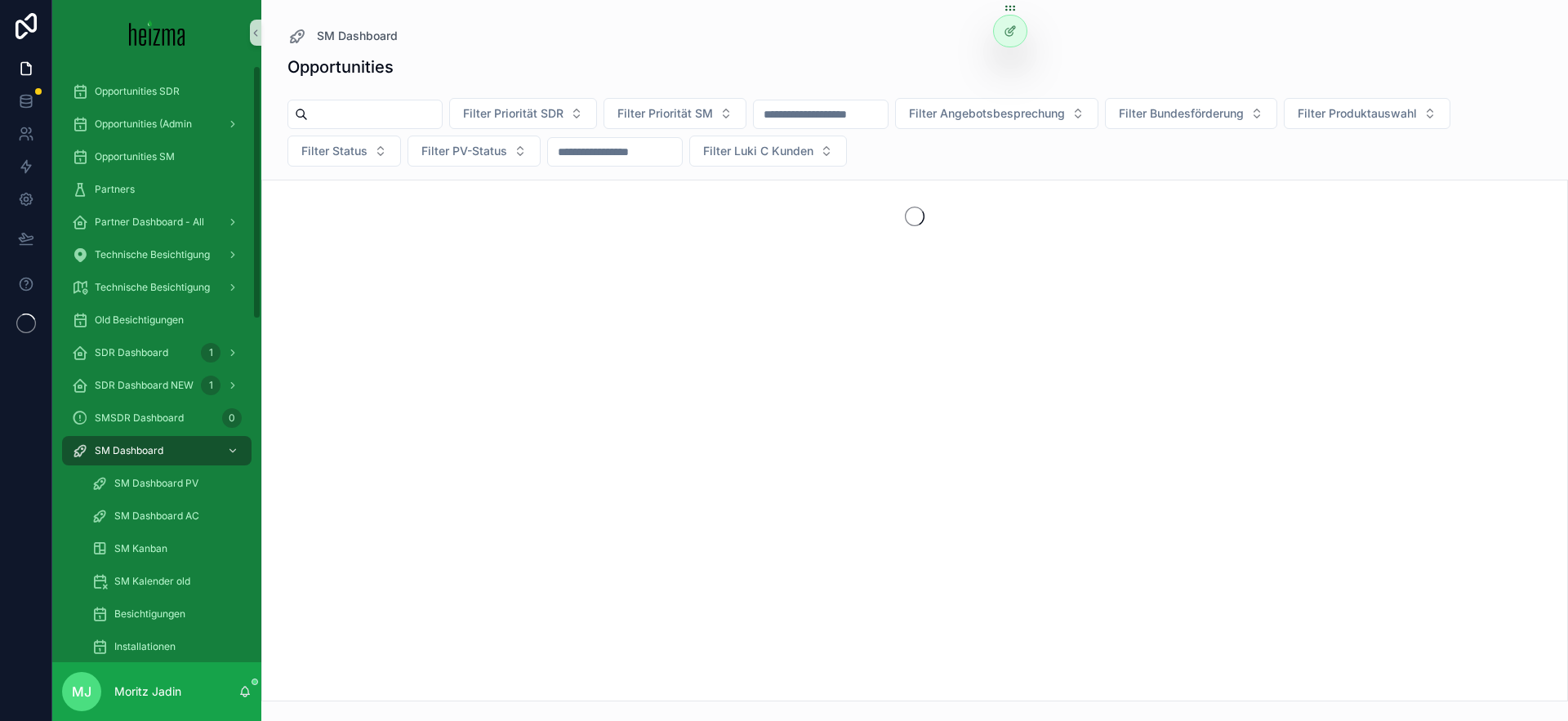 click at bounding box center (375, 114) 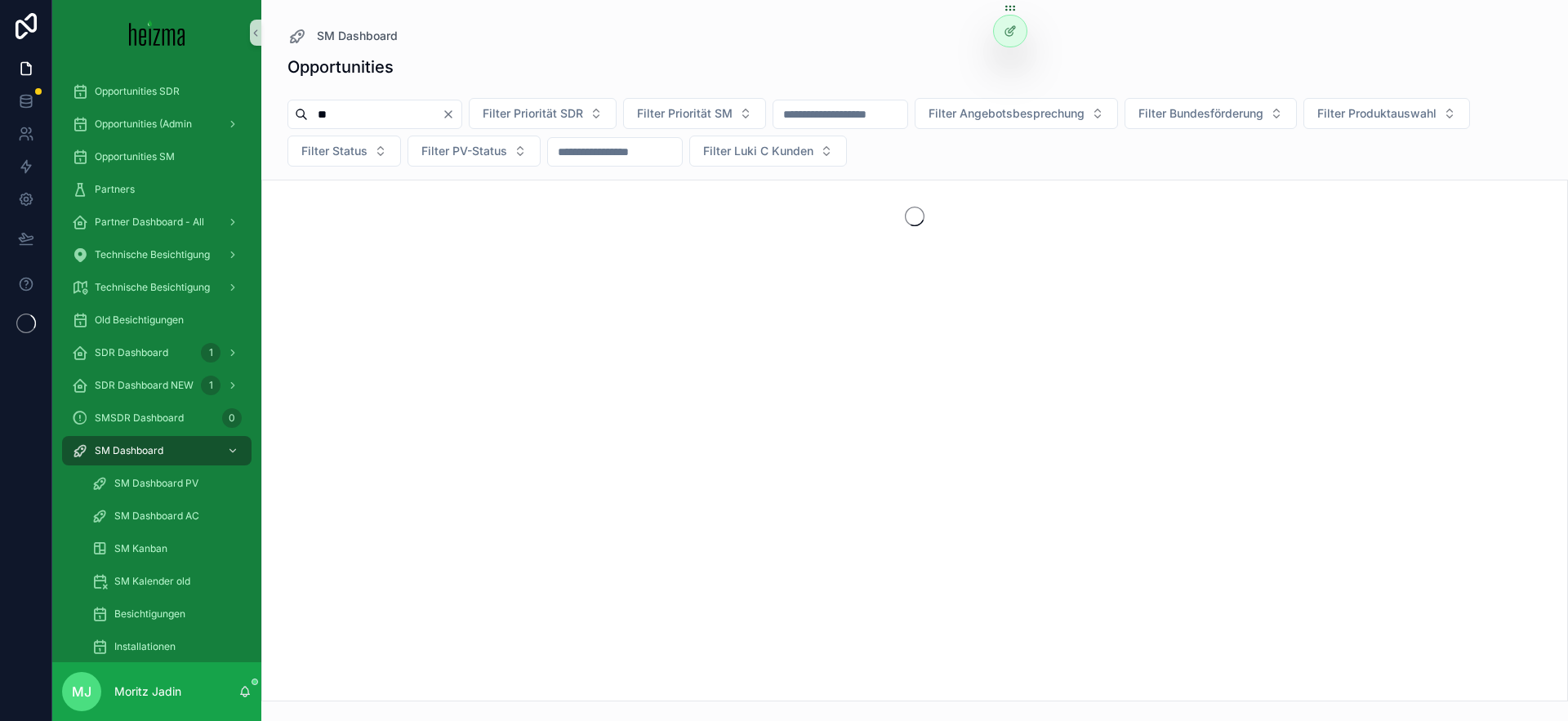 type on "***" 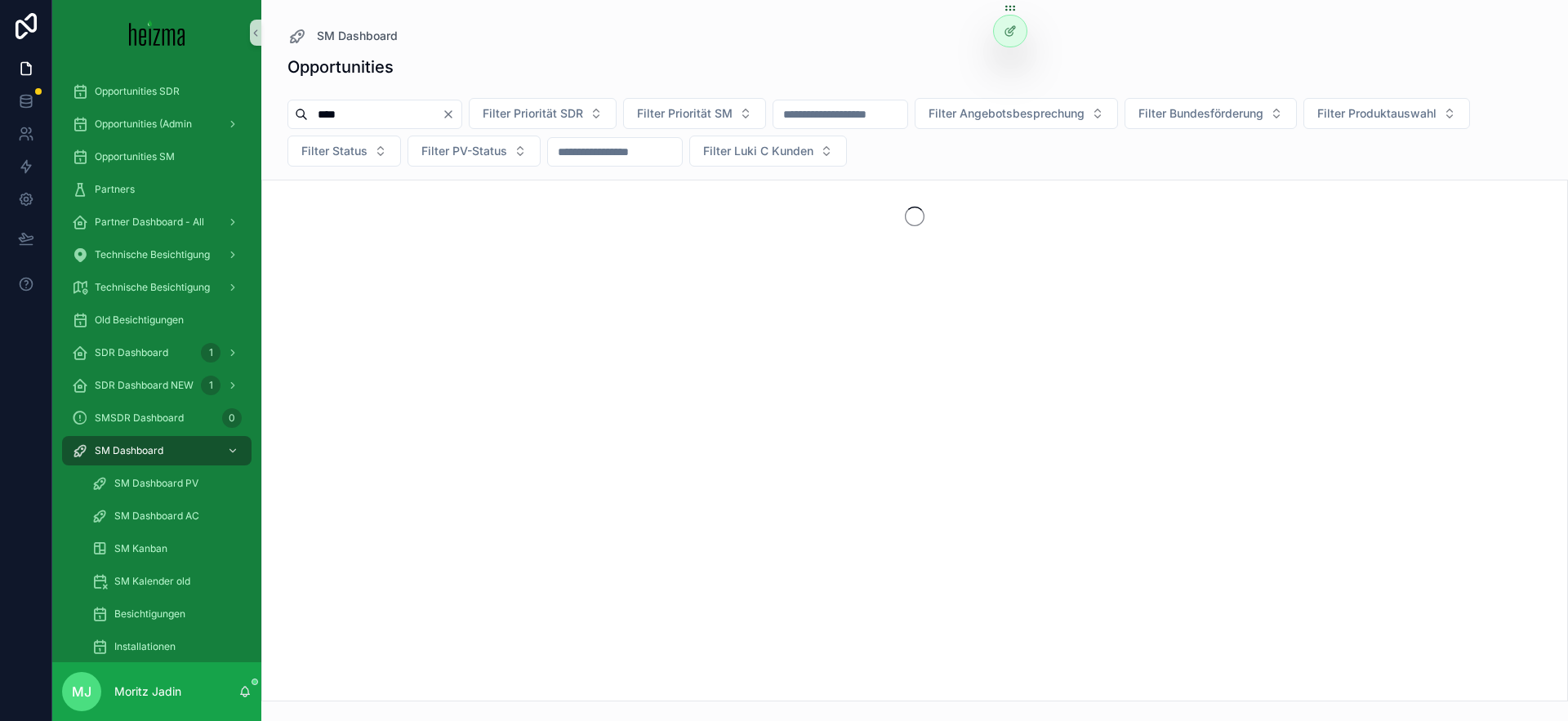 click on "****" at bounding box center (375, 114) 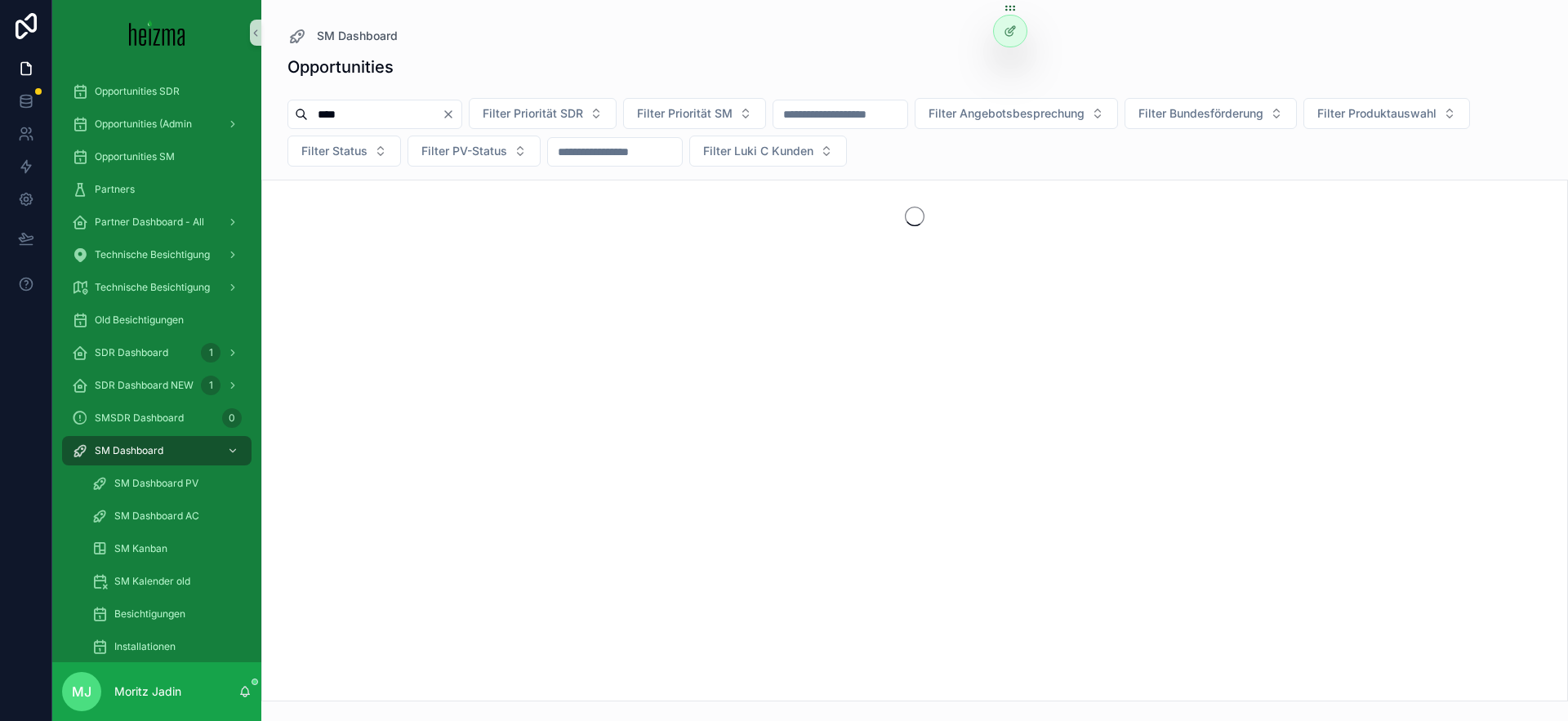 click on "****" at bounding box center (375, 114) 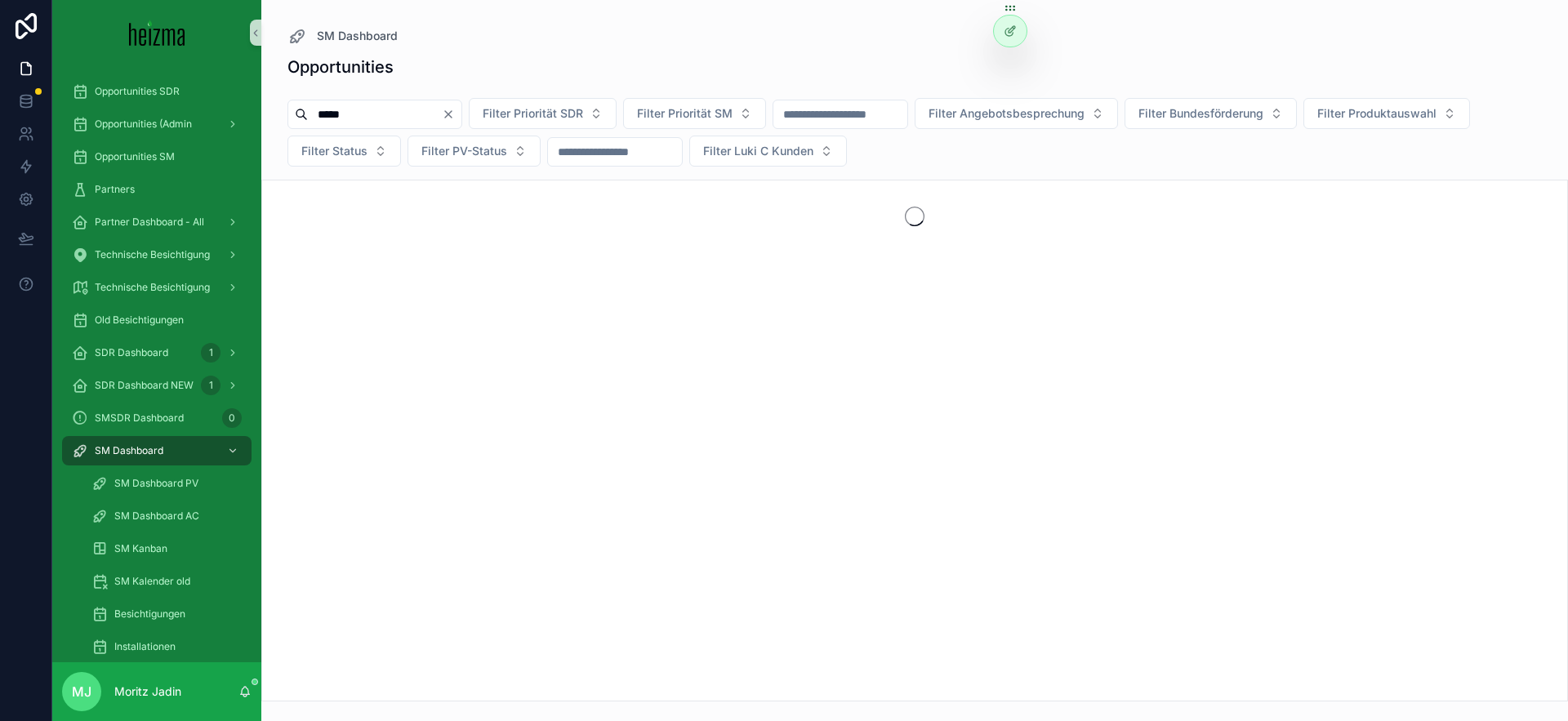 type on "*****" 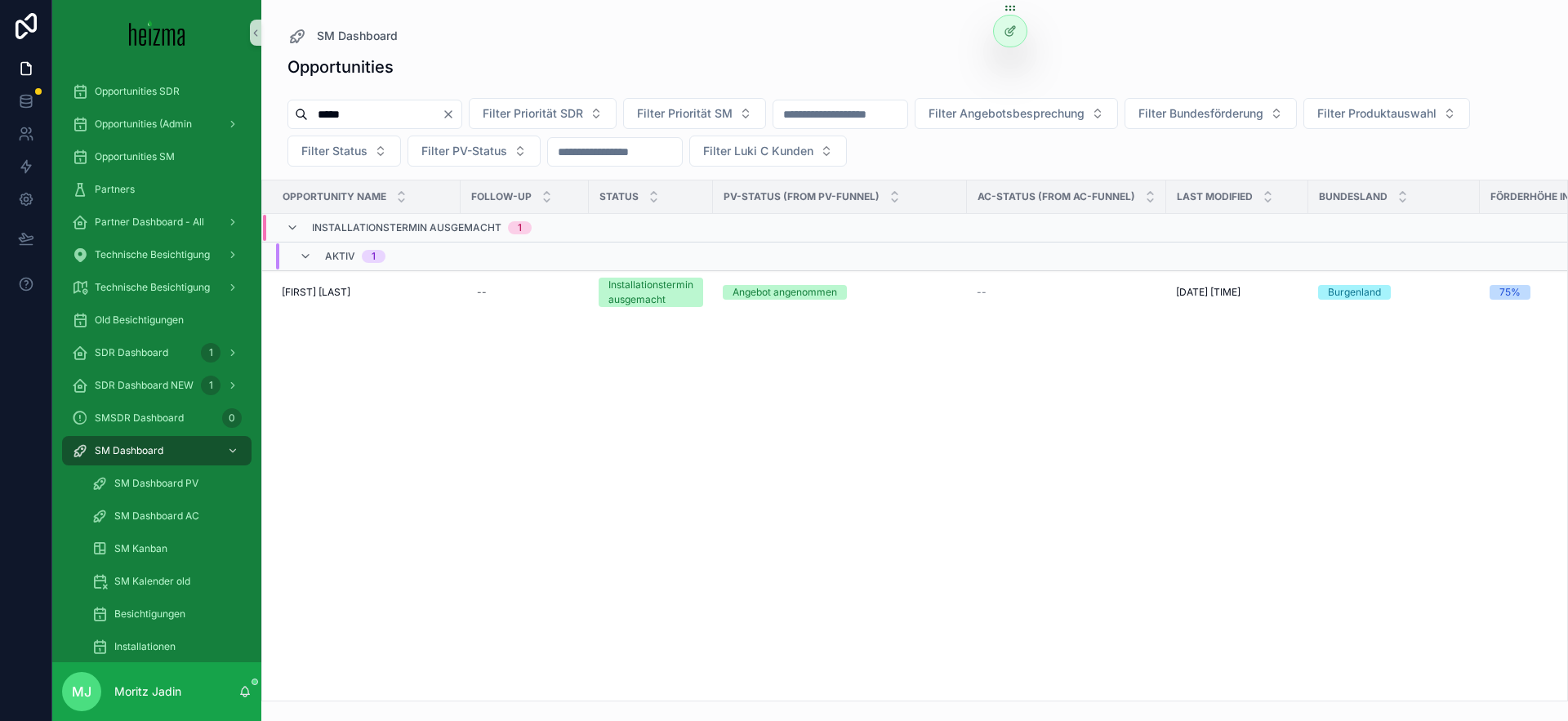 click on "***** Filter Priorität SDR Filter Priorität SM Filter Angebotsbesprechung Filter Bundesförderung Filter Produktauswahl Filter Status Filter PV-Status Filter Luki C Kunden" at bounding box center [915, 136] 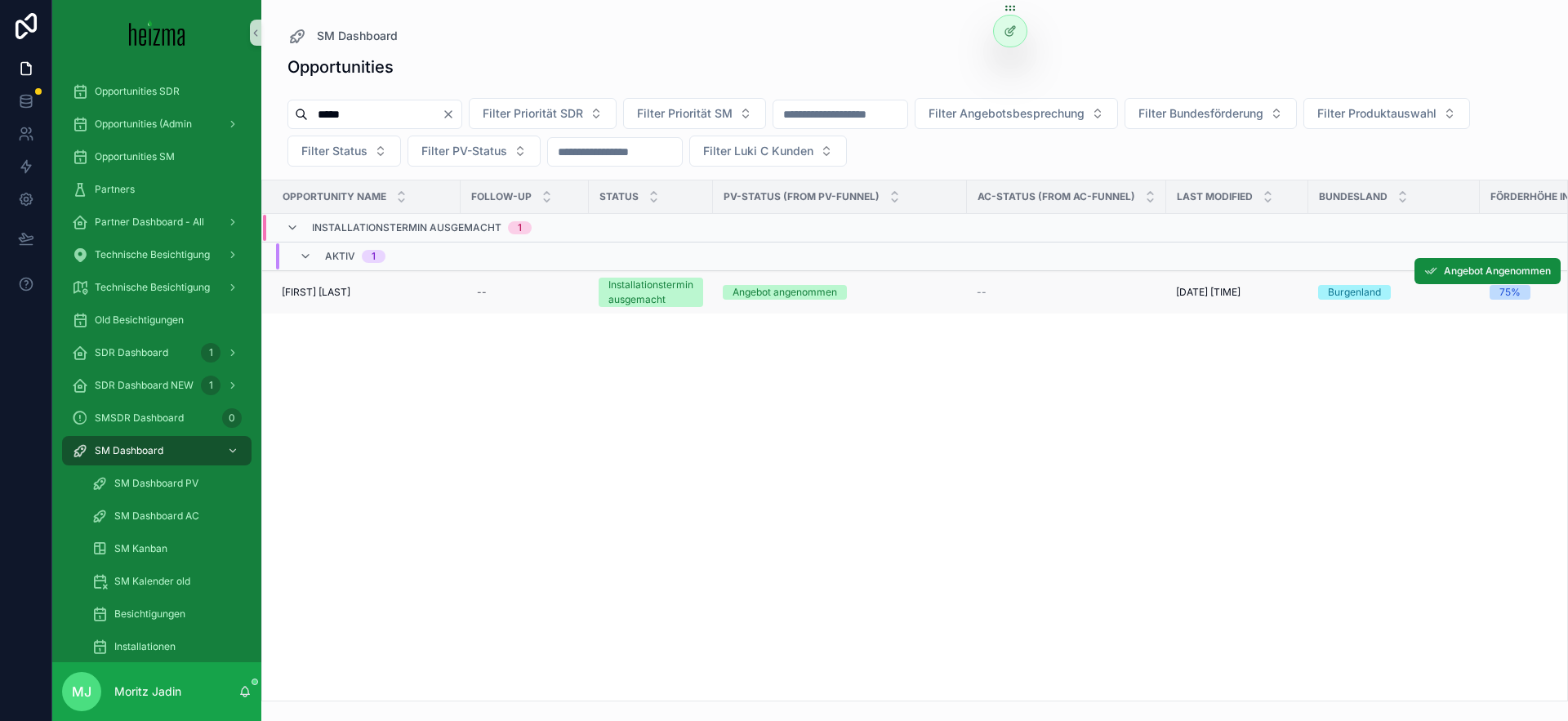 click on "Mahir Dogan" at bounding box center (316, 292) 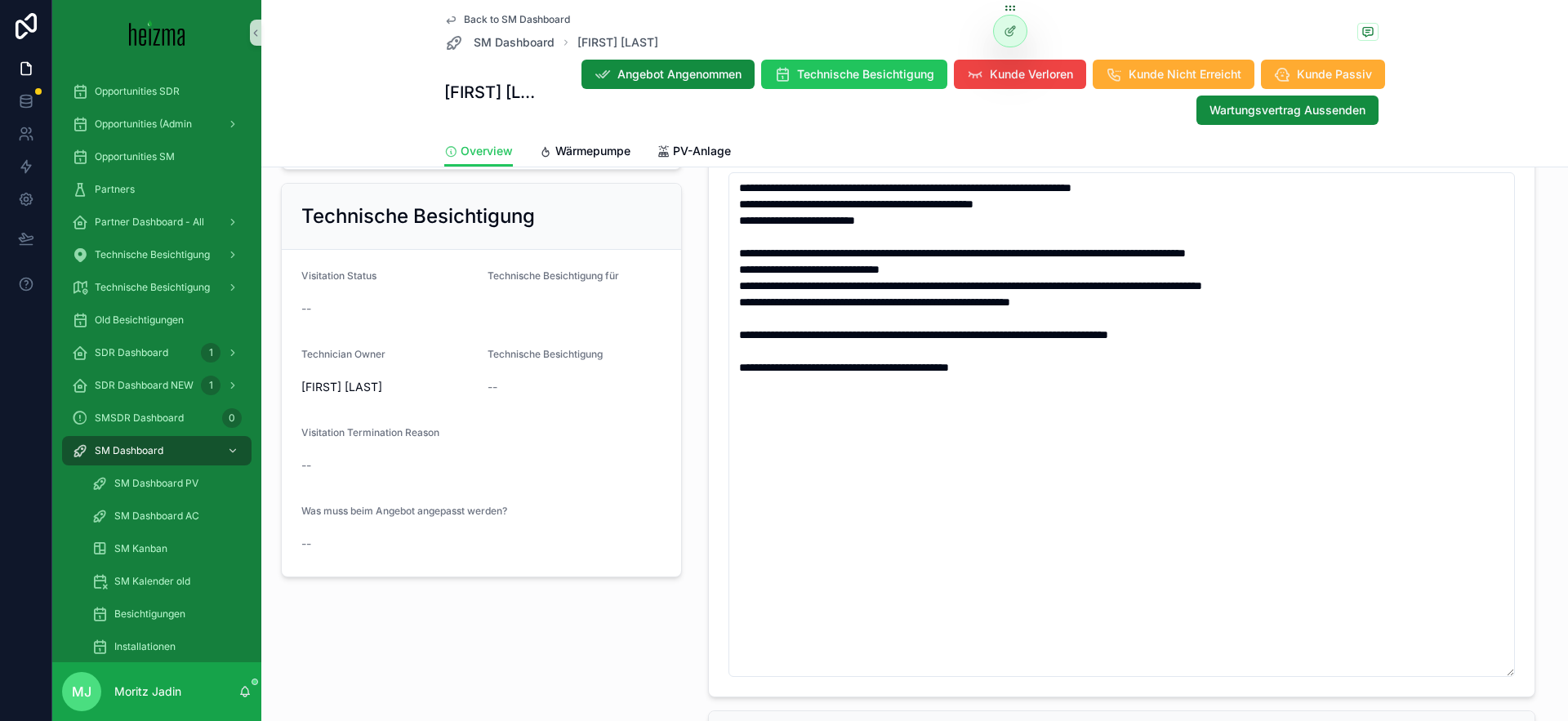 scroll, scrollTop: 930, scrollLeft: 0, axis: vertical 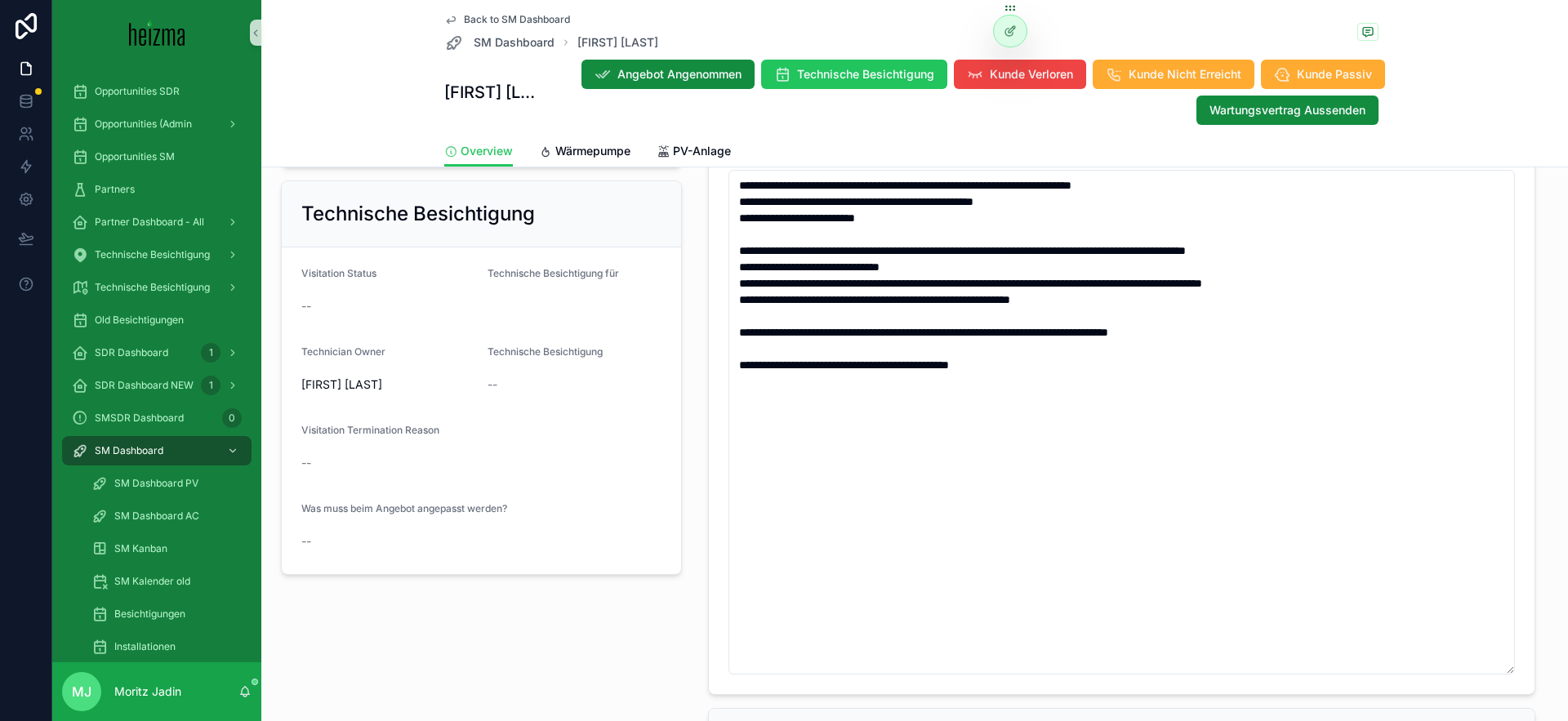click on "Technische Besichtigung Visitation Status -- Technische Besichtigung für Technician Owner Simon Prochazka Technische Besichtigung -- Visitation Termination Reason -- Was muss beim Angebot angepasst werden? --" at bounding box center (481, 377) 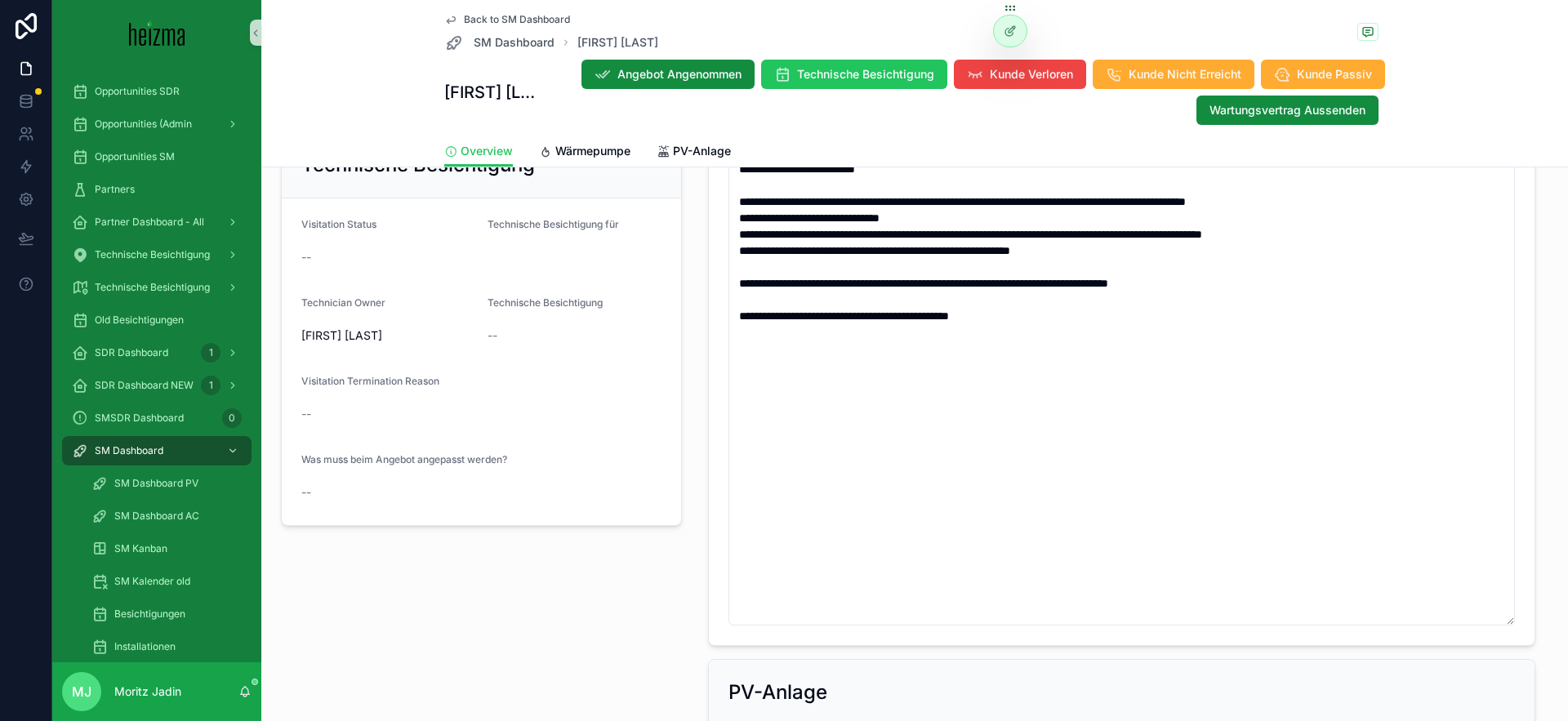 scroll, scrollTop: 981, scrollLeft: 0, axis: vertical 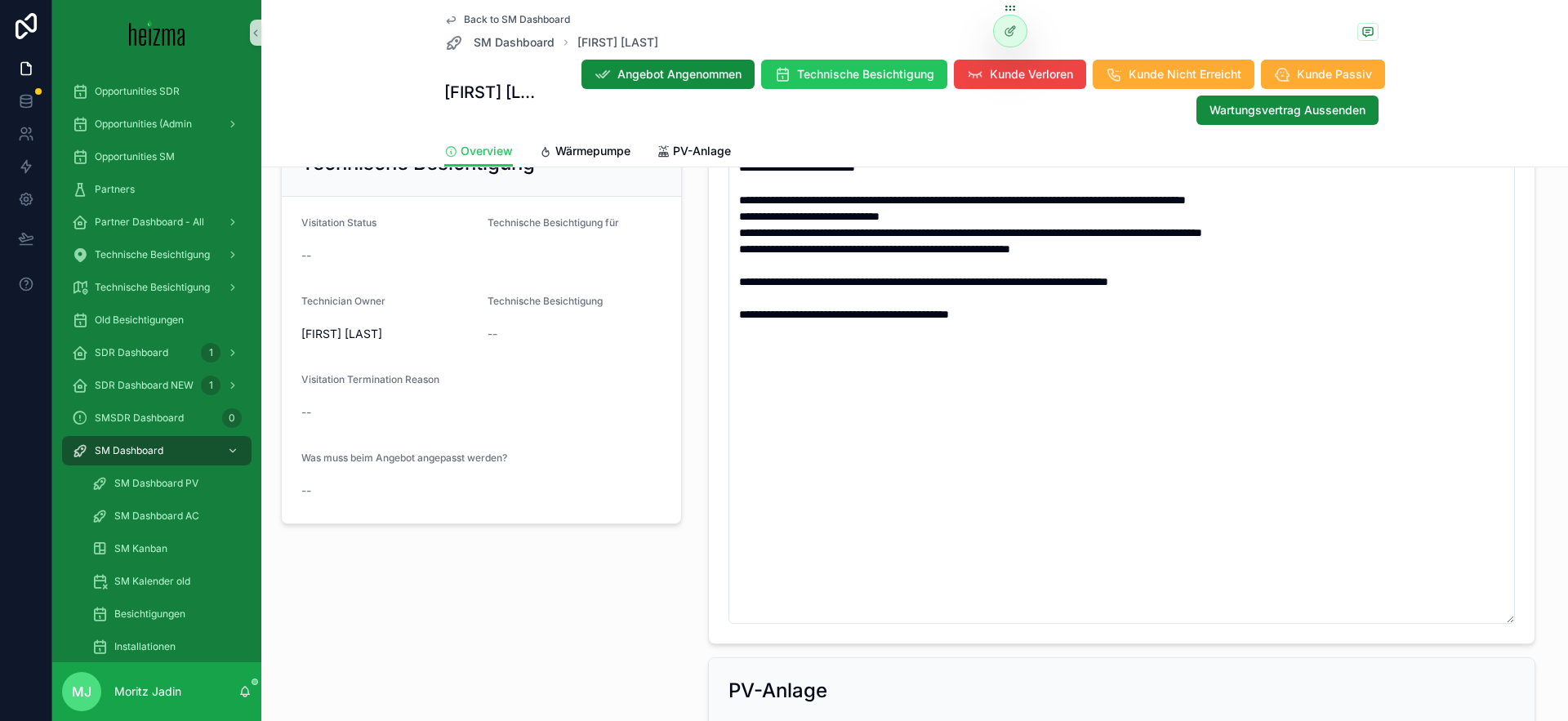 click on "Wärmepumpe Status Installationstermin ausgemacht Realisierungszeitraum -- Technician Owner Simon Prochazka Priorität SM -- Priorität SDR 2 Wärmeabgabesystem Fußbodenheizung/Wandheizung/Deckenheizung Angebot ANG-9589-Dogan-2025-03-20 .pdf ANG-9589-Dogan-2025-03-20 .pdf ANG-9589-Dogan-2025-03-20 .pdf ANG-9589-Dogan-2025-03-20 .pdf Grund für fortlaufende Verhandlungen Follow Up Prämisse Kunde Verloren Gründe -- Notizen -ist sich nicht sicher ob Vollwärmeschutz, meint aber er hat das Gefühl dass die Dämmung "gut funktioniert"
-alle Fenster sind neu
-19kw Gasheizung, konnte mir
Angebotsnotizen:
Kunde ist sehr freundlich, bekommt noch pv Angebot. Bitten die Burgenland Förderung nicht vergessen.
Kunde will nur Panasonic
Bitte abklären ob er Fundament und Grabarbeiten selbst machen wird.
Ww Speicher kann wiederverwendet werden,
Puffer Speicher ist nicht notwendig  Notiz SM" at bounding box center (1121, 10) 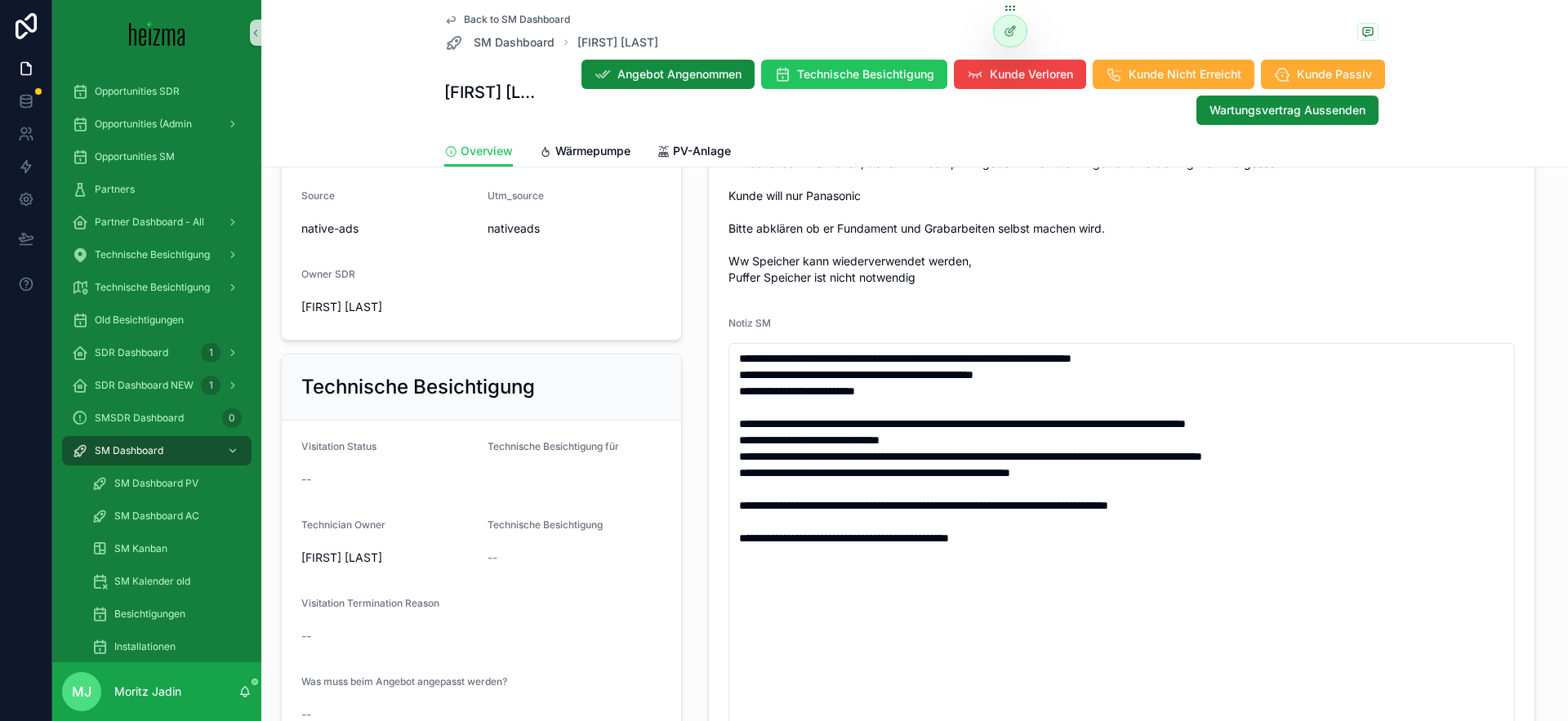 scroll, scrollTop: 772, scrollLeft: 0, axis: vertical 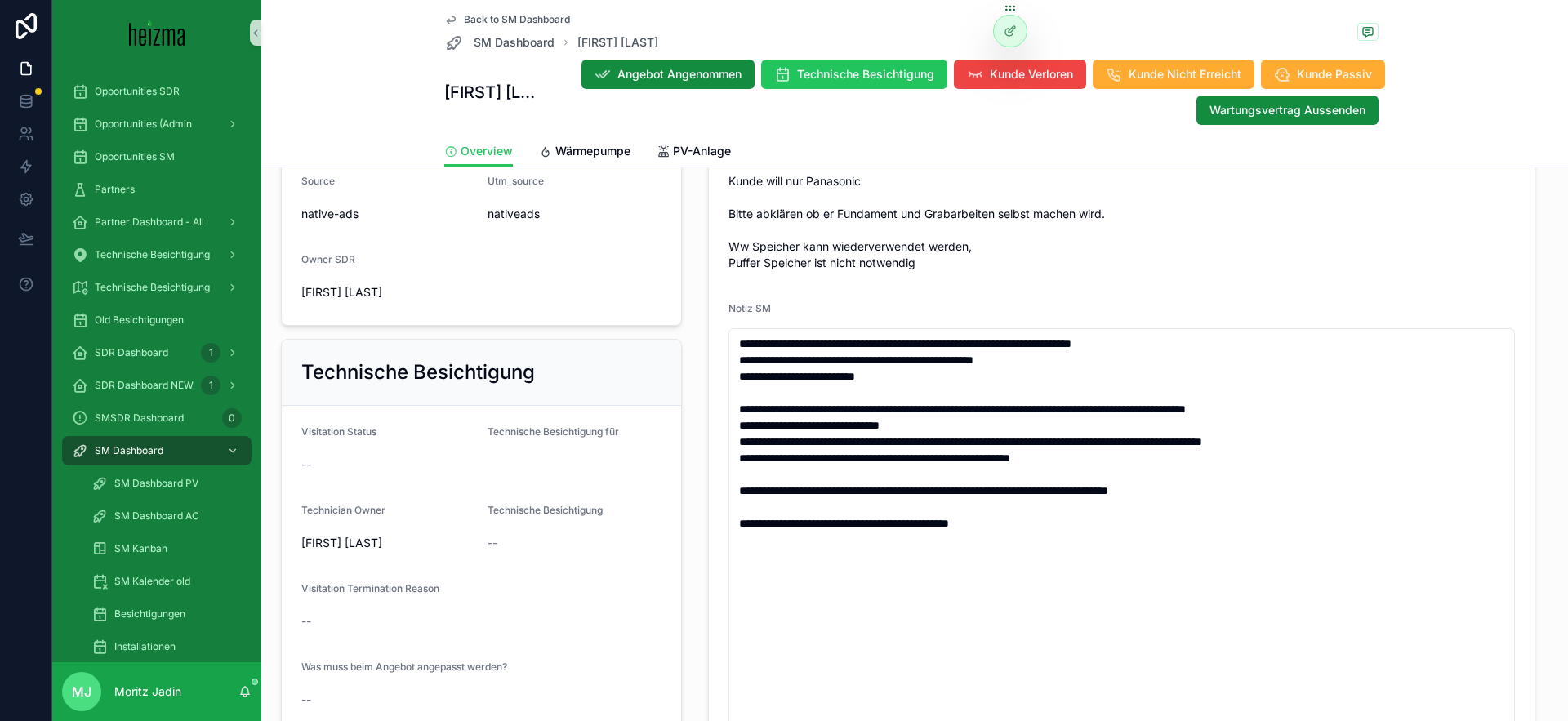 click on "Notiz SM" at bounding box center [1121, 312] 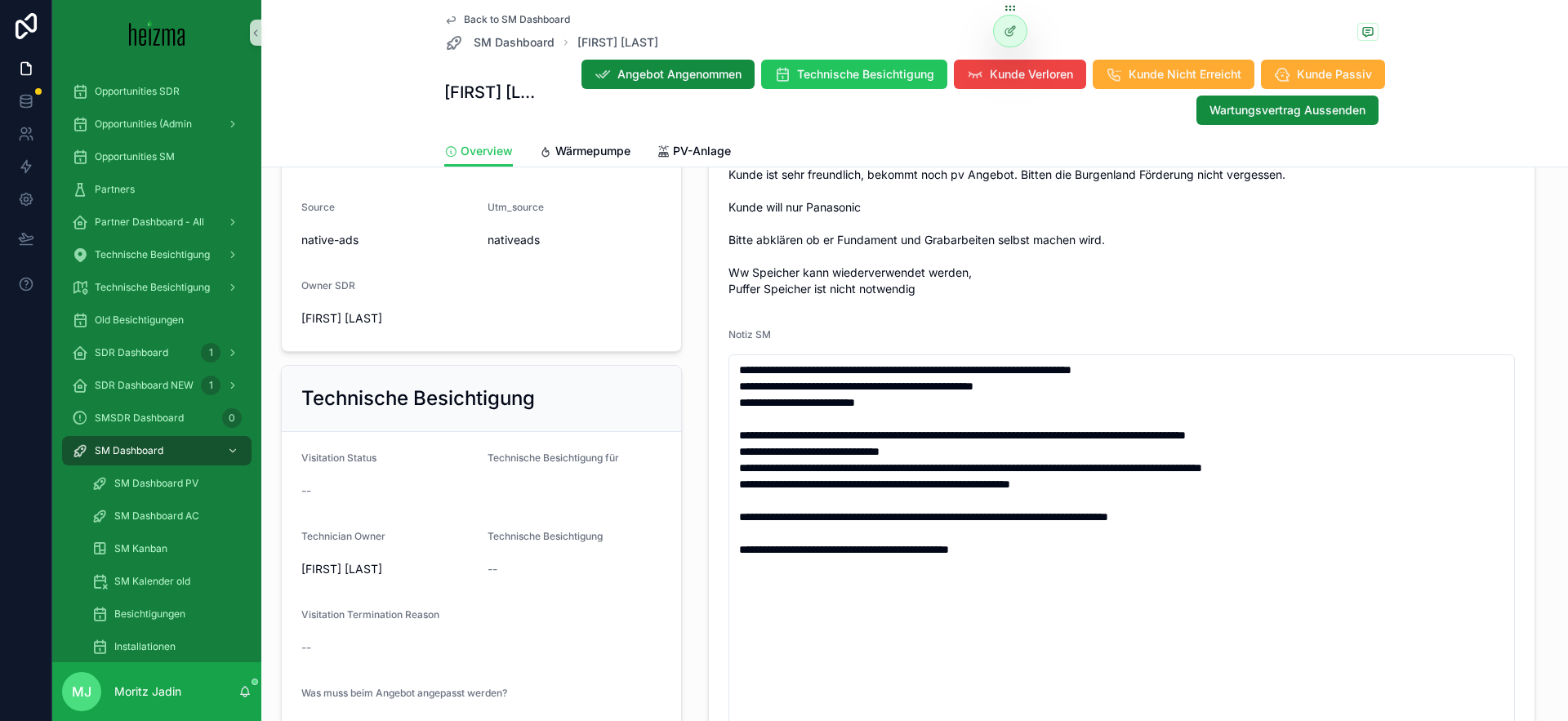 scroll, scrollTop: 743, scrollLeft: 0, axis: vertical 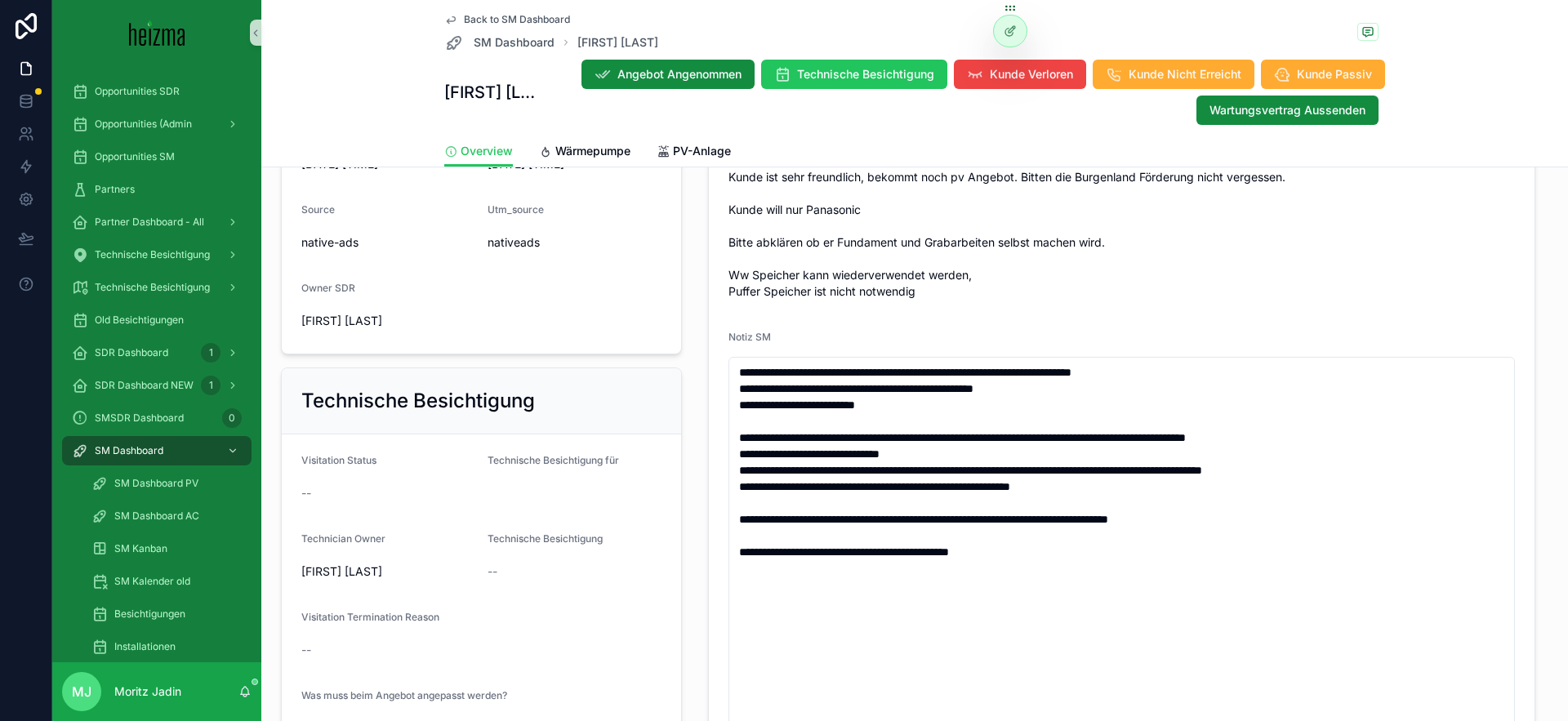 click on "-ist sich nicht sicher ob Vollwärmeschutz, meint aber er hat das Gefühl dass die Dämmung "gut funktioniert"
-alle Fenster sind neu
-19kw Gasheizung, konnte mir
Angebotsnotizen:
Kunde ist sehr freundlich, bekommt noch pv Angebot. Bitten die Burgenland Förderung nicht vergessen.
Kunde will nur Panasonic
Bitte abklären ob er Fundament und Grabarbeiten selbst machen wird.
Ww Speicher kann wiederverwendet werden,
Puffer Speicher ist nicht notwendig" at bounding box center [1121, 194] 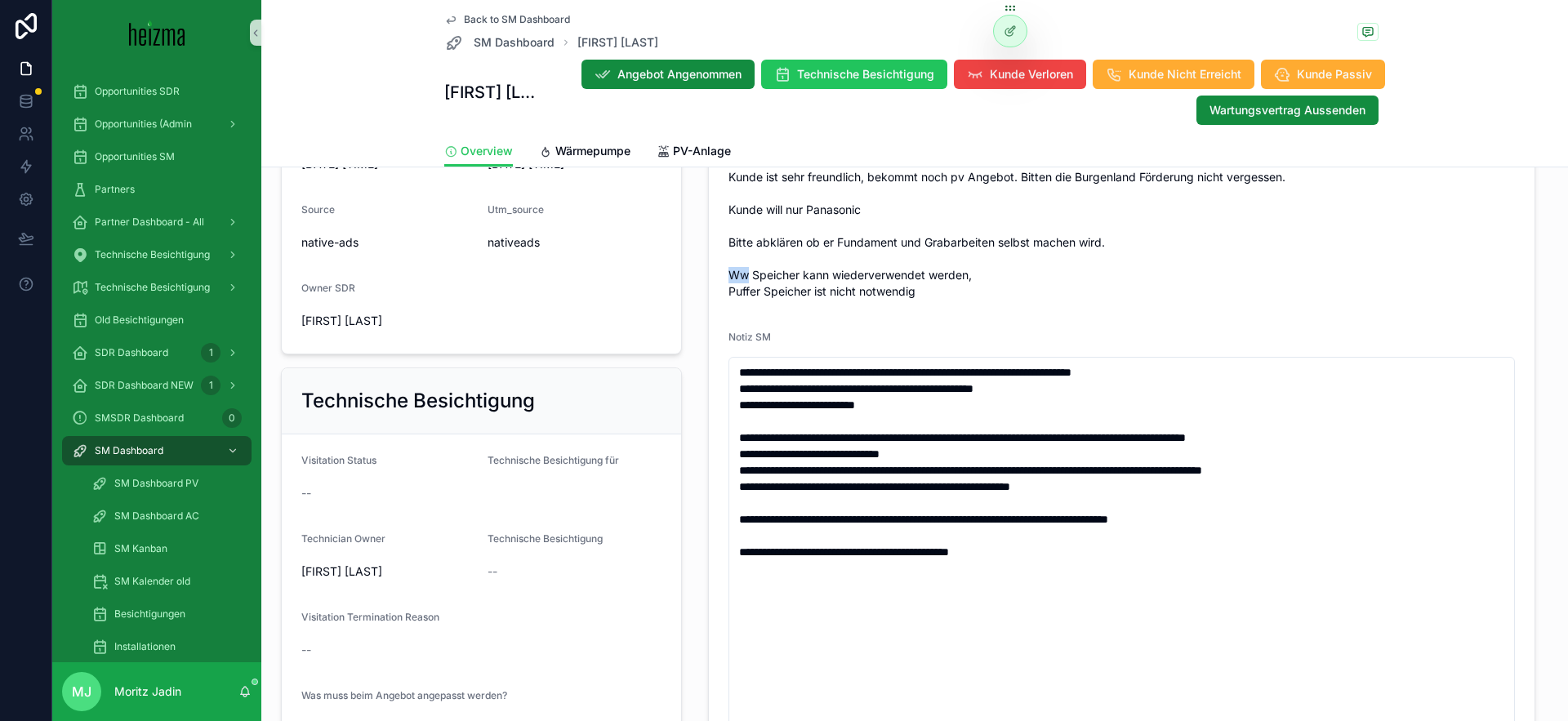 click on "-ist sich nicht sicher ob Vollwärmeschutz, meint aber er hat das Gefühl dass die Dämmung "gut funktioniert"
-alle Fenster sind neu
-19kw Gasheizung, konnte mir
Angebotsnotizen:
Kunde ist sehr freundlich, bekommt noch pv Angebot. Bitten die Burgenland Förderung nicht vergessen.
Kunde will nur Panasonic
Bitte abklären ob er Fundament und Grabarbeiten selbst machen wird.
Ww Speicher kann wiederverwendet werden,
Puffer Speicher ist nicht notwendig" at bounding box center [1121, 194] 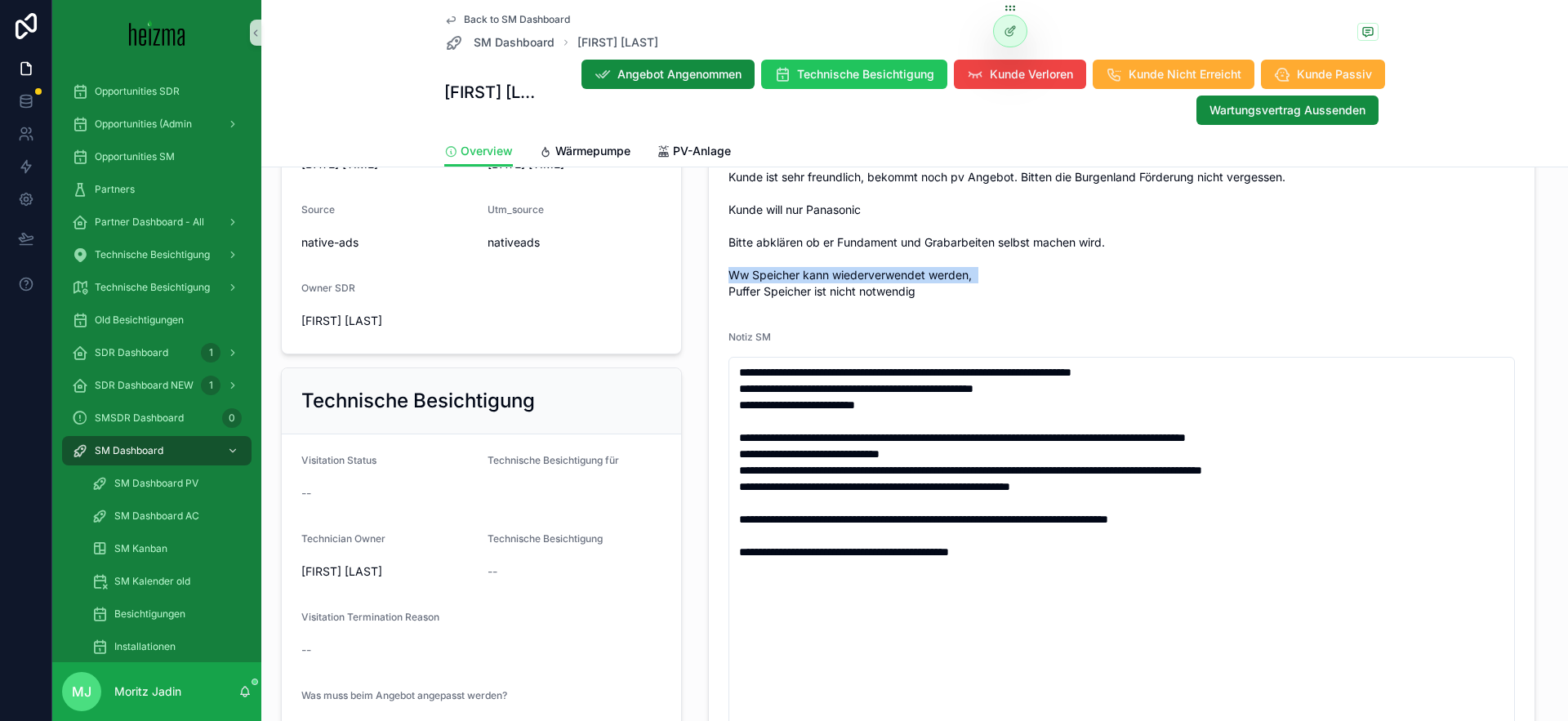 click on "-ist sich nicht sicher ob Vollwärmeschutz, meint aber er hat das Gefühl dass die Dämmung "gut funktioniert"
-alle Fenster sind neu
-19kw Gasheizung, konnte mir
Angebotsnotizen:
Kunde ist sehr freundlich, bekommt noch pv Angebot. Bitten die Burgenland Förderung nicht vergessen.
Kunde will nur Panasonic
Bitte abklären ob er Fundament und Grabarbeiten selbst machen wird.
Ww Speicher kann wiederverwendet werden,
Puffer Speicher ist nicht notwendig" at bounding box center [1121, 194] 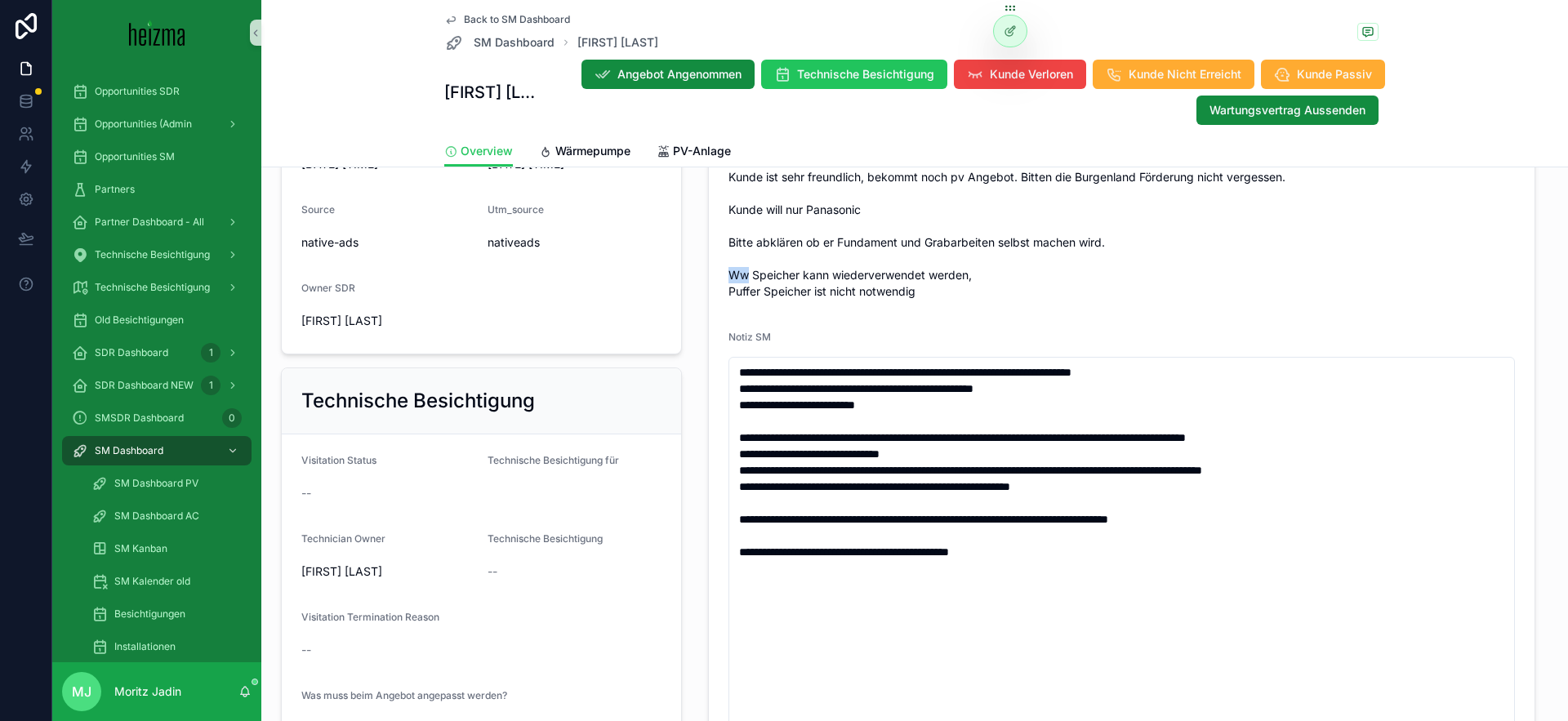 click on "-ist sich nicht sicher ob Vollwärmeschutz, meint aber er hat das Gefühl dass die Dämmung "gut funktioniert"
-alle Fenster sind neu
-19kw Gasheizung, konnte mir
Angebotsnotizen:
Kunde ist sehr freundlich, bekommt noch pv Angebot. Bitten die Burgenland Förderung nicht vergessen.
Kunde will nur Panasonic
Bitte abklären ob er Fundament und Grabarbeiten selbst machen wird.
Ww Speicher kann wiederverwendet werden,
Puffer Speicher ist nicht notwendig" at bounding box center [1121, 194] 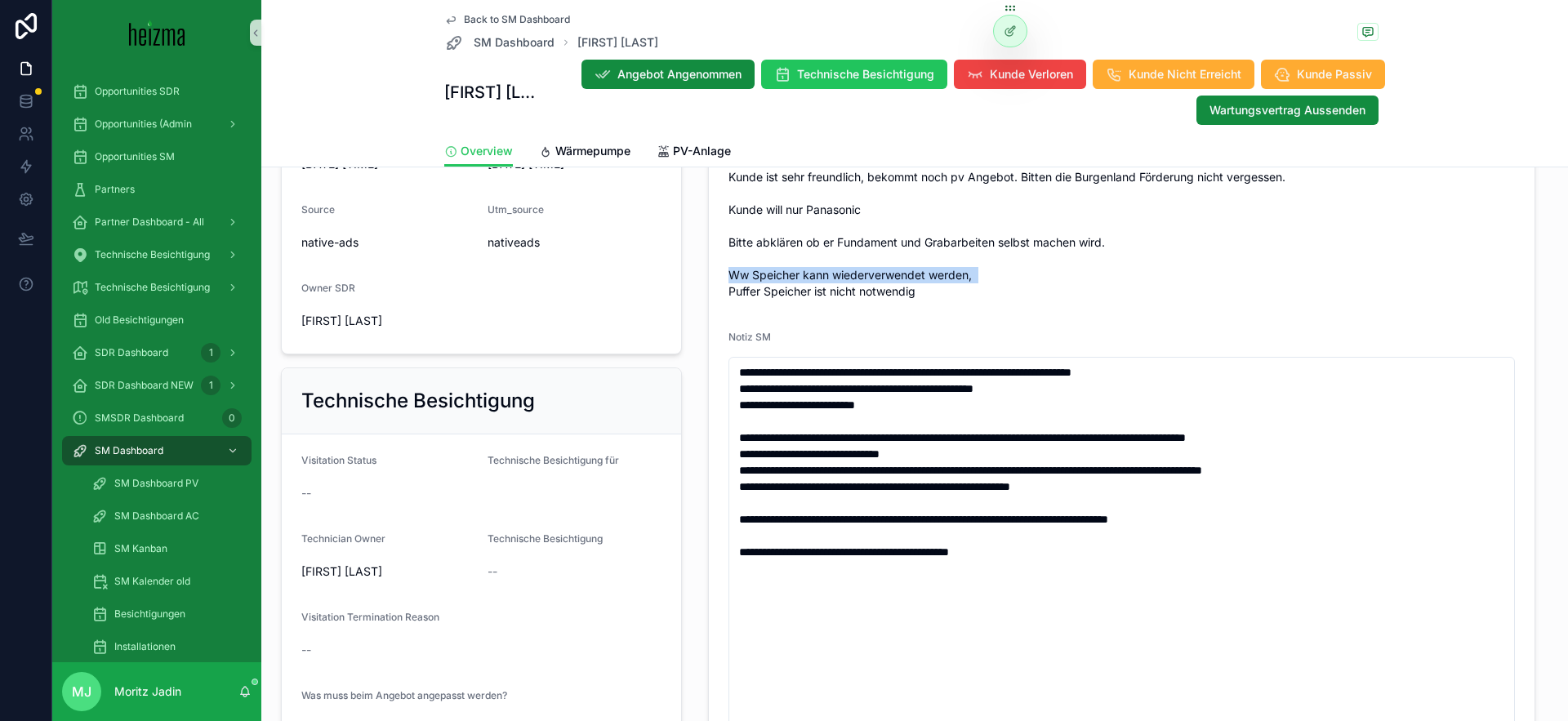 click on "-ist sich nicht sicher ob Vollwärmeschutz, meint aber er hat das Gefühl dass die Dämmung "gut funktioniert"
-alle Fenster sind neu
-19kw Gasheizung, konnte mir
Angebotsnotizen:
Kunde ist sehr freundlich, bekommt noch pv Angebot. Bitten die Burgenland Förderung nicht vergessen.
Kunde will nur Panasonic
Bitte abklären ob er Fundament und Grabarbeiten selbst machen wird.
Ww Speicher kann wiederverwendet werden,
Puffer Speicher ist nicht notwendig" at bounding box center (1121, 194) 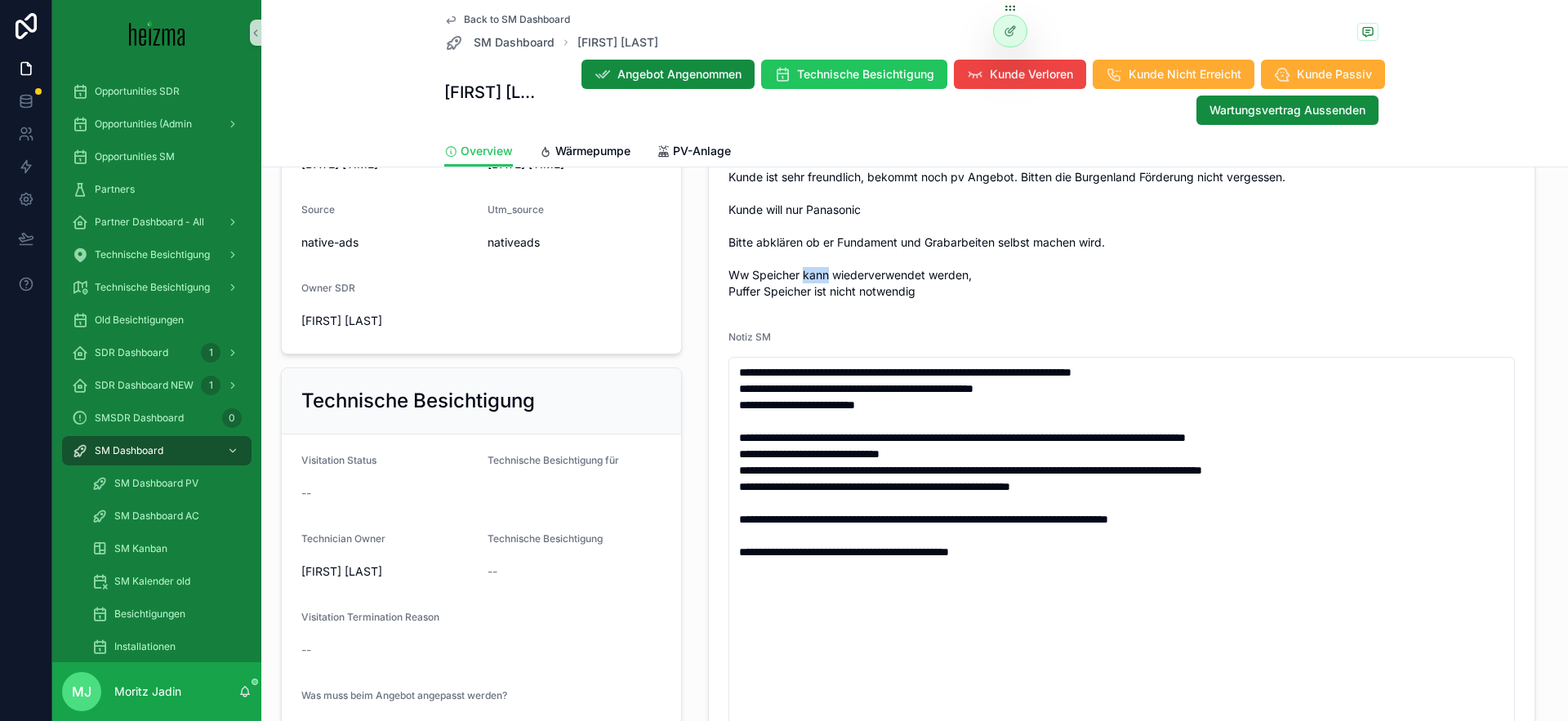 click on "-ist sich nicht sicher ob Vollwärmeschutz, meint aber er hat das Gefühl dass die Dämmung "gut funktioniert"
-alle Fenster sind neu
-19kw Gasheizung, konnte mir
Angebotsnotizen:
Kunde ist sehr freundlich, bekommt noch pv Angebot. Bitten die Burgenland Förderung nicht vergessen.
Kunde will nur Panasonic
Bitte abklären ob er Fundament und Grabarbeiten selbst machen wird.
Ww Speicher kann wiederverwendet werden,
Puffer Speicher ist nicht notwendig" at bounding box center (1121, 194) 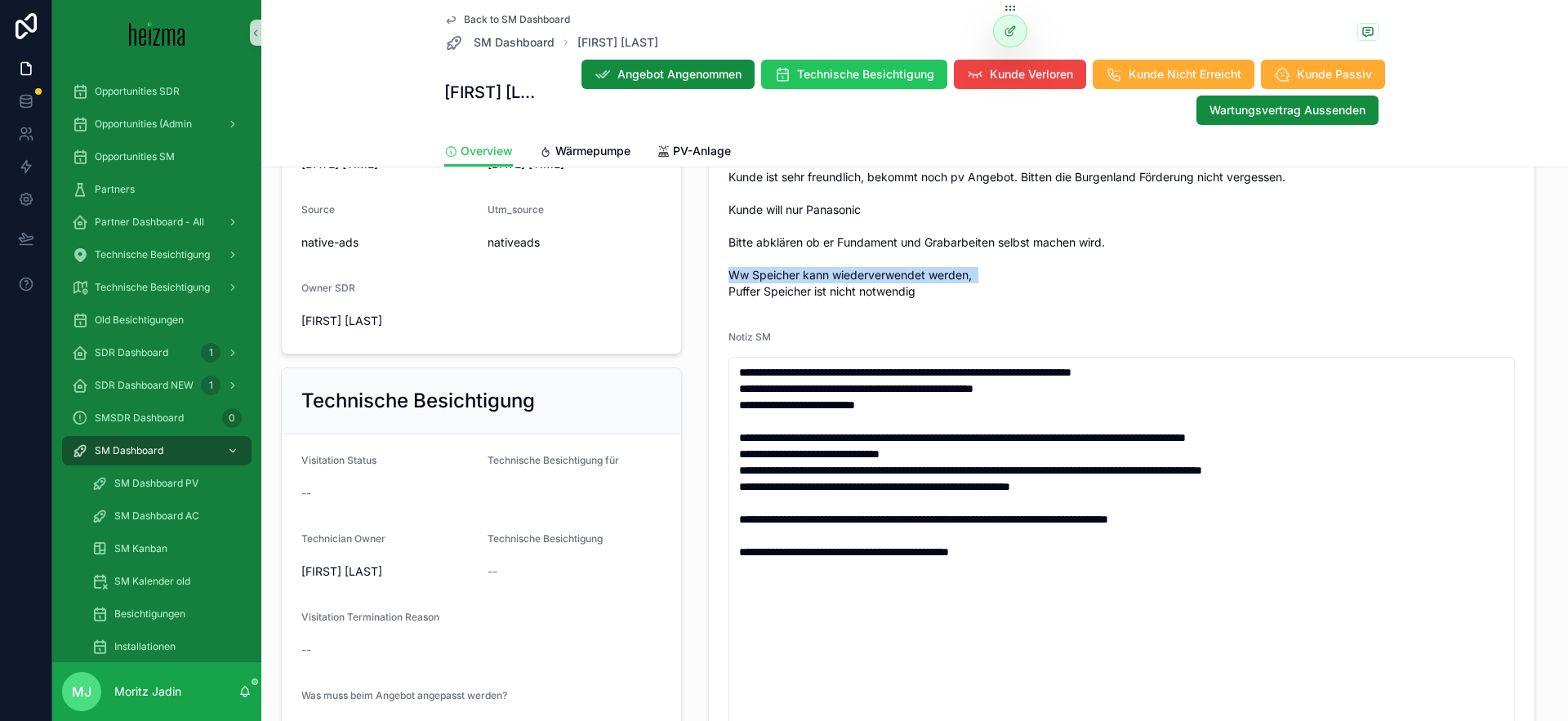 click on "-ist sich nicht sicher ob Vollwärmeschutz, meint aber er hat das Gefühl dass die Dämmung "gut funktioniert"
-alle Fenster sind neu
-19kw Gasheizung, konnte mir
Angebotsnotizen:
Kunde ist sehr freundlich, bekommt noch pv Angebot. Bitten die Burgenland Förderung nicht vergessen.
Kunde will nur Panasonic
Bitte abklären ob er Fundament und Grabarbeiten selbst machen wird.
Ww Speicher kann wiederverwendet werden,
Puffer Speicher ist nicht notwendig" at bounding box center (1121, 194) 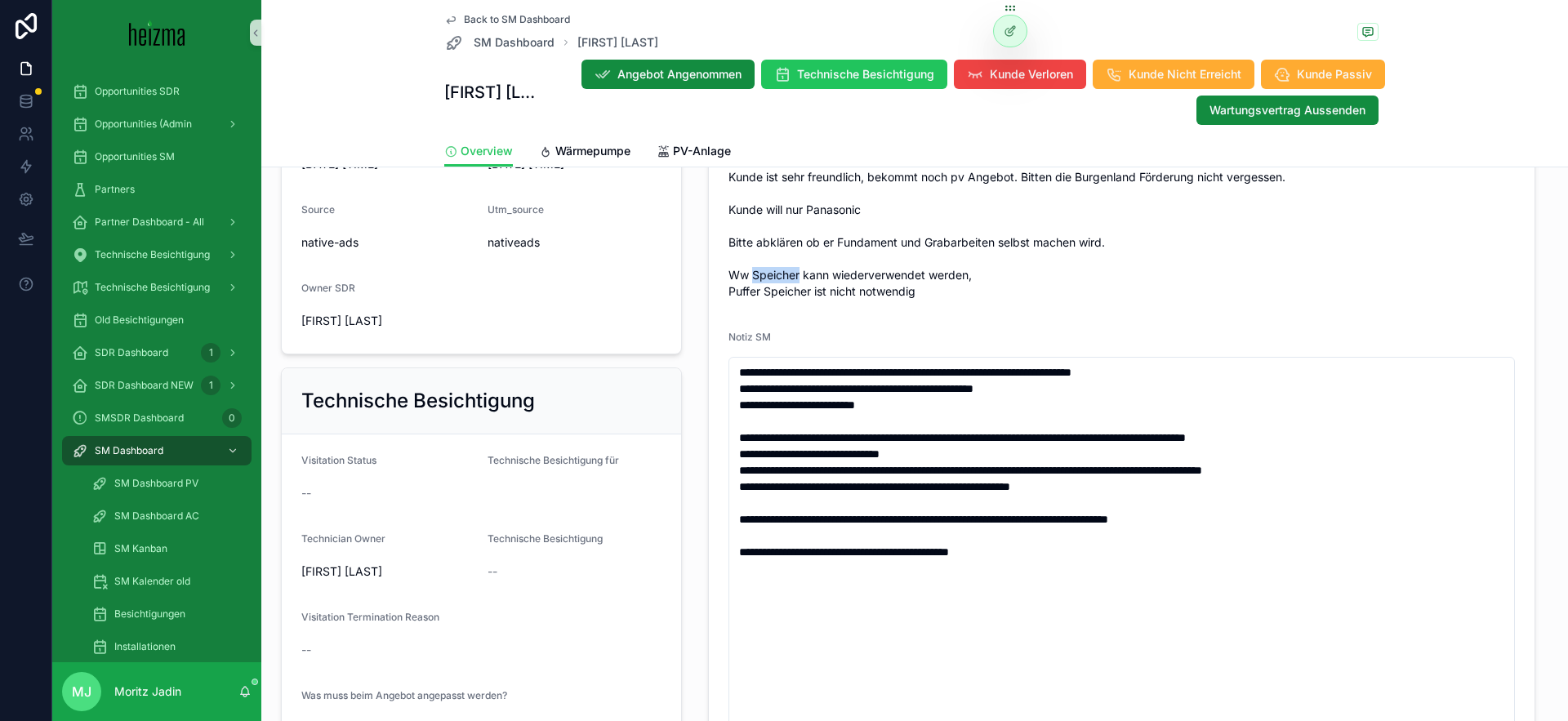 click on "-ist sich nicht sicher ob Vollwärmeschutz, meint aber er hat das Gefühl dass die Dämmung "gut funktioniert"
-alle Fenster sind neu
-19kw Gasheizung, konnte mir
Angebotsnotizen:
Kunde ist sehr freundlich, bekommt noch pv Angebot. Bitten die Burgenland Förderung nicht vergessen.
Kunde will nur Panasonic
Bitte abklären ob er Fundament und Grabarbeiten selbst machen wird.
Ww Speicher kann wiederverwendet werden,
Puffer Speicher ist nicht notwendig" at bounding box center (1121, 194) 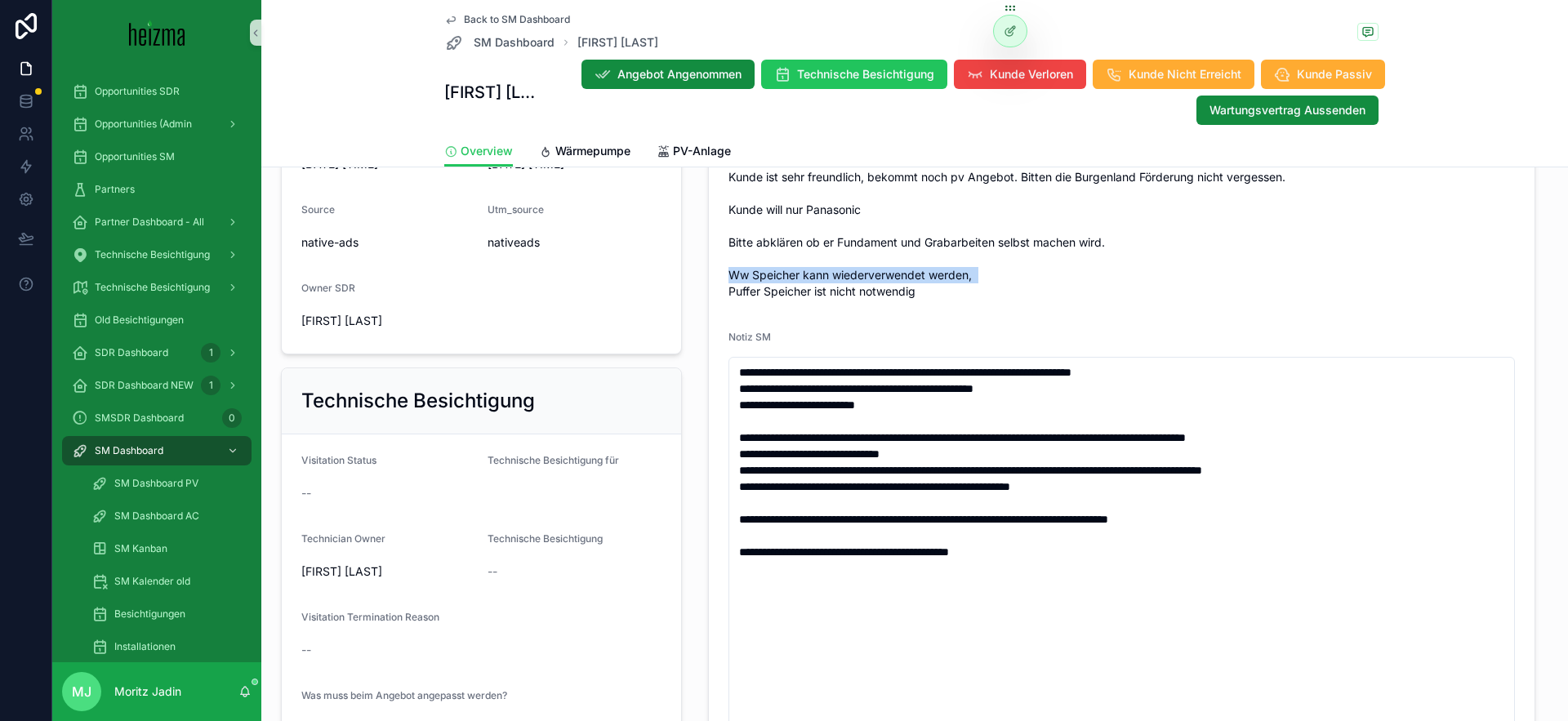 click on "-ist sich nicht sicher ob Vollwärmeschutz, meint aber er hat das Gefühl dass die Dämmung "gut funktioniert"
-alle Fenster sind neu
-19kw Gasheizung, konnte mir
Angebotsnotizen:
Kunde ist sehr freundlich, bekommt noch pv Angebot. Bitten die Burgenland Förderung nicht vergessen.
Kunde will nur Panasonic
Bitte abklären ob er Fundament und Grabarbeiten selbst machen wird.
Ww Speicher kann wiederverwendet werden,
Puffer Speicher ist nicht notwendig" at bounding box center (1121, 194) 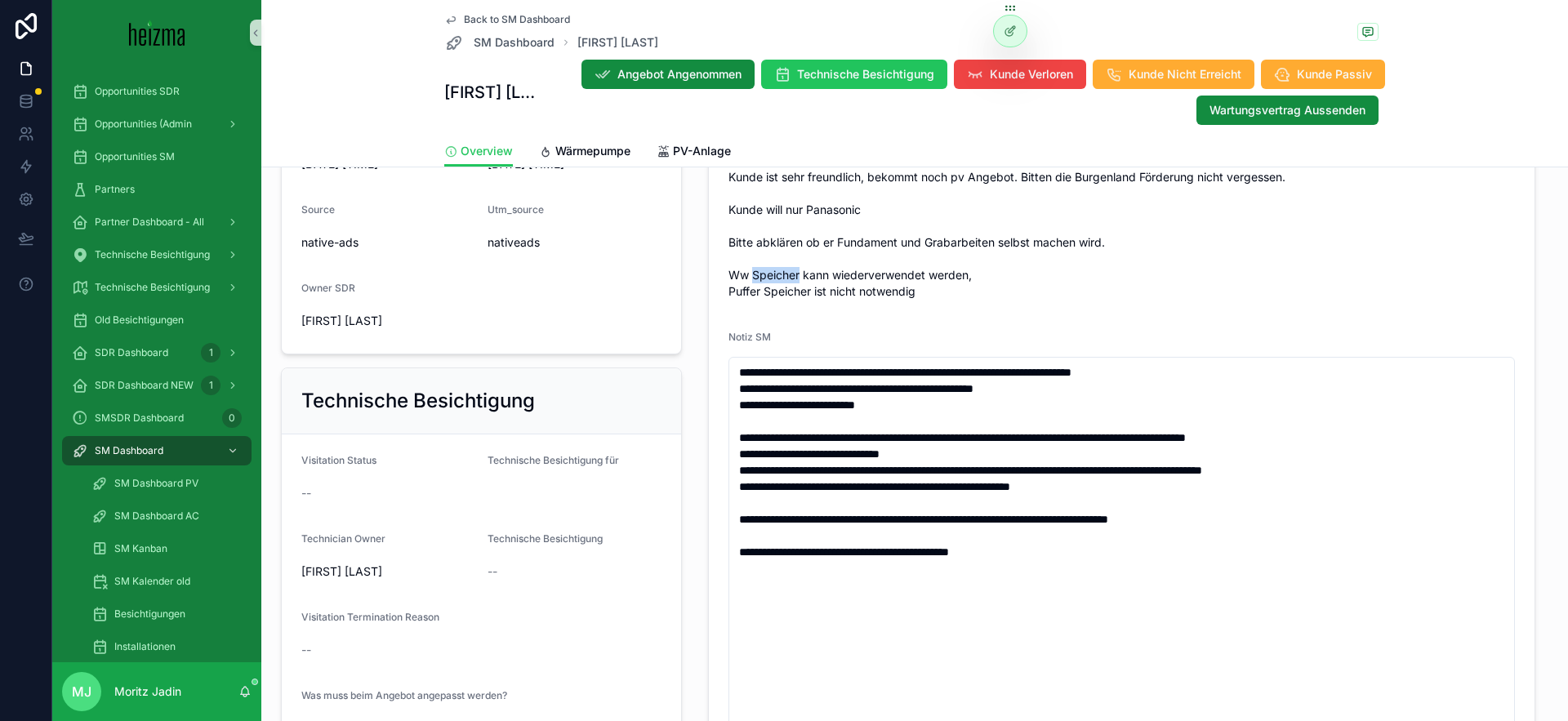 click on "-ist sich nicht sicher ob Vollwärmeschutz, meint aber er hat das Gefühl dass die Dämmung "gut funktioniert"
-alle Fenster sind neu
-19kw Gasheizung, konnte mir
Angebotsnotizen:
Kunde ist sehr freundlich, bekommt noch pv Angebot. Bitten die Burgenland Förderung nicht vergessen.
Kunde will nur Panasonic
Bitte abklären ob er Fundament und Grabarbeiten selbst machen wird.
Ww Speicher kann wiederverwendet werden,
Puffer Speicher ist nicht notwendig" at bounding box center (1121, 194) 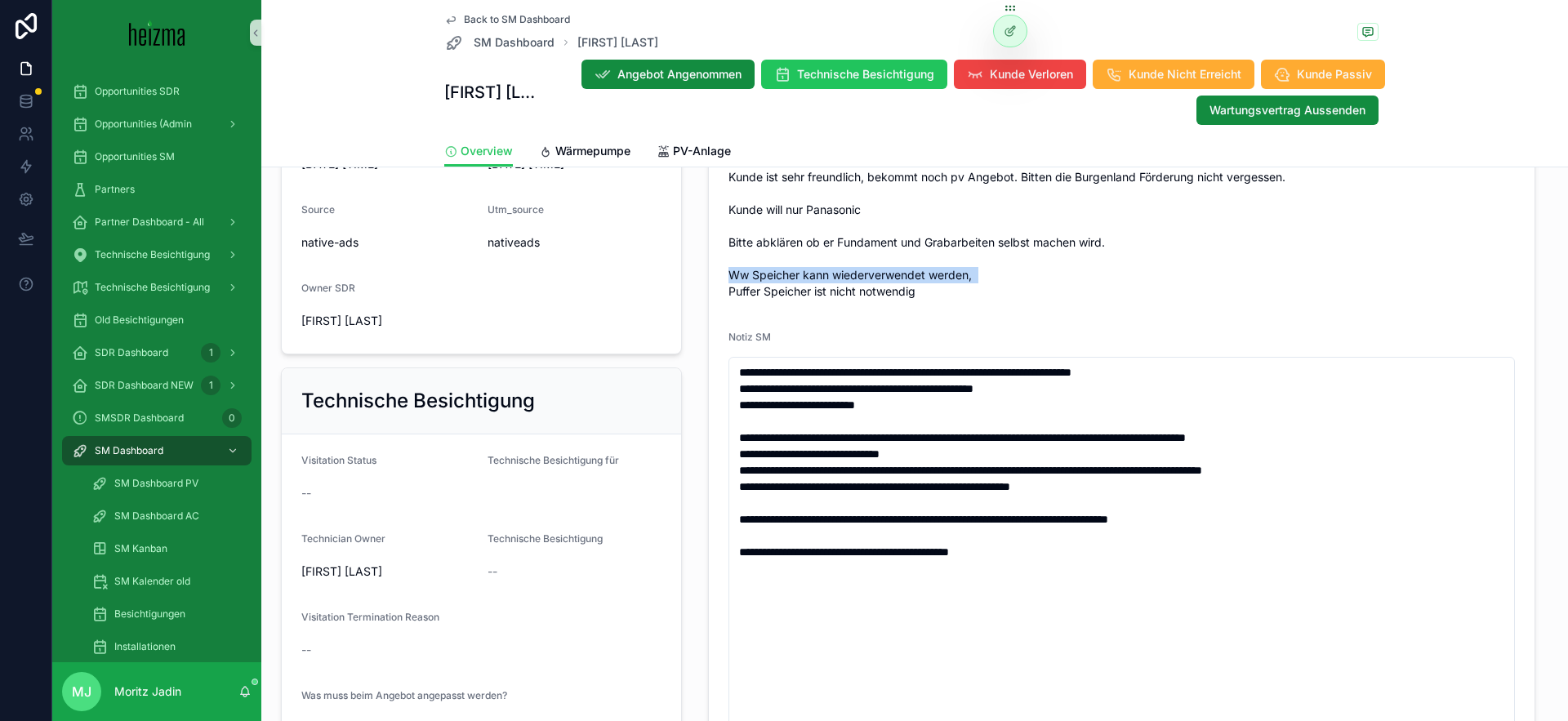 click on "-ist sich nicht sicher ob Vollwärmeschutz, meint aber er hat das Gefühl dass die Dämmung "gut funktioniert"
-alle Fenster sind neu
-19kw Gasheizung, konnte mir
Angebotsnotizen:
Kunde ist sehr freundlich, bekommt noch pv Angebot. Bitten die Burgenland Förderung nicht vergessen.
Kunde will nur Panasonic
Bitte abklären ob er Fundament und Grabarbeiten selbst machen wird.
Ww Speicher kann wiederverwendet werden,
Puffer Speicher ist nicht notwendig" at bounding box center [1121, 194] 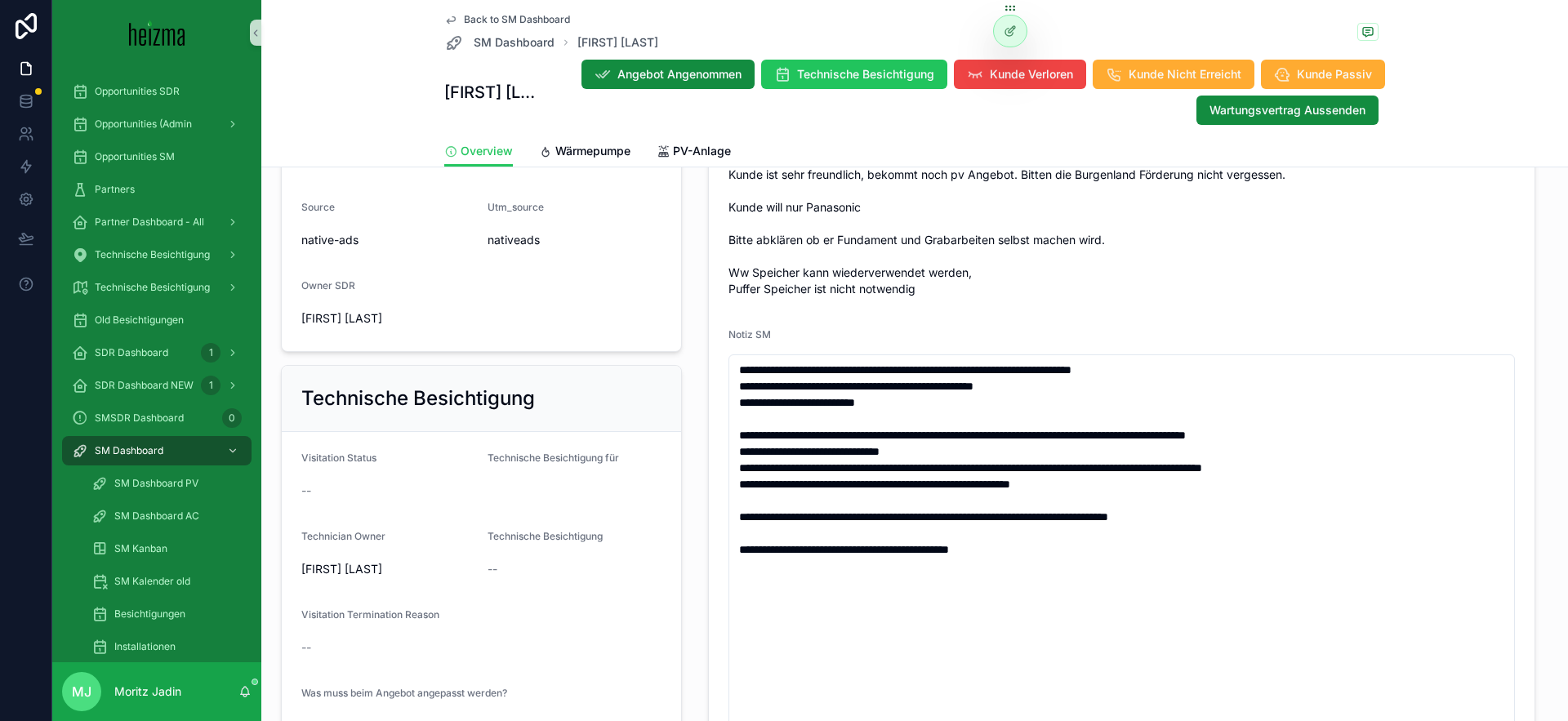 scroll, scrollTop: 761, scrollLeft: 0, axis: vertical 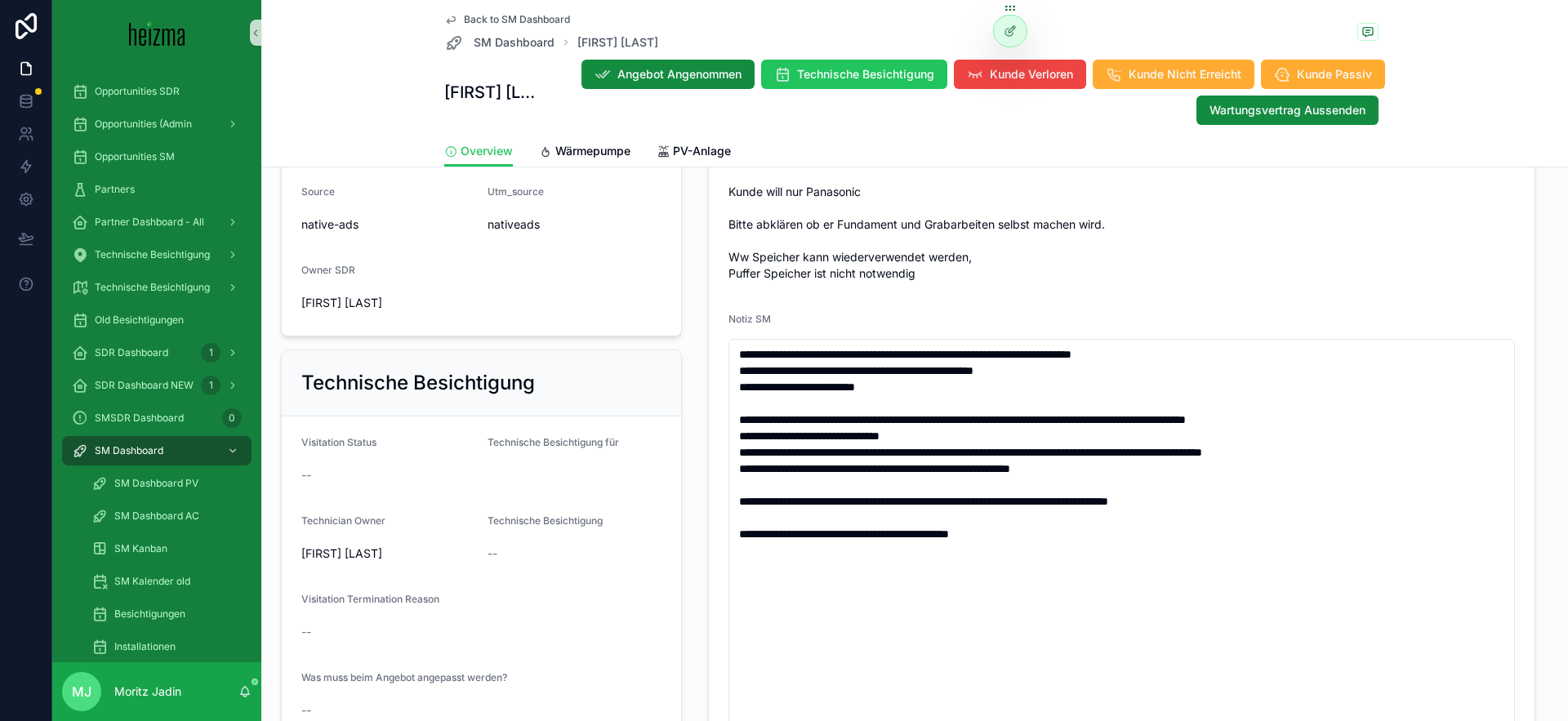 click on "-ist sich nicht sicher ob Vollwärmeschutz, meint aber er hat das Gefühl dass die Dämmung "gut funktioniert"
-alle Fenster sind neu
-19kw Gasheizung, konnte mir
Angebotsnotizen:
Kunde ist sehr freundlich, bekommt noch pv Angebot. Bitten die Burgenland Förderung nicht vergessen.
Kunde will nur Panasonic
Bitte abklären ob er Fundament und Grabarbeiten selbst machen wird.
Ww Speicher kann wiederverwendet werden,
Puffer Speicher ist nicht notwendig" at bounding box center [1121, 176] 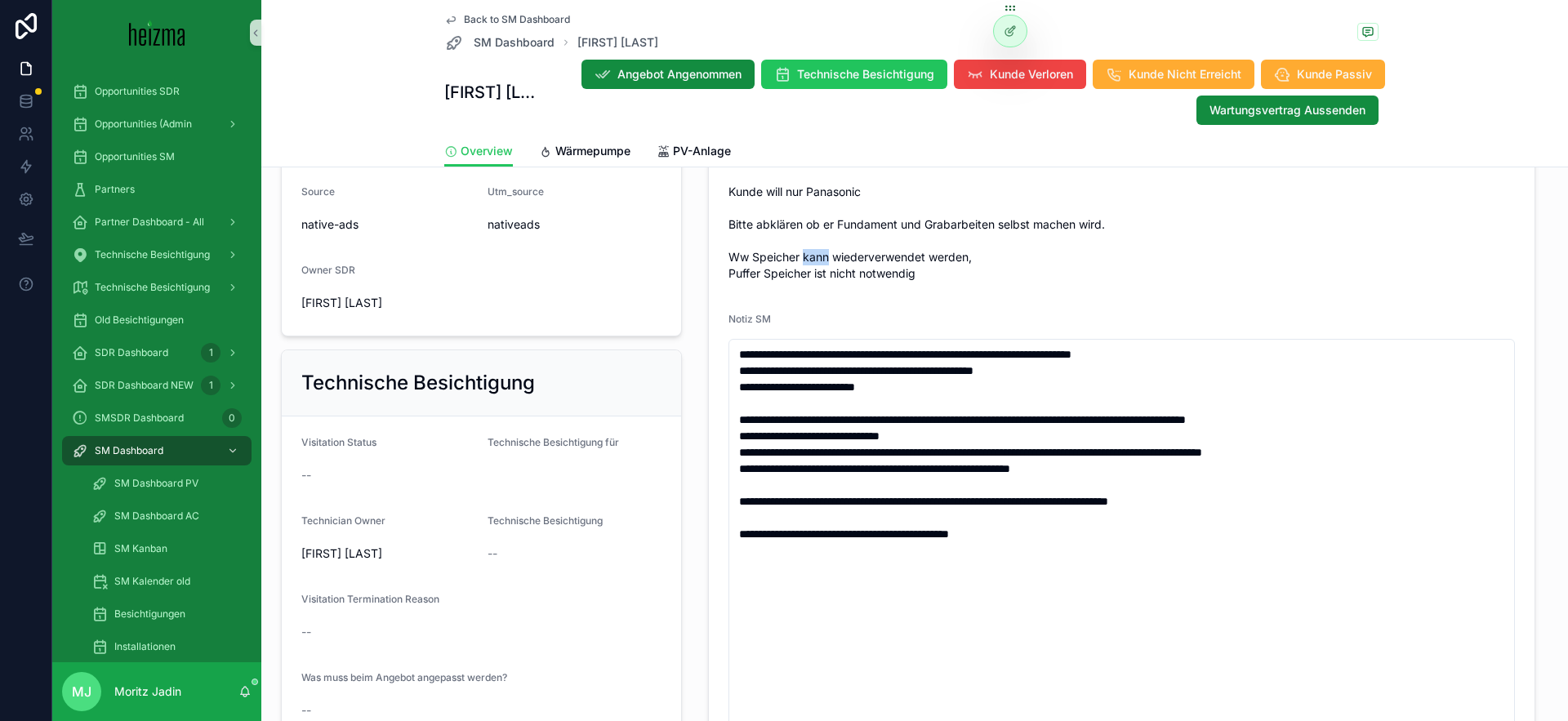 click on "-ist sich nicht sicher ob Vollwärmeschutz, meint aber er hat das Gefühl dass die Dämmung "gut funktioniert"
-alle Fenster sind neu
-19kw Gasheizung, konnte mir
Angebotsnotizen:
Kunde ist sehr freundlich, bekommt noch pv Angebot. Bitten die Burgenland Förderung nicht vergessen.
Kunde will nur Panasonic
Bitte abklären ob er Fundament und Grabarbeiten selbst machen wird.
Ww Speicher kann wiederverwendet werden,
Puffer Speicher ist nicht notwendig" at bounding box center (1121, 176) 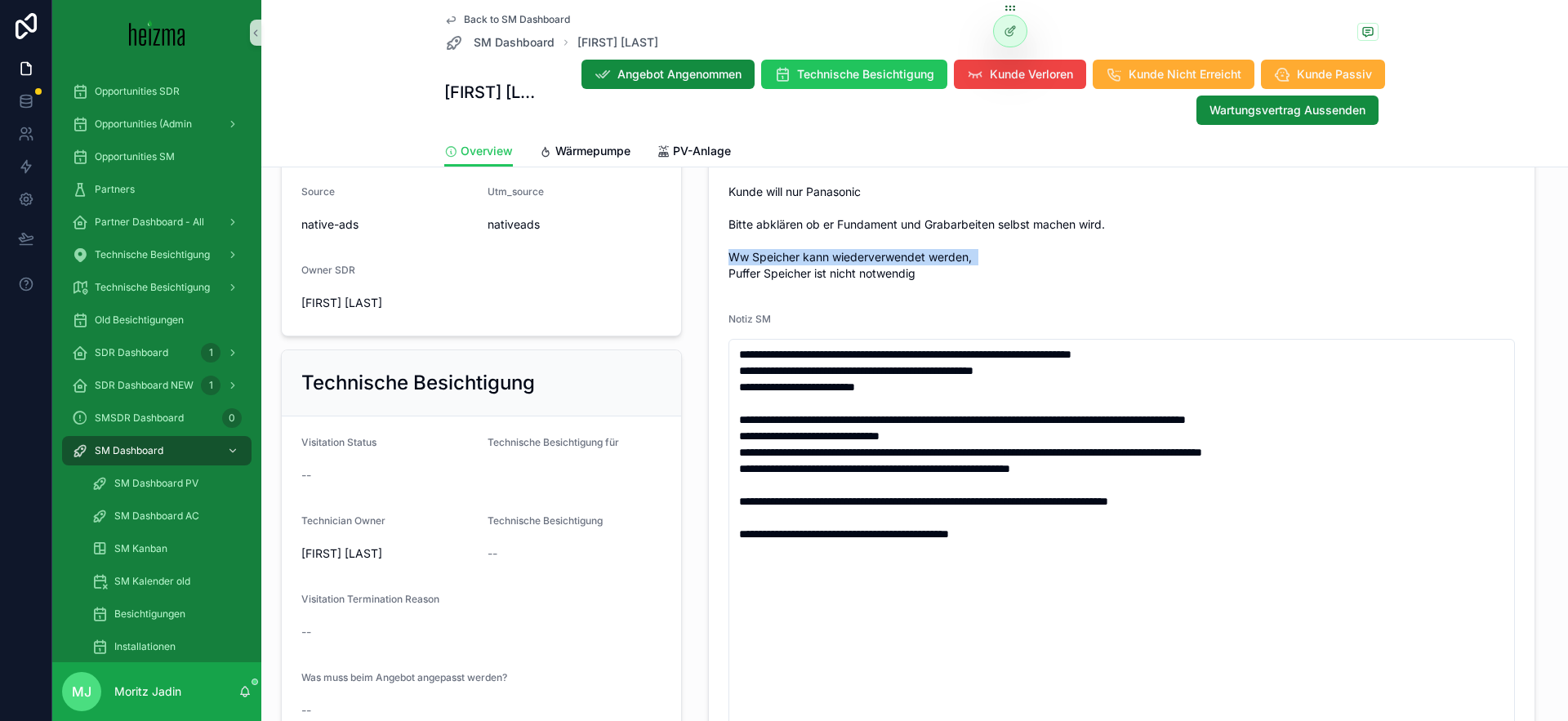 click on "-ist sich nicht sicher ob Vollwärmeschutz, meint aber er hat das Gefühl dass die Dämmung "gut funktioniert"
-alle Fenster sind neu
-19kw Gasheizung, konnte mir
Angebotsnotizen:
Kunde ist sehr freundlich, bekommt noch pv Angebot. Bitten die Burgenland Förderung nicht vergessen.
Kunde will nur Panasonic
Bitte abklären ob er Fundament und Grabarbeiten selbst machen wird.
Ww Speicher kann wiederverwendet werden,
Puffer Speicher ist nicht notwendig" at bounding box center (1121, 176) 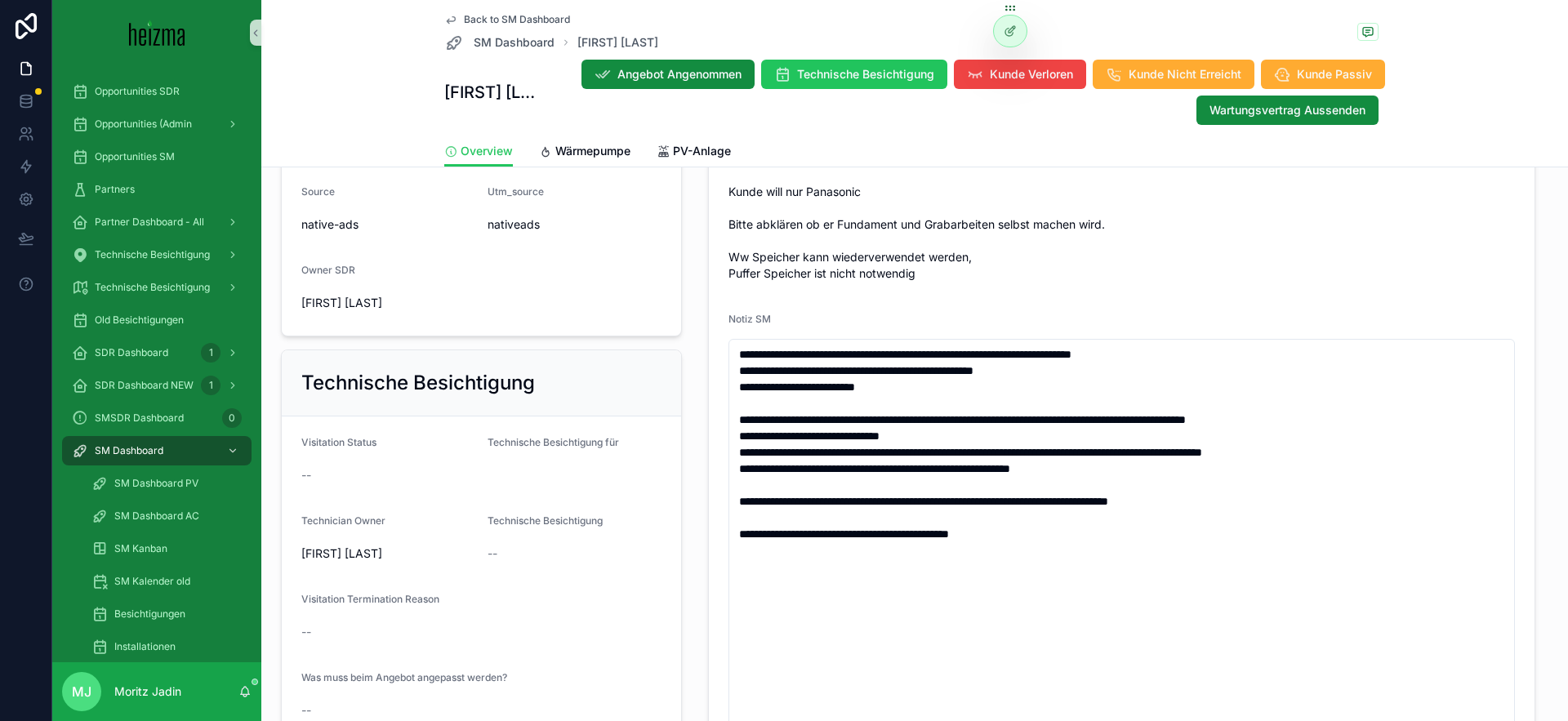 click on "-ist sich nicht sicher ob Vollwärmeschutz, meint aber er hat das Gefühl dass die Dämmung "gut funktioniert"
-alle Fenster sind neu
-19kw Gasheizung, konnte mir
Angebotsnotizen:
Kunde ist sehr freundlich, bekommt noch pv Angebot. Bitten die Burgenland Förderung nicht vergessen.
Kunde will nur Panasonic
Bitte abklären ob er Fundament und Grabarbeiten selbst machen wird.
Ww Speicher kann wiederverwendet werden,
Puffer Speicher ist nicht notwendig" at bounding box center (1121, 176) 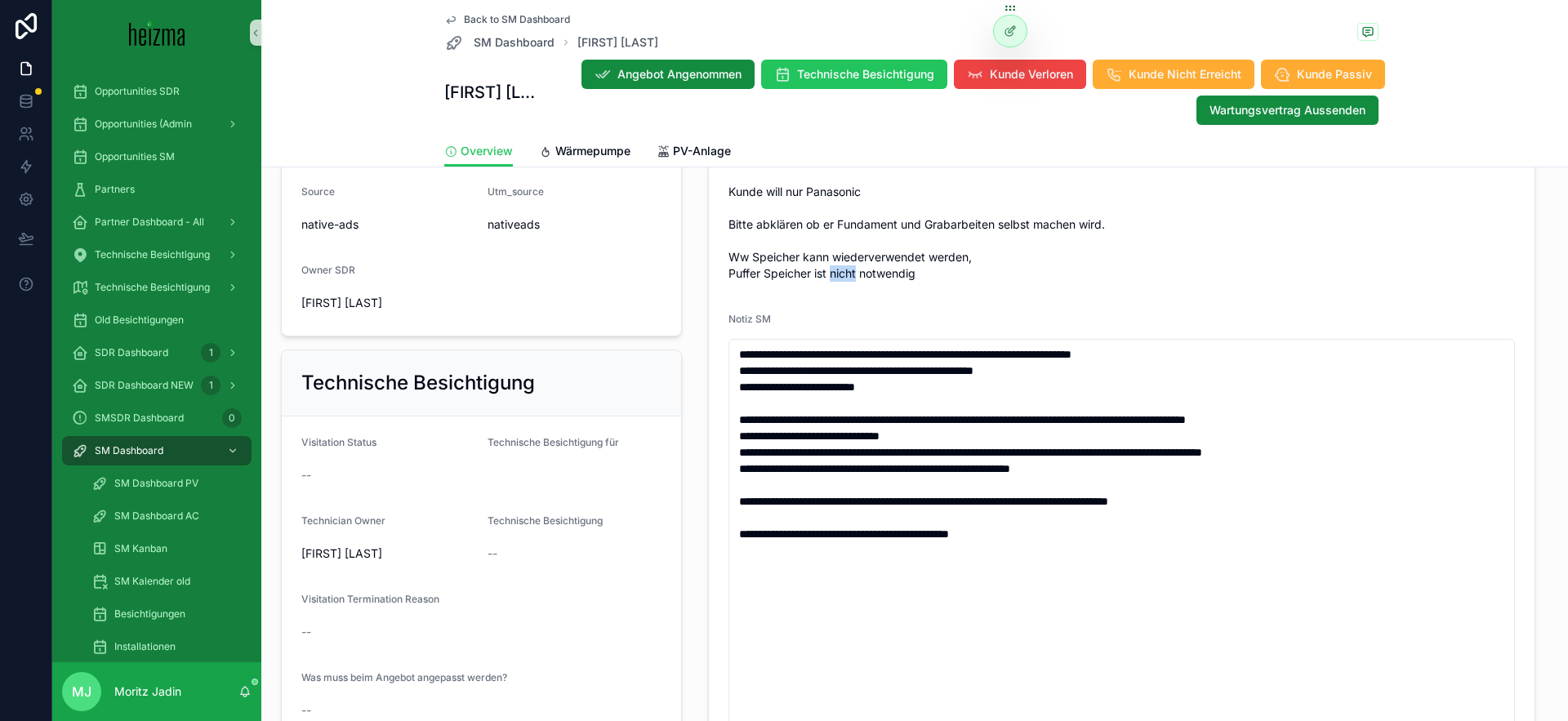 click on "-ist sich nicht sicher ob Vollwärmeschutz, meint aber er hat das Gefühl dass die Dämmung "gut funktioniert"
-alle Fenster sind neu
-19kw Gasheizung, konnte mir
Angebotsnotizen:
Kunde ist sehr freundlich, bekommt noch pv Angebot. Bitten die Burgenland Förderung nicht vergessen.
Kunde will nur Panasonic
Bitte abklären ob er Fundament und Grabarbeiten selbst machen wird.
Ww Speicher kann wiederverwendet werden,
Puffer Speicher ist nicht notwendig" at bounding box center (1121, 176) 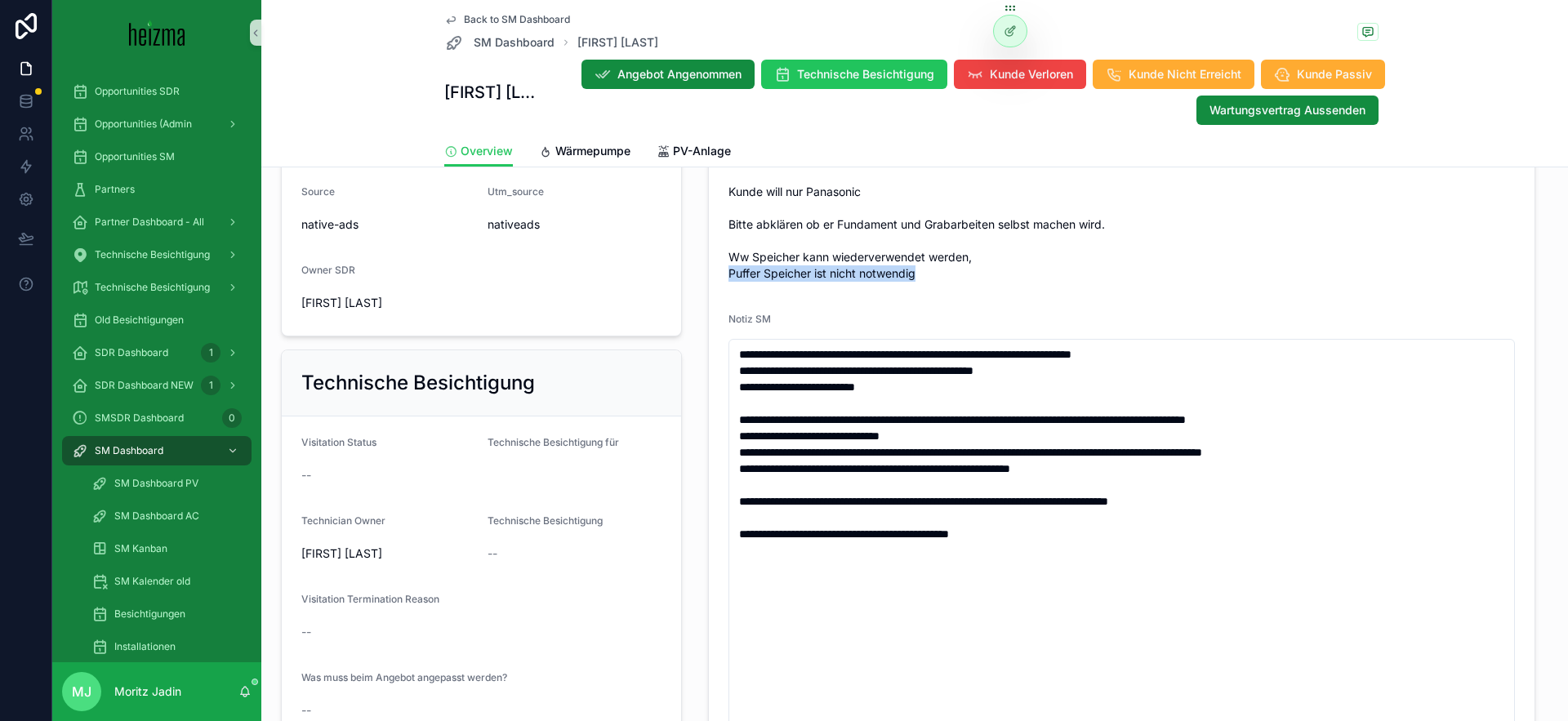 click on "-ist sich nicht sicher ob Vollwärmeschutz, meint aber er hat das Gefühl dass die Dämmung "gut funktioniert"
-alle Fenster sind neu
-19kw Gasheizung, konnte mir
Angebotsnotizen:
Kunde ist sehr freundlich, bekommt noch pv Angebot. Bitten die Burgenland Förderung nicht vergessen.
Kunde will nur Panasonic
Bitte abklären ob er Fundament und Grabarbeiten selbst machen wird.
Ww Speicher kann wiederverwendet werden,
Puffer Speicher ist nicht notwendig" at bounding box center (1121, 176) 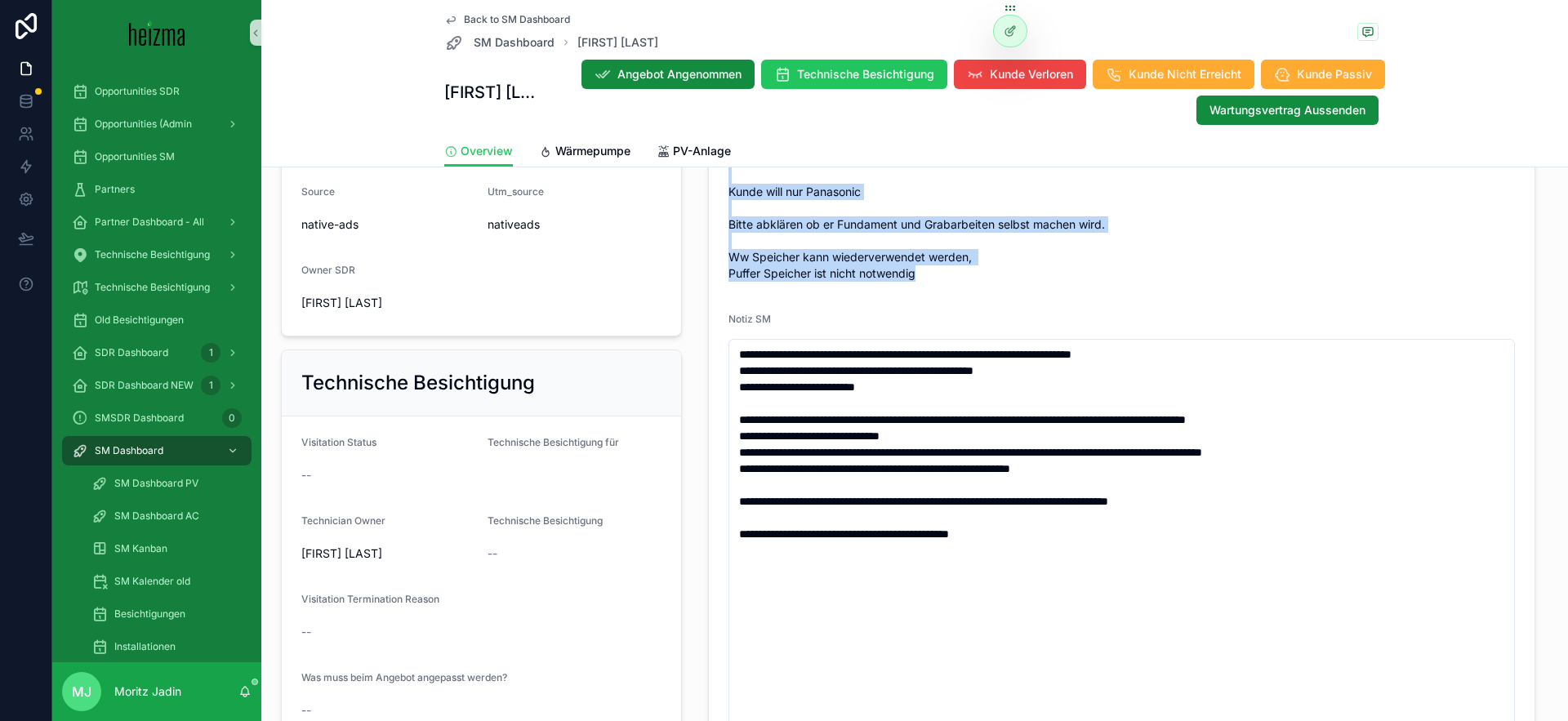 click on "-ist sich nicht sicher ob Vollwärmeschutz, meint aber er hat das Gefühl dass die Dämmung "gut funktioniert"
-alle Fenster sind neu
-19kw Gasheizung, konnte mir
Angebotsnotizen:
Kunde ist sehr freundlich, bekommt noch pv Angebot. Bitten die Burgenland Förderung nicht vergessen.
Kunde will nur Panasonic
Bitte abklären ob er Fundament und Grabarbeiten selbst machen wird.
Ww Speicher kann wiederverwendet werden,
Puffer Speicher ist nicht notwendig" at bounding box center [1121, 176] 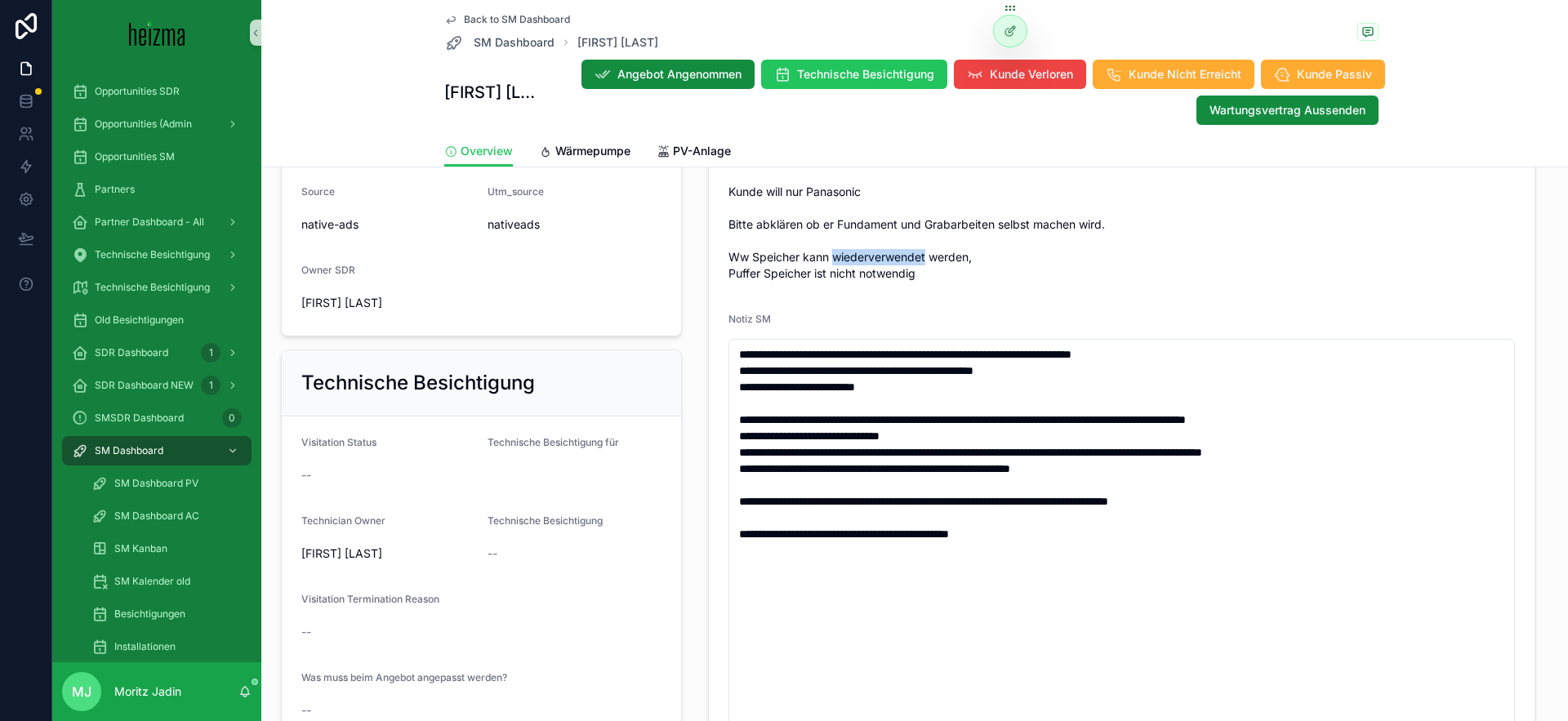 click on "-ist sich nicht sicher ob Vollwärmeschutz, meint aber er hat das Gefühl dass die Dämmung "gut funktioniert"
-alle Fenster sind neu
-19kw Gasheizung, konnte mir
Angebotsnotizen:
Kunde ist sehr freundlich, bekommt noch pv Angebot. Bitten die Burgenland Förderung nicht vergessen.
Kunde will nur Panasonic
Bitte abklären ob er Fundament und Grabarbeiten selbst machen wird.
Ww Speicher kann wiederverwendet werden,
Puffer Speicher ist nicht notwendig" at bounding box center (1121, 176) 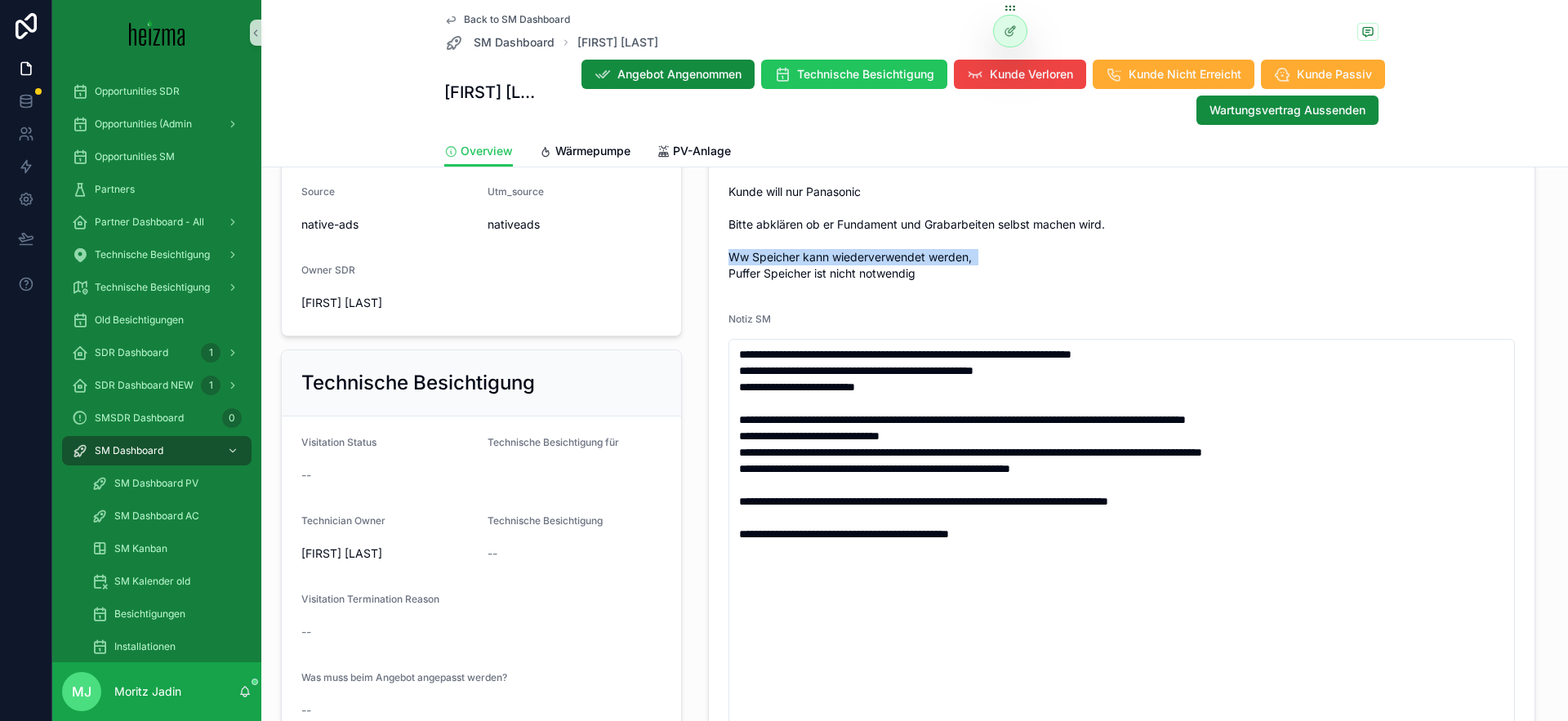 click on "-ist sich nicht sicher ob Vollwärmeschutz, meint aber er hat das Gefühl dass die Dämmung "gut funktioniert"
-alle Fenster sind neu
-19kw Gasheizung, konnte mir
Angebotsnotizen:
Kunde ist sehr freundlich, bekommt noch pv Angebot. Bitten die Burgenland Förderung nicht vergessen.
Kunde will nur Panasonic
Bitte abklären ob er Fundament und Grabarbeiten selbst machen wird.
Ww Speicher kann wiederverwendet werden,
Puffer Speicher ist nicht notwendig" at bounding box center (1121, 176) 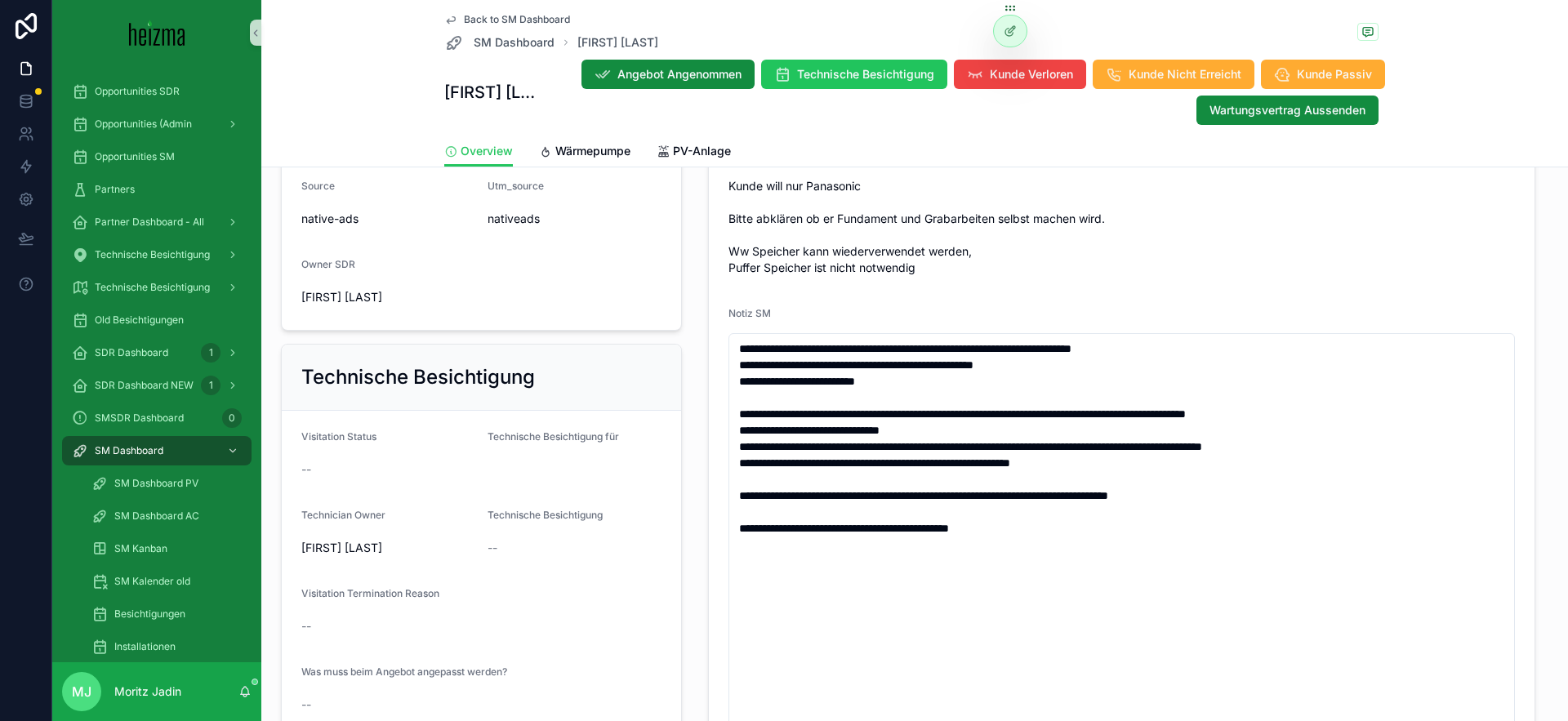 click on "Status Installationstermin ausgemacht Realisierungszeitraum -- Technician Owner Simon Prochazka Priorität SM -- Priorität SDR 2 Wärmeabgabesystem Fußbodenheizung/Wandheizung/Deckenheizung Angebot ANG-9589-Dogan-2025-03-20 .pdf ANG-9589-Dogan-2025-03-20 .pdf ANG-9589-Dogan-2025-03-20 .pdf ANG-9589-Dogan-2025-03-20 .pdf Grund für fortlaufende Verhandlungen Follow Up Prämisse Kunde Verloren Gründe -- Notizen -ist sich nicht sicher ob Vollwärmeschutz, meint aber er hat das Gefühl dass die Dämmung "gut funktioniert"
-alle Fenster sind neu
-19kw Gasheizung, konnte mir
Angebotsnotizen:
Kunde ist sehr freundlich, bekommt noch pv Angebot. Bitten die Burgenland Förderung nicht vergessen.
Kunde will nur Panasonic
Bitte abklären ob er Fundament und Grabarbeiten selbst machen wird.
Ww Speicher kann wiederverwendet werden,
Puffer Speicher ist nicht notwendig  Notiz SM" at bounding box center [1121, 257] 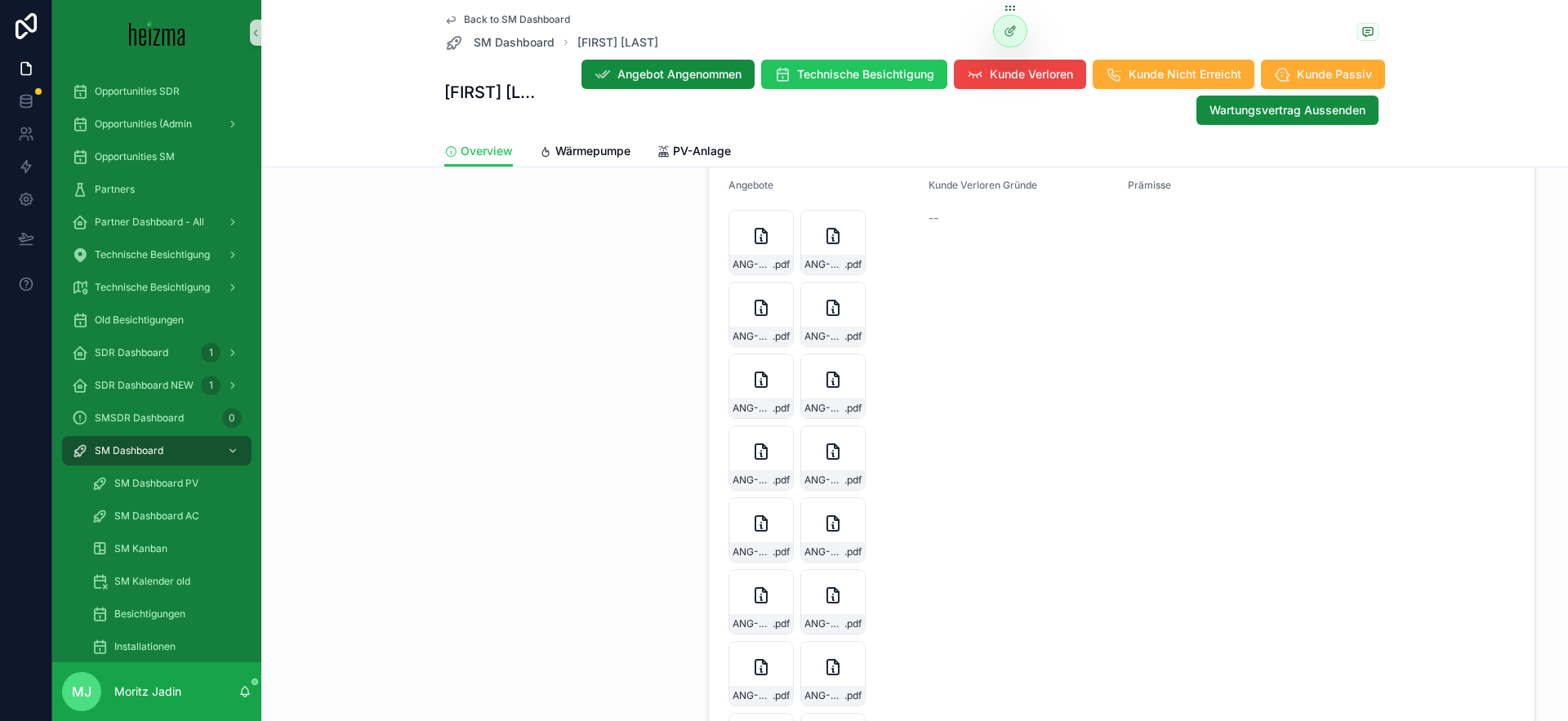 scroll, scrollTop: 1604, scrollLeft: 0, axis: vertical 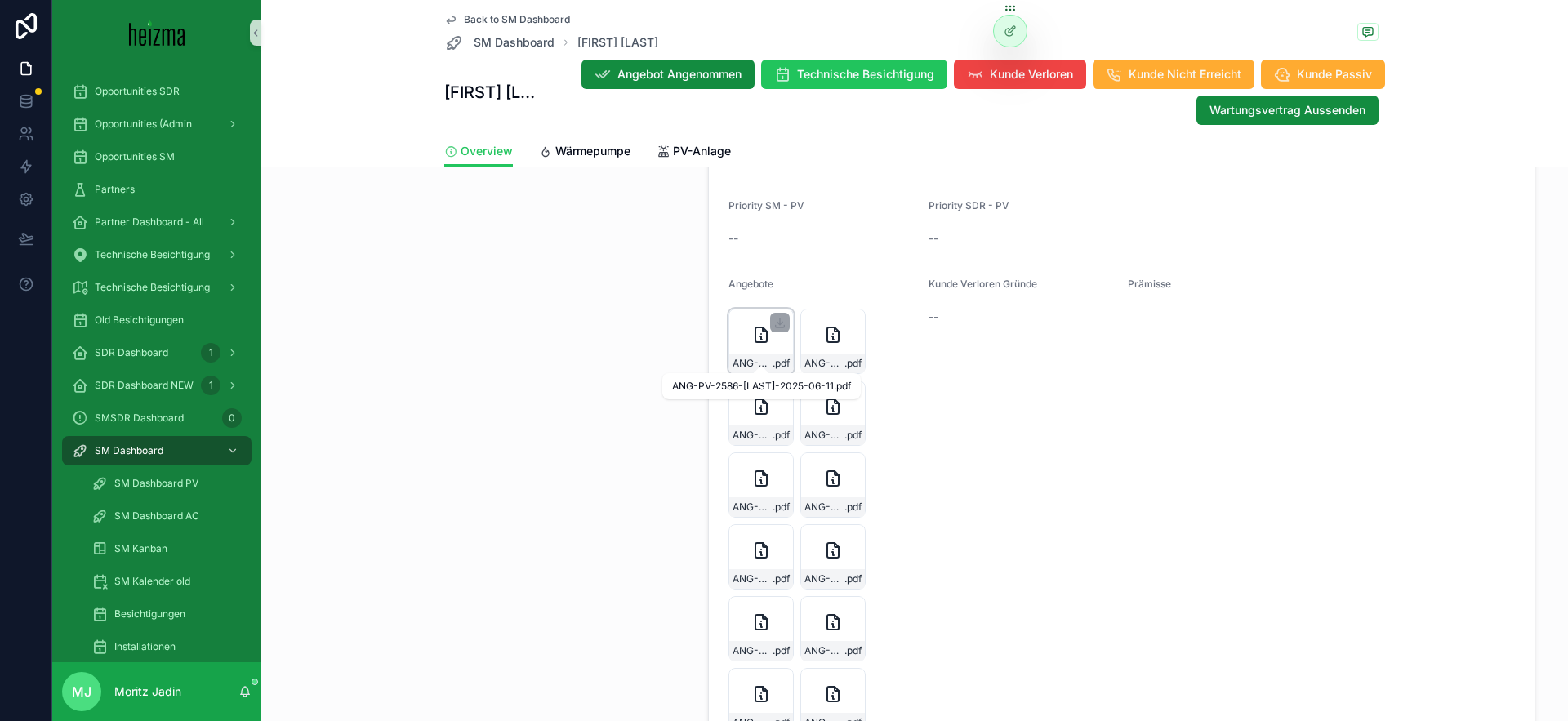 click at bounding box center [761, 375] 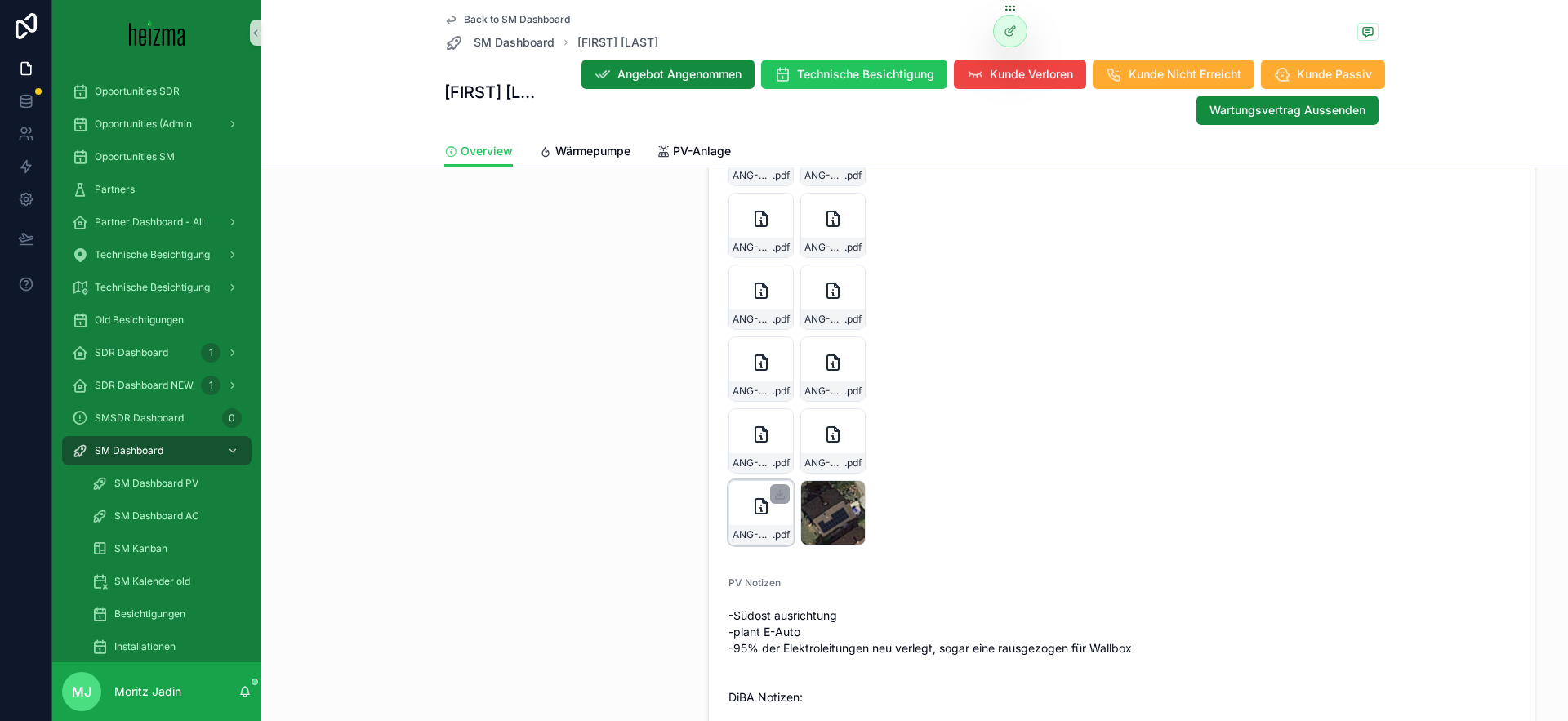 scroll, scrollTop: 2295, scrollLeft: 0, axis: vertical 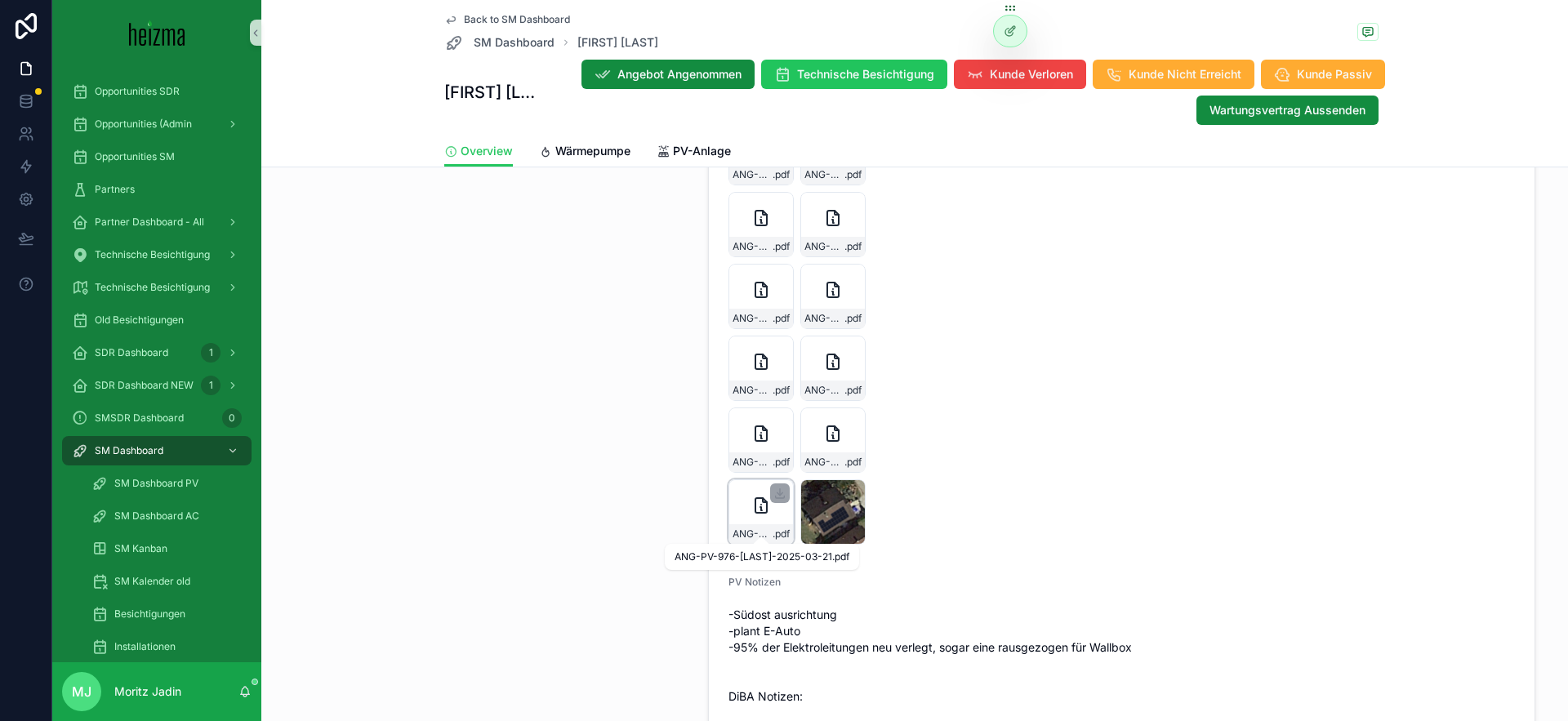 click on "ANG-PV-976-Dogan-2025-03-21" at bounding box center [752, 534] 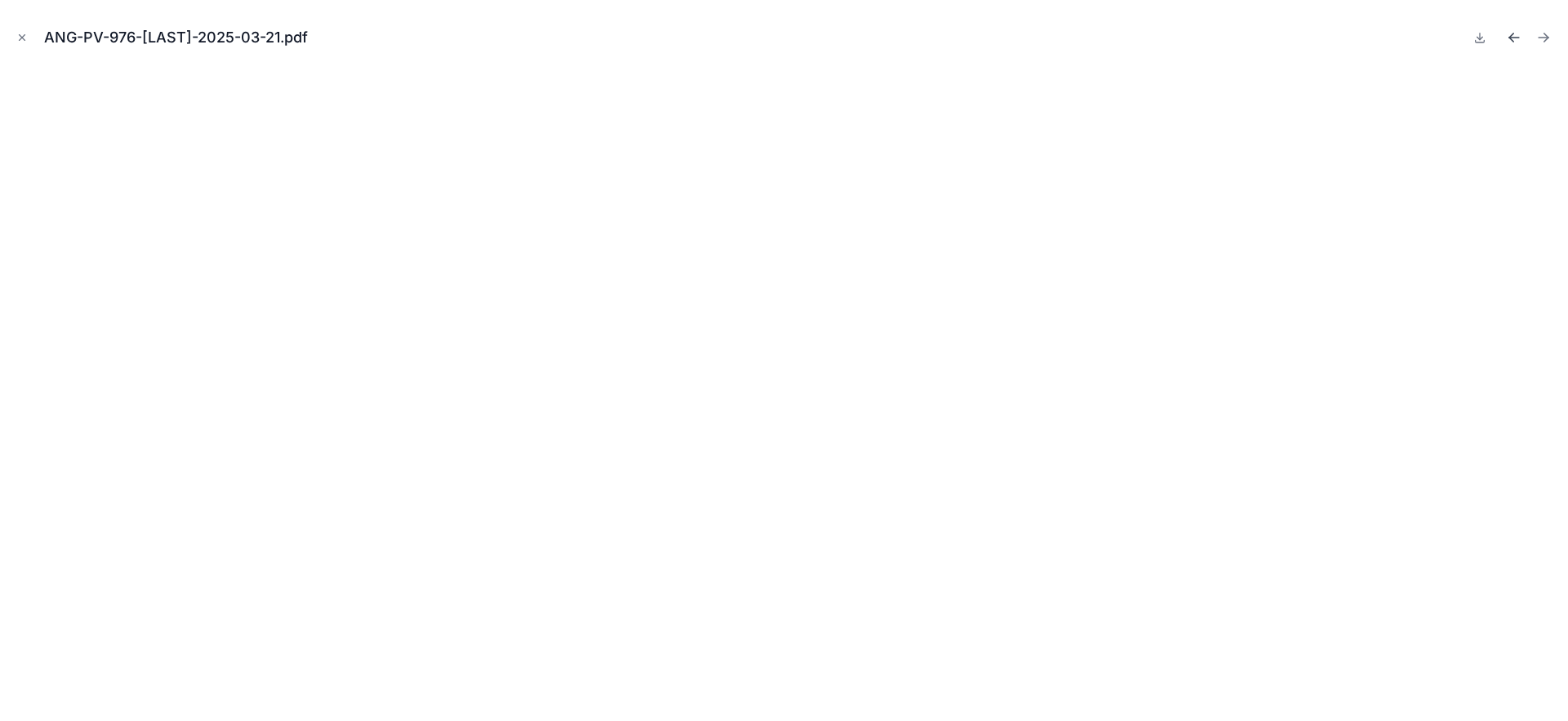 click 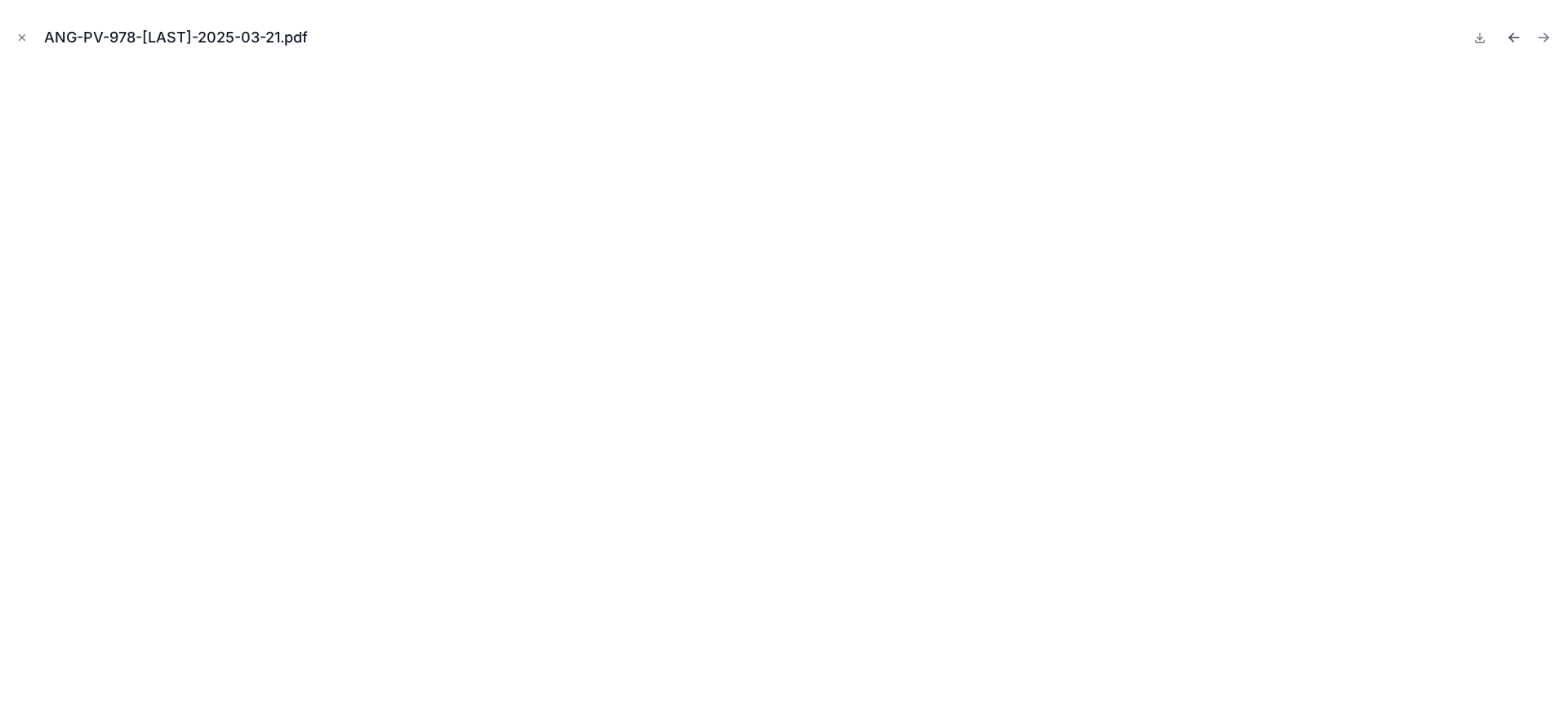 click 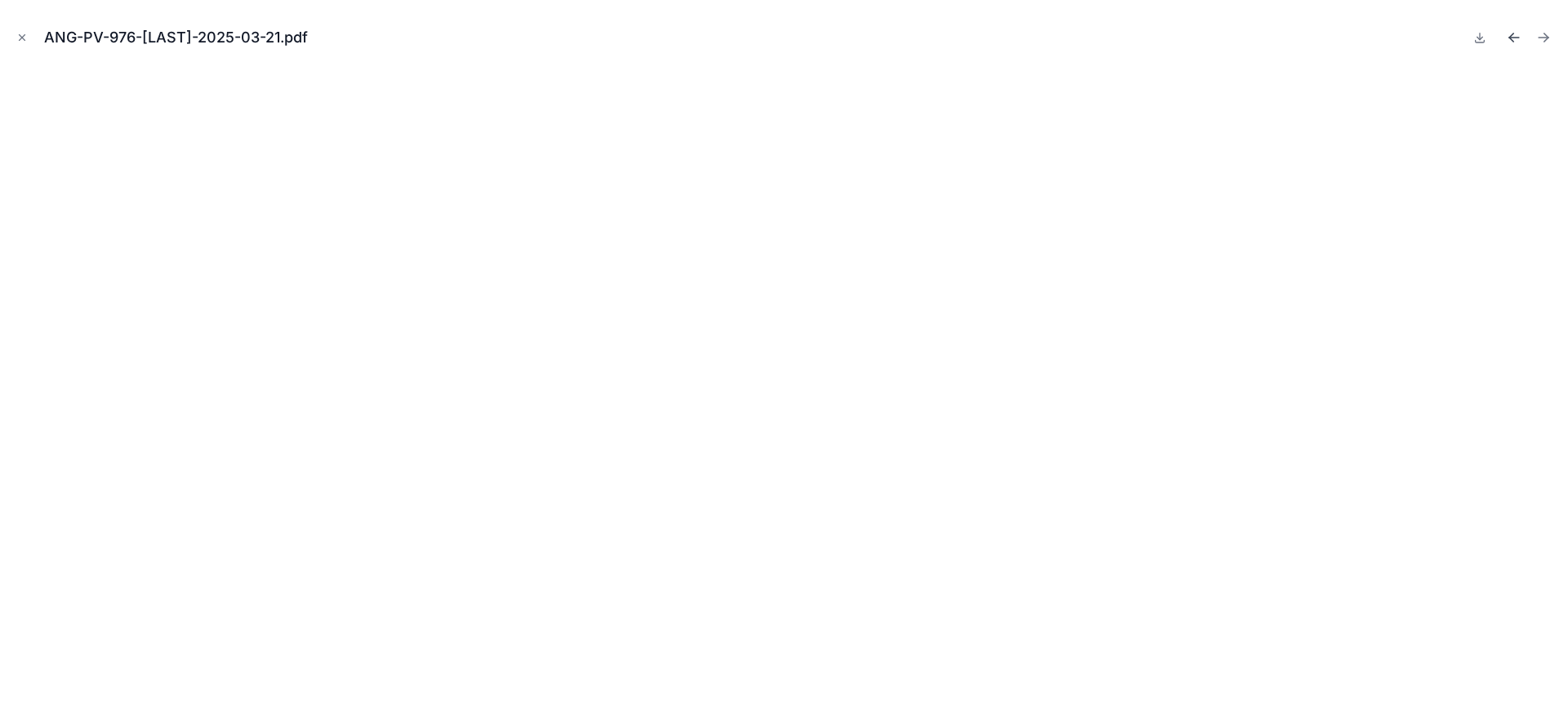 click 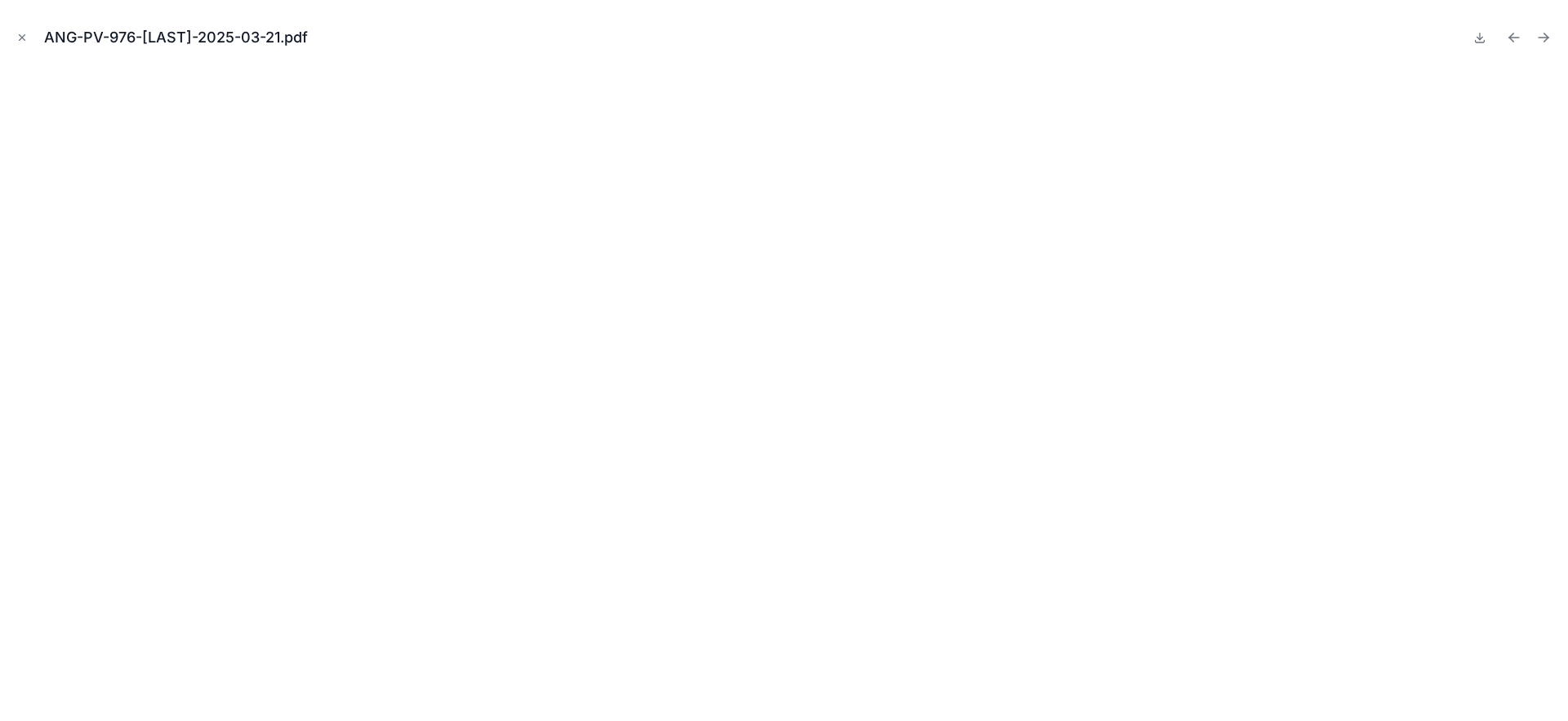 click 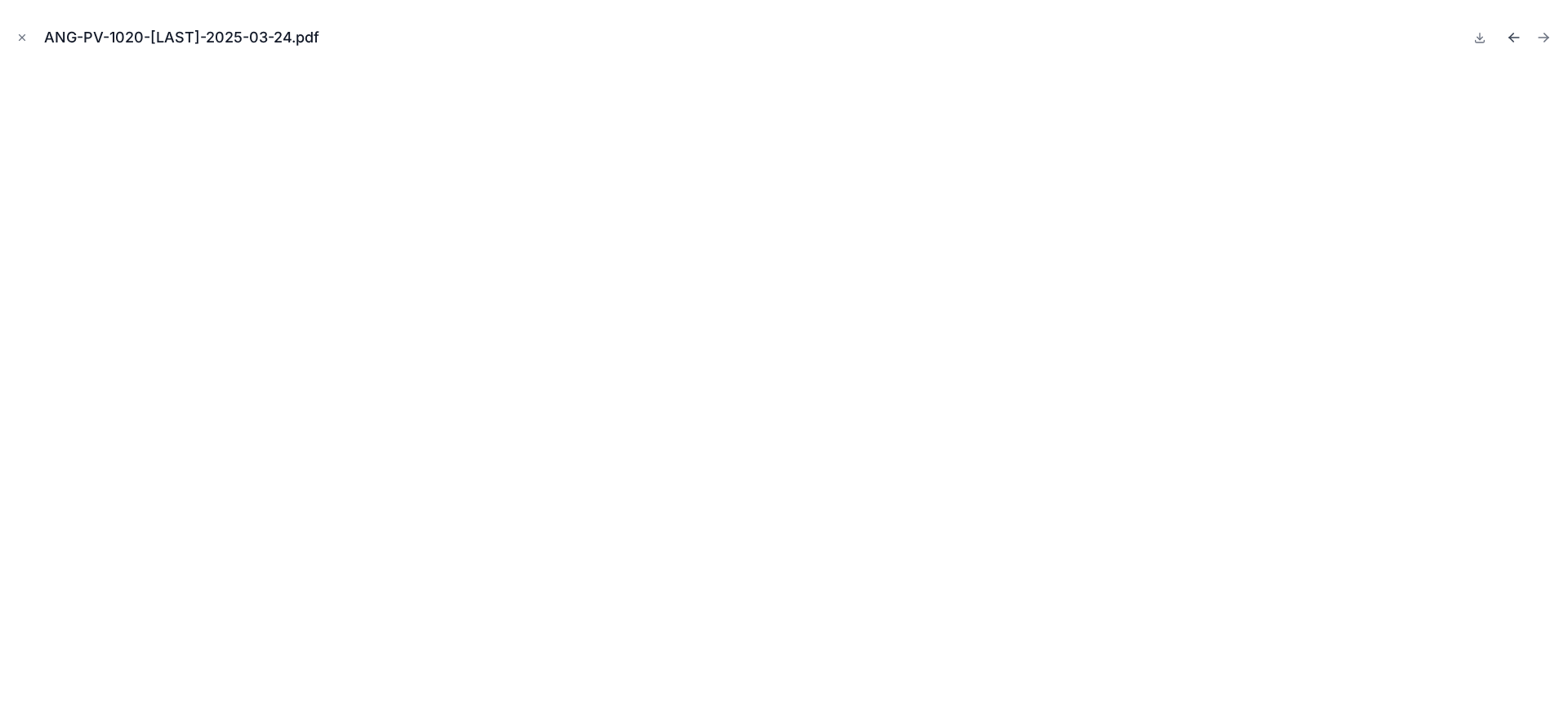 click 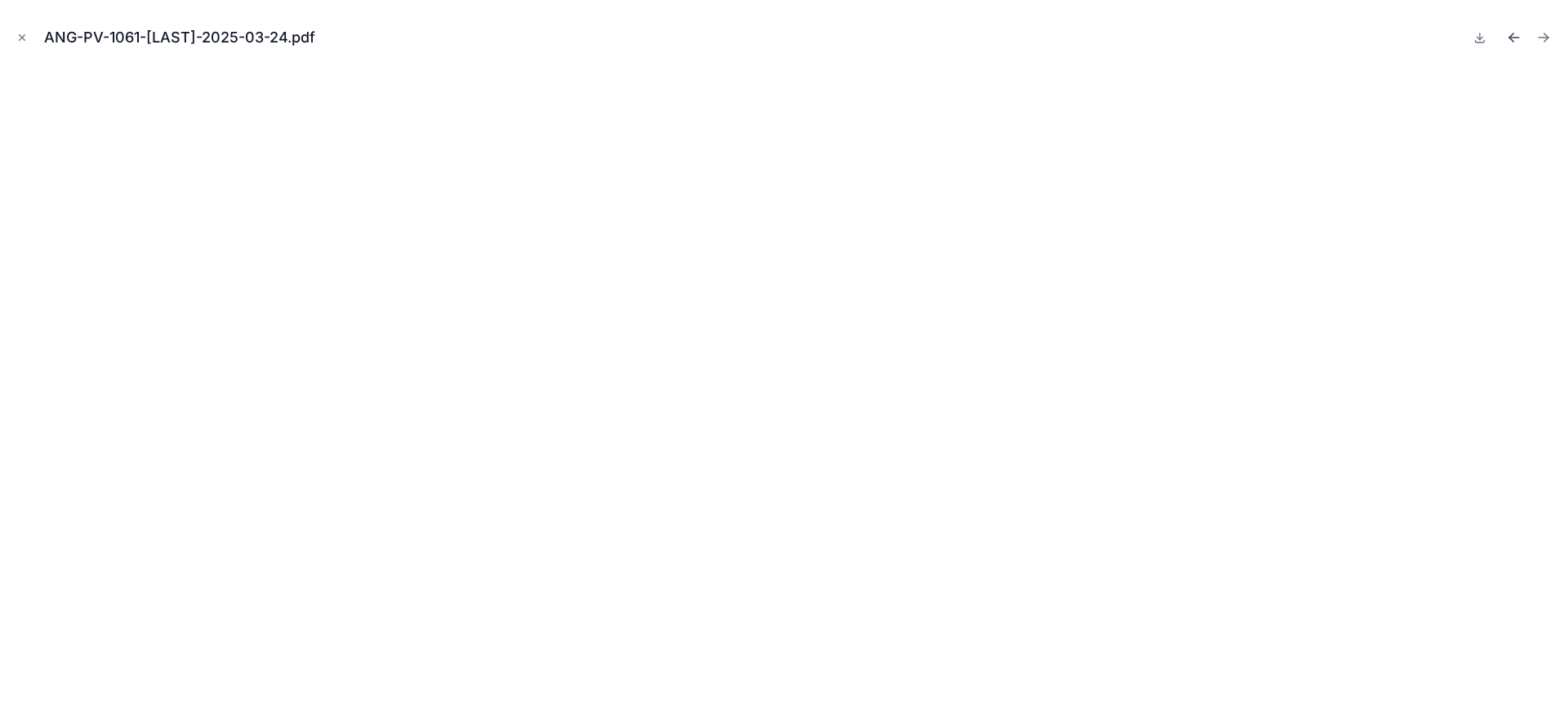 click 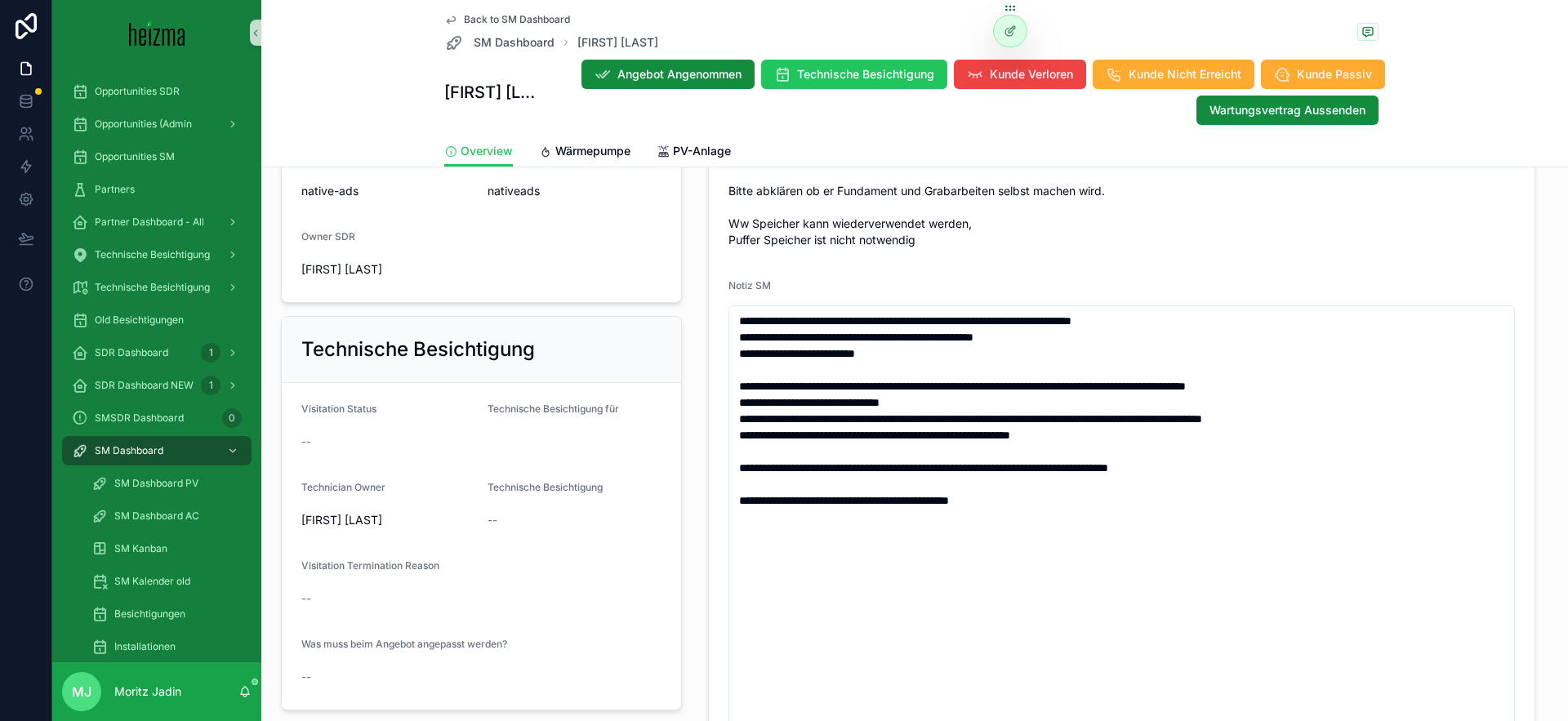 scroll, scrollTop: 791, scrollLeft: 0, axis: vertical 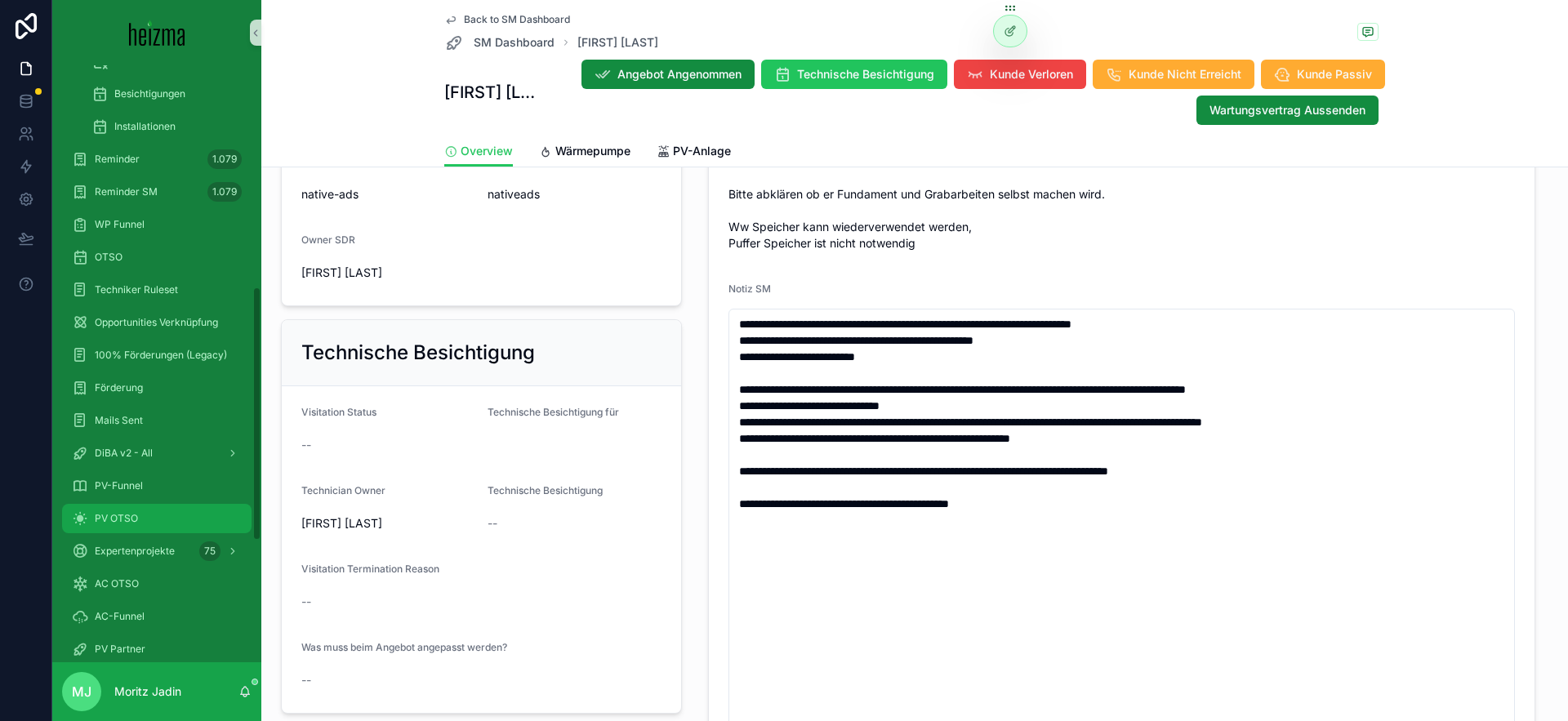 click on "PV OTSO" at bounding box center (157, 518) 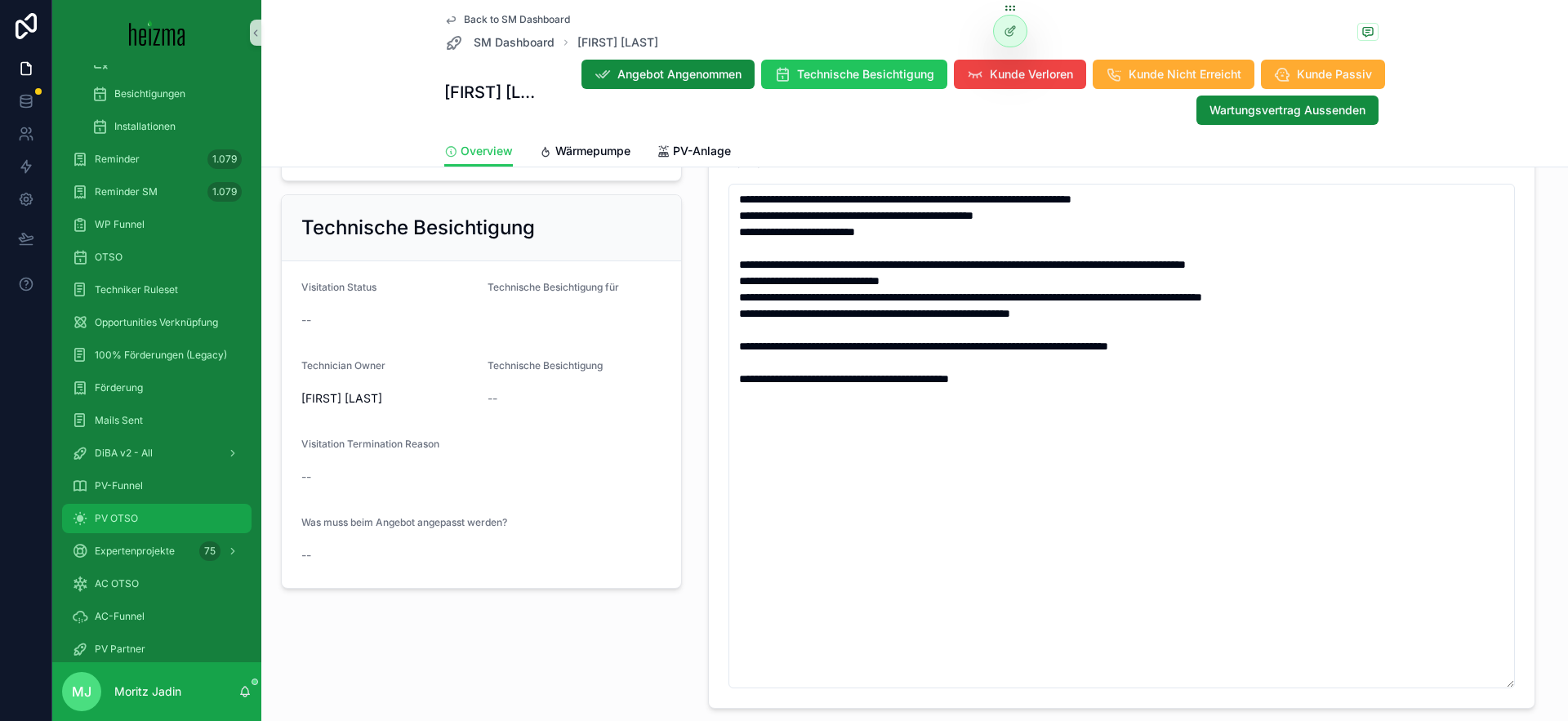 scroll, scrollTop: 918, scrollLeft: 0, axis: vertical 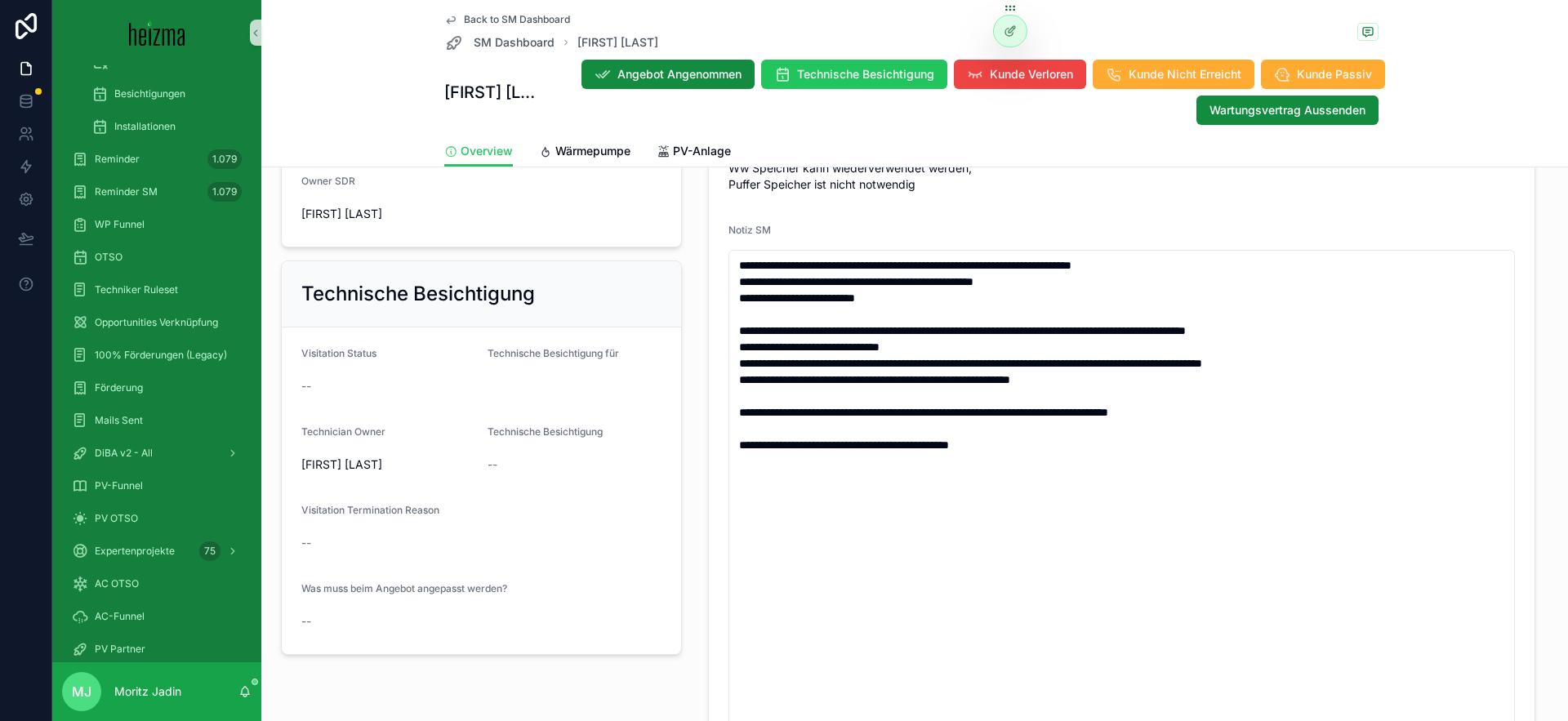 click on "Status Installationstermin ausgemacht Realisierungszeitraum -- Technician Owner Simon Prochazka Priorität SM -- Priorität SDR 2 Wärmeabgabesystem Fußbodenheizung/Wandheizung/Deckenheizung Angebot ANG-9589-Dogan-2025-03-20 .pdf ANG-9589-Dogan-2025-03-20 .pdf ANG-9589-Dogan-2025-03-20 .pdf ANG-9589-Dogan-2025-03-20 .pdf Grund für fortlaufende Verhandlungen Follow Up Prämisse Kunde Verloren Gründe -- Notizen -ist sich nicht sicher ob Vollwärmeschutz, meint aber er hat das Gefühl dass die Dämmung "gut funktioniert"
-alle Fenster sind neu
-19kw Gasheizung, konnte mir
Angebotsnotizen:
Kunde ist sehr freundlich, bekommt noch pv Angebot. Bitten die Burgenland Förderung nicht vergessen.
Kunde will nur Panasonic
Bitte abklären ob er Fundament und Grabarbeiten selbst machen wird.
Ww Speicher kann wiederverwendet werden,
Puffer Speicher ist nicht notwendig  Notiz SM" at bounding box center [1121, 174] 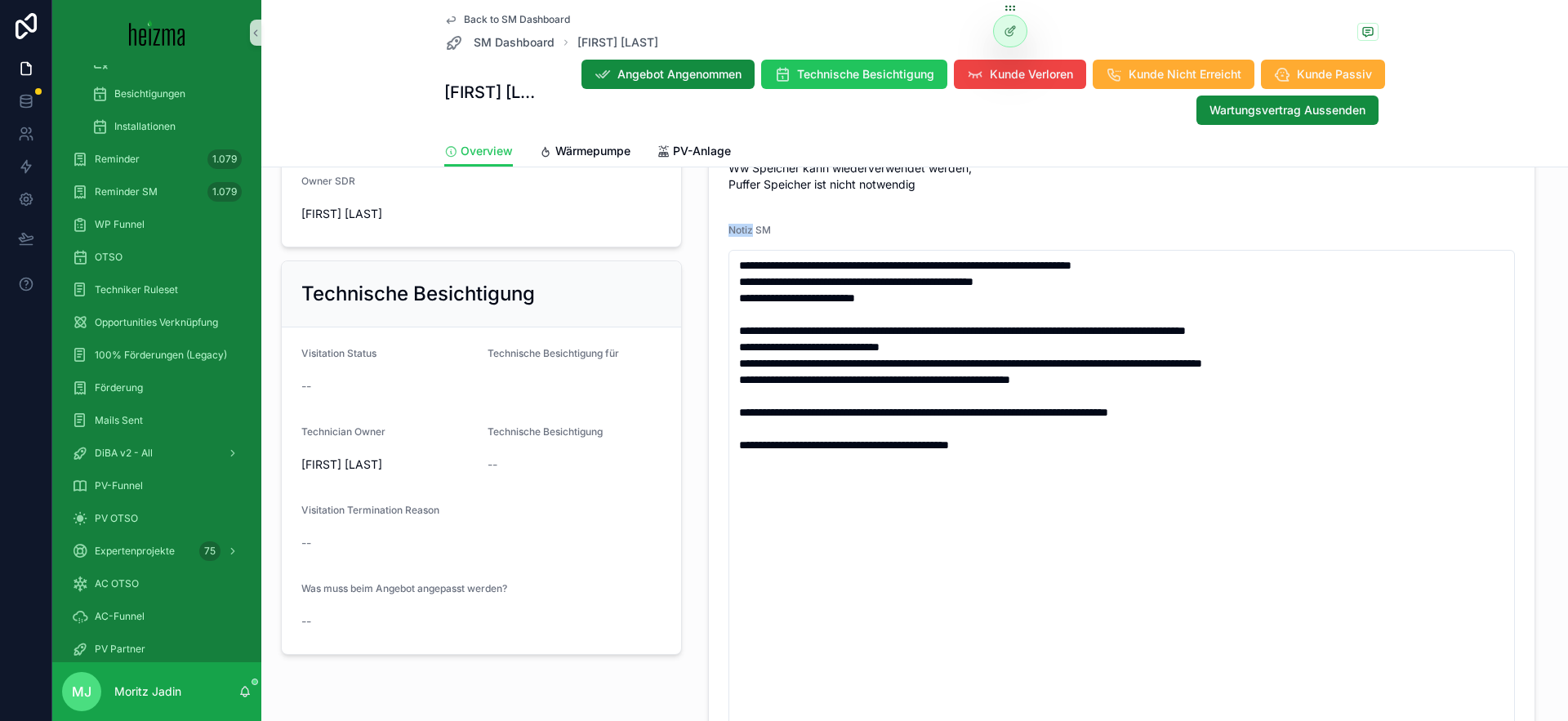 click on "Status Installationstermin ausgemacht Realisierungszeitraum -- Technician Owner Simon Prochazka Priorität SM -- Priorität SDR 2 Wärmeabgabesystem Fußbodenheizung/Wandheizung/Deckenheizung Angebot ANG-9589-Dogan-2025-03-20 .pdf ANG-9589-Dogan-2025-03-20 .pdf ANG-9589-Dogan-2025-03-20 .pdf ANG-9589-Dogan-2025-03-20 .pdf Grund für fortlaufende Verhandlungen Follow Up Prämisse Kunde Verloren Gründe -- Notizen -ist sich nicht sicher ob Vollwärmeschutz, meint aber er hat das Gefühl dass die Dämmung "gut funktioniert"
-alle Fenster sind neu
-19kw Gasheizung, konnte mir
Angebotsnotizen:
Kunde ist sehr freundlich, bekommt noch pv Angebot. Bitten die Burgenland Förderung nicht vergessen.
Kunde will nur Panasonic
Bitte abklären ob er Fundament und Grabarbeiten selbst machen wird.
Ww Speicher kann wiederverwendet werden,
Puffer Speicher ist nicht notwendig  Notiz SM" at bounding box center [1121, 174] 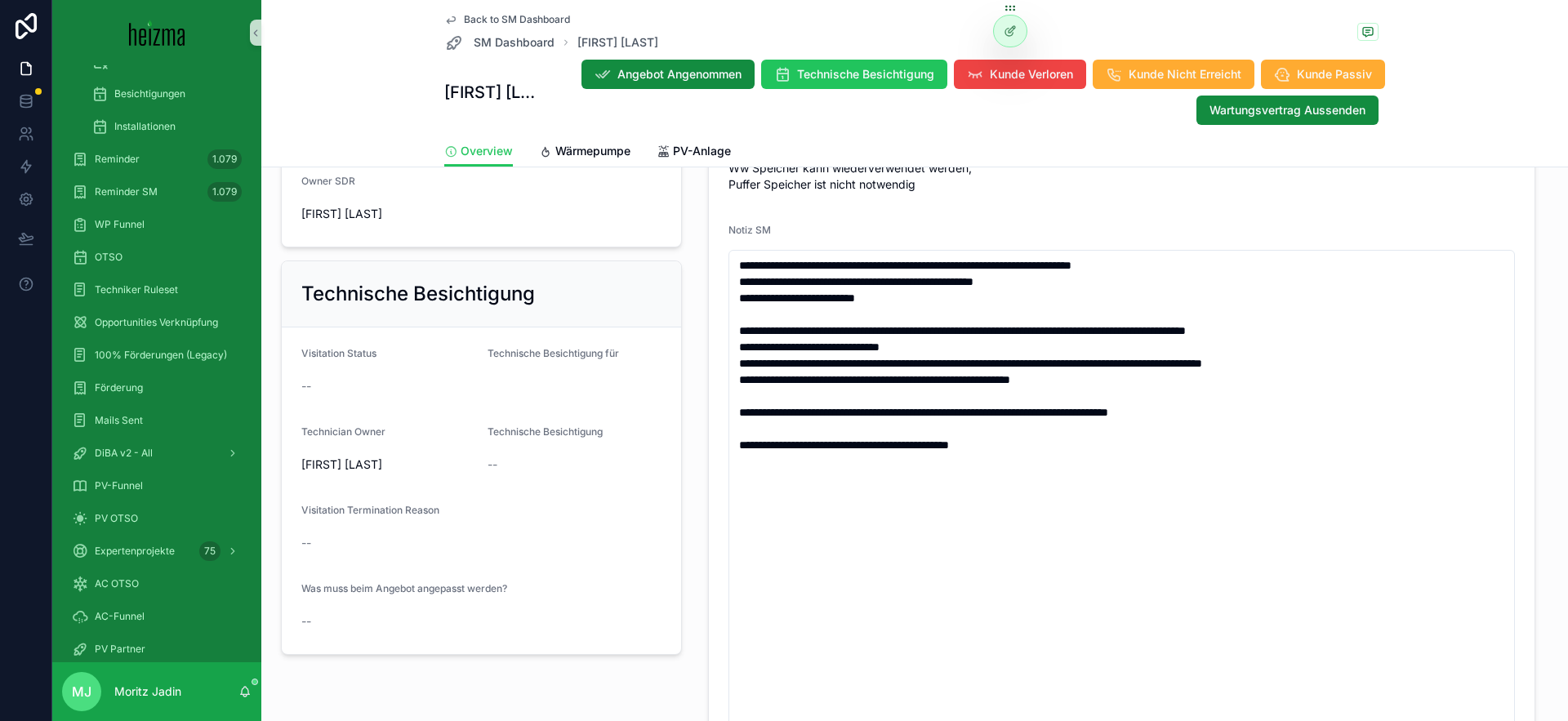 click on "Notiz SM" at bounding box center (750, 229) 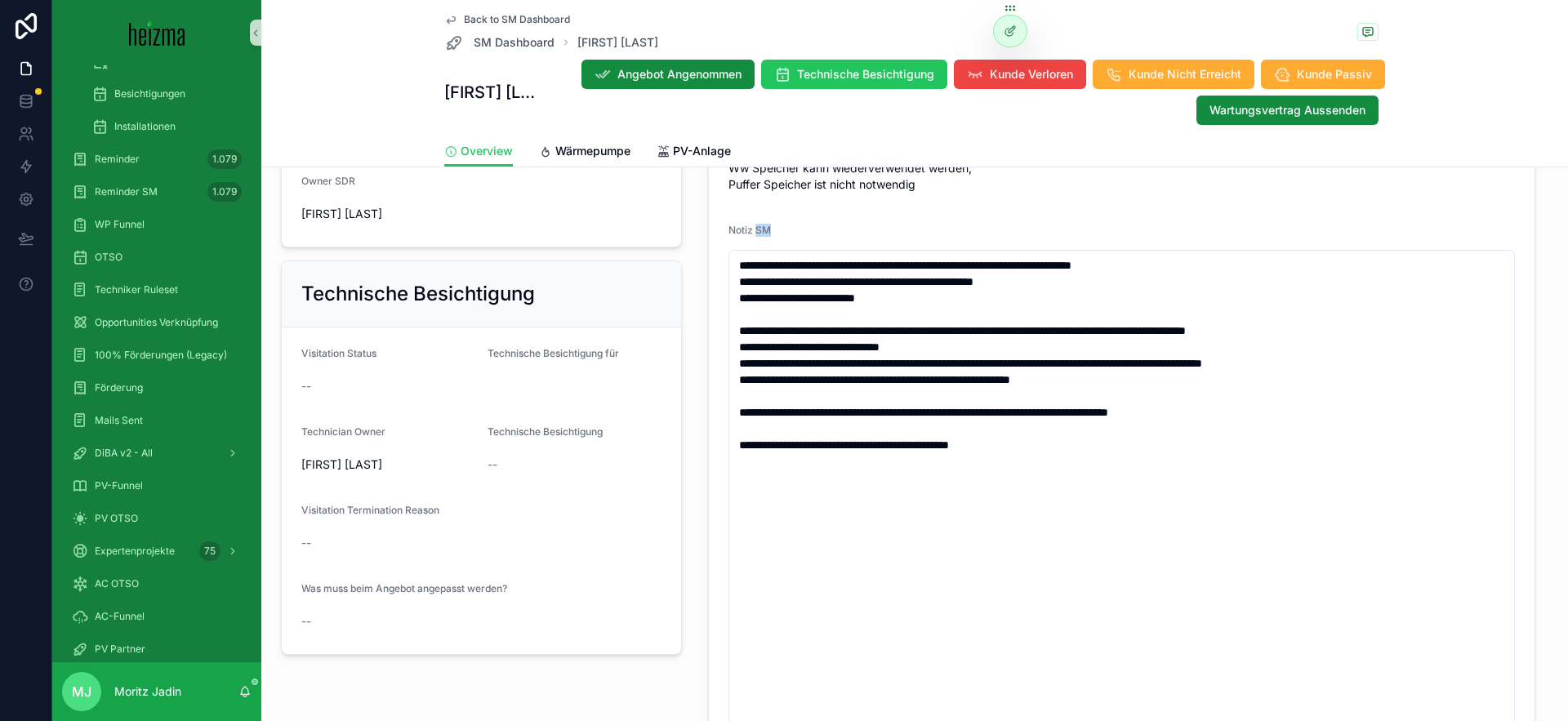 click on "Notiz SM" at bounding box center (750, 229) 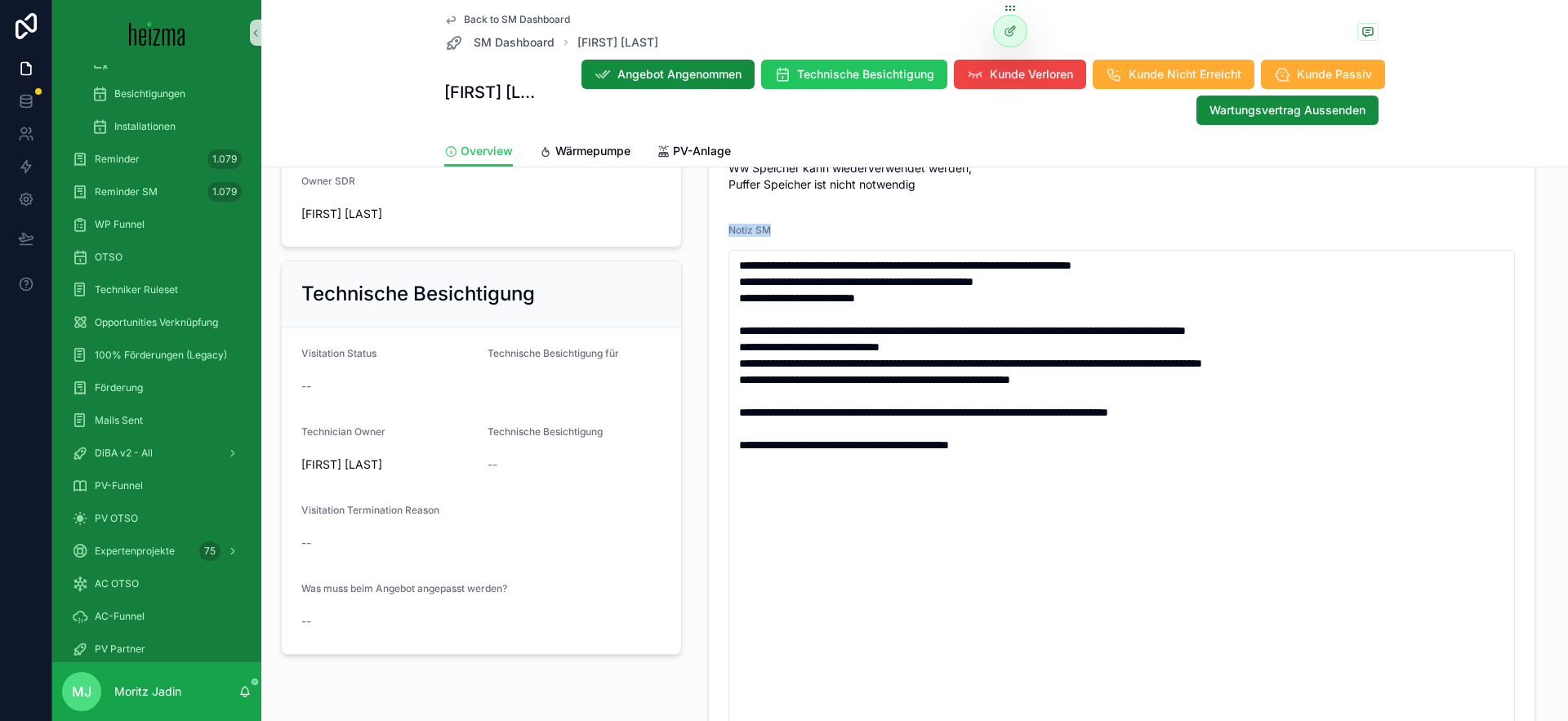 click on "Notiz SM" at bounding box center [750, 229] 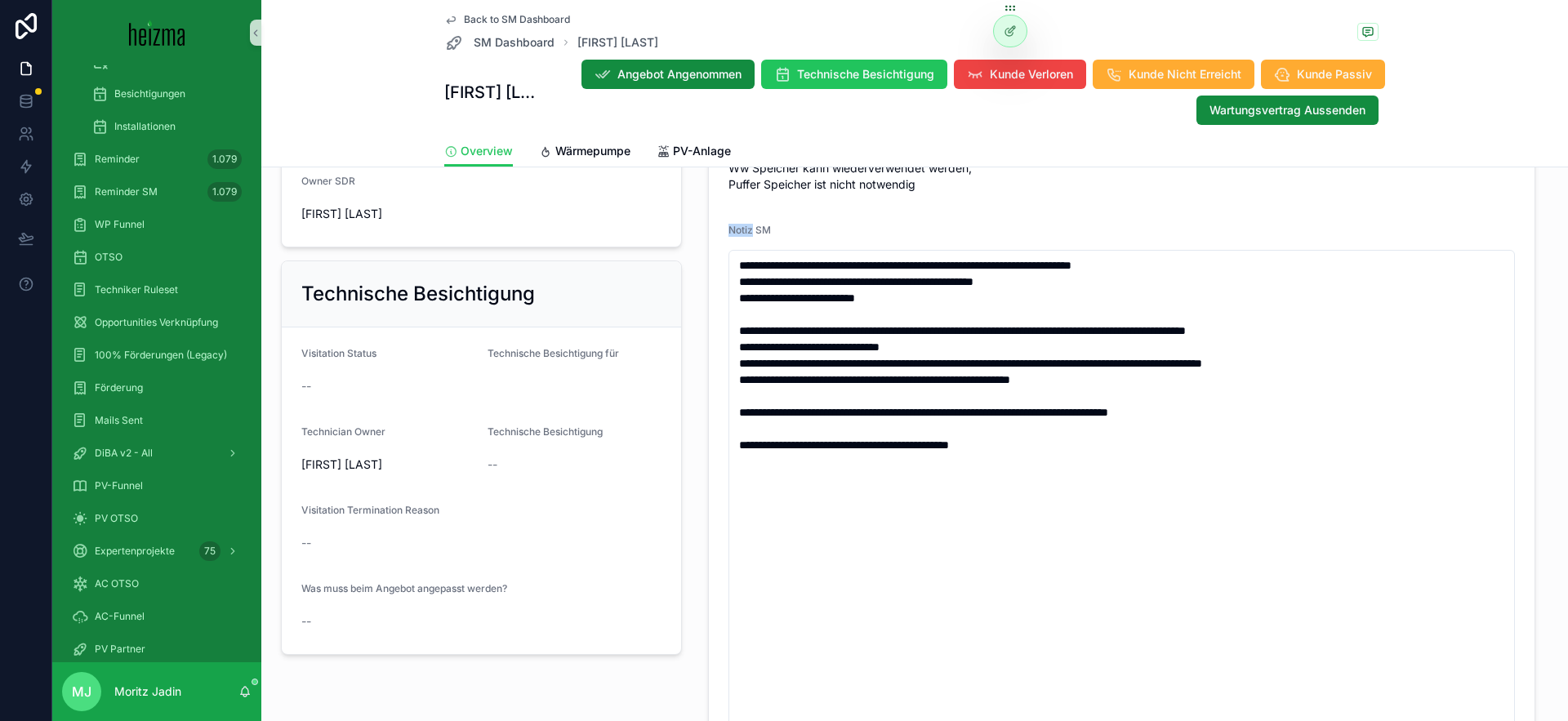 click on "Notiz SM" at bounding box center [750, 229] 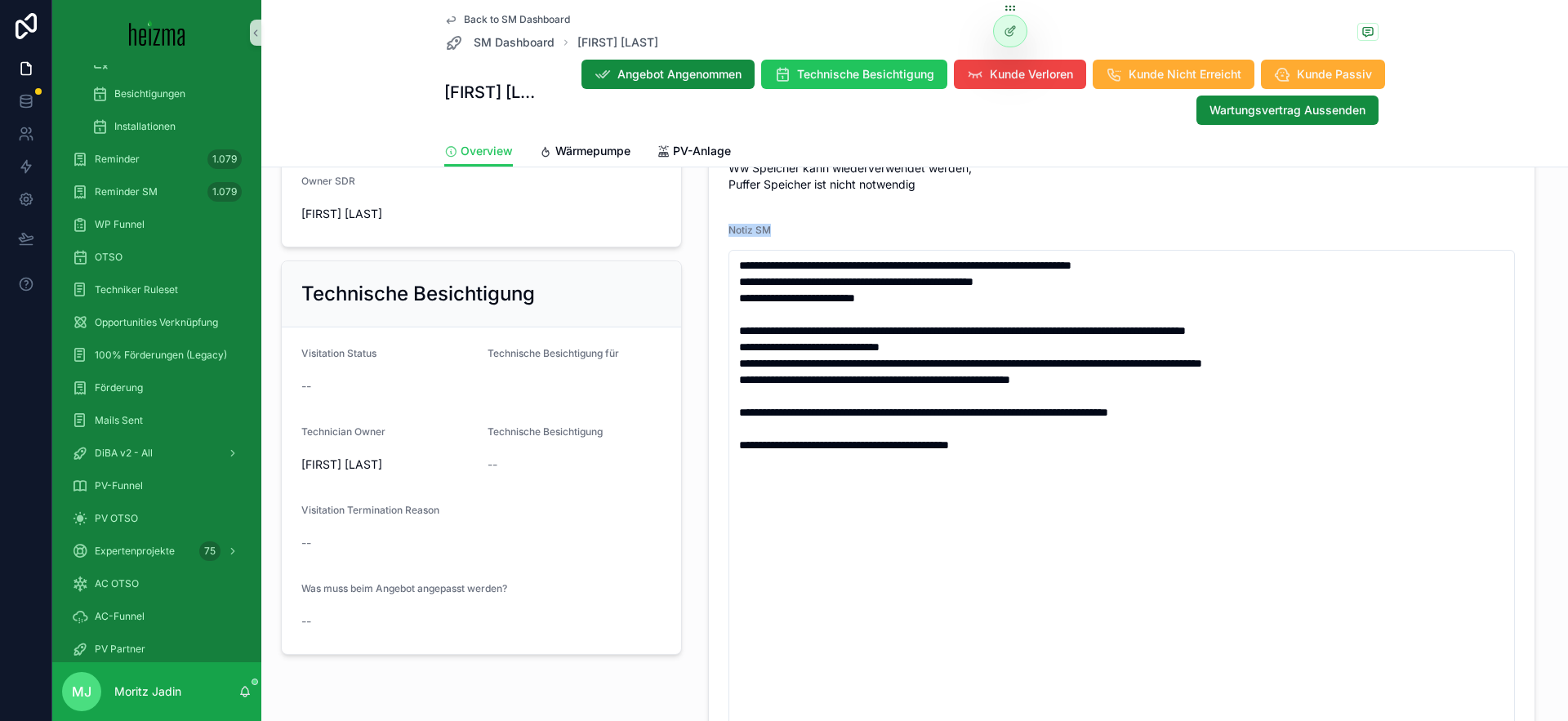 click on "Notiz SM" at bounding box center (750, 229) 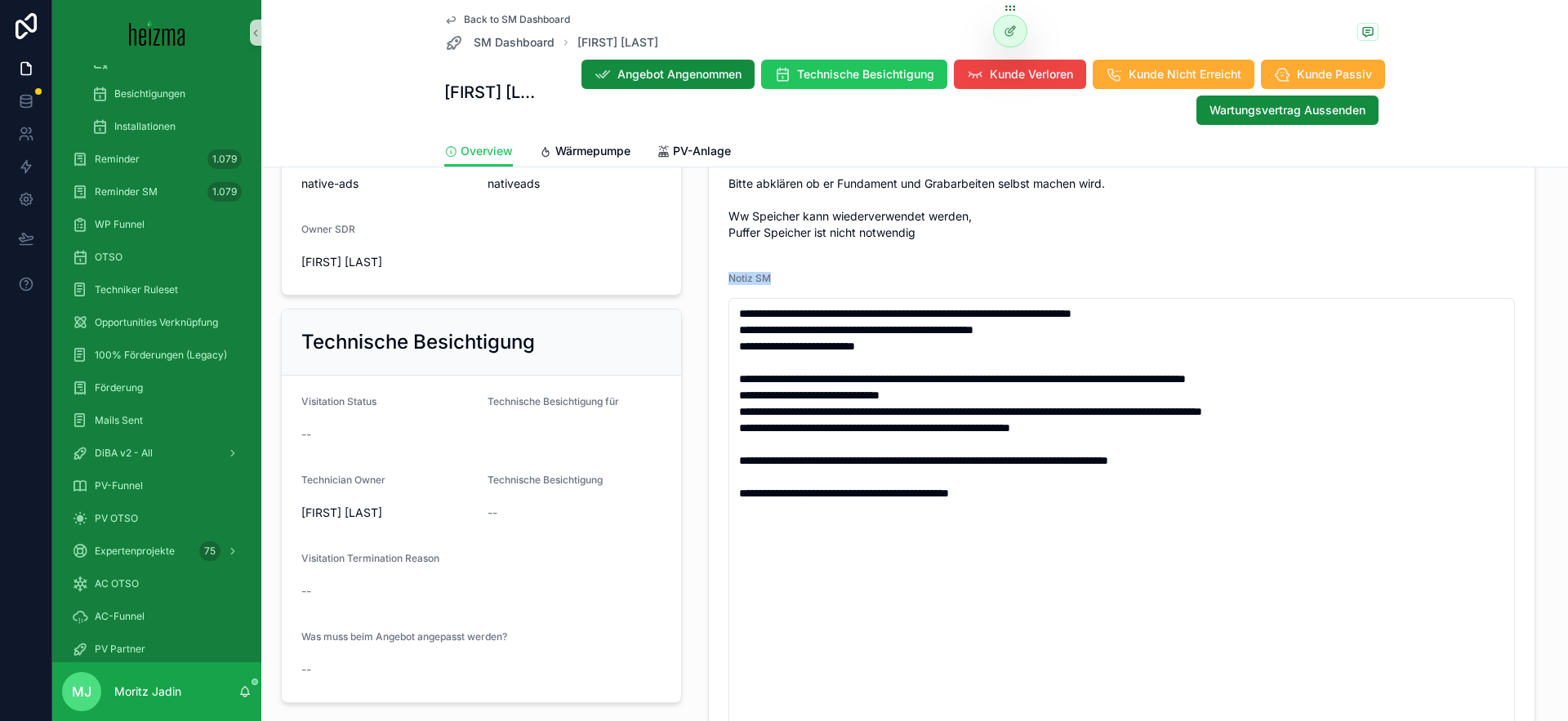scroll, scrollTop: 803, scrollLeft: 0, axis: vertical 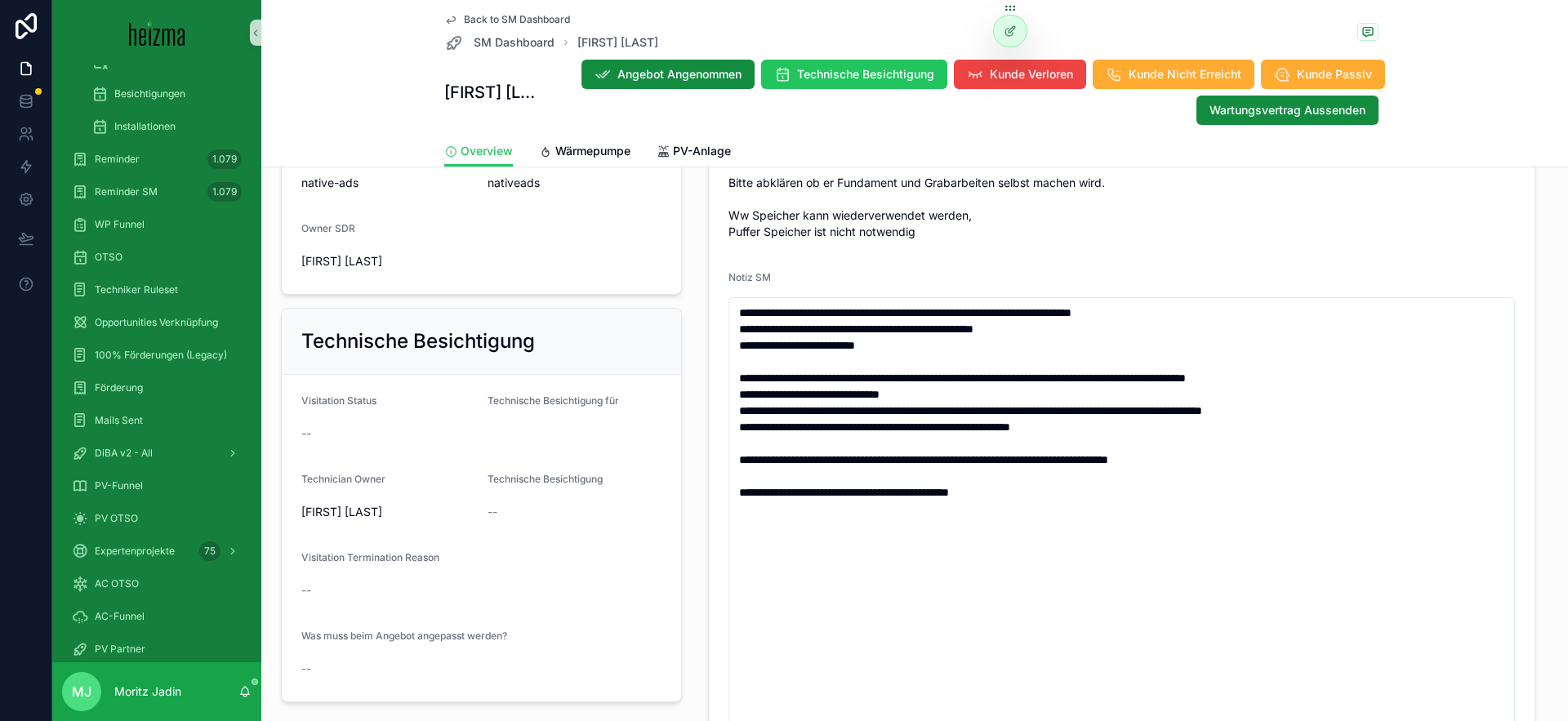 click on "-ist sich nicht sicher ob Vollwärmeschutz, meint aber er hat das Gefühl dass die Dämmung "gut funktioniert"
-alle Fenster sind neu
-19kw Gasheizung, konnte mir
Angebotsnotizen:
Kunde ist sehr freundlich, bekommt noch pv Angebot. Bitten die Burgenland Förderung nicht vergessen.
Kunde will nur Panasonic
Bitte abklären ob er Fundament und Grabarbeiten selbst machen wird.
Ww Speicher kann wiederverwendet werden,
Puffer Speicher ist nicht notwendig" at bounding box center [1121, 134] 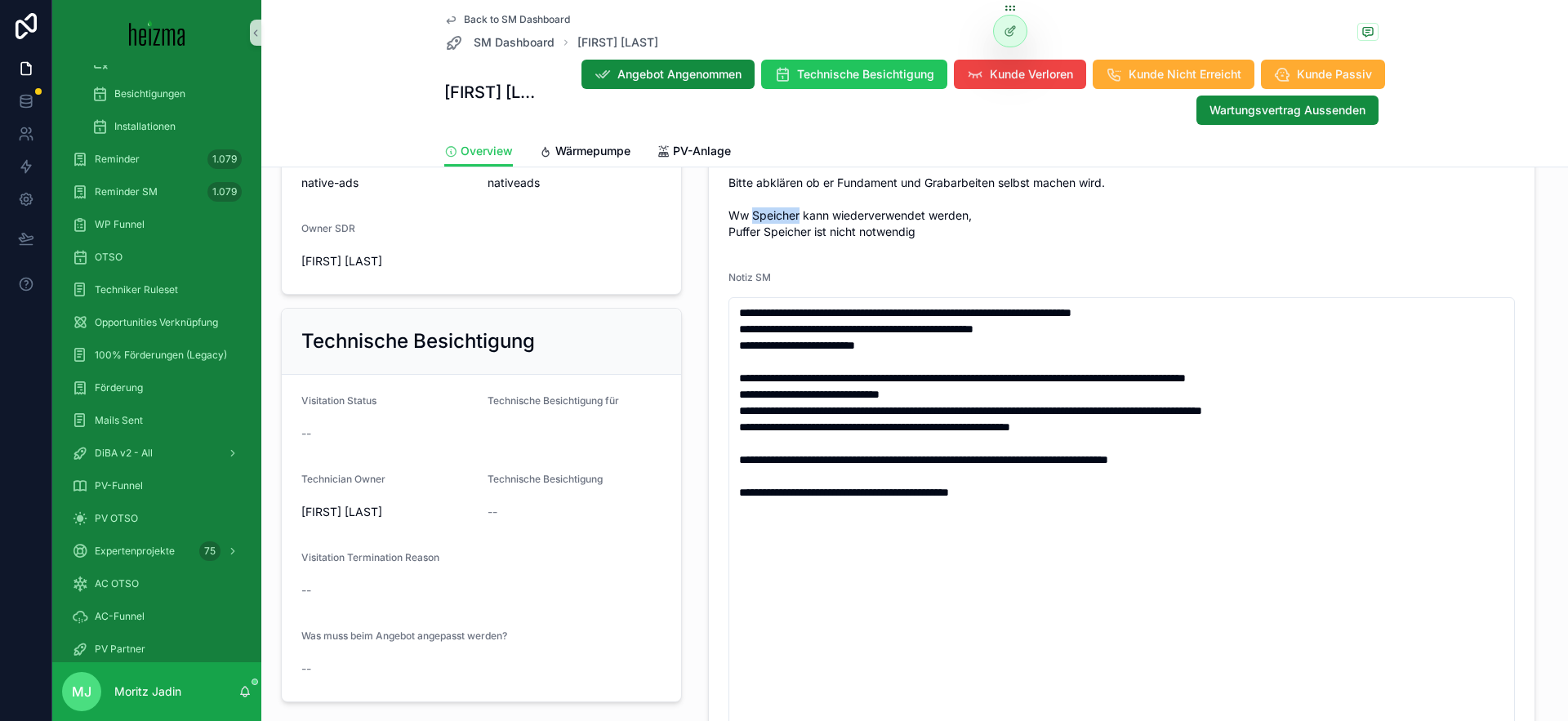 click on "-ist sich nicht sicher ob Vollwärmeschutz, meint aber er hat das Gefühl dass die Dämmung "gut funktioniert"
-alle Fenster sind neu
-19kw Gasheizung, konnte mir
Angebotsnotizen:
Kunde ist sehr freundlich, bekommt noch pv Angebot. Bitten die Burgenland Förderung nicht vergessen.
Kunde will nur Panasonic
Bitte abklären ob er Fundament und Grabarbeiten selbst machen wird.
Ww Speicher kann wiederverwendet werden,
Puffer Speicher ist nicht notwendig" at bounding box center [1121, 134] 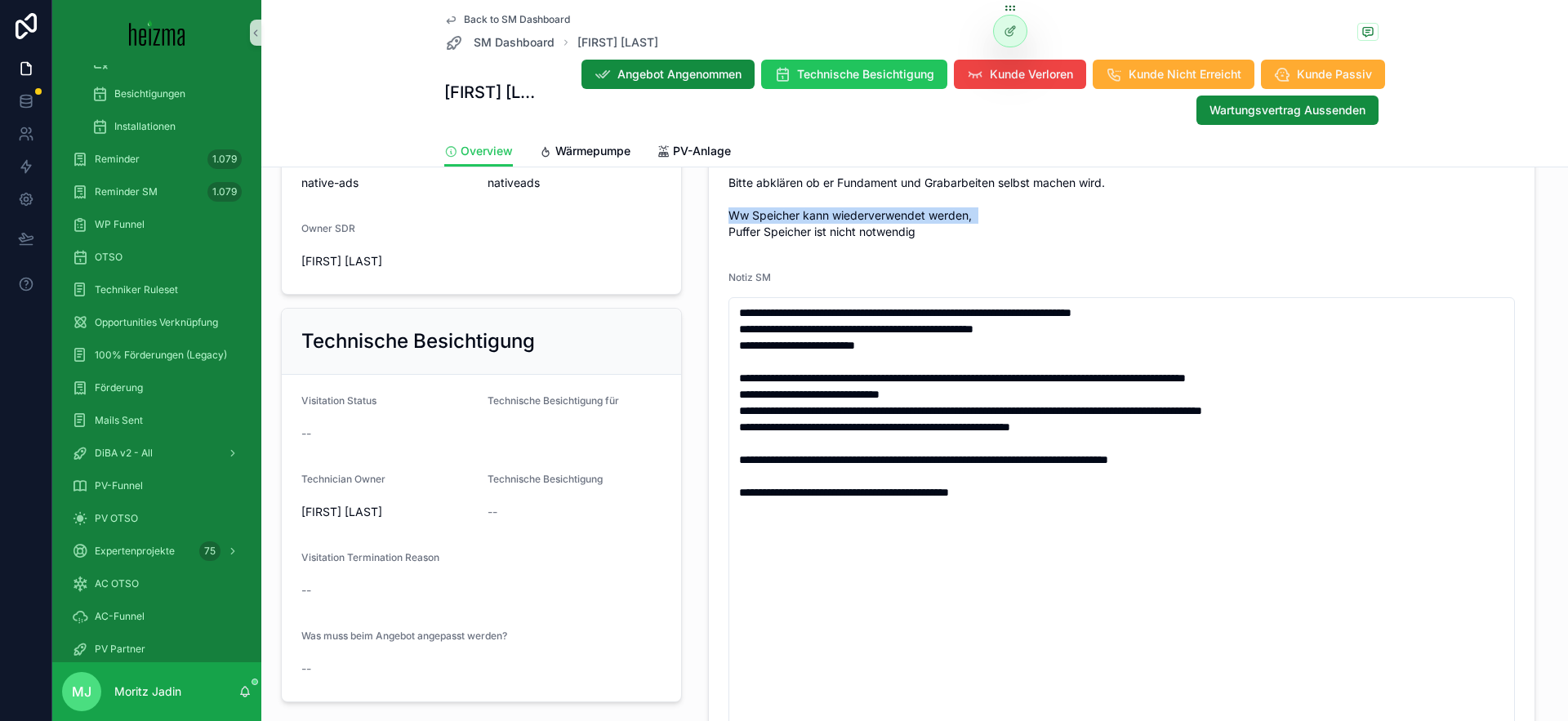 click on "-ist sich nicht sicher ob Vollwärmeschutz, meint aber er hat das Gefühl dass die Dämmung "gut funktioniert"
-alle Fenster sind neu
-19kw Gasheizung, konnte mir
Angebotsnotizen:
Kunde ist sehr freundlich, bekommt noch pv Angebot. Bitten die Burgenland Förderung nicht vergessen.
Kunde will nur Panasonic
Bitte abklären ob er Fundament und Grabarbeiten selbst machen wird.
Ww Speicher kann wiederverwendet werden,
Puffer Speicher ist nicht notwendig" at bounding box center [1121, 134] 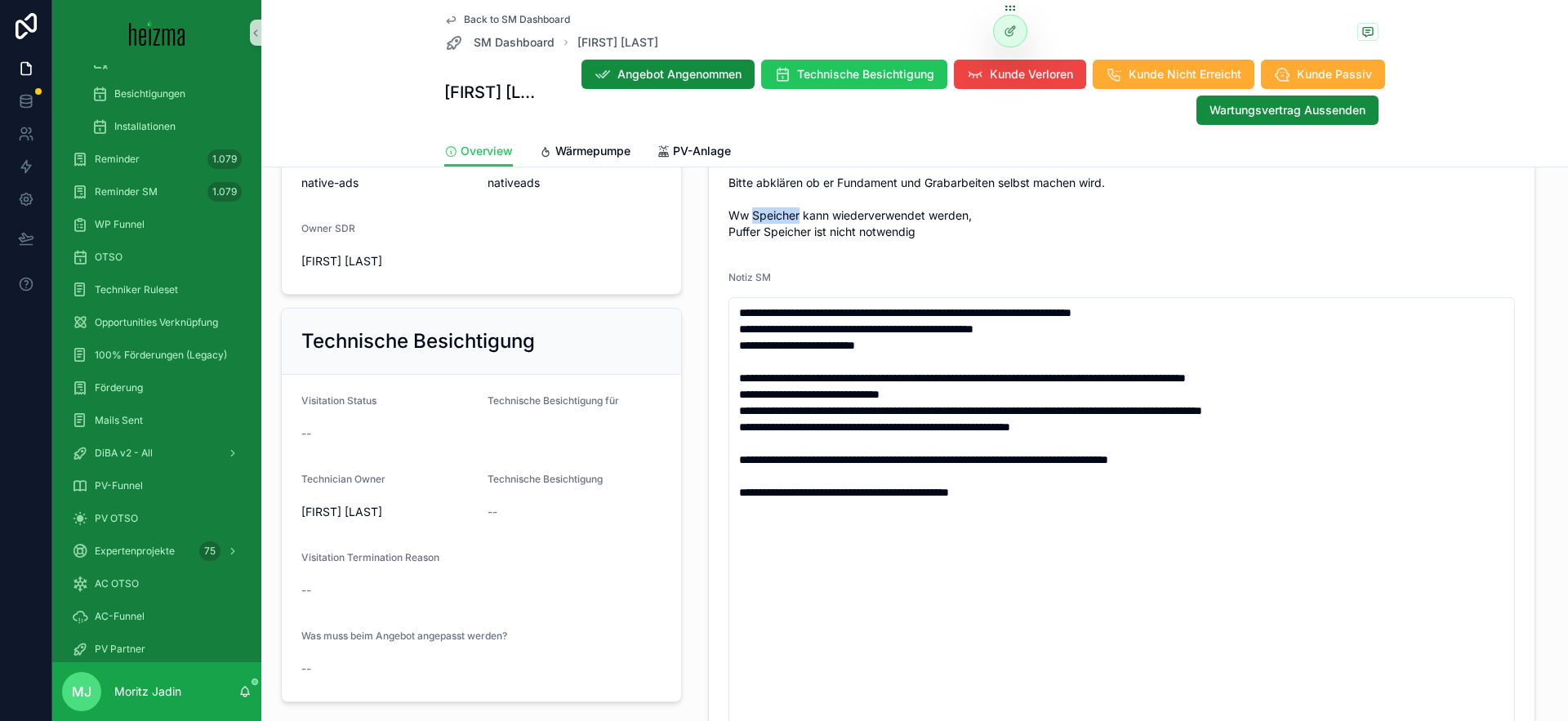 click on "-ist sich nicht sicher ob Vollwärmeschutz, meint aber er hat das Gefühl dass die Dämmung "gut funktioniert"
-alle Fenster sind neu
-19kw Gasheizung, konnte mir
Angebotsnotizen:
Kunde ist sehr freundlich, bekommt noch pv Angebot. Bitten die Burgenland Förderung nicht vergessen.
Kunde will nur Panasonic
Bitte abklären ob er Fundament und Grabarbeiten selbst machen wird.
Ww Speicher kann wiederverwendet werden,
Puffer Speicher ist nicht notwendig" at bounding box center (1121, 134) 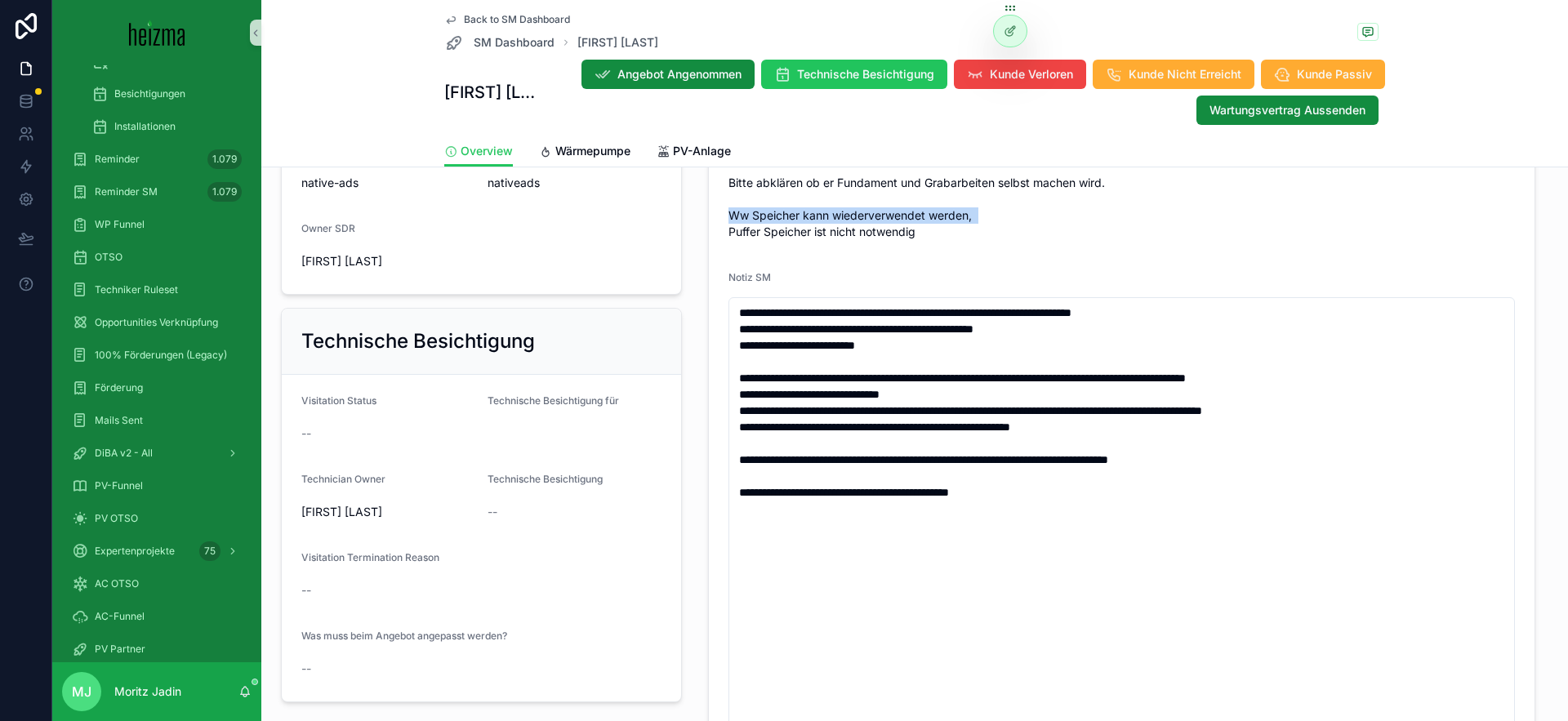 click on "-ist sich nicht sicher ob Vollwärmeschutz, meint aber er hat das Gefühl dass die Dämmung "gut funktioniert"
-alle Fenster sind neu
-19kw Gasheizung, konnte mir
Angebotsnotizen:
Kunde ist sehr freundlich, bekommt noch pv Angebot. Bitten die Burgenland Förderung nicht vergessen.
Kunde will nur Panasonic
Bitte abklären ob er Fundament und Grabarbeiten selbst machen wird.
Ww Speicher kann wiederverwendet werden,
Puffer Speicher ist nicht notwendig" at bounding box center (1121, 134) 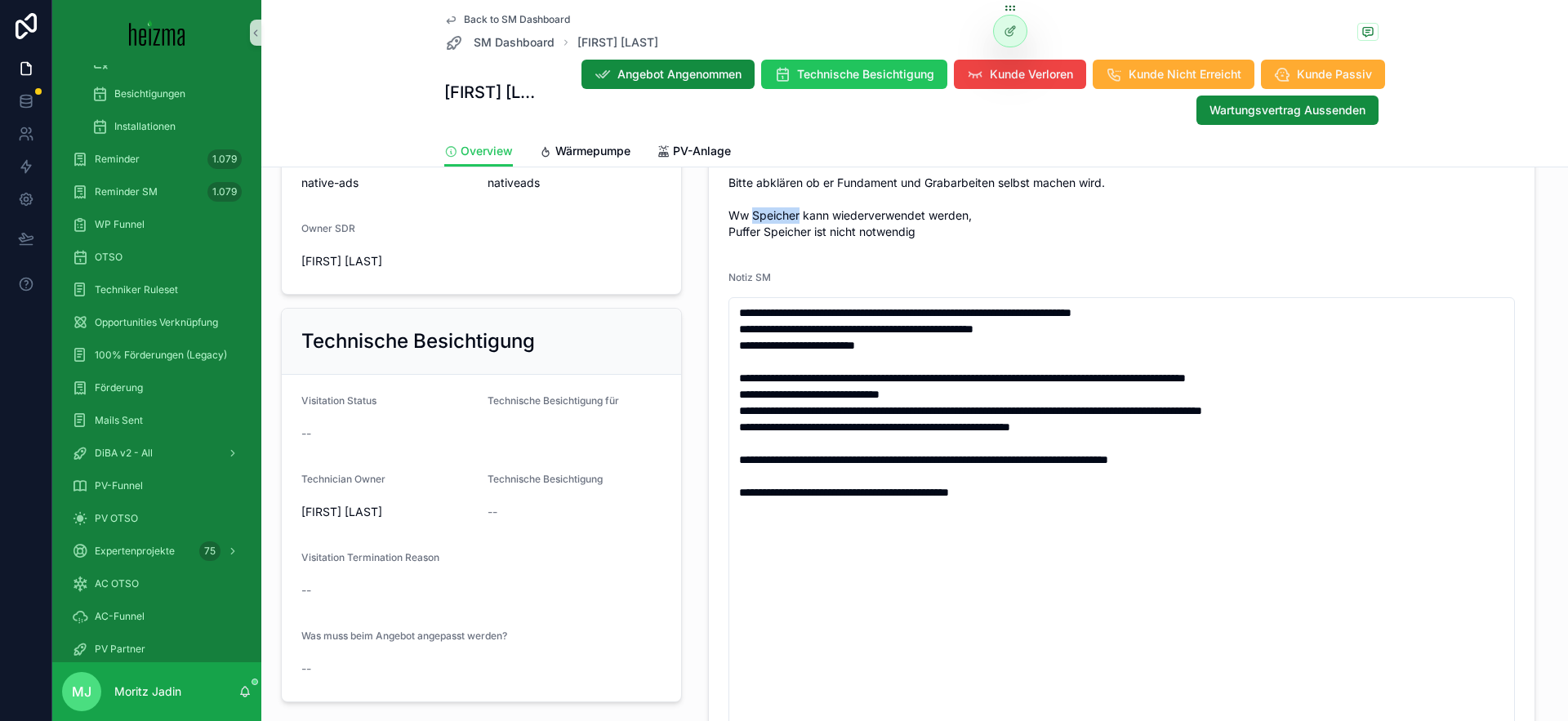 click on "-ist sich nicht sicher ob Vollwärmeschutz, meint aber er hat das Gefühl dass die Dämmung "gut funktioniert"
-alle Fenster sind neu
-19kw Gasheizung, konnte mir
Angebotsnotizen:
Kunde ist sehr freundlich, bekommt noch pv Angebot. Bitten die Burgenland Förderung nicht vergessen.
Kunde will nur Panasonic
Bitte abklären ob er Fundament und Grabarbeiten selbst machen wird.
Ww Speicher kann wiederverwendet werden,
Puffer Speicher ist nicht notwendig" at bounding box center [1121, 134] 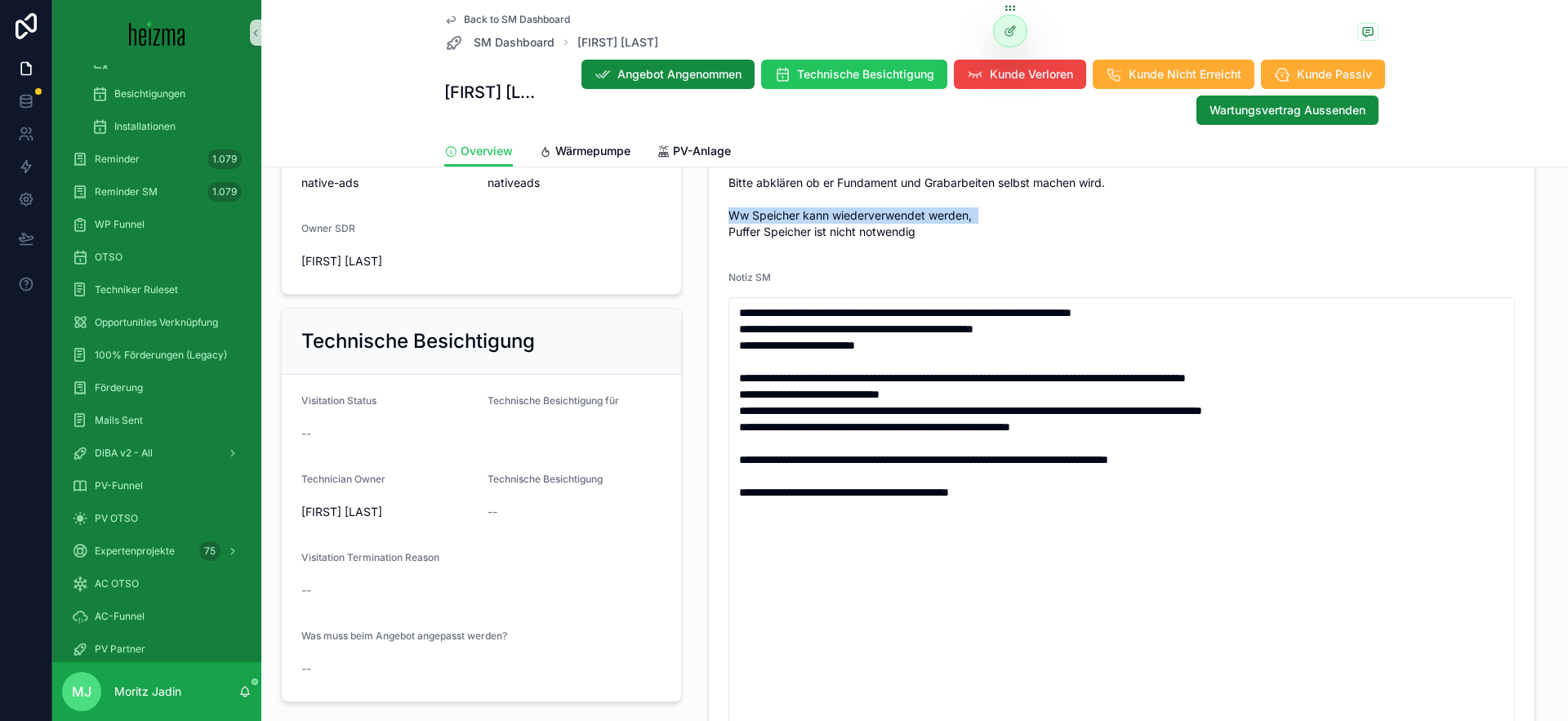 click on "-ist sich nicht sicher ob Vollwärmeschutz, meint aber er hat das Gefühl dass die Dämmung "gut funktioniert"
-alle Fenster sind neu
-19kw Gasheizung, konnte mir
Angebotsnotizen:
Kunde ist sehr freundlich, bekommt noch pv Angebot. Bitten die Burgenland Förderung nicht vergessen.
Kunde will nur Panasonic
Bitte abklären ob er Fundament und Grabarbeiten selbst machen wird.
Ww Speicher kann wiederverwendet werden,
Puffer Speicher ist nicht notwendig" at bounding box center [1121, 134] 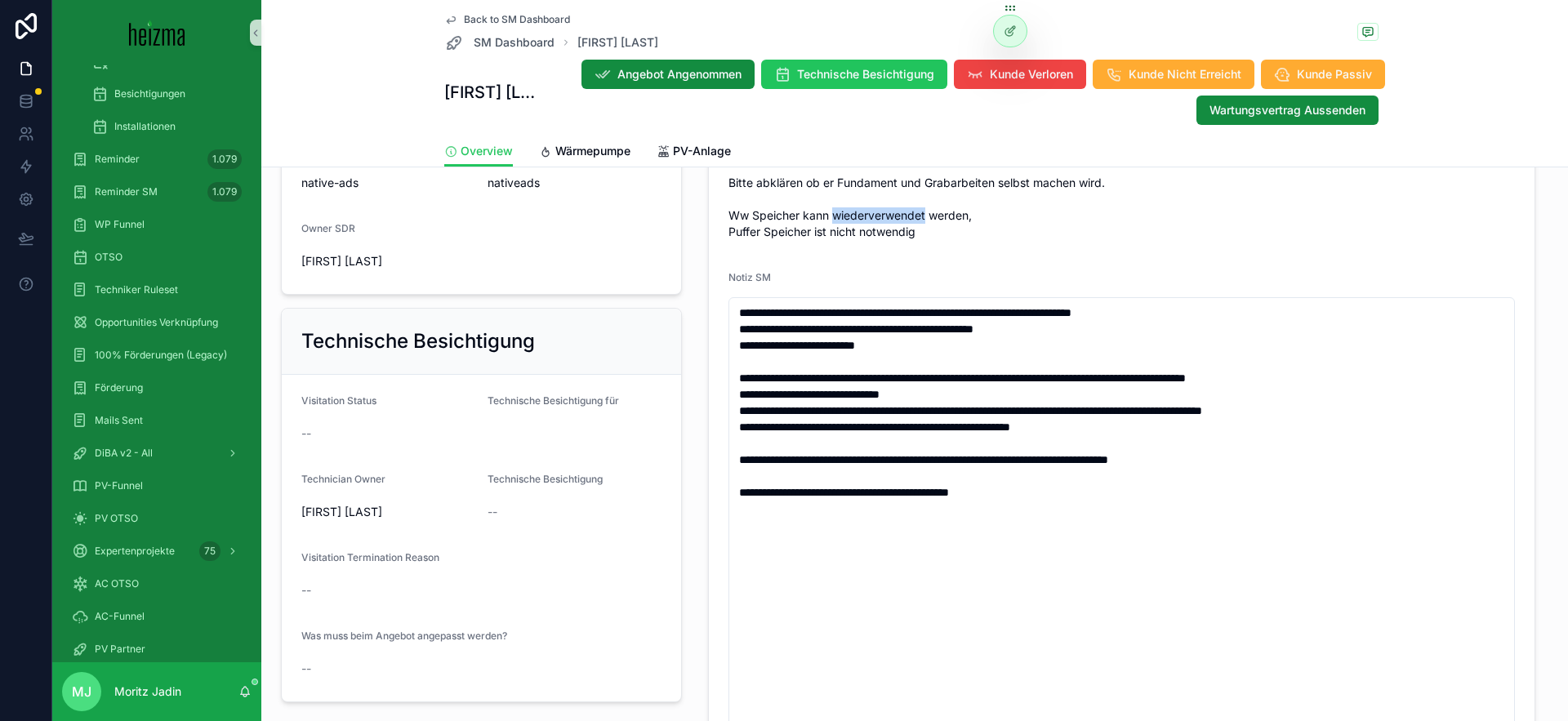 click on "-ist sich nicht sicher ob Vollwärmeschutz, meint aber er hat das Gefühl dass die Dämmung "gut funktioniert"
-alle Fenster sind neu
-19kw Gasheizung, konnte mir
Angebotsnotizen:
Kunde ist sehr freundlich, bekommt noch pv Angebot. Bitten die Burgenland Förderung nicht vergessen.
Kunde will nur Panasonic
Bitte abklären ob er Fundament und Grabarbeiten selbst machen wird.
Ww Speicher kann wiederverwendet werden,
Puffer Speicher ist nicht notwendig" at bounding box center (1121, 134) 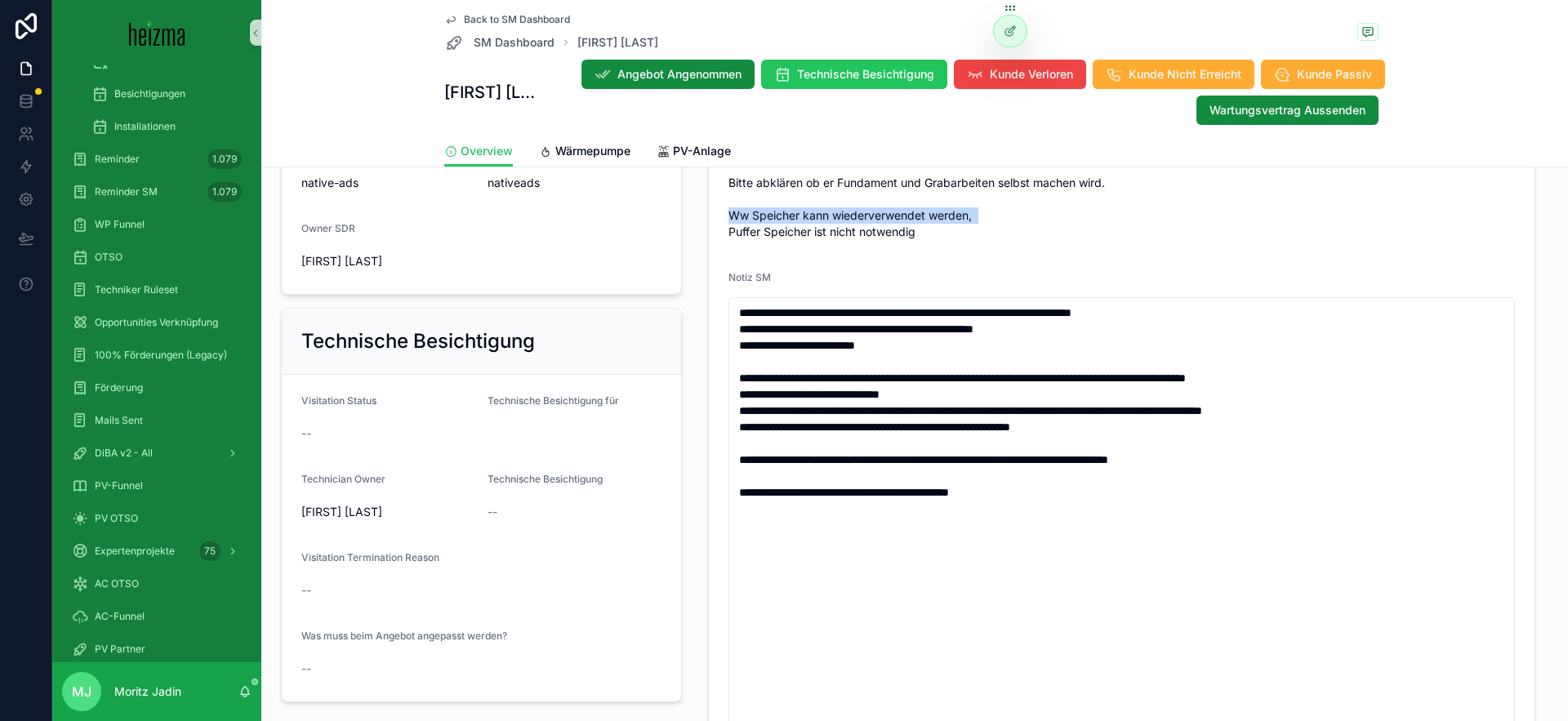 click on "-ist sich nicht sicher ob Vollwärmeschutz, meint aber er hat das Gefühl dass die Dämmung "gut funktioniert"
-alle Fenster sind neu
-19kw Gasheizung, konnte mir
Angebotsnotizen:
Kunde ist sehr freundlich, bekommt noch pv Angebot. Bitten die Burgenland Förderung nicht vergessen.
Kunde will nur Panasonic
Bitte abklären ob er Fundament und Grabarbeiten selbst machen wird.
Ww Speicher kann wiederverwendet werden,
Puffer Speicher ist nicht notwendig" at bounding box center [1121, 134] 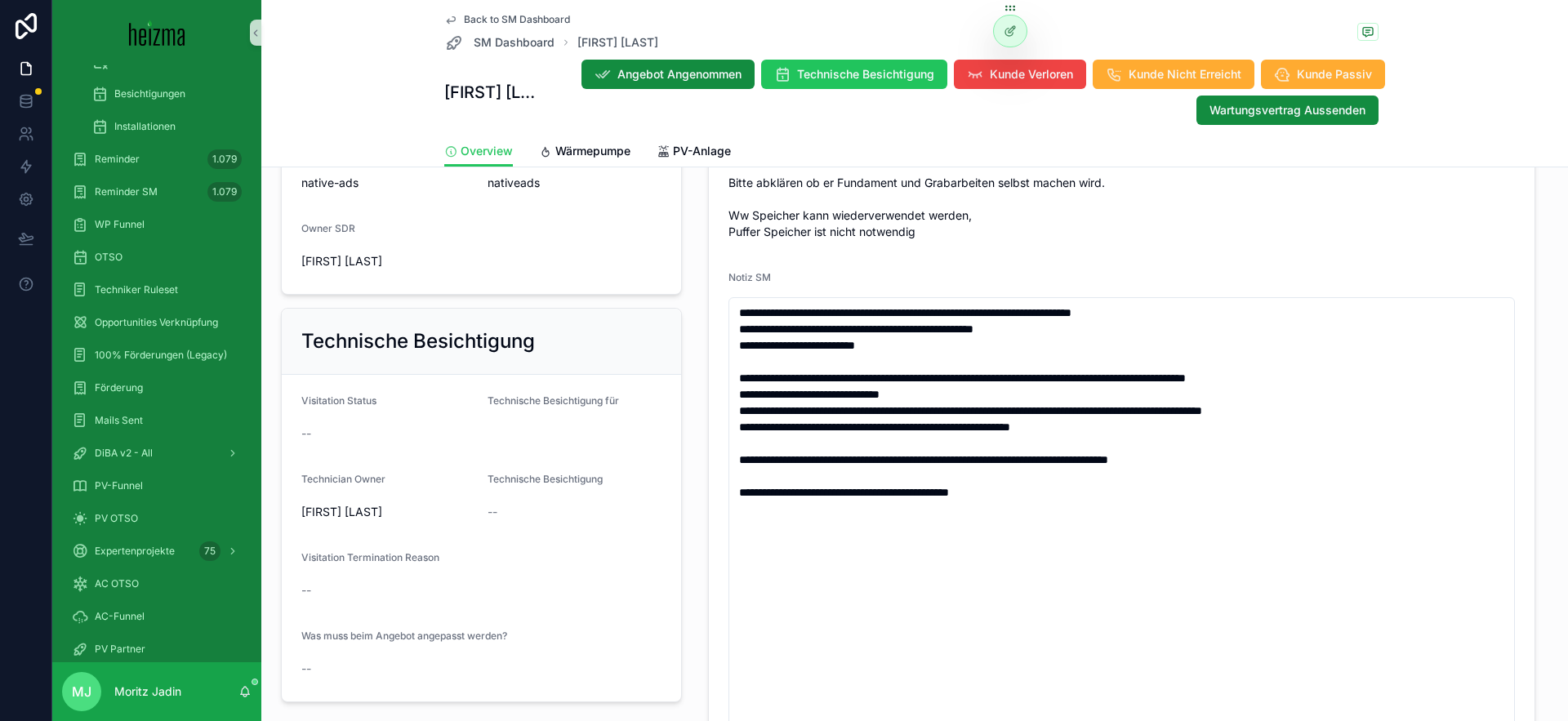 click on "Status Installationstermin ausgemacht Realisierungszeitraum -- Technician Owner Simon Prochazka Priorität SM -- Priorität SDR 2 Wärmeabgabesystem Fußbodenheizung/Wandheizung/Deckenheizung Angebot ANG-9589-Dogan-2025-03-20 .pdf ANG-9589-Dogan-2025-03-20 .pdf ANG-9589-Dogan-2025-03-20 .pdf ANG-9589-Dogan-2025-03-20 .pdf Grund für fortlaufende Verhandlungen Follow Up Prämisse Kunde Verloren Gründe -- Notizen -ist sich nicht sicher ob Vollwärmeschutz, meint aber er hat das Gefühl dass die Dämmung "gut funktioniert"
-alle Fenster sind neu
-19kw Gasheizung, konnte mir
Angebotsnotizen:
Kunde ist sehr freundlich, bekommt noch pv Angebot. Bitten die Burgenland Förderung nicht vergessen.
Kunde will nur Panasonic
Bitte abklären ob er Fundament und Grabarbeiten selbst machen wird.
Ww Speicher kann wiederverwendet werden,
Puffer Speicher ist nicht notwendig  Notiz SM" at bounding box center (1121, 221) 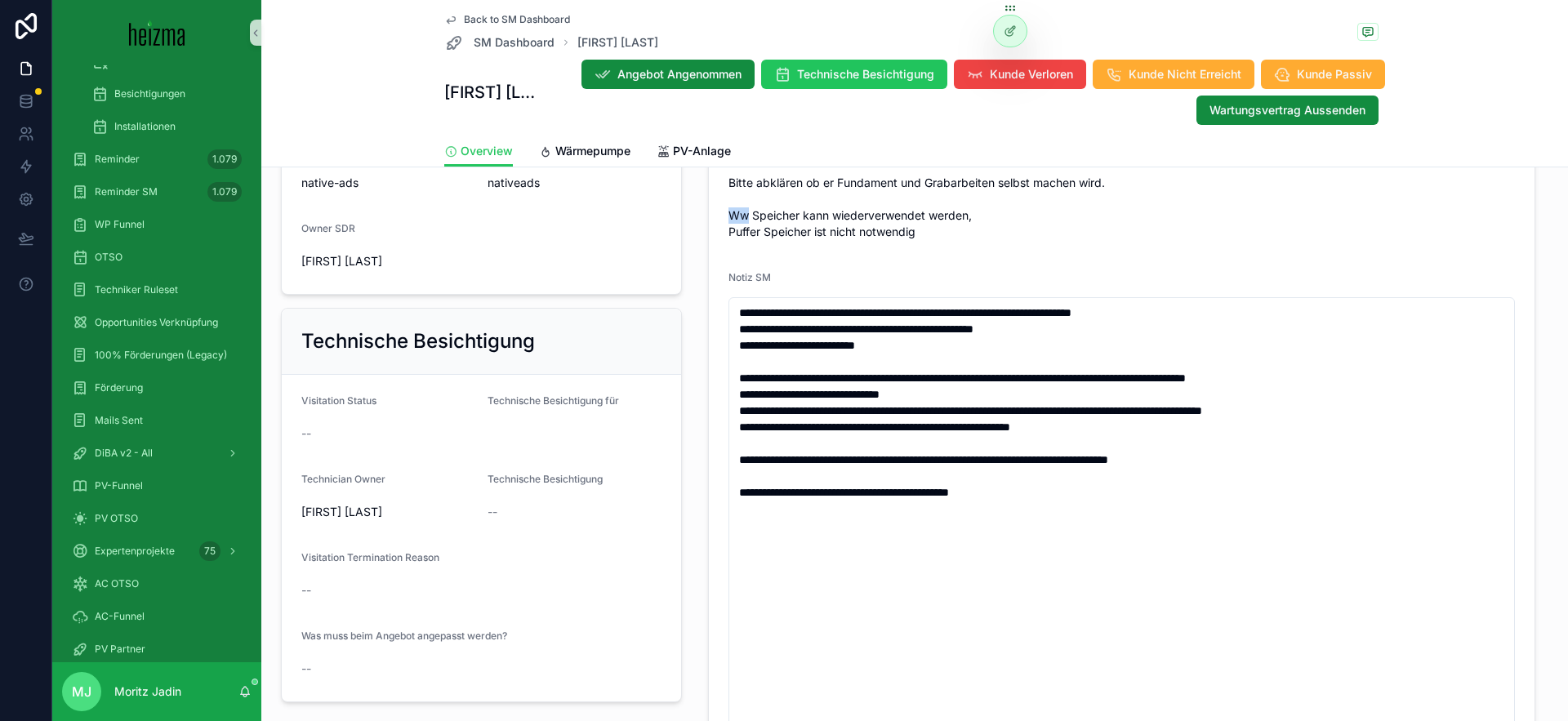 click on "-ist sich nicht sicher ob Vollwärmeschutz, meint aber er hat das Gefühl dass die Dämmung "gut funktioniert"
-alle Fenster sind neu
-19kw Gasheizung, konnte mir
Angebotsnotizen:
Kunde ist sehr freundlich, bekommt noch pv Angebot. Bitten die Burgenland Förderung nicht vergessen.
Kunde will nur Panasonic
Bitte abklären ob er Fundament und Grabarbeiten selbst machen wird.
Ww Speicher kann wiederverwendet werden,
Puffer Speicher ist nicht notwendig" at bounding box center (1121, 134) 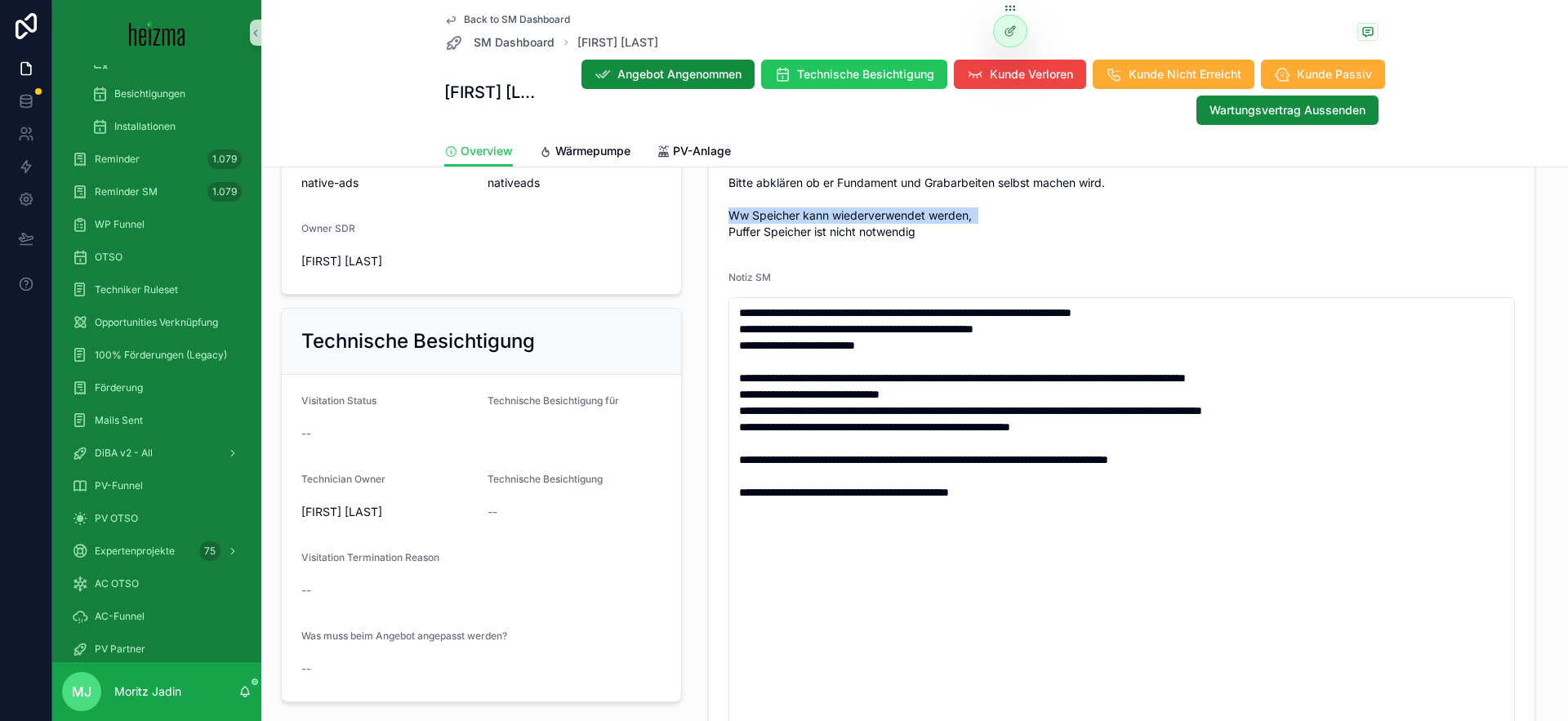 click on "-ist sich nicht sicher ob Vollwärmeschutz, meint aber er hat das Gefühl dass die Dämmung "gut funktioniert"
-alle Fenster sind neu
-19kw Gasheizung, konnte mir
Angebotsnotizen:
Kunde ist sehr freundlich, bekommt noch pv Angebot. Bitten die Burgenland Förderung nicht vergessen.
Kunde will nur Panasonic
Bitte abklären ob er Fundament und Grabarbeiten selbst machen wird.
Ww Speicher kann wiederverwendet werden,
Puffer Speicher ist nicht notwendig" at bounding box center [1121, 134] 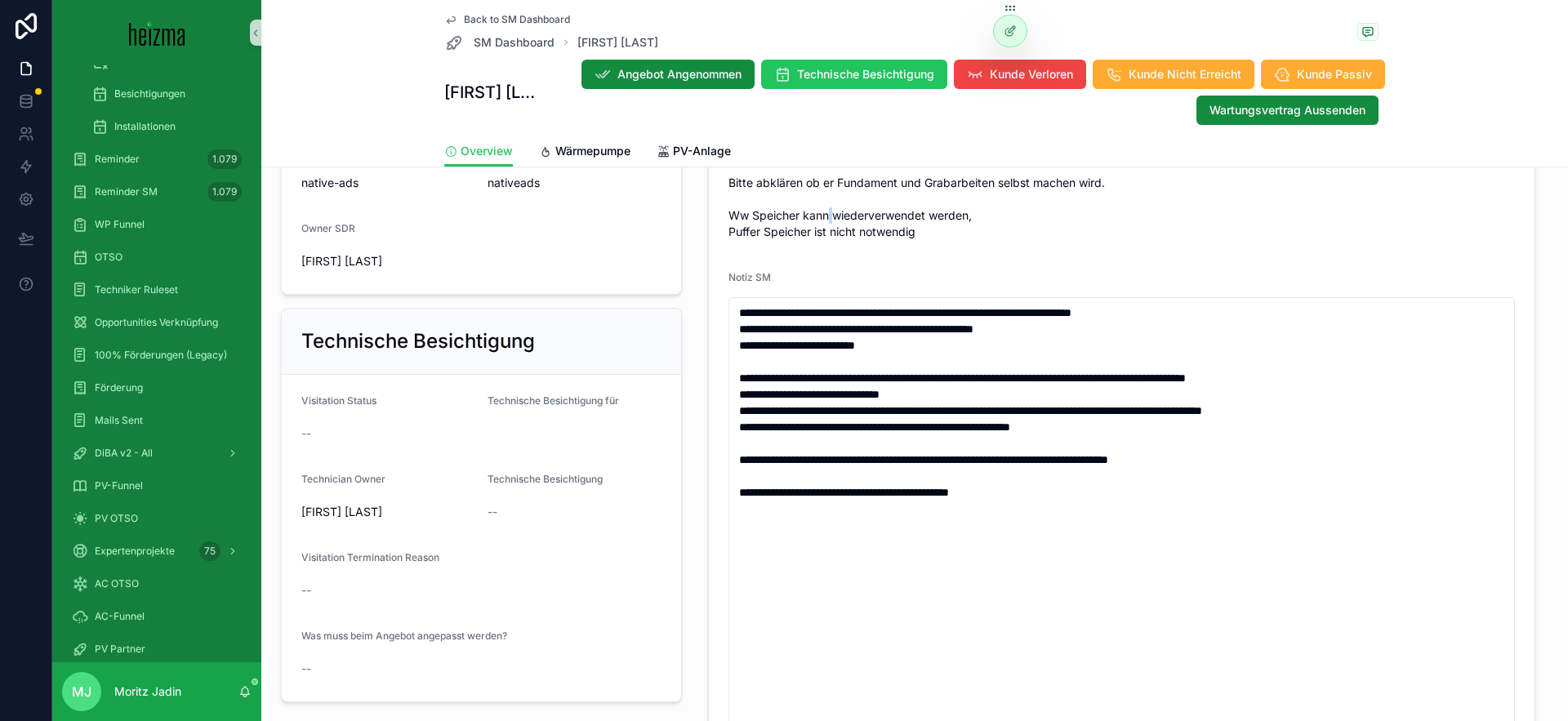 click on "-ist sich nicht sicher ob Vollwärmeschutz, meint aber er hat das Gefühl dass die Dämmung "gut funktioniert"
-alle Fenster sind neu
-19kw Gasheizung, konnte mir
Angebotsnotizen:
Kunde ist sehr freundlich, bekommt noch pv Angebot. Bitten die Burgenland Förderung nicht vergessen.
Kunde will nur Panasonic
Bitte abklären ob er Fundament und Grabarbeiten selbst machen wird.
Ww Speicher kann wiederverwendet werden,
Puffer Speicher ist nicht notwendig" at bounding box center (1121, 134) 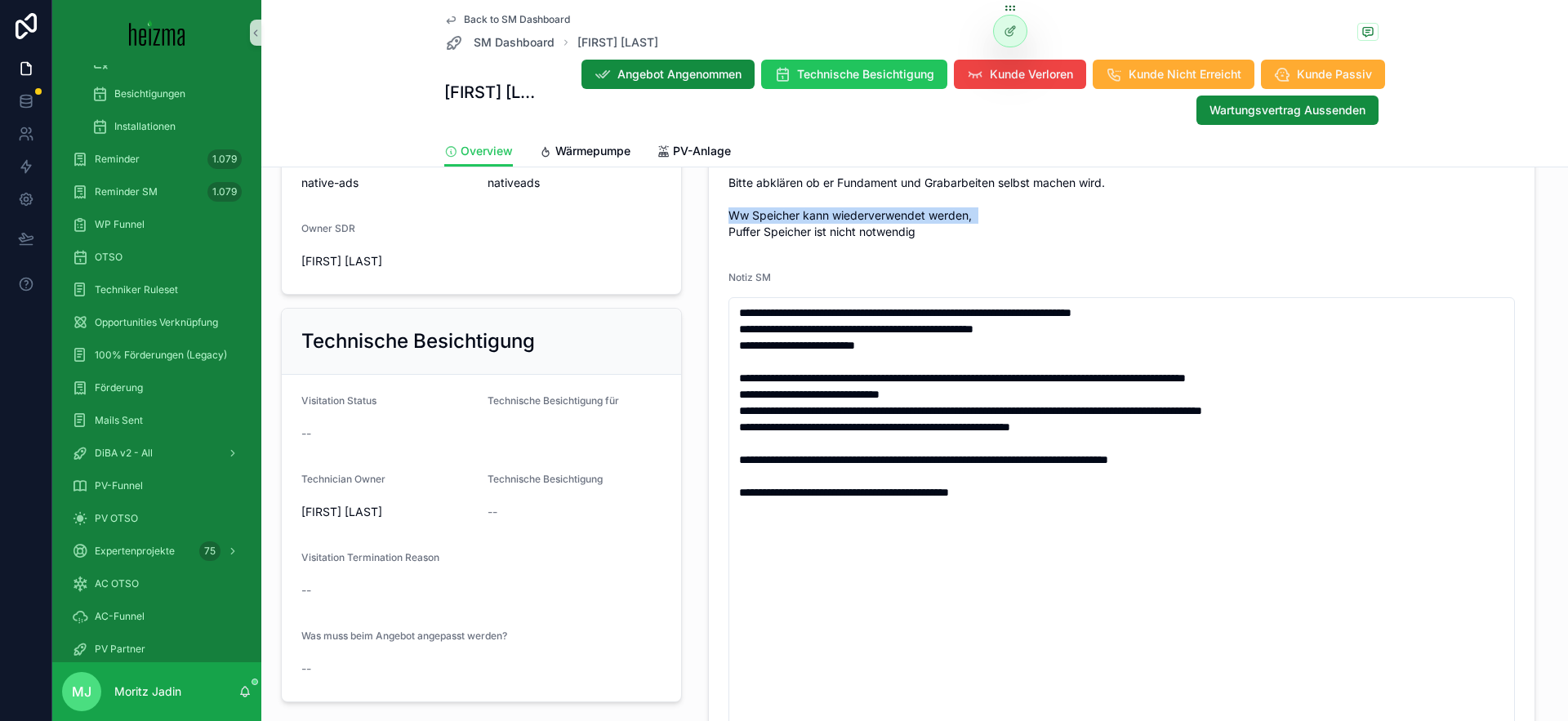 click on "-ist sich nicht sicher ob Vollwärmeschutz, meint aber er hat das Gefühl dass die Dämmung "gut funktioniert"
-alle Fenster sind neu
-19kw Gasheizung, konnte mir
Angebotsnotizen:
Kunde ist sehr freundlich, bekommt noch pv Angebot. Bitten die Burgenland Förderung nicht vergessen.
Kunde will nur Panasonic
Bitte abklären ob er Fundament und Grabarbeiten selbst machen wird.
Ww Speicher kann wiederverwendet werden,
Puffer Speicher ist nicht notwendig" at bounding box center [1121, 134] 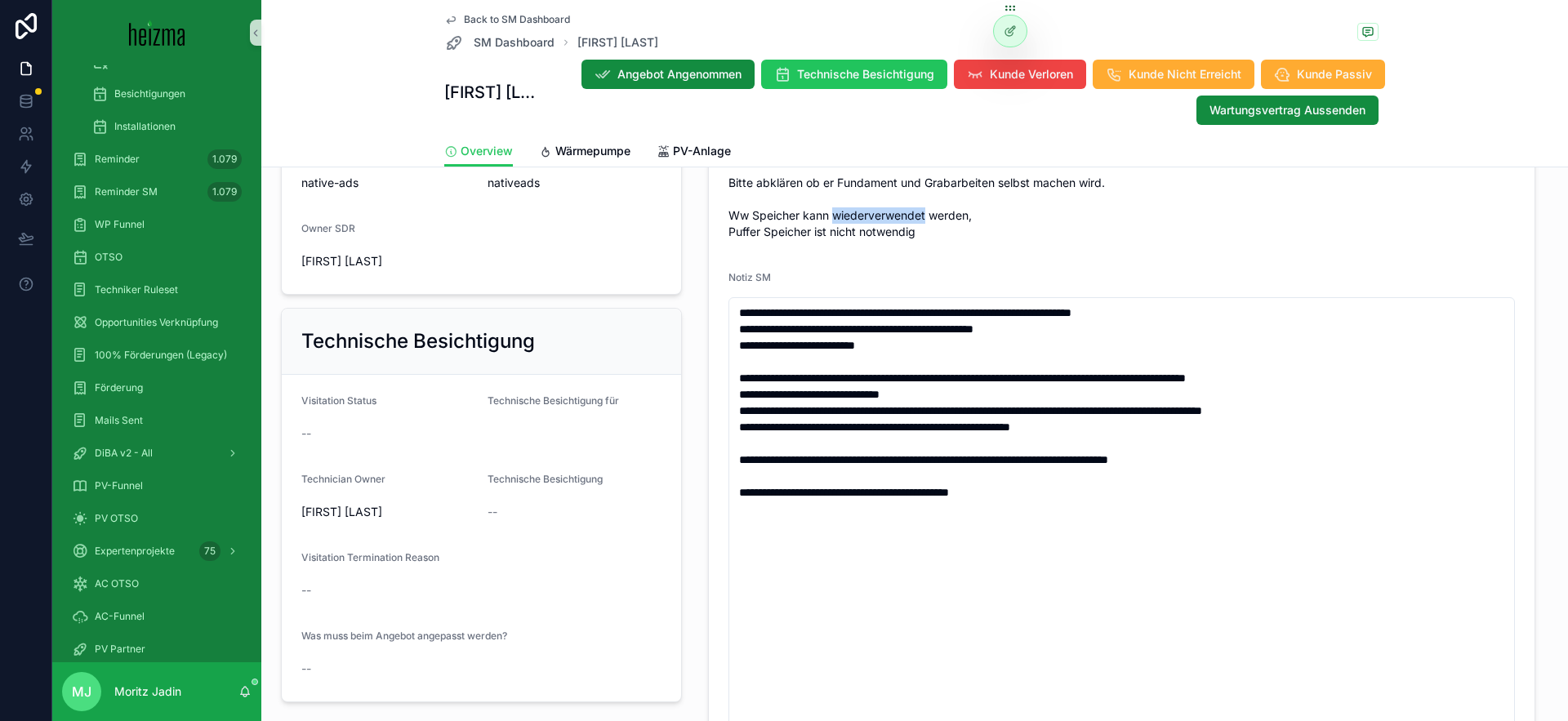 click on "-ist sich nicht sicher ob Vollwärmeschutz, meint aber er hat das Gefühl dass die Dämmung "gut funktioniert"
-alle Fenster sind neu
-19kw Gasheizung, konnte mir
Angebotsnotizen:
Kunde ist sehr freundlich, bekommt noch pv Angebot. Bitten die Burgenland Förderung nicht vergessen.
Kunde will nur Panasonic
Bitte abklären ob er Fundament und Grabarbeiten selbst machen wird.
Ww Speicher kann wiederverwendet werden,
Puffer Speicher ist nicht notwendig" at bounding box center (1121, 134) 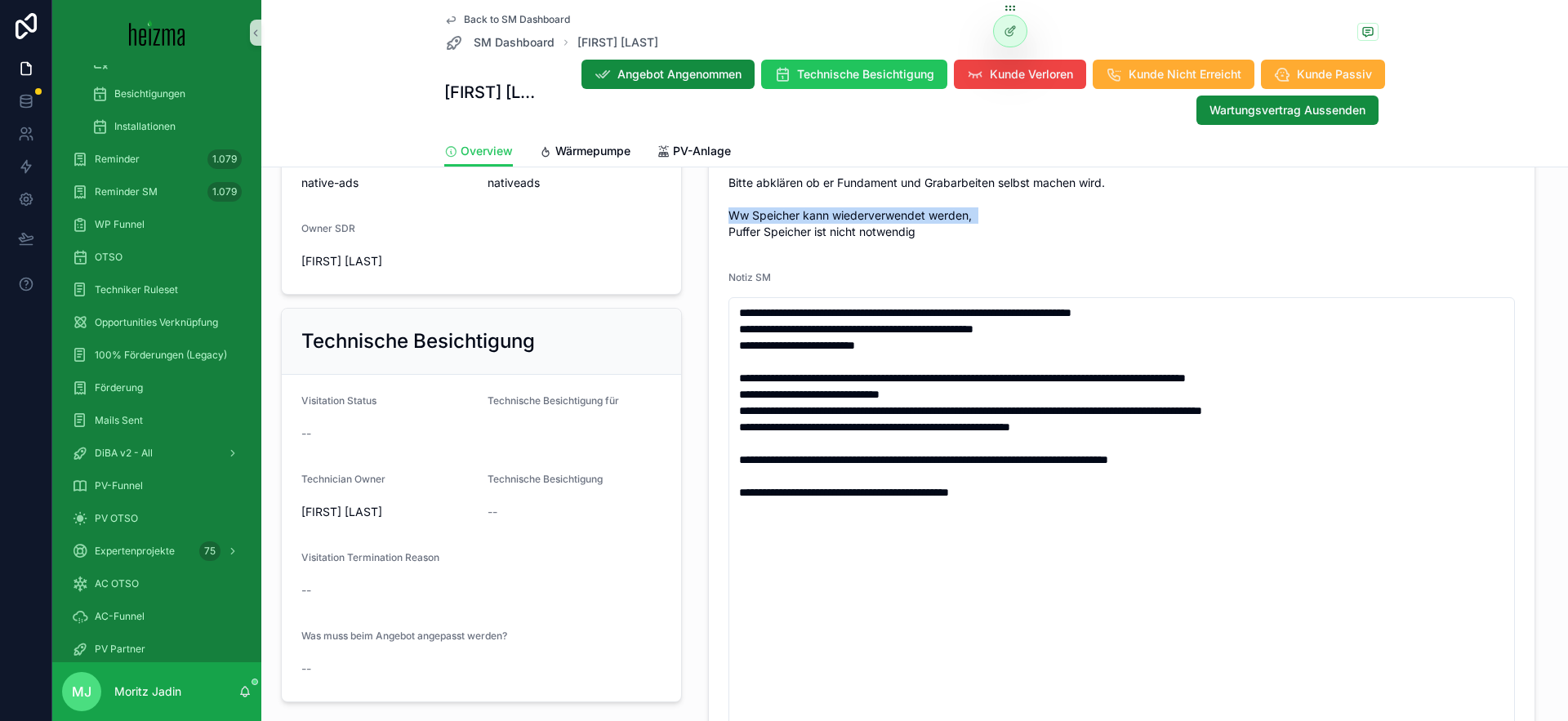 drag, startPoint x: 868, startPoint y: 219, endPoint x: 877, endPoint y: 221, distance: 9.219544 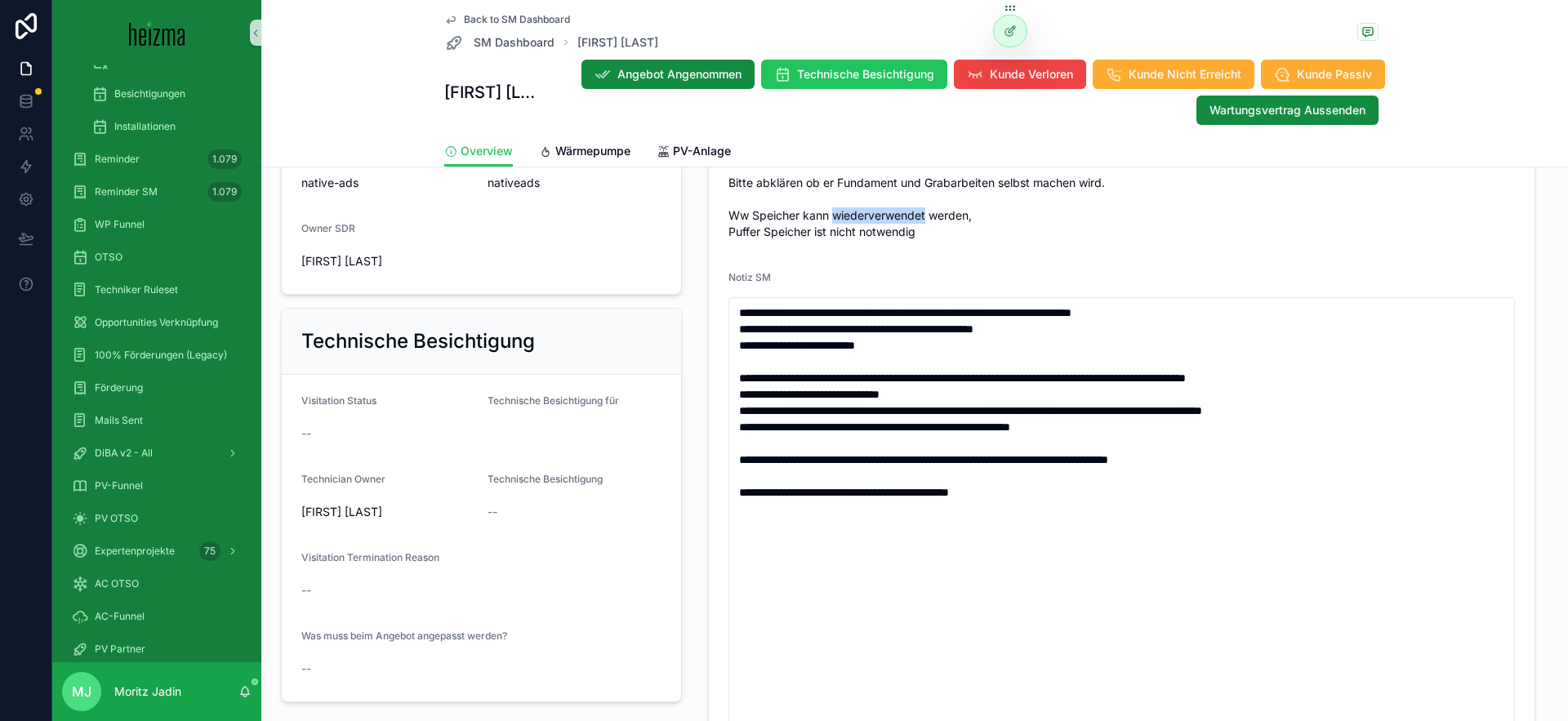 click on "-ist sich nicht sicher ob Vollwärmeschutz, meint aber er hat das Gefühl dass die Dämmung "gut funktioniert"
-alle Fenster sind neu
-19kw Gasheizung, konnte mir
Angebotsnotizen:
Kunde ist sehr freundlich, bekommt noch pv Angebot. Bitten die Burgenland Förderung nicht vergessen.
Kunde will nur Panasonic
Bitte abklären ob er Fundament und Grabarbeiten selbst machen wird.
Ww Speicher kann wiederverwendet werden,
Puffer Speicher ist nicht notwendig" at bounding box center (1121, 134) 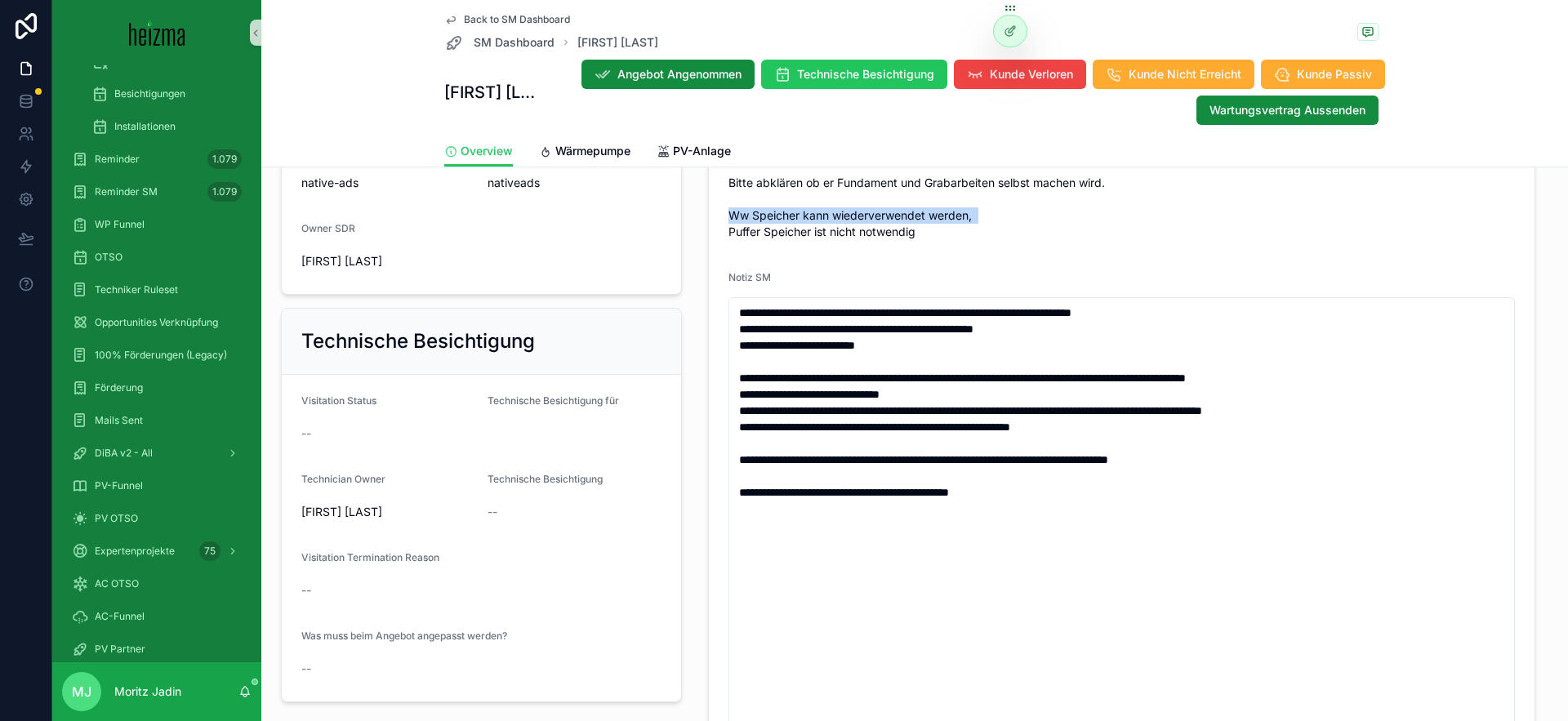 click on "-ist sich nicht sicher ob Vollwärmeschutz, meint aber er hat das Gefühl dass die Dämmung "gut funktioniert"
-alle Fenster sind neu
-19kw Gasheizung, konnte mir
Angebotsnotizen:
Kunde ist sehr freundlich, bekommt noch pv Angebot. Bitten die Burgenland Förderung nicht vergessen.
Kunde will nur Panasonic
Bitte abklären ob er Fundament und Grabarbeiten selbst machen wird.
Ww Speicher kann wiederverwendet werden,
Puffer Speicher ist nicht notwendig" at bounding box center [1121, 134] 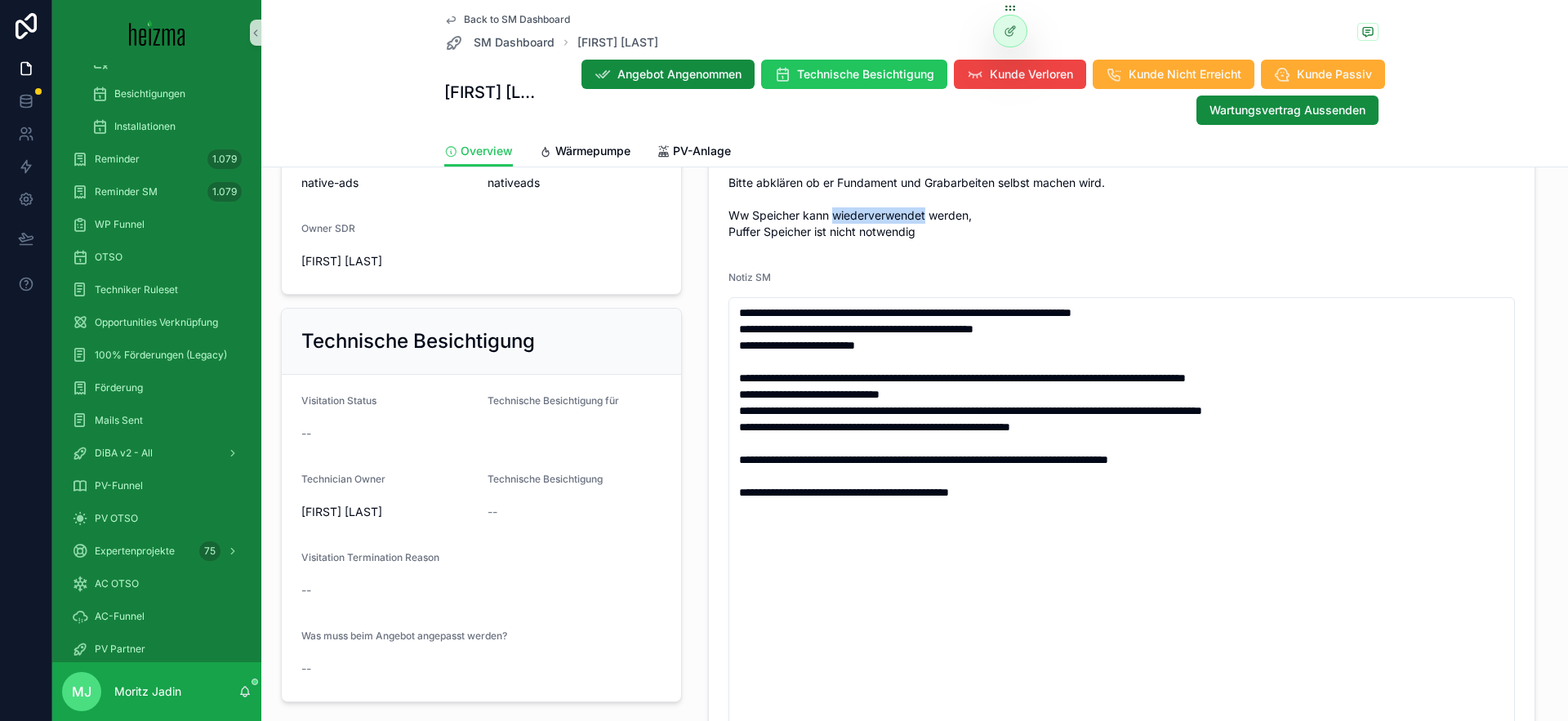 click on "-ist sich nicht sicher ob Vollwärmeschutz, meint aber er hat das Gefühl dass die Dämmung "gut funktioniert"
-alle Fenster sind neu
-19kw Gasheizung, konnte mir
Angebotsnotizen:
Kunde ist sehr freundlich, bekommt noch pv Angebot. Bitten die Burgenland Förderung nicht vergessen.
Kunde will nur Panasonic
Bitte abklären ob er Fundament und Grabarbeiten selbst machen wird.
Ww Speicher kann wiederverwendet werden,
Puffer Speicher ist nicht notwendig" at bounding box center (1121, 134) 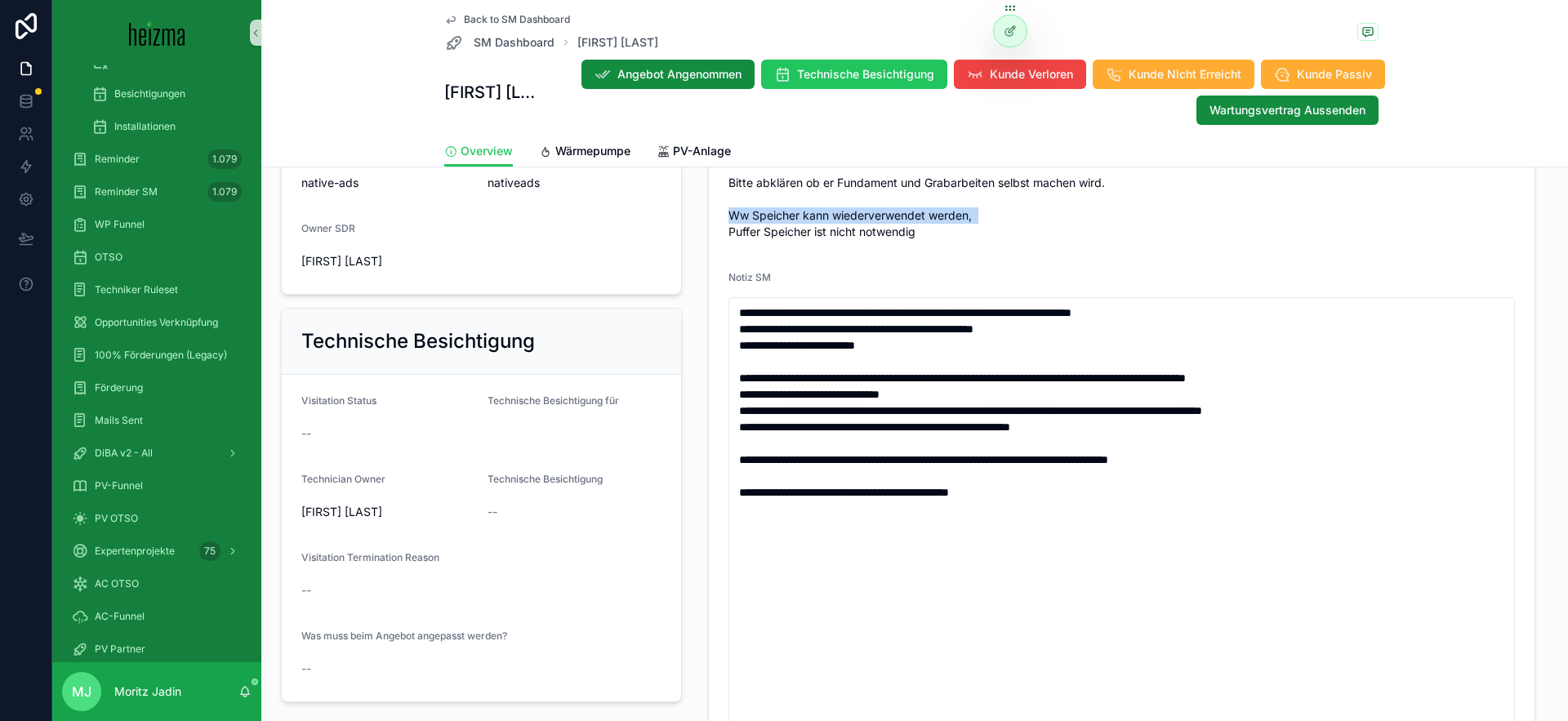 click on "-ist sich nicht sicher ob Vollwärmeschutz, meint aber er hat das Gefühl dass die Dämmung "gut funktioniert"
-alle Fenster sind neu
-19kw Gasheizung, konnte mir
Angebotsnotizen:
Kunde ist sehr freundlich, bekommt noch pv Angebot. Bitten die Burgenland Förderung nicht vergessen.
Kunde will nur Panasonic
Bitte abklären ob er Fundament und Grabarbeiten selbst machen wird.
Ww Speicher kann wiederverwendet werden,
Puffer Speicher ist nicht notwendig" at bounding box center [1121, 134] 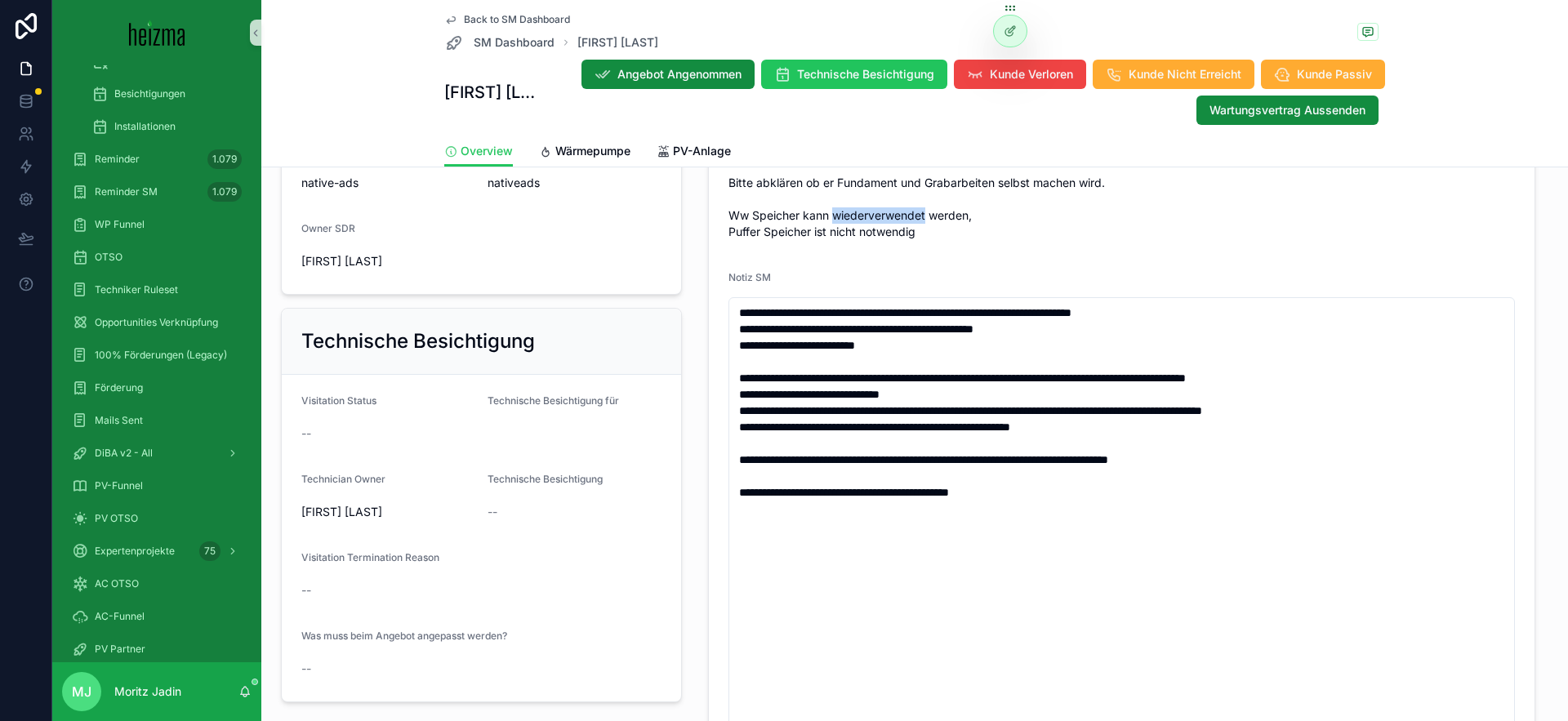 click on "-ist sich nicht sicher ob Vollwärmeschutz, meint aber er hat das Gefühl dass die Dämmung "gut funktioniert"
-alle Fenster sind neu
-19kw Gasheizung, konnte mir
Angebotsnotizen:
Kunde ist sehr freundlich, bekommt noch pv Angebot. Bitten die Burgenland Förderung nicht vergessen.
Kunde will nur Panasonic
Bitte abklären ob er Fundament und Grabarbeiten selbst machen wird.
Ww Speicher kann wiederverwendet werden,
Puffer Speicher ist nicht notwendig" at bounding box center (1121, 134) 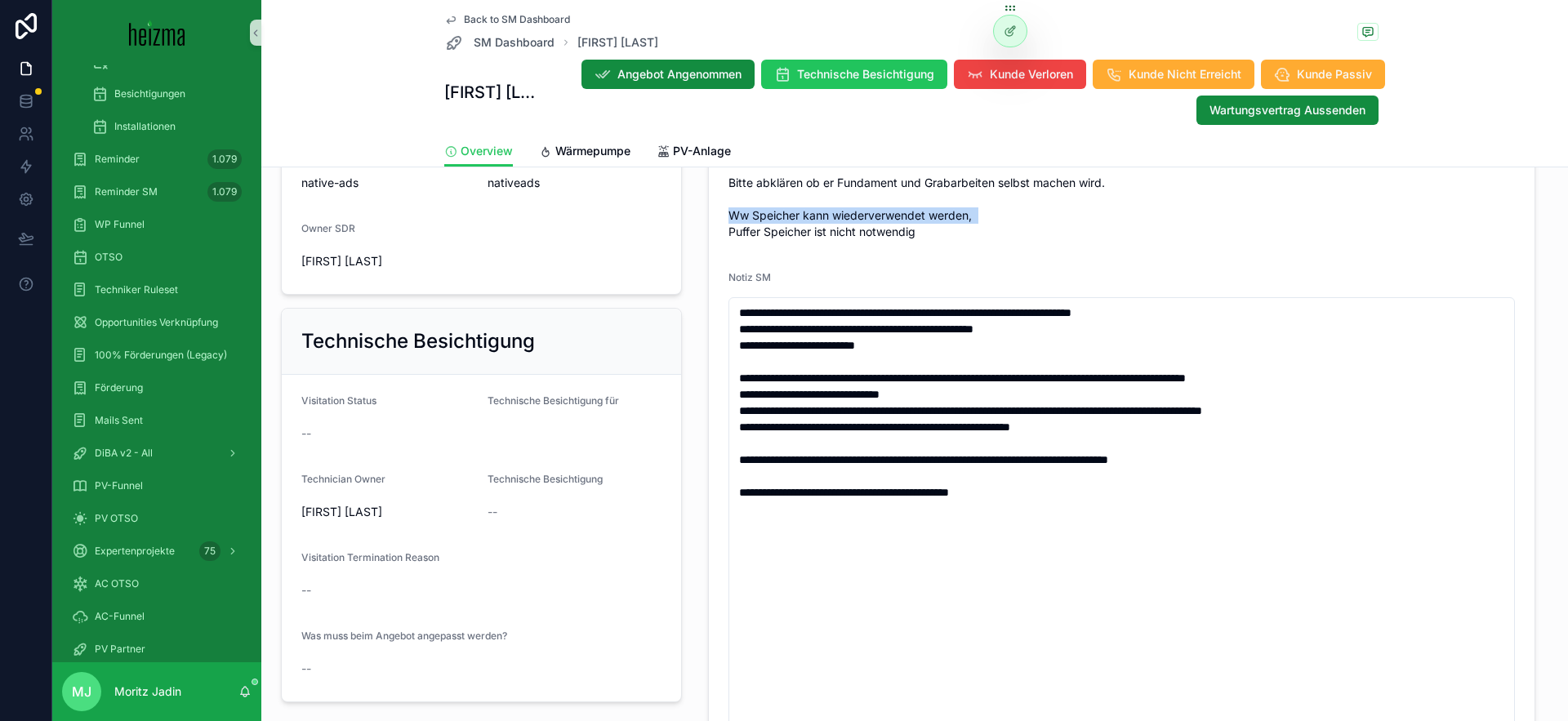 click on "-ist sich nicht sicher ob Vollwärmeschutz, meint aber er hat das Gefühl dass die Dämmung "gut funktioniert"
-alle Fenster sind neu
-19kw Gasheizung, konnte mir
Angebotsnotizen:
Kunde ist sehr freundlich, bekommt noch pv Angebot. Bitten die Burgenland Förderung nicht vergessen.
Kunde will nur Panasonic
Bitte abklären ob er Fundament und Grabarbeiten selbst machen wird.
Ww Speicher kann wiederverwendet werden,
Puffer Speicher ist nicht notwendig" at bounding box center [1121, 134] 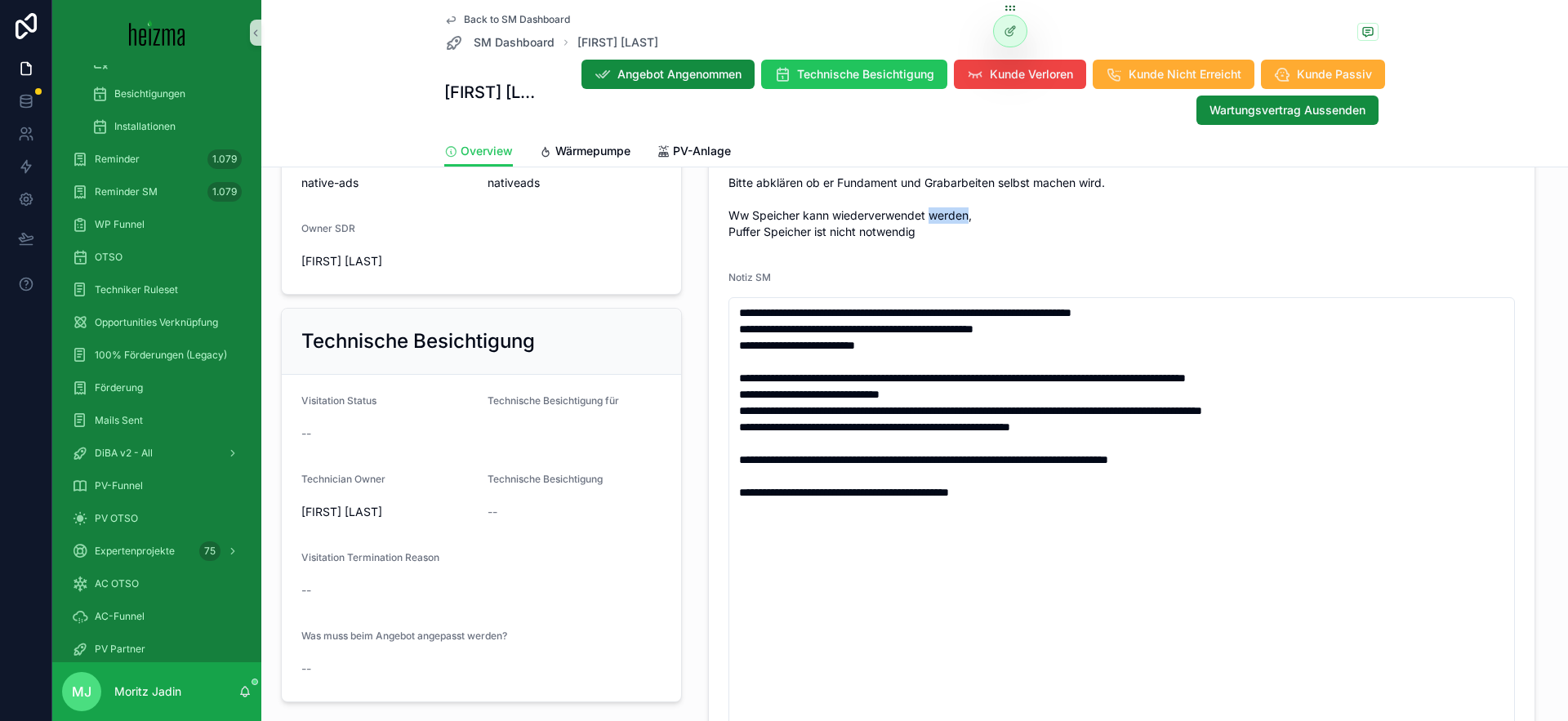 click on "-ist sich nicht sicher ob Vollwärmeschutz, meint aber er hat das Gefühl dass die Dämmung "gut funktioniert"
-alle Fenster sind neu
-19kw Gasheizung, konnte mir
Angebotsnotizen:
Kunde ist sehr freundlich, bekommt noch pv Angebot. Bitten die Burgenland Förderung nicht vergessen.
Kunde will nur Panasonic
Bitte abklären ob er Fundament und Grabarbeiten selbst machen wird.
Ww Speicher kann wiederverwendet werden,
Puffer Speicher ist nicht notwendig" at bounding box center (1121, 134) 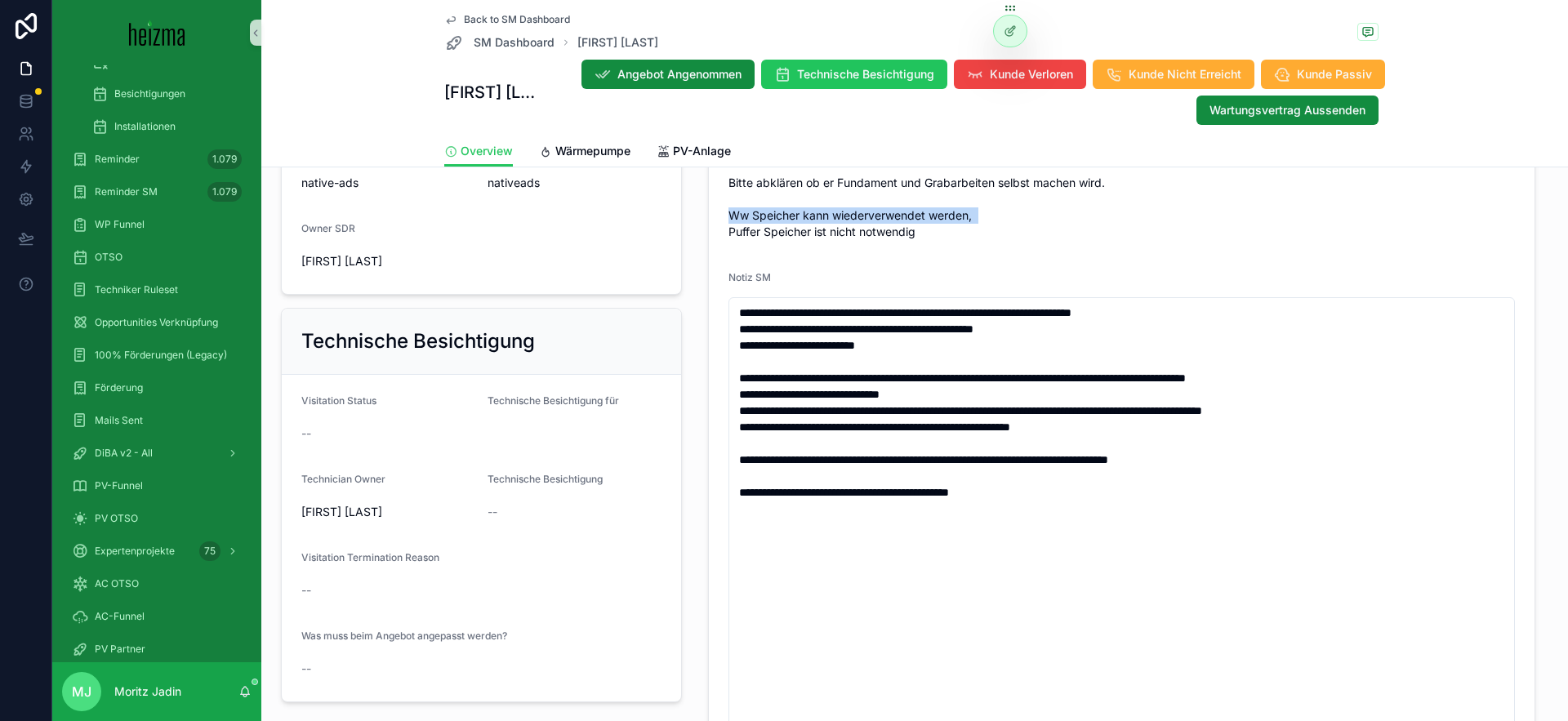 click on "-ist sich nicht sicher ob Vollwärmeschutz, meint aber er hat das Gefühl dass die Dämmung "gut funktioniert"
-alle Fenster sind neu
-19kw Gasheizung, konnte mir
Angebotsnotizen:
Kunde ist sehr freundlich, bekommt noch pv Angebot. Bitten die Burgenland Förderung nicht vergessen.
Kunde will nur Panasonic
Bitte abklären ob er Fundament und Grabarbeiten selbst machen wird.
Ww Speicher kann wiederverwendet werden,
Puffer Speicher ist nicht notwendig" at bounding box center (1121, 134) 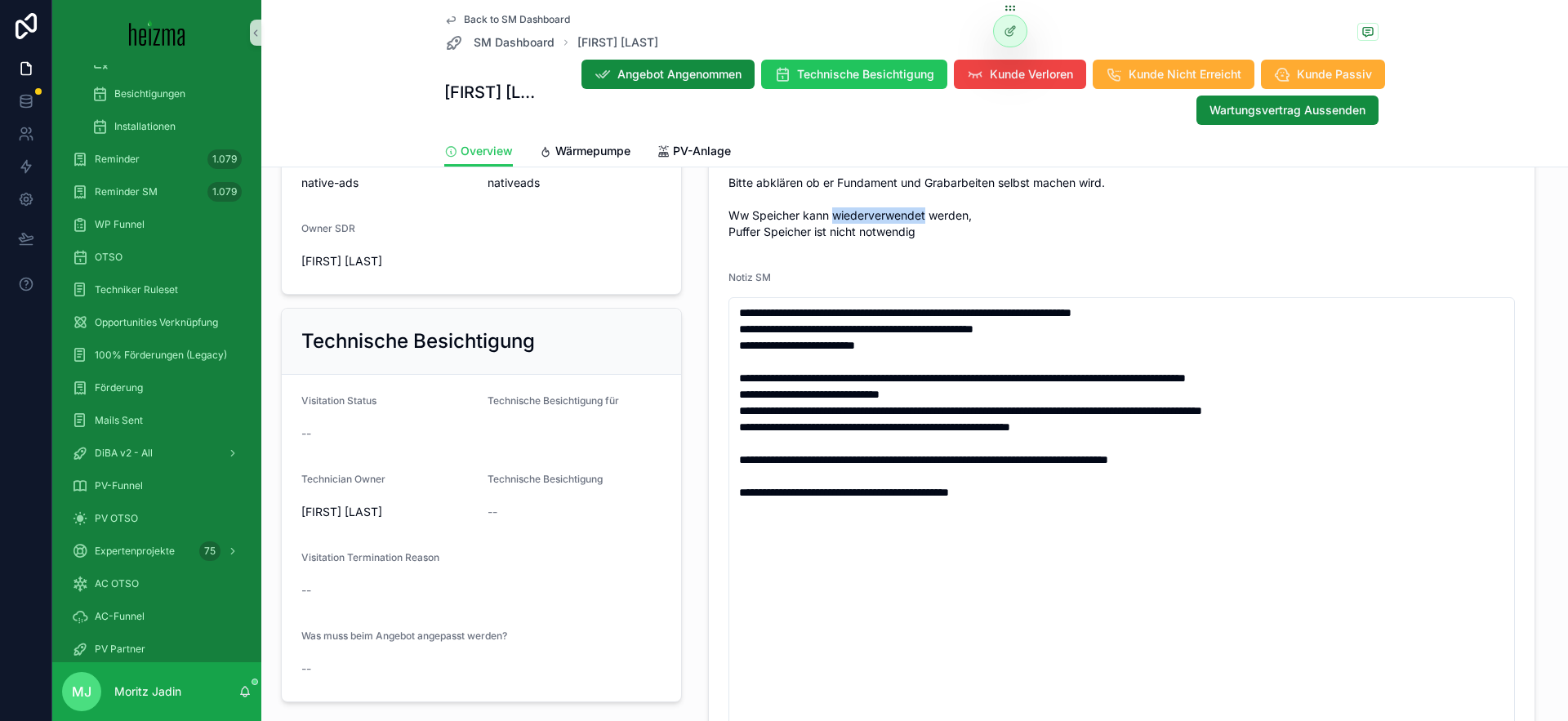 click on "-ist sich nicht sicher ob Vollwärmeschutz, meint aber er hat das Gefühl dass die Dämmung "gut funktioniert"
-alle Fenster sind neu
-19kw Gasheizung, konnte mir
Angebotsnotizen:
Kunde ist sehr freundlich, bekommt noch pv Angebot. Bitten die Burgenland Förderung nicht vergessen.
Kunde will nur Panasonic
Bitte abklären ob er Fundament und Grabarbeiten selbst machen wird.
Ww Speicher kann wiederverwendet werden,
Puffer Speicher ist nicht notwendig" at bounding box center [1121, 134] 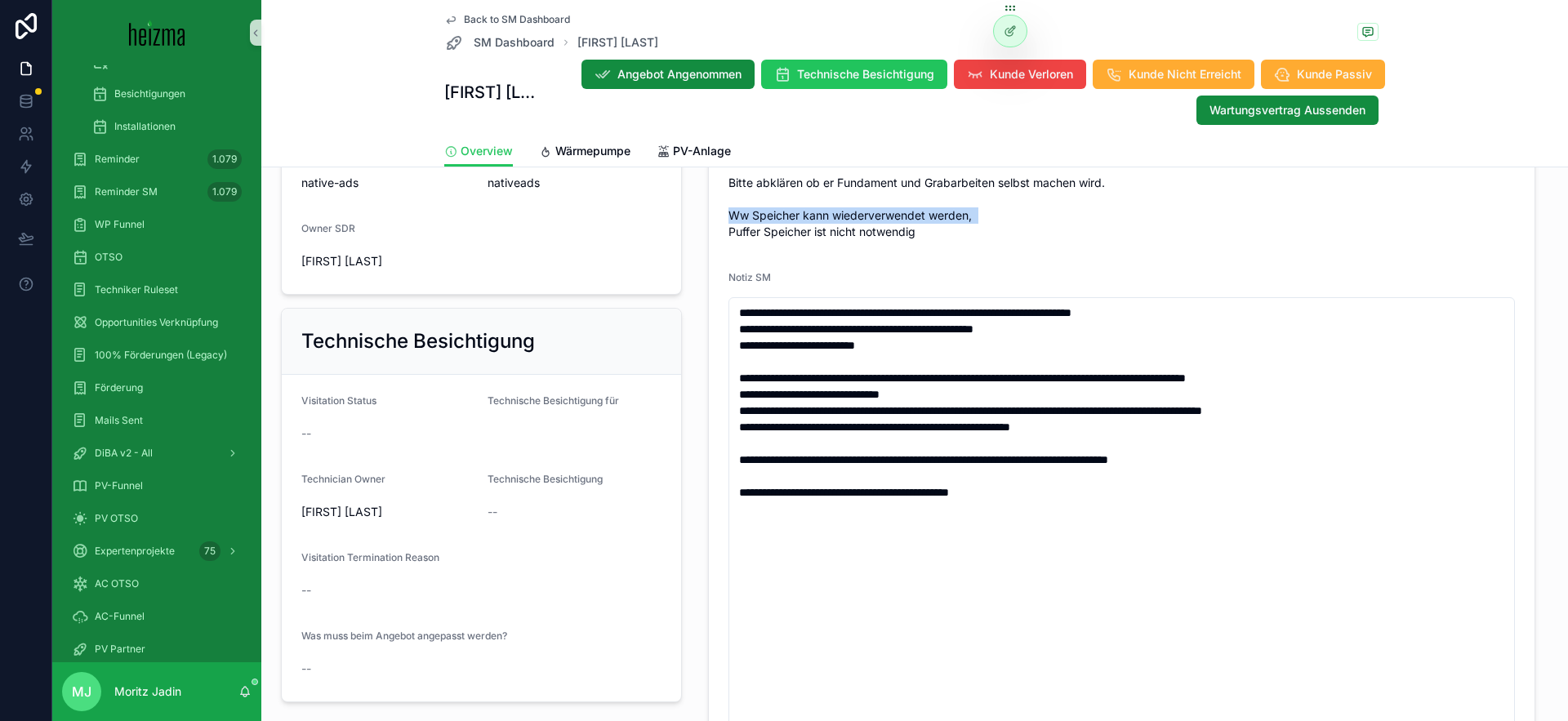 click on "-ist sich nicht sicher ob Vollwärmeschutz, meint aber er hat das Gefühl dass die Dämmung "gut funktioniert"
-alle Fenster sind neu
-19kw Gasheizung, konnte mir
Angebotsnotizen:
Kunde ist sehr freundlich, bekommt noch pv Angebot. Bitten die Burgenland Förderung nicht vergessen.
Kunde will nur Panasonic
Bitte abklären ob er Fundament und Grabarbeiten selbst machen wird.
Ww Speicher kann wiederverwendet werden,
Puffer Speicher ist nicht notwendig" at bounding box center (1121, 134) 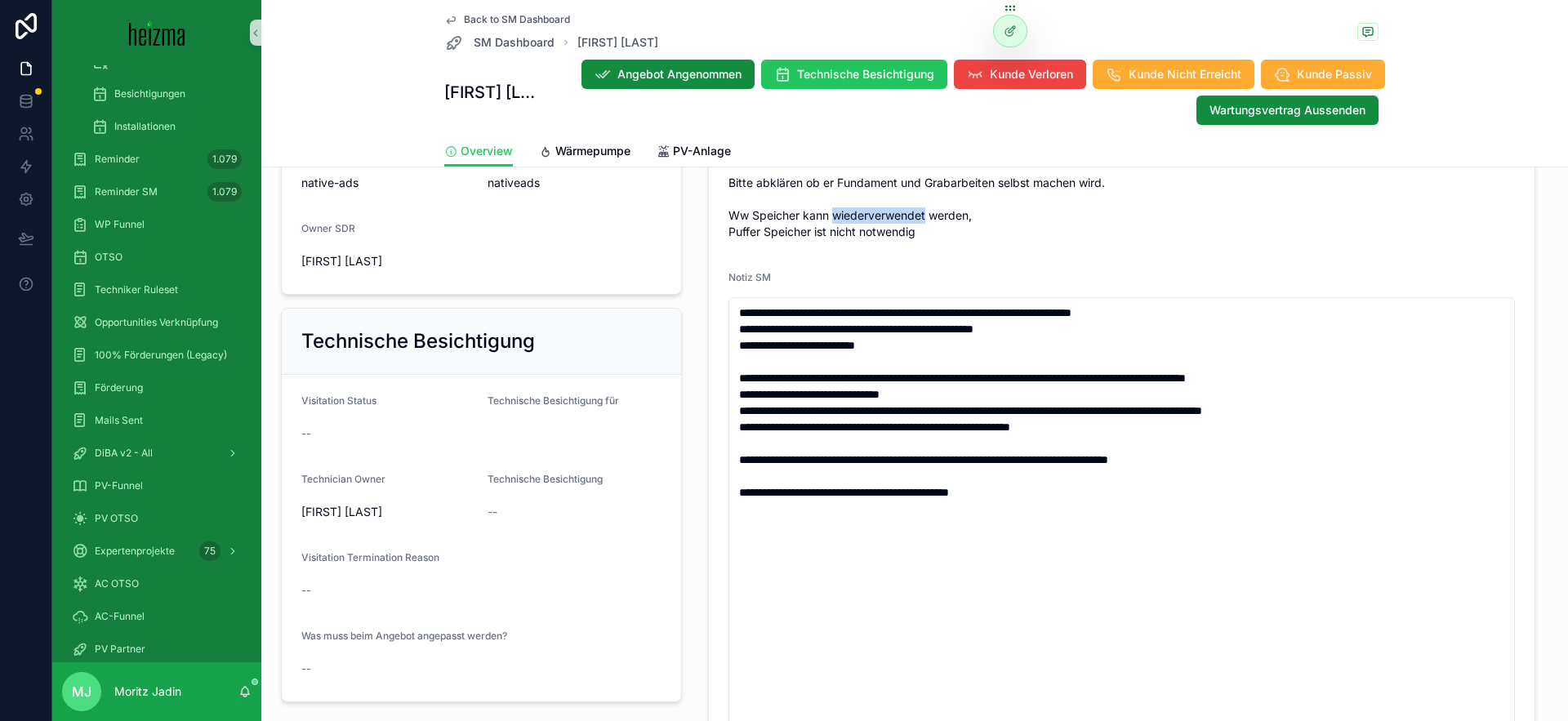 click on "-ist sich nicht sicher ob Vollwärmeschutz, meint aber er hat das Gefühl dass die Dämmung "gut funktioniert"
-alle Fenster sind neu
-19kw Gasheizung, konnte mir
Angebotsnotizen:
Kunde ist sehr freundlich, bekommt noch pv Angebot. Bitten die Burgenland Förderung nicht vergessen.
Kunde will nur Panasonic
Bitte abklären ob er Fundament und Grabarbeiten selbst machen wird.
Ww Speicher kann wiederverwendet werden,
Puffer Speicher ist nicht notwendig" at bounding box center (1121, 134) 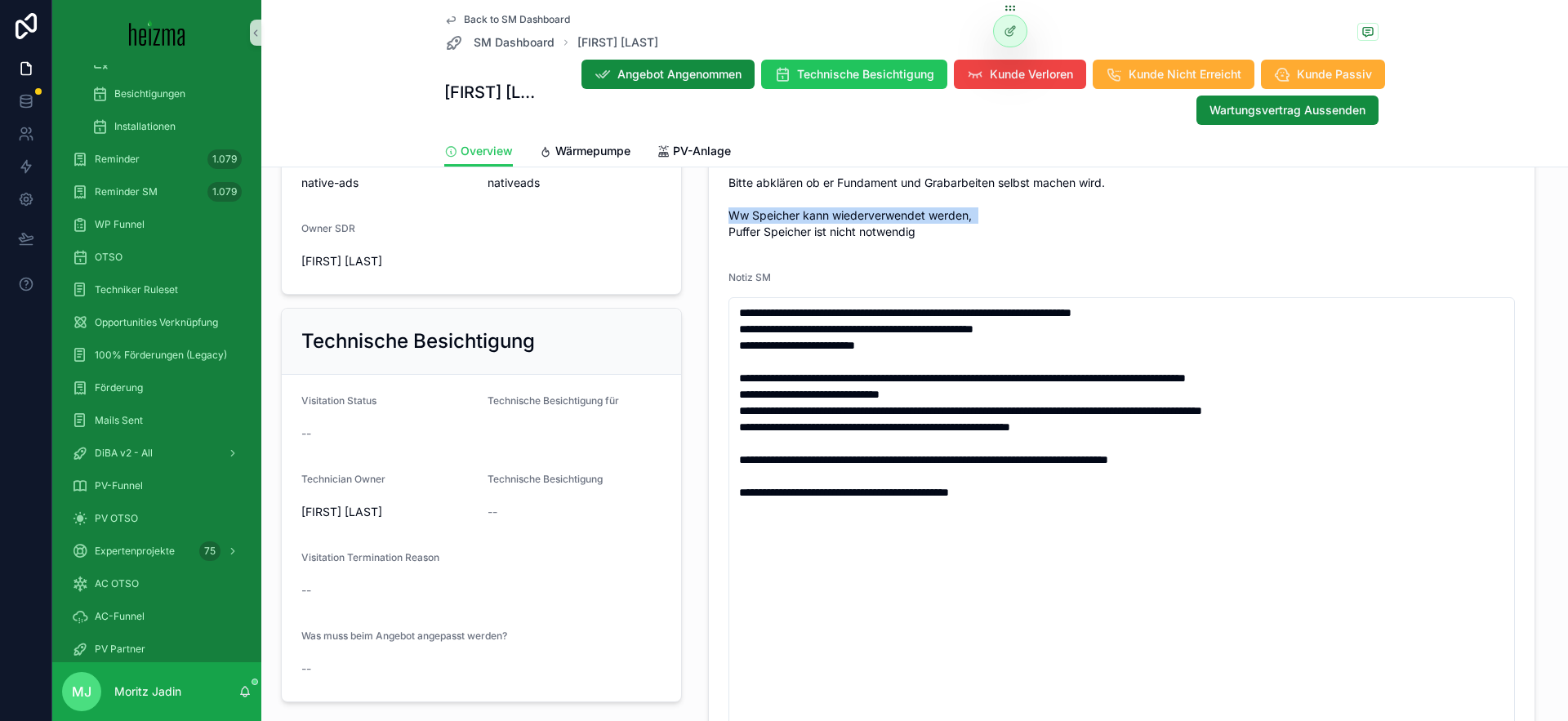 click on "-ist sich nicht sicher ob Vollwärmeschutz, meint aber er hat das Gefühl dass die Dämmung "gut funktioniert"
-alle Fenster sind neu
-19kw Gasheizung, konnte mir
Angebotsnotizen:
Kunde ist sehr freundlich, bekommt noch pv Angebot. Bitten die Burgenland Förderung nicht vergessen.
Kunde will nur Panasonic
Bitte abklären ob er Fundament und Grabarbeiten selbst machen wird.
Ww Speicher kann wiederverwendet werden,
Puffer Speicher ist nicht notwendig" at bounding box center [1121, 134] 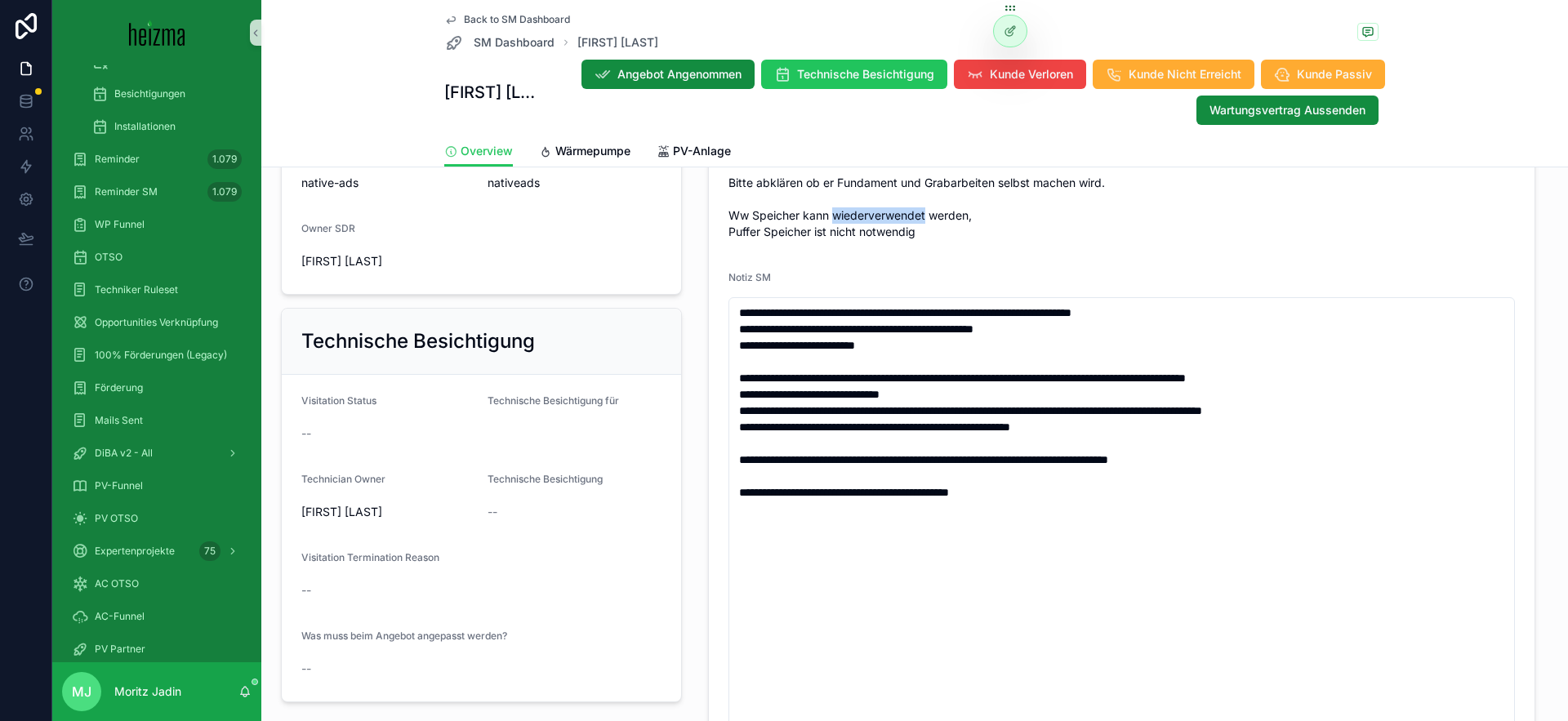 click on "-ist sich nicht sicher ob Vollwärmeschutz, meint aber er hat das Gefühl dass die Dämmung "gut funktioniert"
-alle Fenster sind neu
-19kw Gasheizung, konnte mir
Angebotsnotizen:
Kunde ist sehr freundlich, bekommt noch pv Angebot. Bitten die Burgenland Förderung nicht vergessen.
Kunde will nur Panasonic
Bitte abklären ob er Fundament und Grabarbeiten selbst machen wird.
Ww Speicher kann wiederverwendet werden,
Puffer Speicher ist nicht notwendig" at bounding box center [1121, 134] 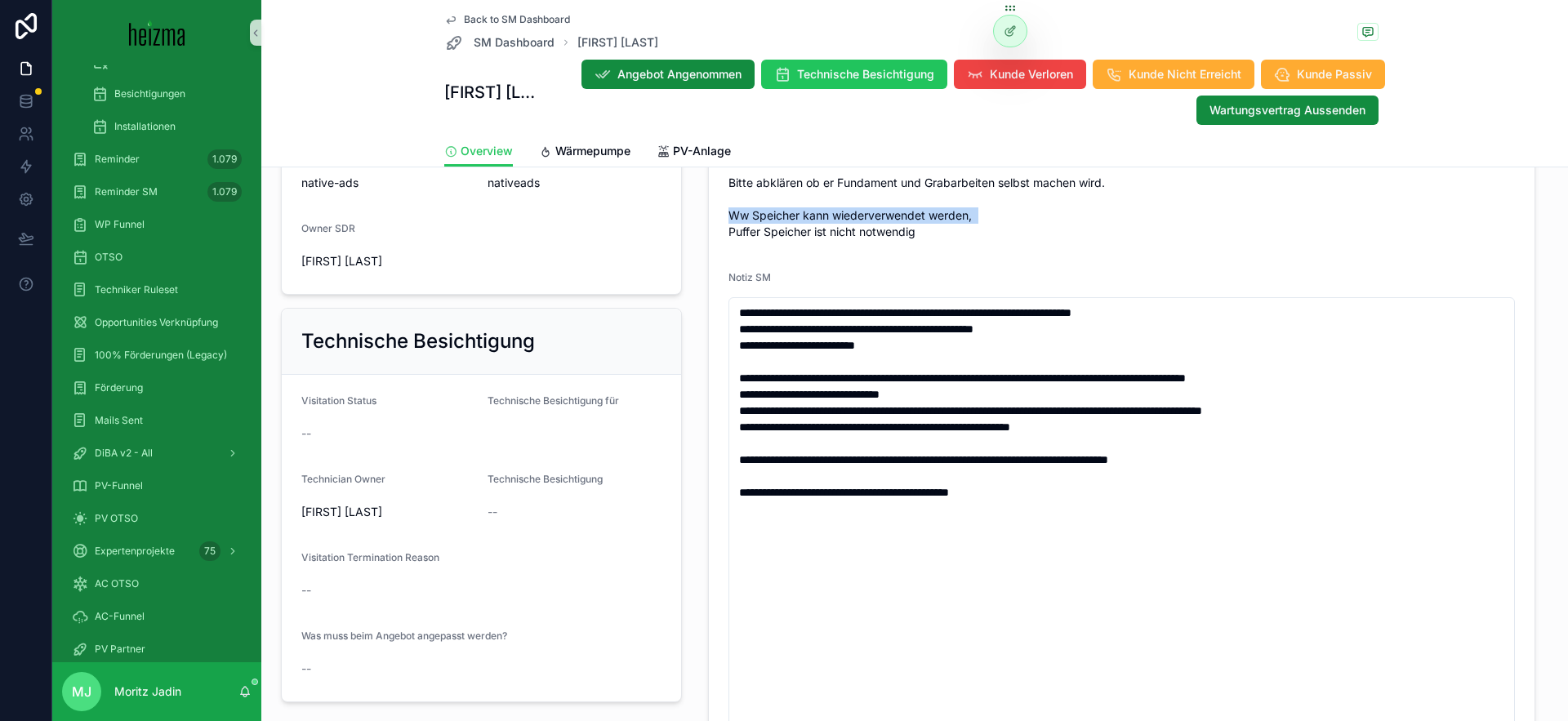 click on "-ist sich nicht sicher ob Vollwärmeschutz, meint aber er hat das Gefühl dass die Dämmung "gut funktioniert"
-alle Fenster sind neu
-19kw Gasheizung, konnte mir
Angebotsnotizen:
Kunde ist sehr freundlich, bekommt noch pv Angebot. Bitten die Burgenland Förderung nicht vergessen.
Kunde will nur Panasonic
Bitte abklären ob er Fundament und Grabarbeiten selbst machen wird.
Ww Speicher kann wiederverwendet werden,
Puffer Speicher ist nicht notwendig" at bounding box center (1121, 134) 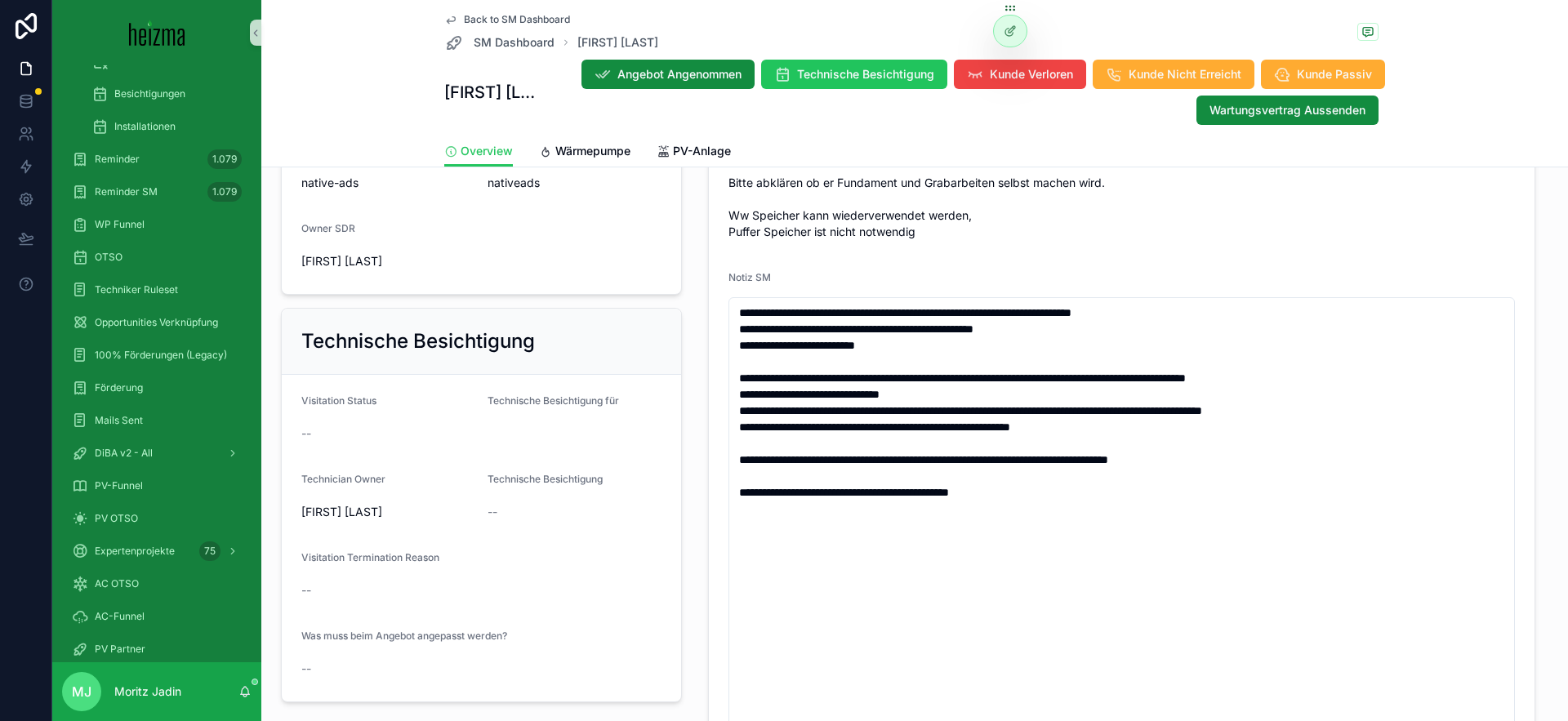 scroll, scrollTop: 805, scrollLeft: 0, axis: vertical 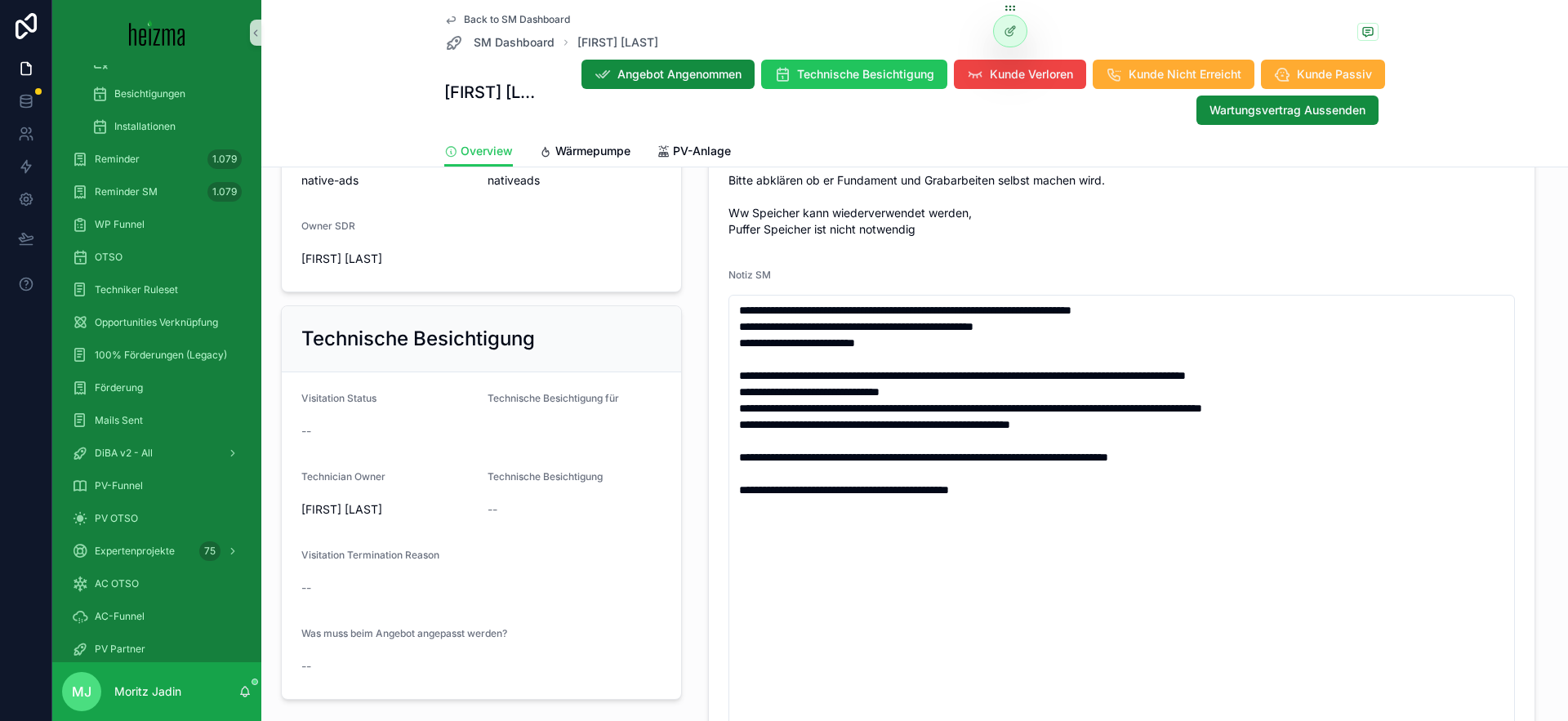 click on "-ist sich nicht sicher ob Vollwärmeschutz, meint aber er hat das Gefühl dass die Dämmung "gut funktioniert"
-alle Fenster sind neu
-19kw Gasheizung, konnte mir
Angebotsnotizen:
Kunde ist sehr freundlich, bekommt noch pv Angebot. Bitten die Burgenland Förderung nicht vergessen.
Kunde will nur Panasonic
Bitte abklären ob er Fundament und Grabarbeiten selbst machen wird.
Ww Speicher kann wiederverwendet werden,
Puffer Speicher ist nicht notwendig" at bounding box center (1121, 131) 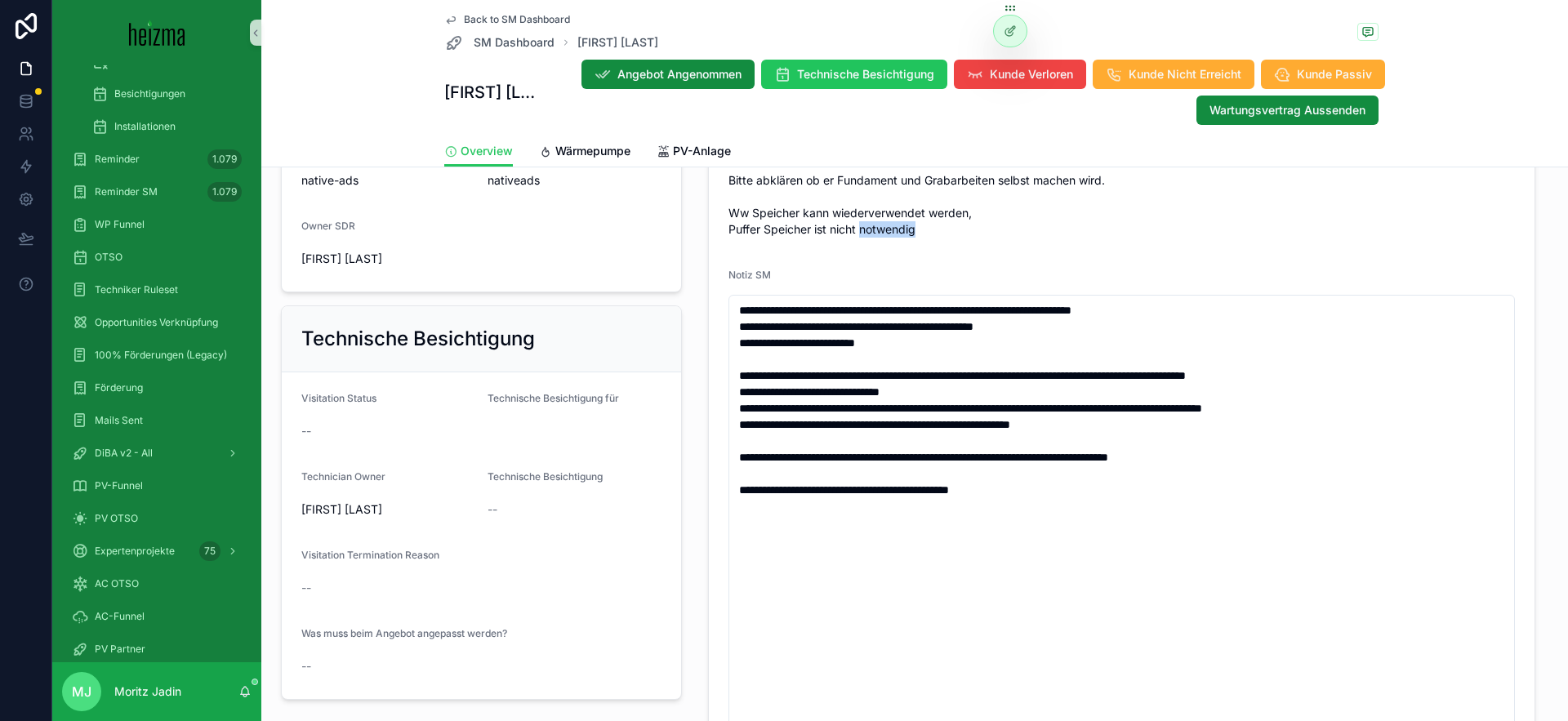 click on "-ist sich nicht sicher ob Vollwärmeschutz, meint aber er hat das Gefühl dass die Dämmung "gut funktioniert"
-alle Fenster sind neu
-19kw Gasheizung, konnte mir
Angebotsnotizen:
Kunde ist sehr freundlich, bekommt noch pv Angebot. Bitten die Burgenland Förderung nicht vergessen.
Kunde will nur Panasonic
Bitte abklären ob er Fundament und Grabarbeiten selbst machen wird.
Ww Speicher kann wiederverwendet werden,
Puffer Speicher ist nicht notwendig" at bounding box center [1121, 131] 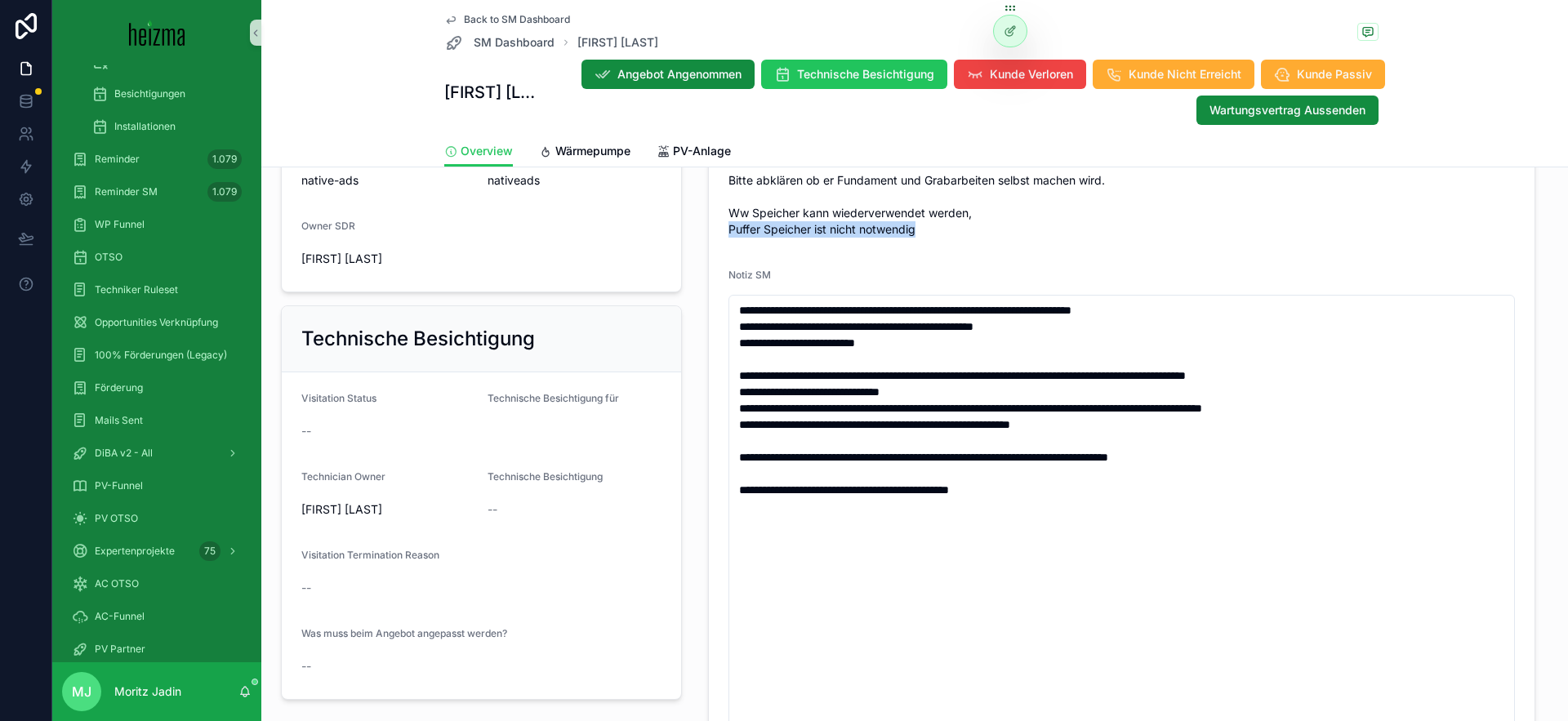 click on "-ist sich nicht sicher ob Vollwärmeschutz, meint aber er hat das Gefühl dass die Dämmung "gut funktioniert"
-alle Fenster sind neu
-19kw Gasheizung, konnte mir
Angebotsnotizen:
Kunde ist sehr freundlich, bekommt noch pv Angebot. Bitten die Burgenland Förderung nicht vergessen.
Kunde will nur Panasonic
Bitte abklären ob er Fundament und Grabarbeiten selbst machen wird.
Ww Speicher kann wiederverwendet werden,
Puffer Speicher ist nicht notwendig" at bounding box center (1121, 131) 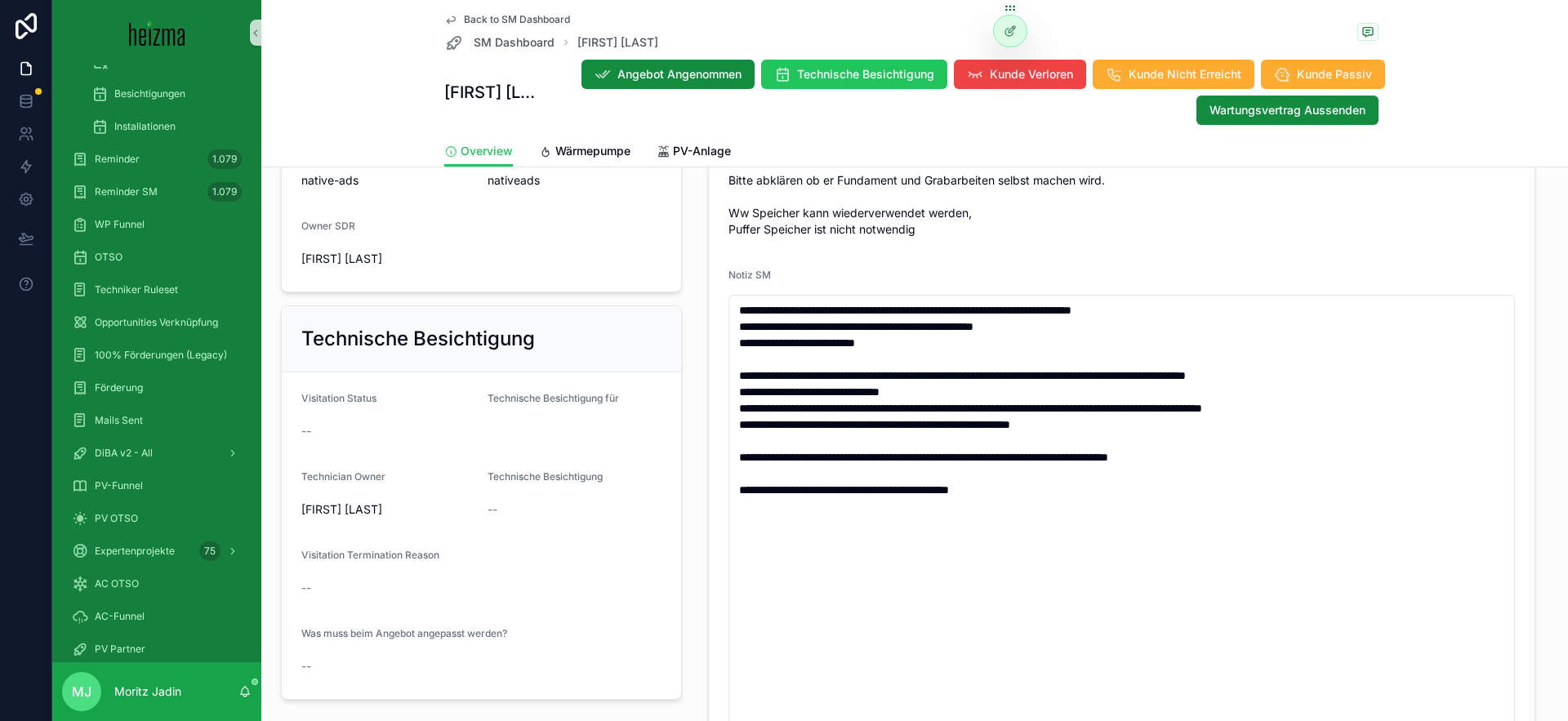 click on "-ist sich nicht sicher ob Vollwärmeschutz, meint aber er hat das Gefühl dass die Dämmung "gut funktioniert"
-alle Fenster sind neu
-19kw Gasheizung, konnte mir
Angebotsnotizen:
Kunde ist sehr freundlich, bekommt noch pv Angebot. Bitten die Burgenland Förderung nicht vergessen.
Kunde will nur Panasonic
Bitte abklären ob er Fundament und Grabarbeiten selbst machen wird.
Ww Speicher kann wiederverwendet werden,
Puffer Speicher ist nicht notwendig" at bounding box center [1121, 131] 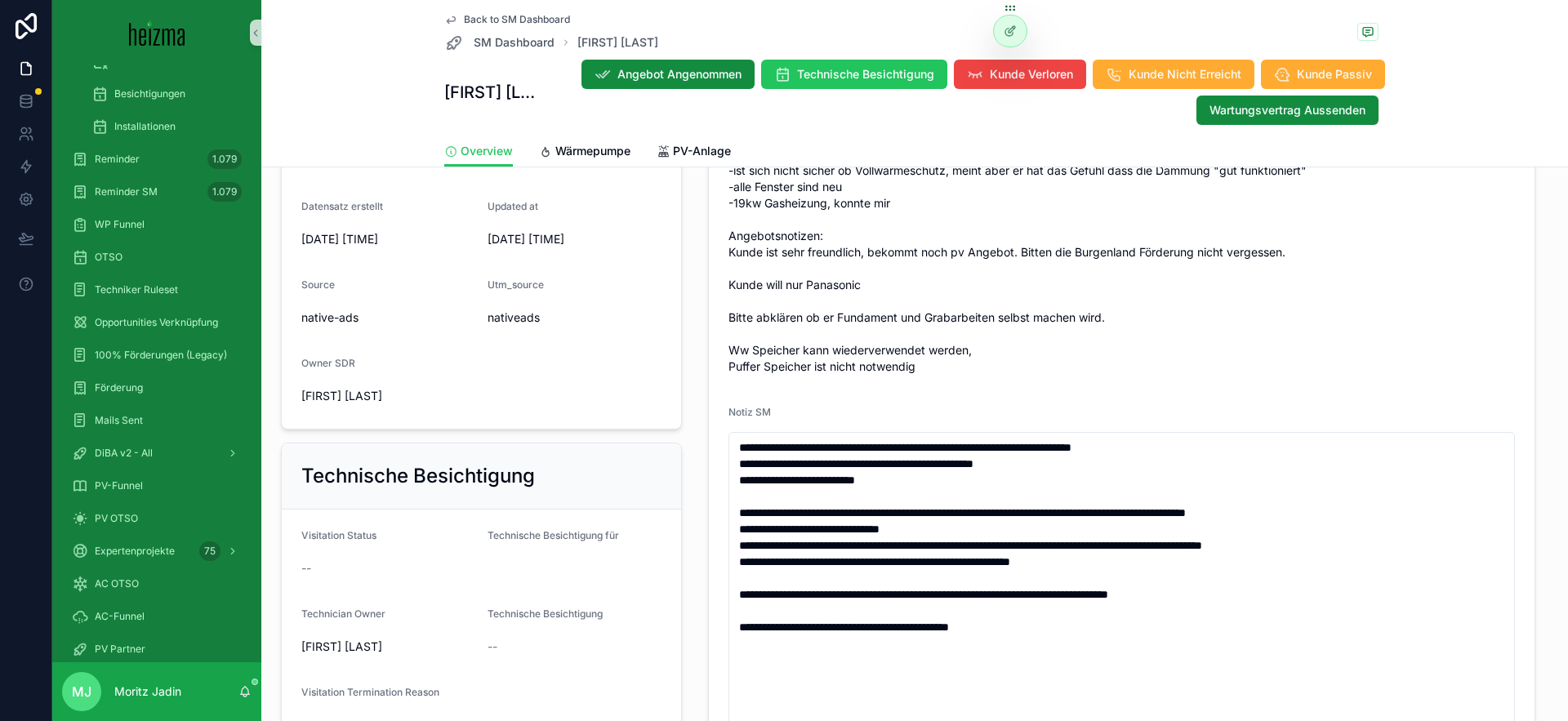 scroll, scrollTop: 660, scrollLeft: 0, axis: vertical 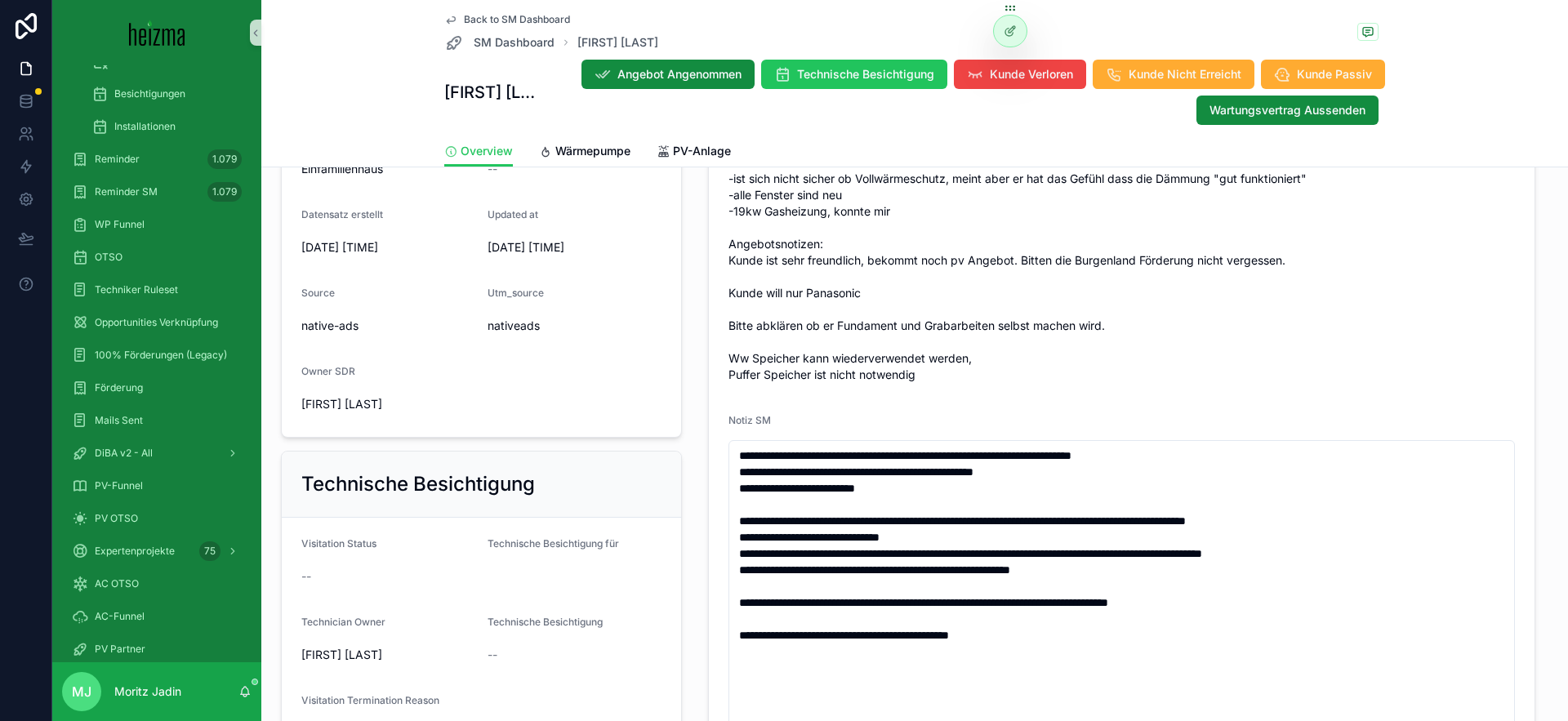 click on "-ist sich nicht sicher ob Vollwärmeschutz, meint aber er hat das Gefühl dass die Dämmung "gut funktioniert"
-alle Fenster sind neu
-19kw Gasheizung, konnte mir
Angebotsnotizen:
Kunde ist sehr freundlich, bekommt noch pv Angebot. Bitten die Burgenland Förderung nicht vergessen.
Kunde will nur Panasonic
Bitte abklären ob er Fundament und Grabarbeiten selbst machen wird.
Ww Speicher kann wiederverwendet werden,
Puffer Speicher ist nicht notwendig" at bounding box center [1121, 277] 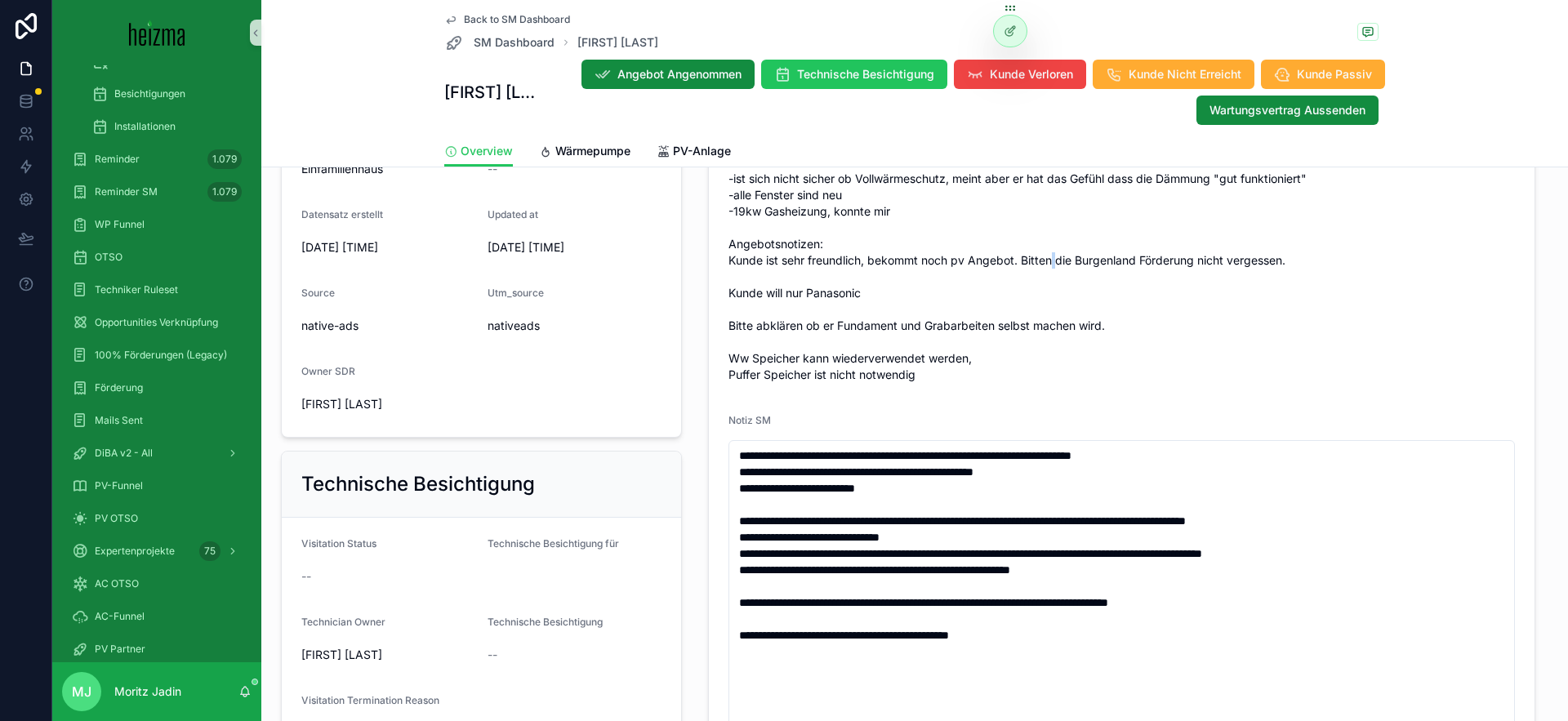 click on "-ist sich nicht sicher ob Vollwärmeschutz, meint aber er hat das Gefühl dass die Dämmung "gut funktioniert"
-alle Fenster sind neu
-19kw Gasheizung, konnte mir
Angebotsnotizen:
Kunde ist sehr freundlich, bekommt noch pv Angebot. Bitten die Burgenland Förderung nicht vergessen.
Kunde will nur Panasonic
Bitte abklären ob er Fundament und Grabarbeiten selbst machen wird.
Ww Speicher kann wiederverwendet werden,
Puffer Speicher ist nicht notwendig" at bounding box center [1121, 277] 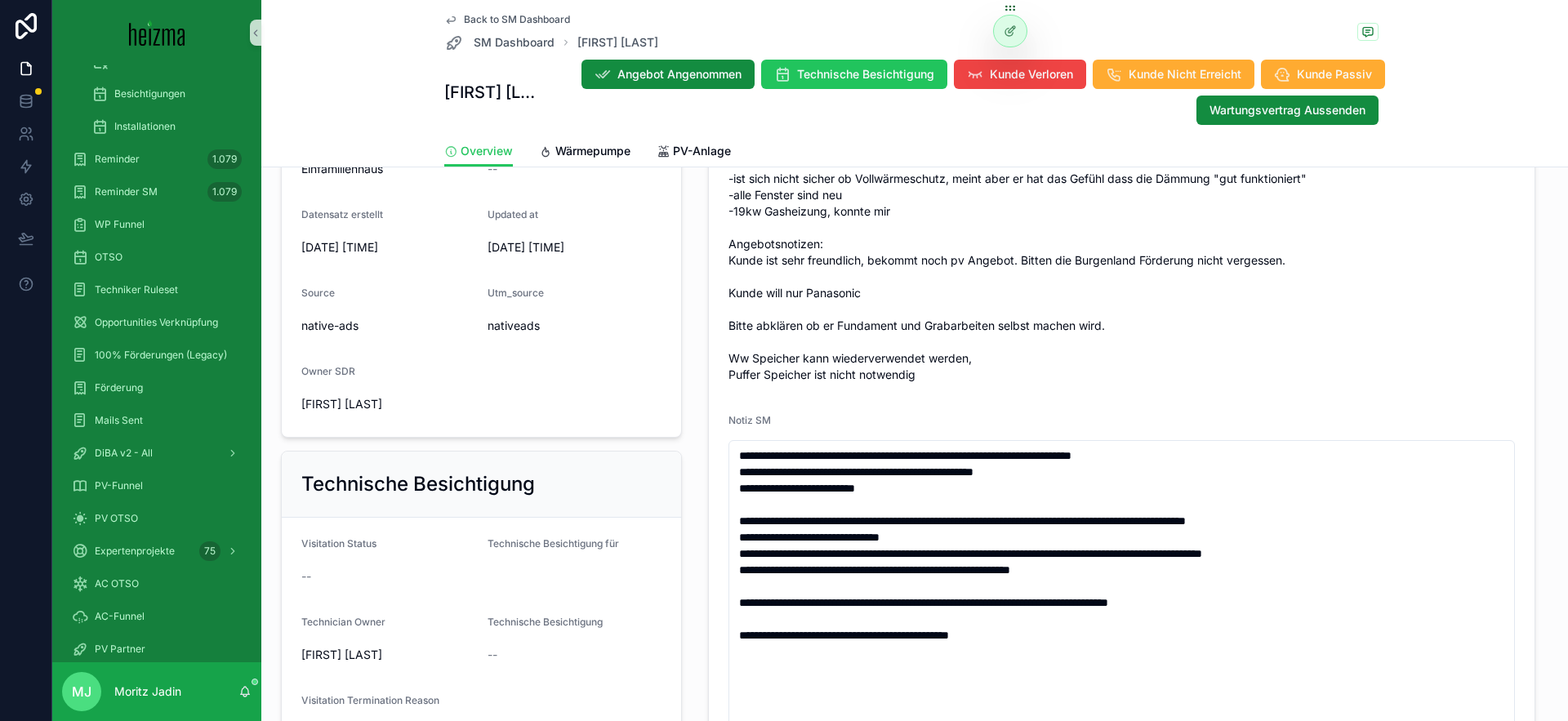 click on "-ist sich nicht sicher ob Vollwärmeschutz, meint aber er hat das Gefühl dass die Dämmung "gut funktioniert"
-alle Fenster sind neu
-19kw Gasheizung, konnte mir
Angebotsnotizen:
Kunde ist sehr freundlich, bekommt noch pv Angebot. Bitten die Burgenland Förderung nicht vergessen.
Kunde will nur Panasonic
Bitte abklären ob er Fundament und Grabarbeiten selbst machen wird.
Ww Speicher kann wiederverwendet werden,
Puffer Speicher ist nicht notwendig" at bounding box center [1121, 277] 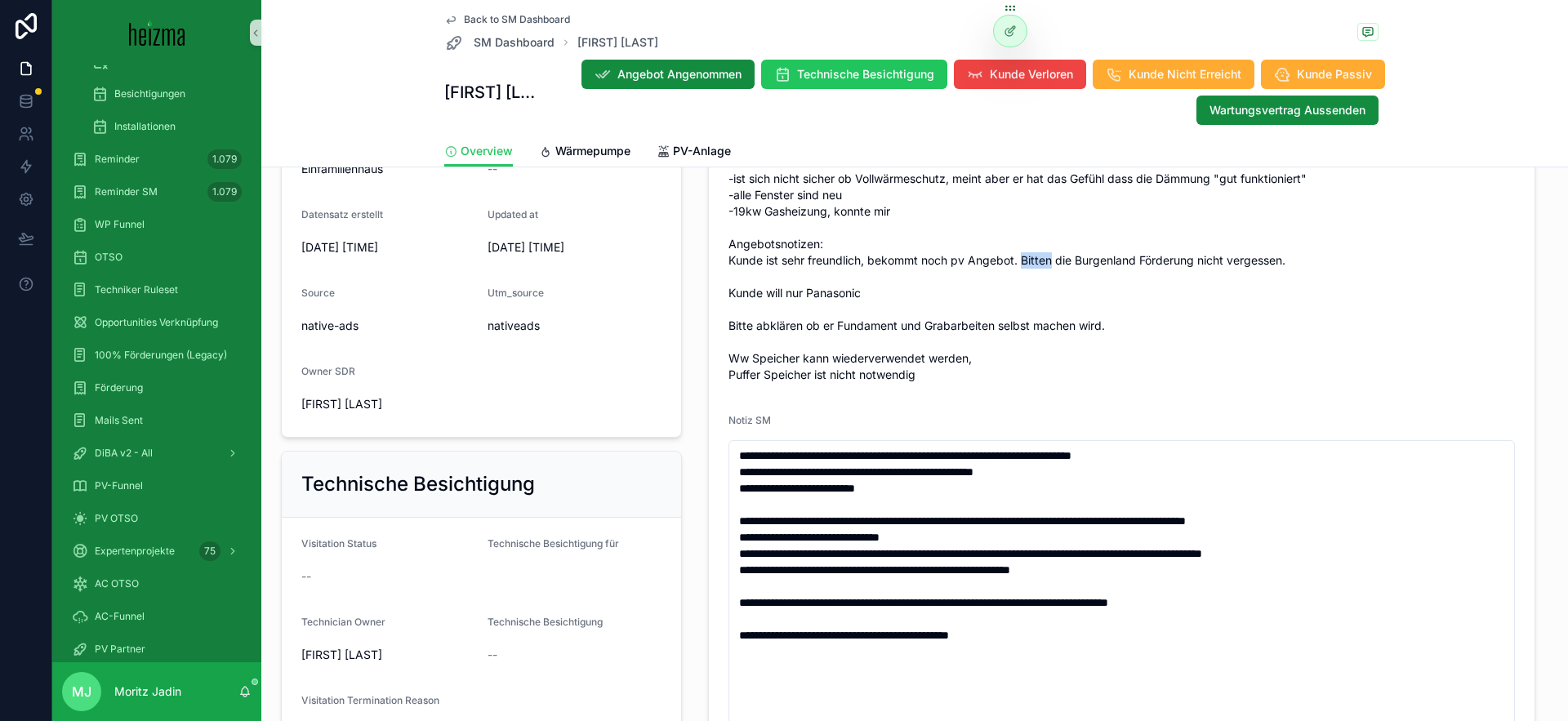 click on "-ist sich nicht sicher ob Vollwärmeschutz, meint aber er hat das Gefühl dass die Dämmung "gut funktioniert"
-alle Fenster sind neu
-19kw Gasheizung, konnte mir
Angebotsnotizen:
Kunde ist sehr freundlich, bekommt noch pv Angebot. Bitten die Burgenland Förderung nicht vergessen.
Kunde will nur Panasonic
Bitte abklären ob er Fundament und Grabarbeiten selbst machen wird.
Ww Speicher kann wiederverwendet werden,
Puffer Speicher ist nicht notwendig" at bounding box center (1121, 277) 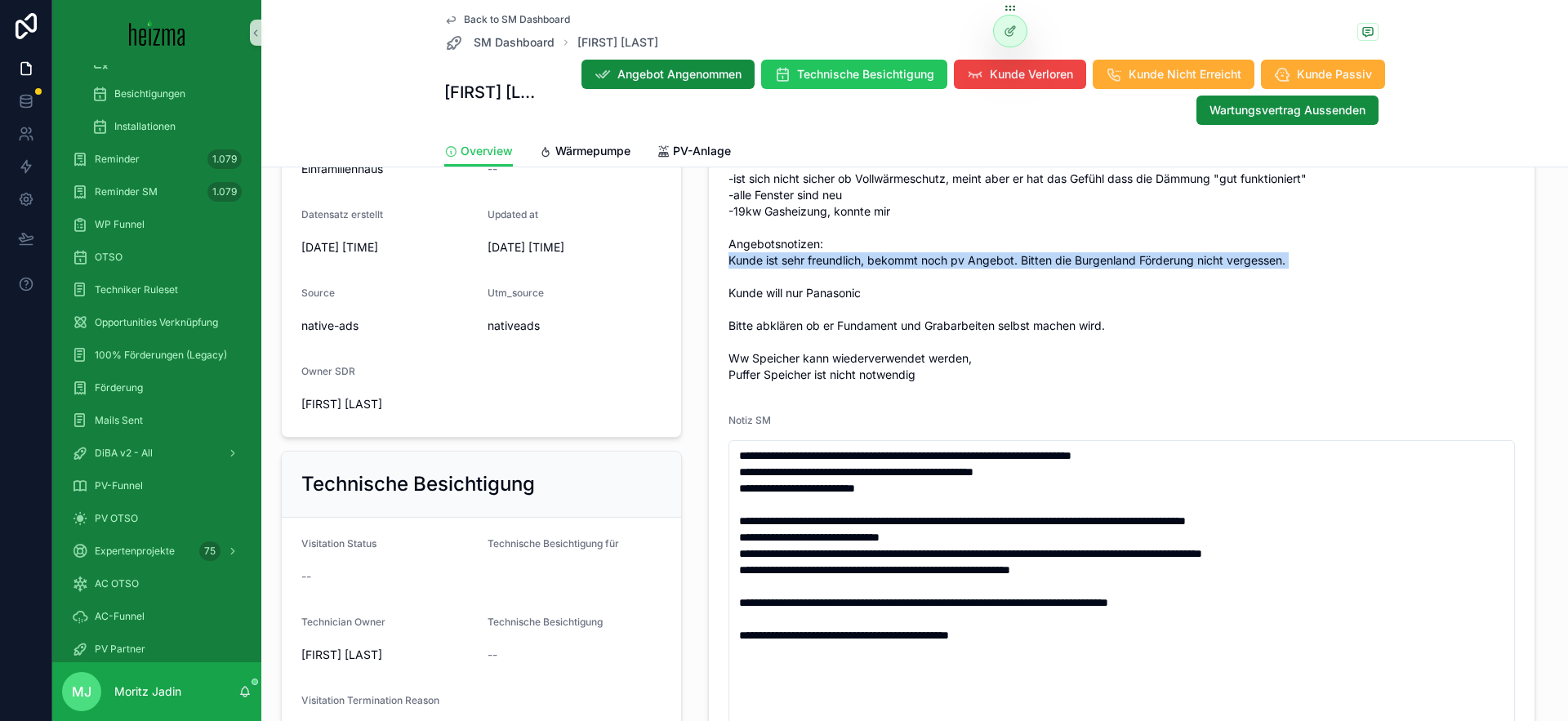 click on "-ist sich nicht sicher ob Vollwärmeschutz, meint aber er hat das Gefühl dass die Dämmung "gut funktioniert"
-alle Fenster sind neu
-19kw Gasheizung, konnte mir
Angebotsnotizen:
Kunde ist sehr freundlich, bekommt noch pv Angebot. Bitten die Burgenland Förderung nicht vergessen.
Kunde will nur Panasonic
Bitte abklären ob er Fundament und Grabarbeiten selbst machen wird.
Ww Speicher kann wiederverwendet werden,
Puffer Speicher ist nicht notwendig" at bounding box center (1121, 277) 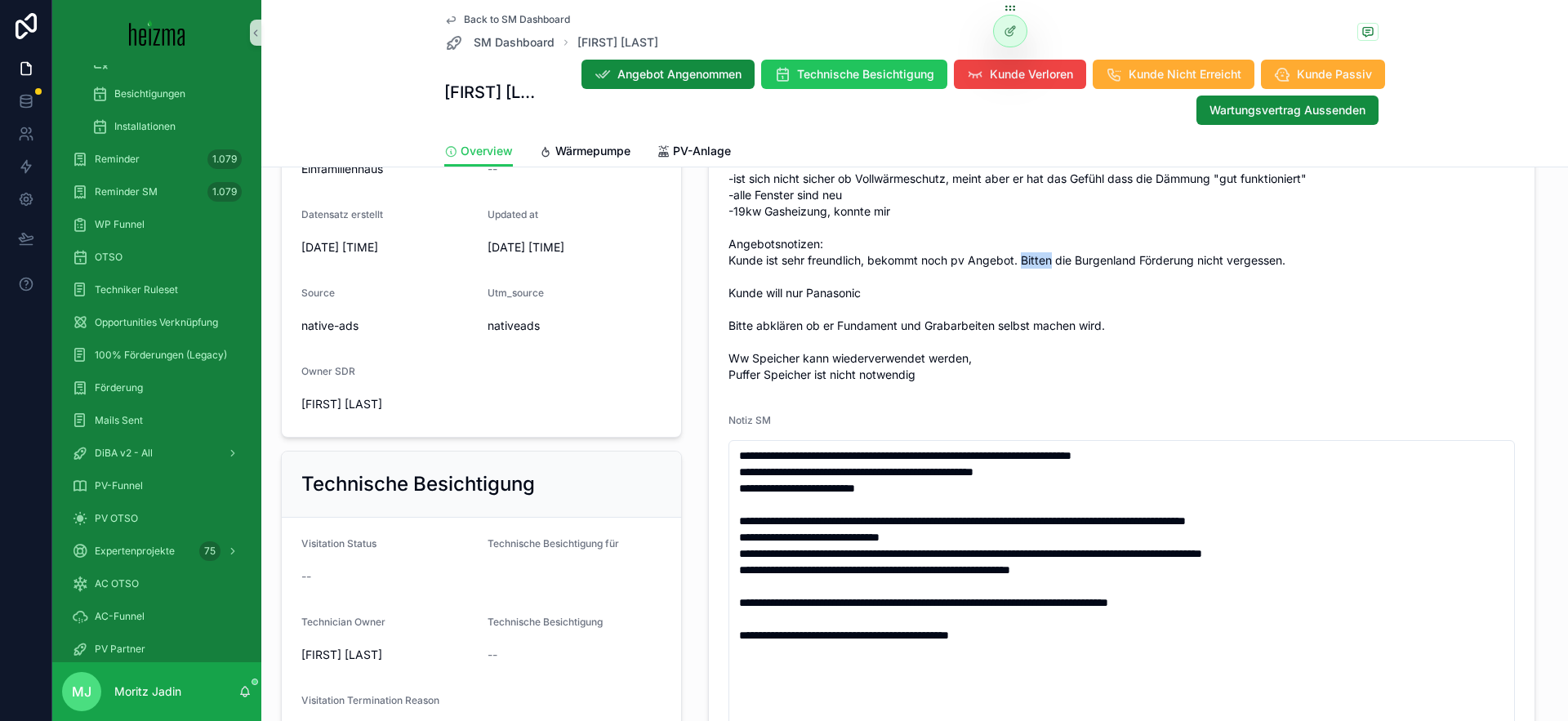 click on "-ist sich nicht sicher ob Vollwärmeschutz, meint aber er hat das Gefühl dass die Dämmung "gut funktioniert"
-alle Fenster sind neu
-19kw Gasheizung, konnte mir
Angebotsnotizen:
Kunde ist sehr freundlich, bekommt noch pv Angebot. Bitten die Burgenland Förderung nicht vergessen.
Kunde will nur Panasonic
Bitte abklären ob er Fundament und Grabarbeiten selbst machen wird.
Ww Speicher kann wiederverwendet werden,
Puffer Speicher ist nicht notwendig" at bounding box center [1121, 277] 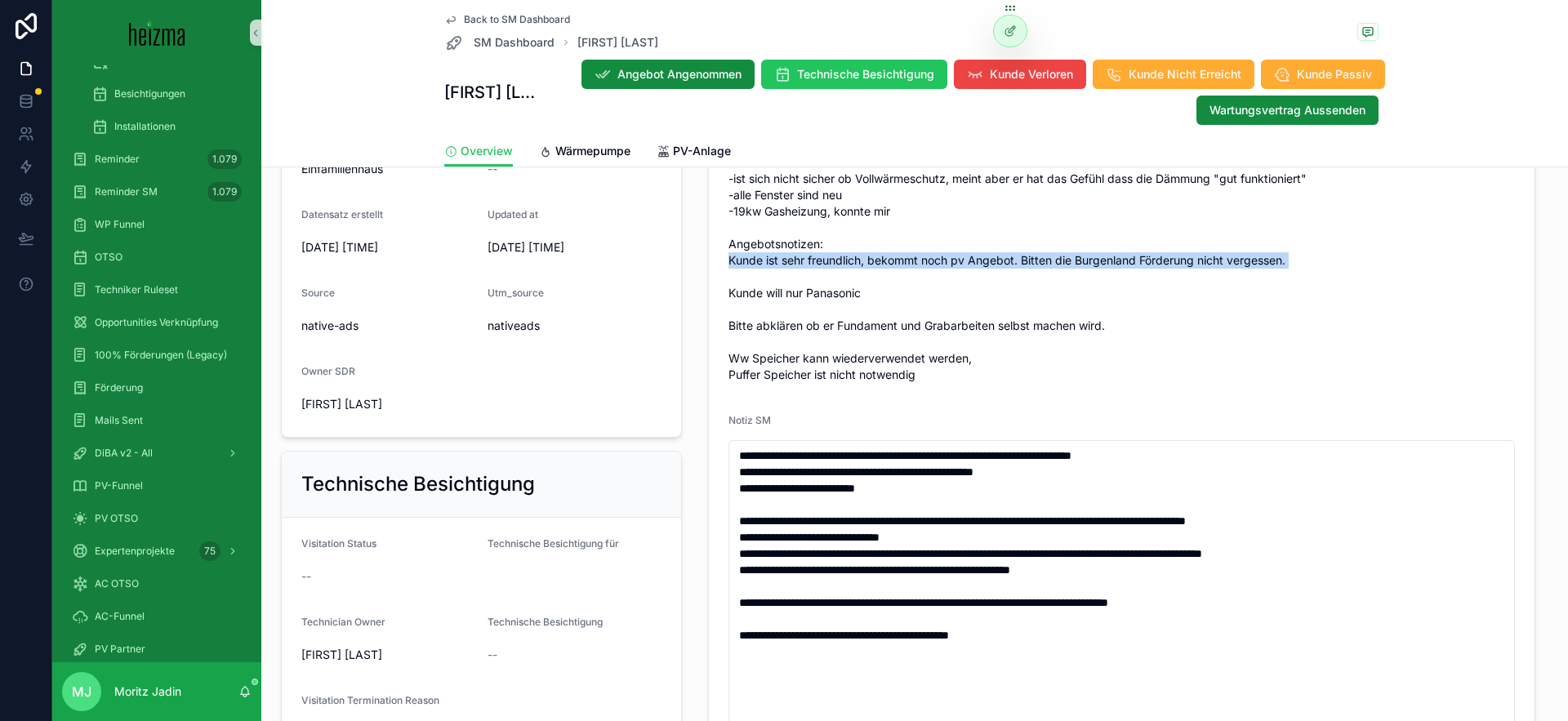 click on "-ist sich nicht sicher ob Vollwärmeschutz, meint aber er hat das Gefühl dass die Dämmung "gut funktioniert"
-alle Fenster sind neu
-19kw Gasheizung, konnte mir
Angebotsnotizen:
Kunde ist sehr freundlich, bekommt noch pv Angebot. Bitten die Burgenland Förderung nicht vergessen.
Kunde will nur Panasonic
Bitte abklären ob er Fundament und Grabarbeiten selbst machen wird.
Ww Speicher kann wiederverwendet werden,
Puffer Speicher ist nicht notwendig" at bounding box center [1121, 277] 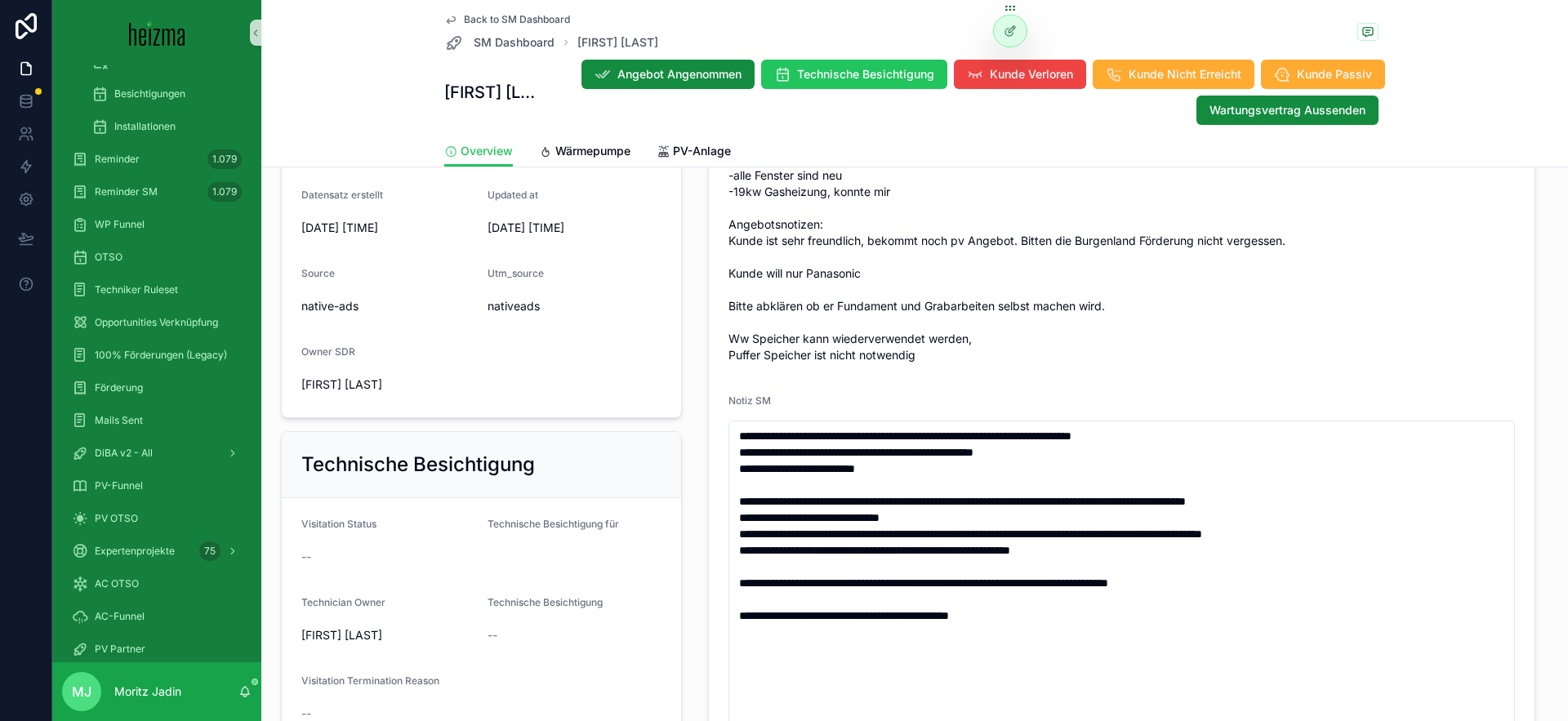 scroll, scrollTop: 681, scrollLeft: 0, axis: vertical 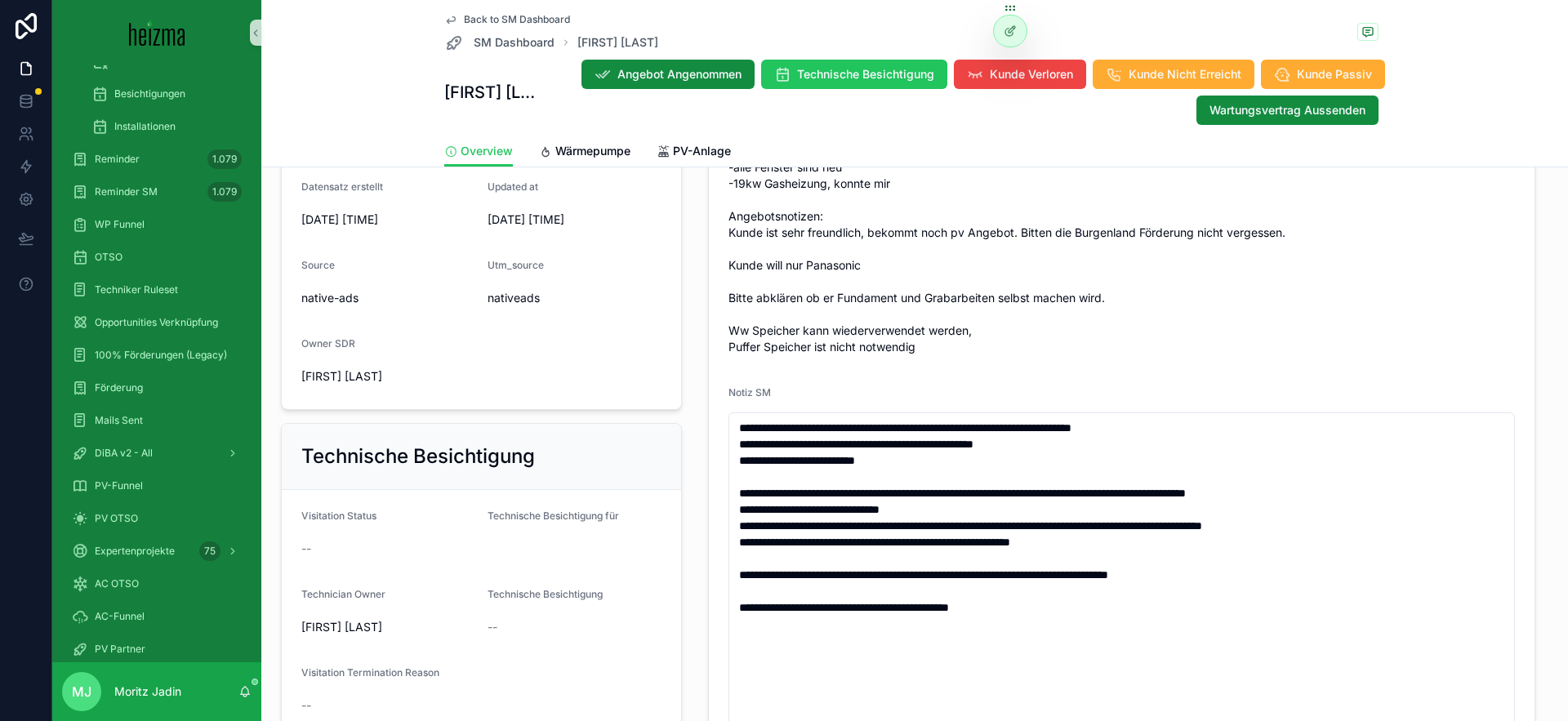 click on "-ist sich nicht sicher ob Vollwärmeschutz, meint aber er hat das Gefühl dass die Dämmung "gut funktioniert"
-alle Fenster sind neu
-19kw Gasheizung, konnte mir
Angebotsnotizen:
Kunde ist sehr freundlich, bekommt noch pv Angebot. Bitten die Burgenland Förderung nicht vergessen.
Kunde will nur Panasonic
Bitte abklären ob er Fundament und Grabarbeiten selbst machen wird.
Ww Speicher kann wiederverwendet werden,
Puffer Speicher ist nicht notwendig" at bounding box center [1121, 249] 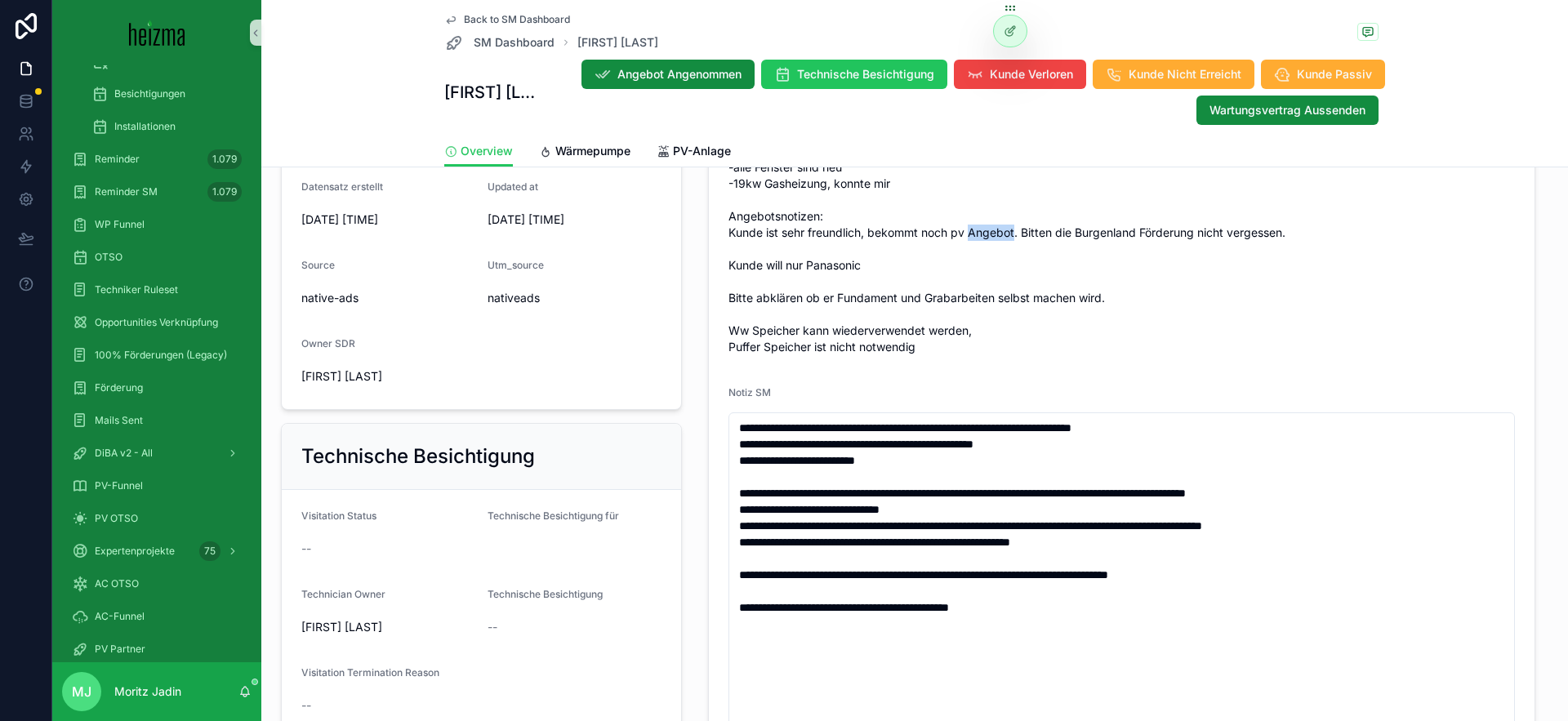 click on "-ist sich nicht sicher ob Vollwärmeschutz, meint aber er hat das Gefühl dass die Dämmung "gut funktioniert"
-alle Fenster sind neu
-19kw Gasheizung, konnte mir
Angebotsnotizen:
Kunde ist sehr freundlich, bekommt noch pv Angebot. Bitten die Burgenland Förderung nicht vergessen.
Kunde will nur Panasonic
Bitte abklären ob er Fundament und Grabarbeiten selbst machen wird.
Ww Speicher kann wiederverwendet werden,
Puffer Speicher ist nicht notwendig" at bounding box center [1121, 249] 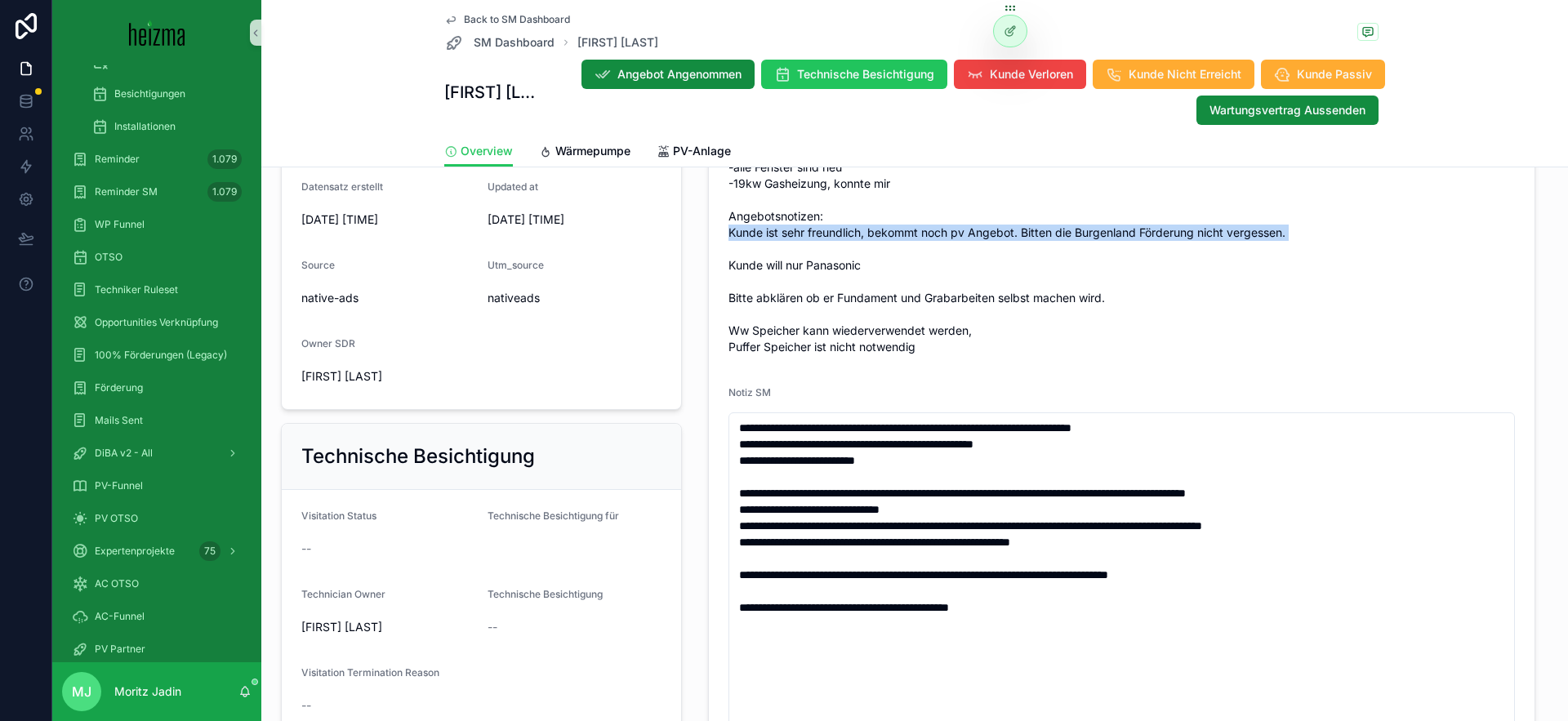 click on "-ist sich nicht sicher ob Vollwärmeschutz, meint aber er hat das Gefühl dass die Dämmung "gut funktioniert"
-alle Fenster sind neu
-19kw Gasheizung, konnte mir
Angebotsnotizen:
Kunde ist sehr freundlich, bekommt noch pv Angebot. Bitten die Burgenland Förderung nicht vergessen.
Kunde will nur Panasonic
Bitte abklären ob er Fundament und Grabarbeiten selbst machen wird.
Ww Speicher kann wiederverwendet werden,
Puffer Speicher ist nicht notwendig" at bounding box center (1121, 249) 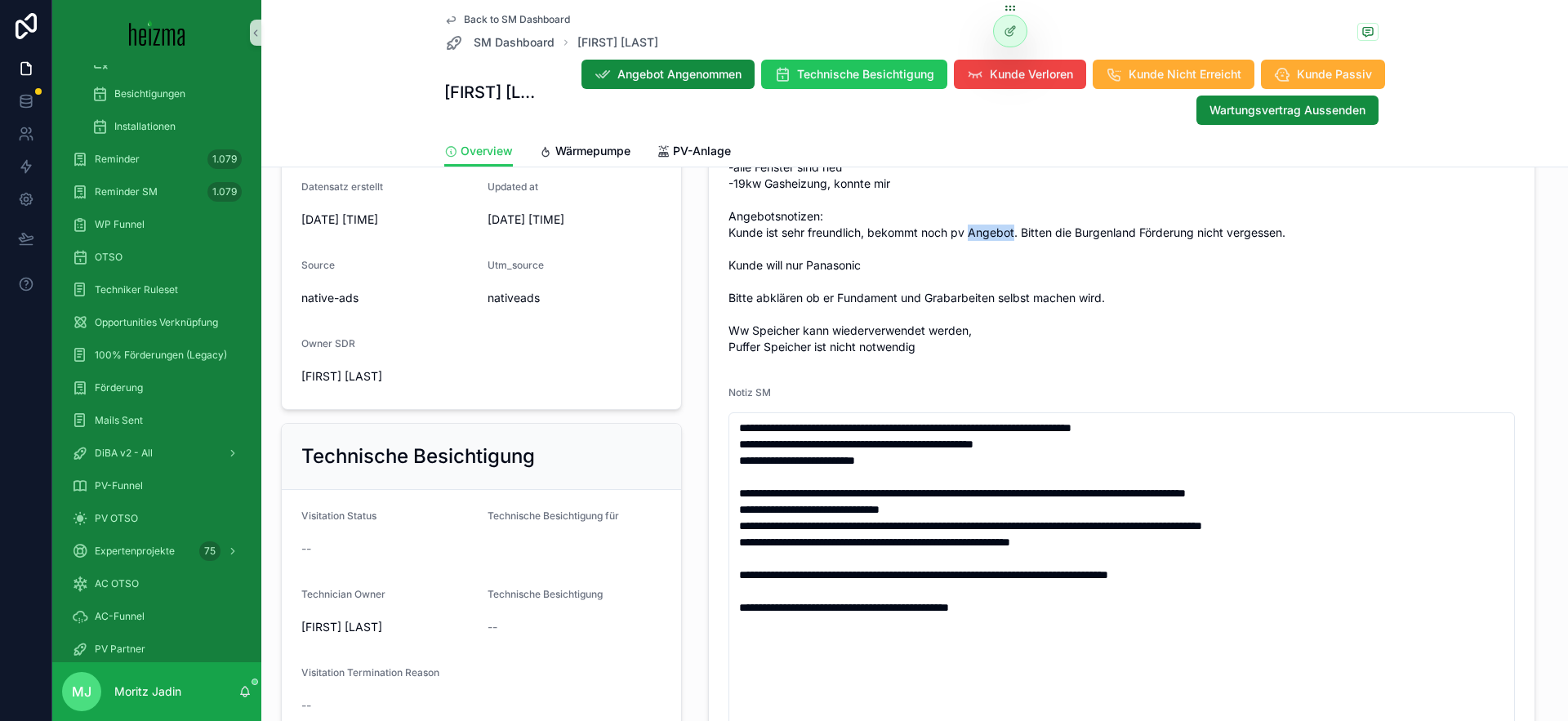 click on "-ist sich nicht sicher ob Vollwärmeschutz, meint aber er hat das Gefühl dass die Dämmung "gut funktioniert"
-alle Fenster sind neu
-19kw Gasheizung, konnte mir
Angebotsnotizen:
Kunde ist sehr freundlich, bekommt noch pv Angebot. Bitten die Burgenland Förderung nicht vergessen.
Kunde will nur Panasonic
Bitte abklären ob er Fundament und Grabarbeiten selbst machen wird.
Ww Speicher kann wiederverwendet werden,
Puffer Speicher ist nicht notwendig" at bounding box center [1121, 249] 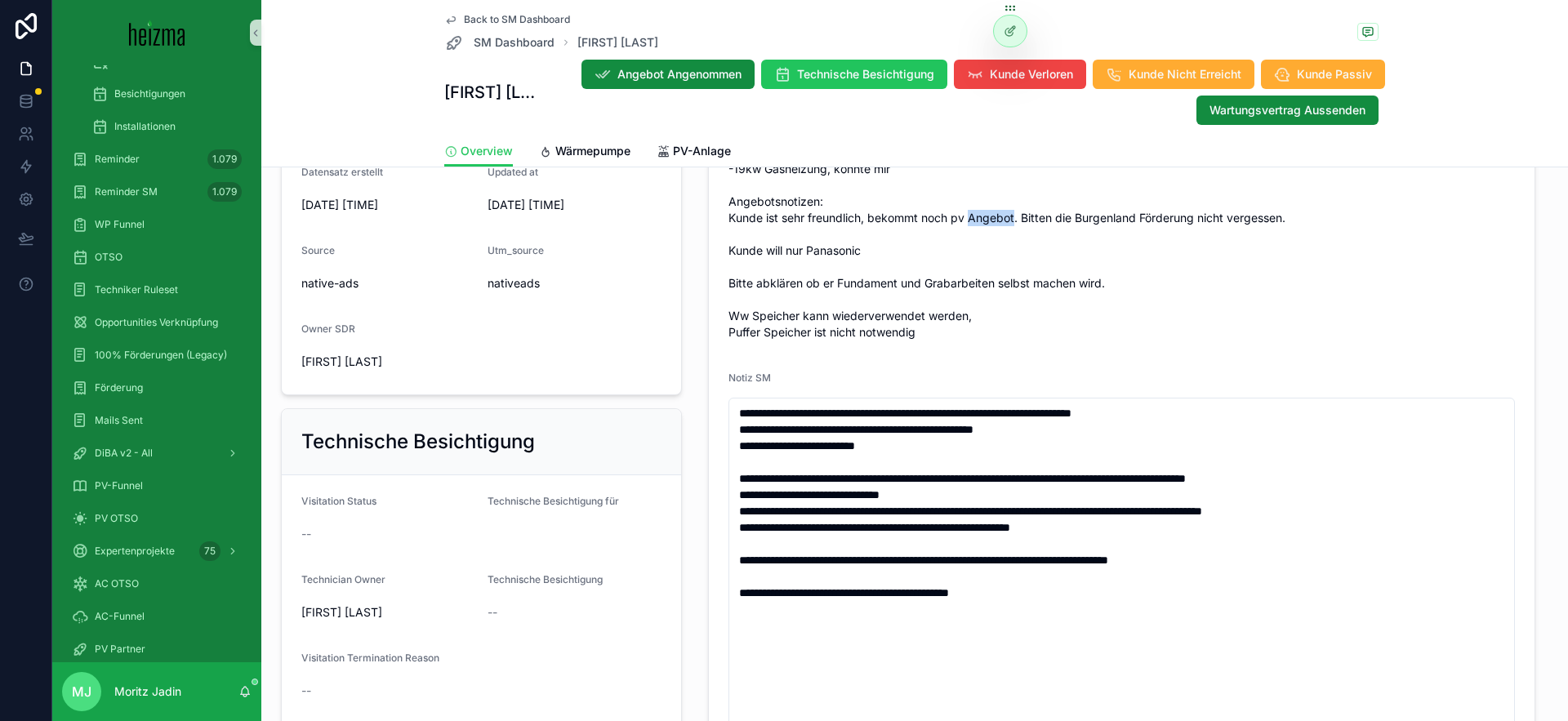scroll, scrollTop: 703, scrollLeft: 0, axis: vertical 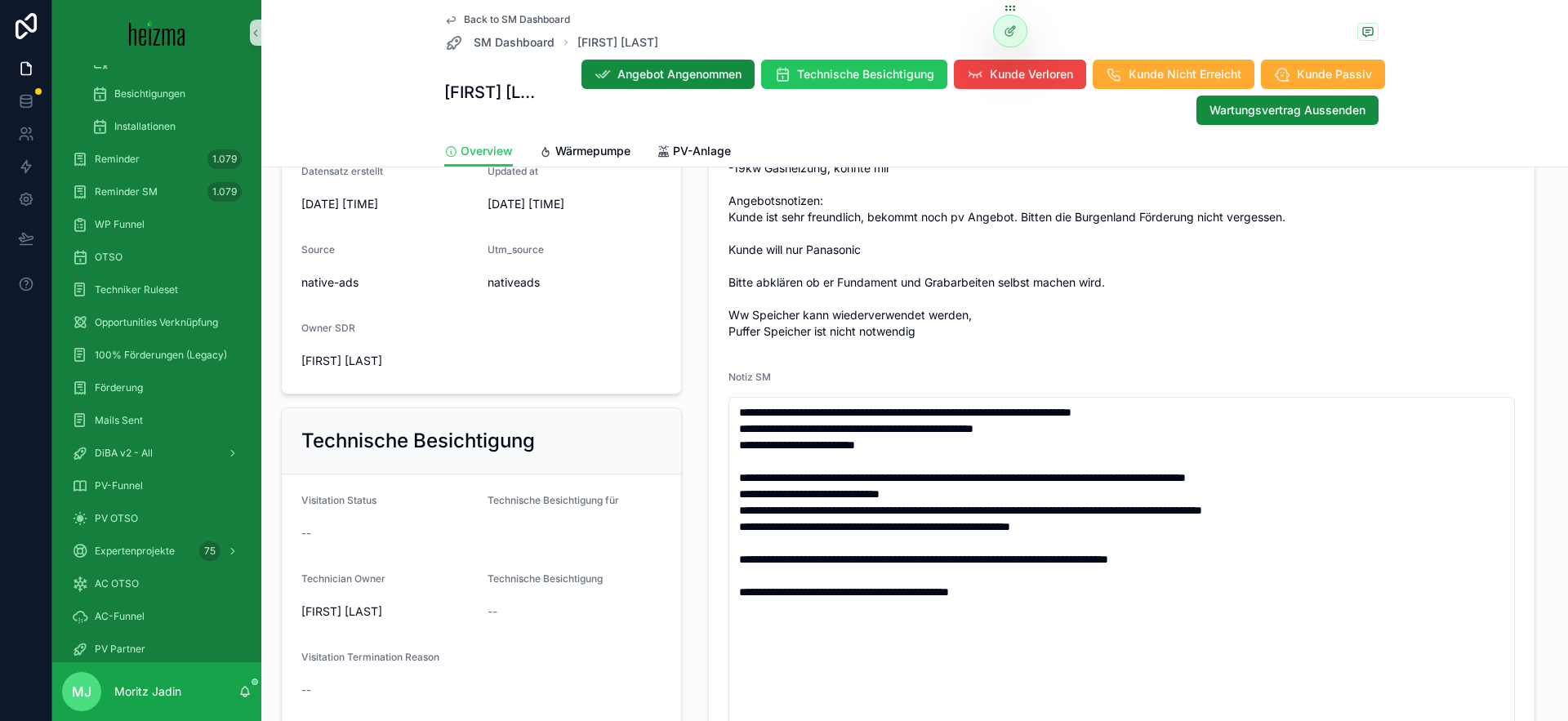 click on "-ist sich nicht sicher ob Vollwärmeschutz, meint aber er hat das Gefühl dass die Dämmung "gut funktioniert"
-alle Fenster sind neu
-19kw Gasheizung, konnte mir
Angebotsnotizen:
Kunde ist sehr freundlich, bekommt noch pv Angebot. Bitten die Burgenland Förderung nicht vergessen.
Kunde will nur Panasonic
Bitte abklären ob er Fundament und Grabarbeiten selbst machen wird.
Ww Speicher kann wiederverwendet werden,
Puffer Speicher ist nicht notwendig" at bounding box center (1121, 234) 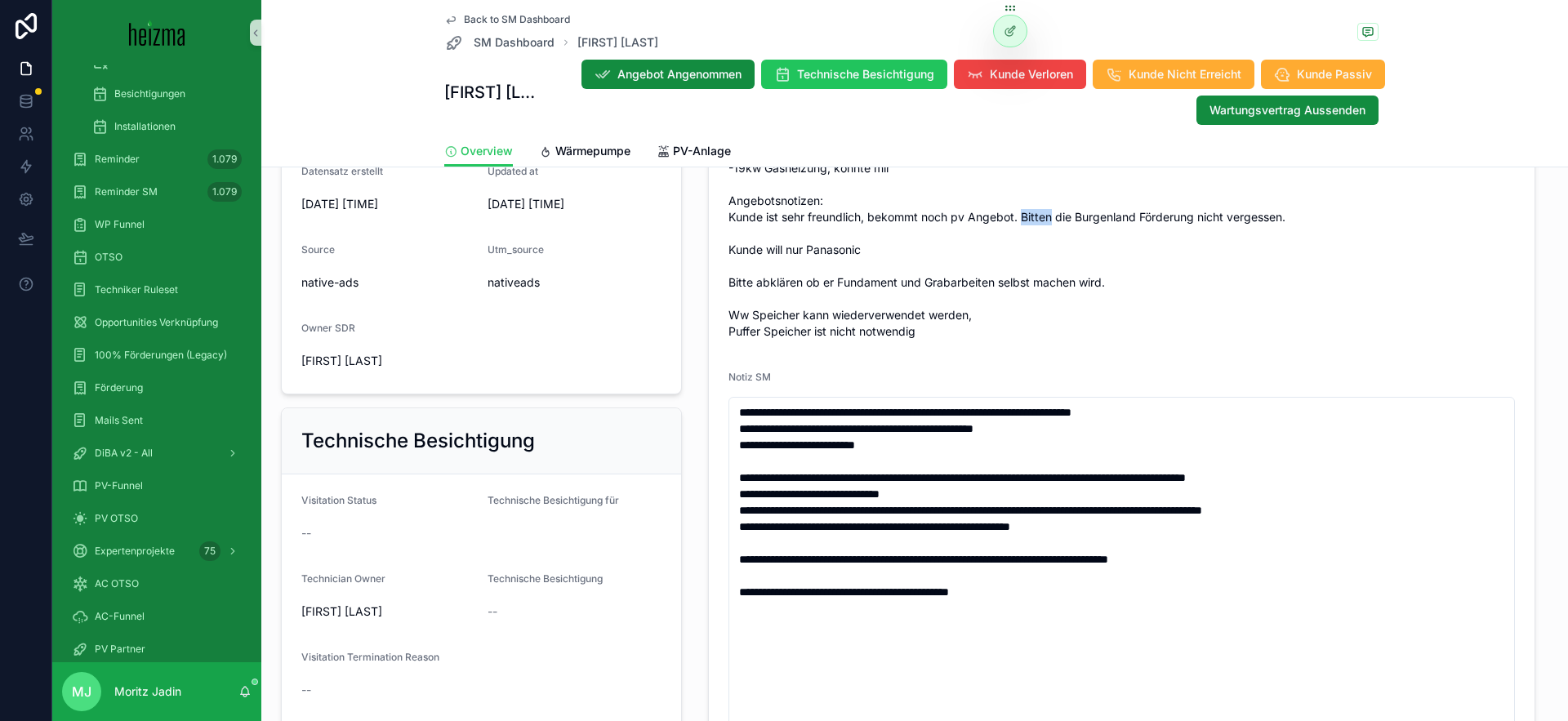 click on "-ist sich nicht sicher ob Vollwärmeschutz, meint aber er hat das Gefühl dass die Dämmung "gut funktioniert"
-alle Fenster sind neu
-19kw Gasheizung, konnte mir
Angebotsnotizen:
Kunde ist sehr freundlich, bekommt noch pv Angebot. Bitten die Burgenland Förderung nicht vergessen.
Kunde will nur Panasonic
Bitte abklären ob er Fundament und Grabarbeiten selbst machen wird.
Ww Speicher kann wiederverwendet werden,
Puffer Speicher ist nicht notwendig" at bounding box center (1121, 234) 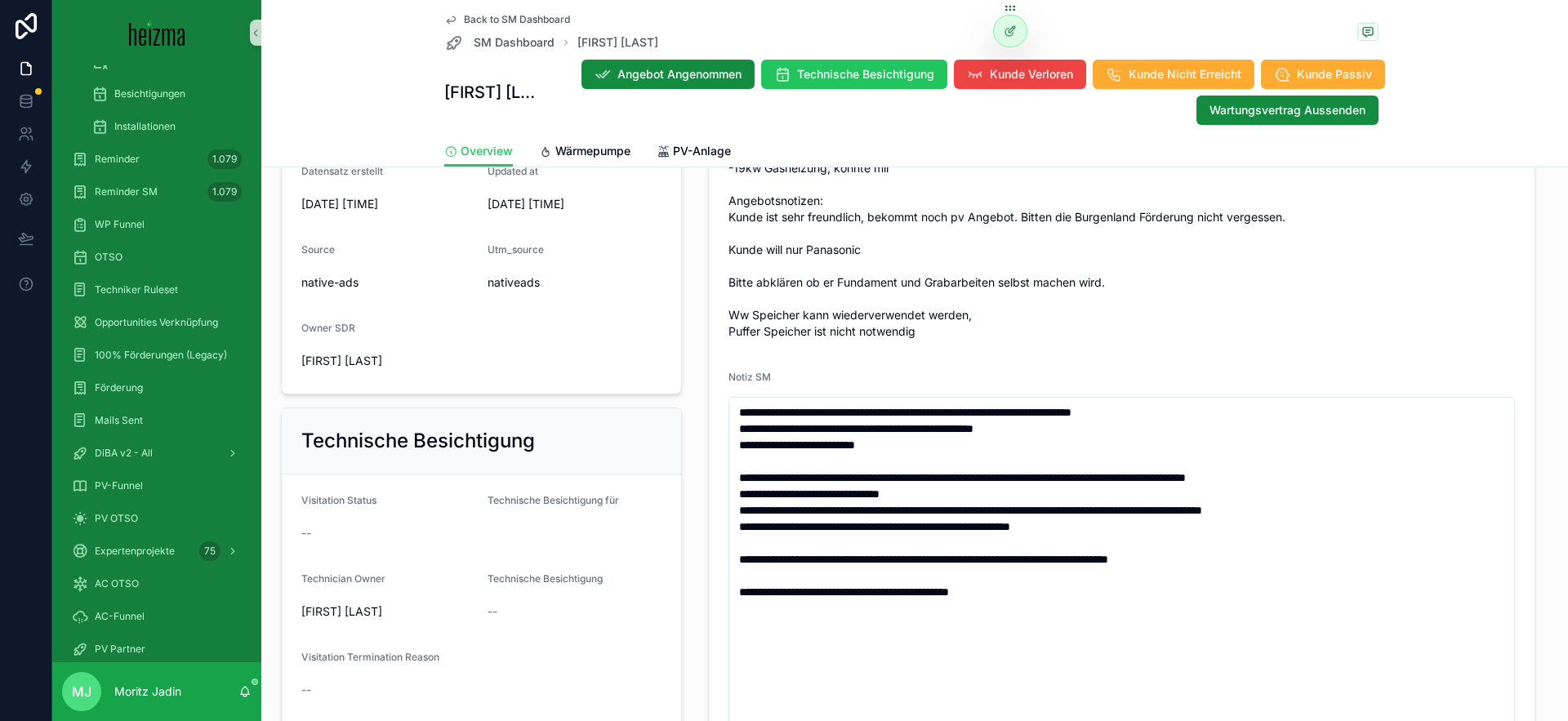 click on "-ist sich nicht sicher ob Vollwärmeschutz, meint aber er hat das Gefühl dass die Dämmung "gut funktioniert"
-alle Fenster sind neu
-19kw Gasheizung, konnte mir
Angebotsnotizen:
Kunde ist sehr freundlich, bekommt noch pv Angebot. Bitten die Burgenland Förderung nicht vergessen.
Kunde will nur Panasonic
Bitte abklären ob er Fundament und Grabarbeiten selbst machen wird.
Ww Speicher kann wiederverwendet werden,
Puffer Speicher ist nicht notwendig" at bounding box center [1121, 234] 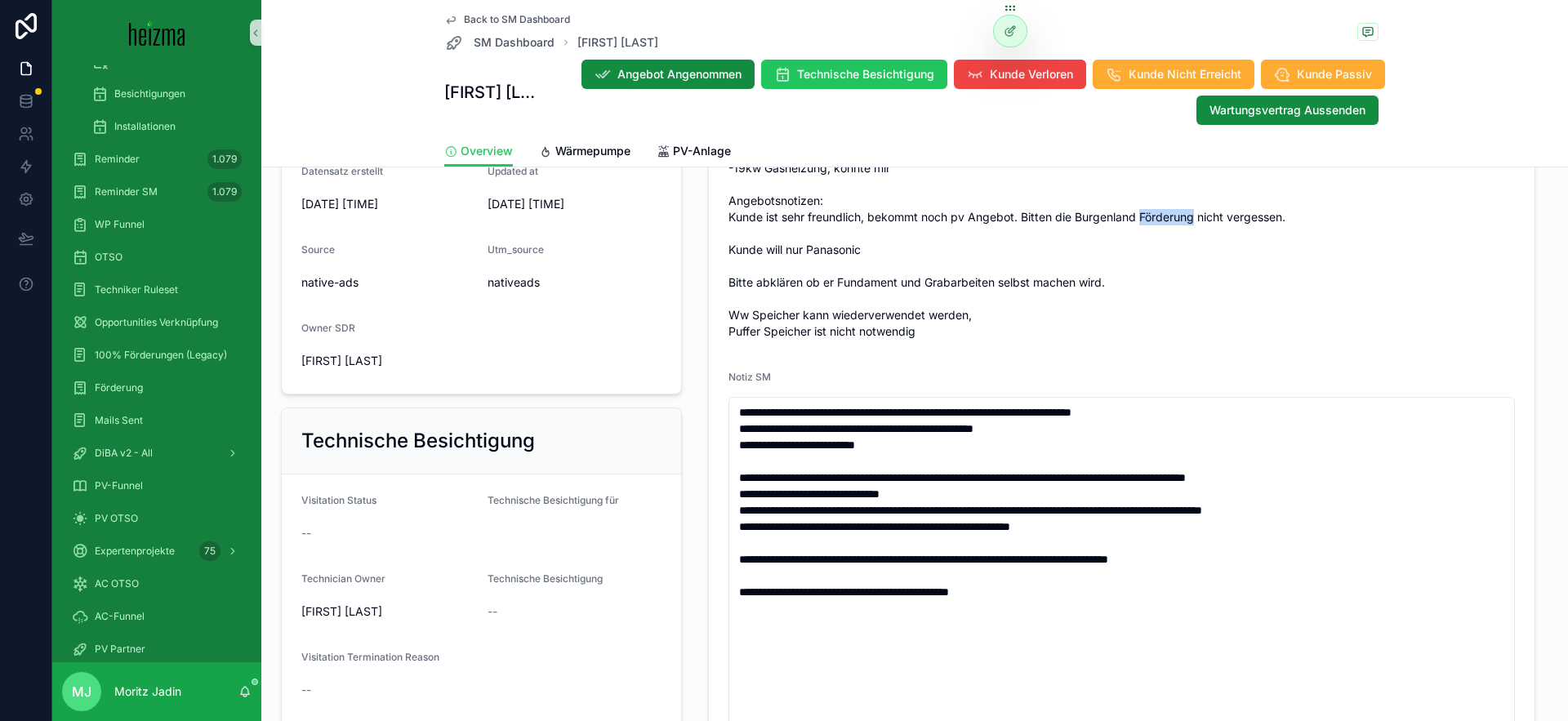 click on "-ist sich nicht sicher ob Vollwärmeschutz, meint aber er hat das Gefühl dass die Dämmung "gut funktioniert"
-alle Fenster sind neu
-19kw Gasheizung, konnte mir
Angebotsnotizen:
Kunde ist sehr freundlich, bekommt noch pv Angebot. Bitten die Burgenland Förderung nicht vergessen.
Kunde will nur Panasonic
Bitte abklären ob er Fundament und Grabarbeiten selbst machen wird.
Ww Speicher kann wiederverwendet werden,
Puffer Speicher ist nicht notwendig" at bounding box center [1121, 234] 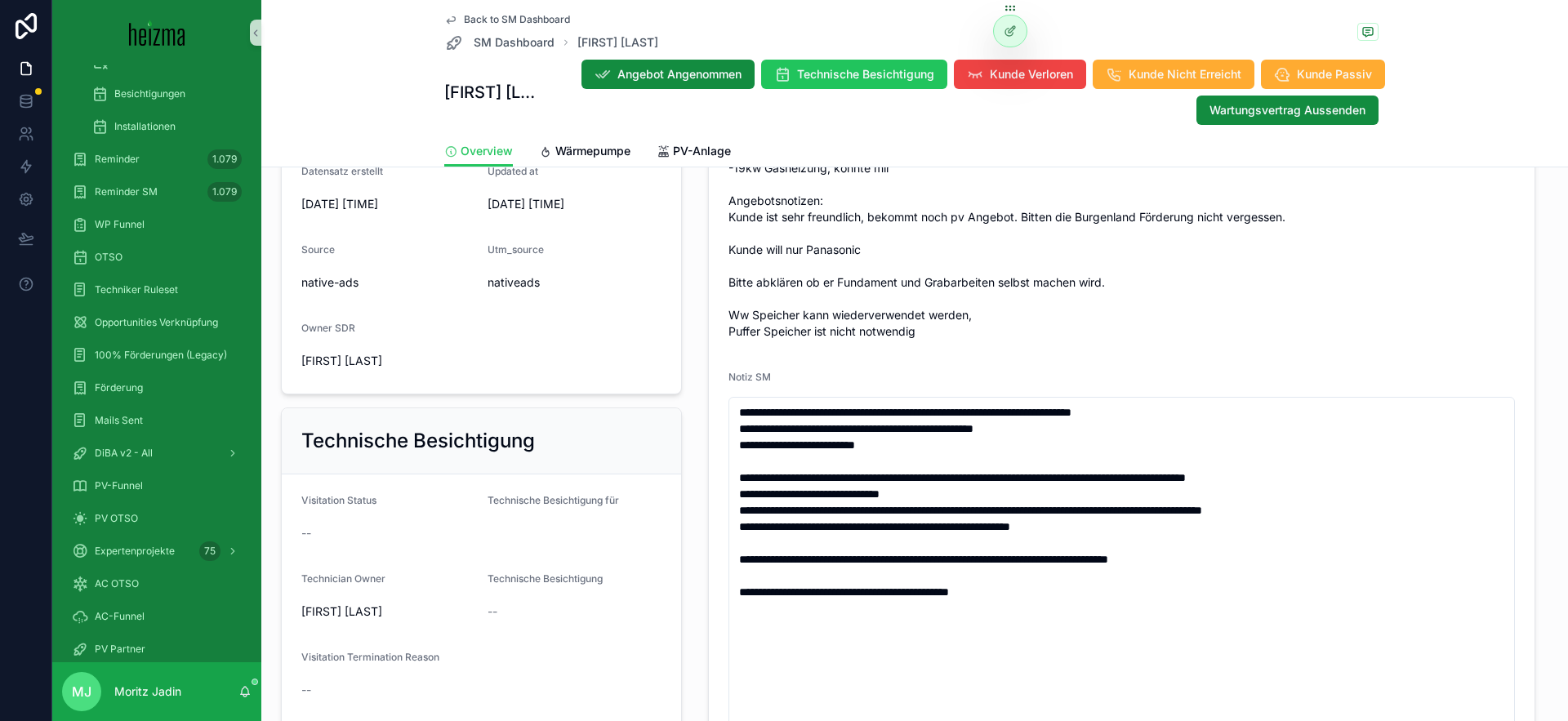 click on "-ist sich nicht sicher ob Vollwärmeschutz, meint aber er hat das Gefühl dass die Dämmung "gut funktioniert"
-alle Fenster sind neu
-19kw Gasheizung, konnte mir
Angebotsnotizen:
Kunde ist sehr freundlich, bekommt noch pv Angebot. Bitten die Burgenland Förderung nicht vergessen.
Kunde will nur Panasonic
Bitte abklären ob er Fundament und Grabarbeiten selbst machen wird.
Ww Speicher kann wiederverwendet werden,
Puffer Speicher ist nicht notwendig" at bounding box center (1121, 234) 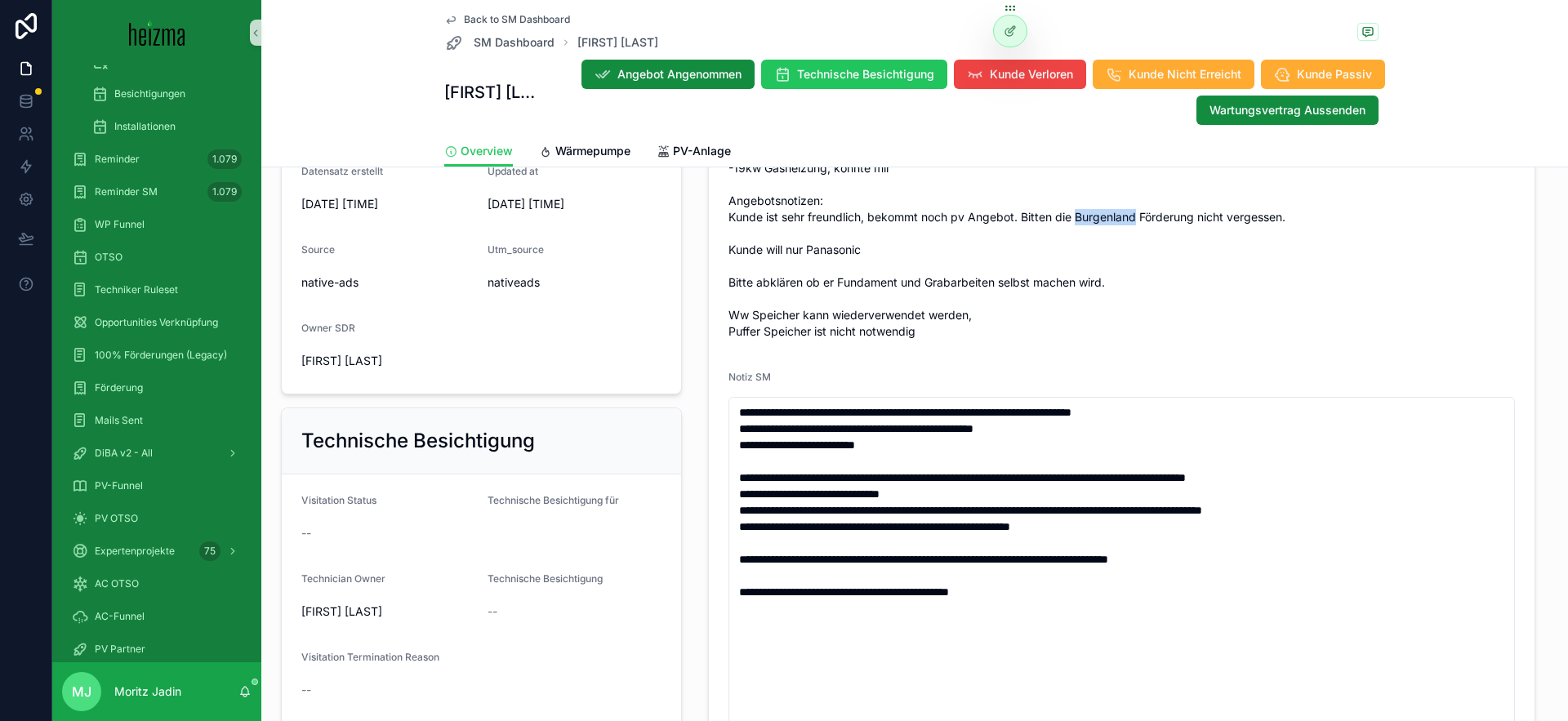 click on "-ist sich nicht sicher ob Vollwärmeschutz, meint aber er hat das Gefühl dass die Dämmung "gut funktioniert"
-alle Fenster sind neu
-19kw Gasheizung, konnte mir
Angebotsnotizen:
Kunde ist sehr freundlich, bekommt noch pv Angebot. Bitten die Burgenland Förderung nicht vergessen.
Kunde will nur Panasonic
Bitte abklären ob er Fundament und Grabarbeiten selbst machen wird.
Ww Speicher kann wiederverwendet werden,
Puffer Speicher ist nicht notwendig" at bounding box center (1121, 234) 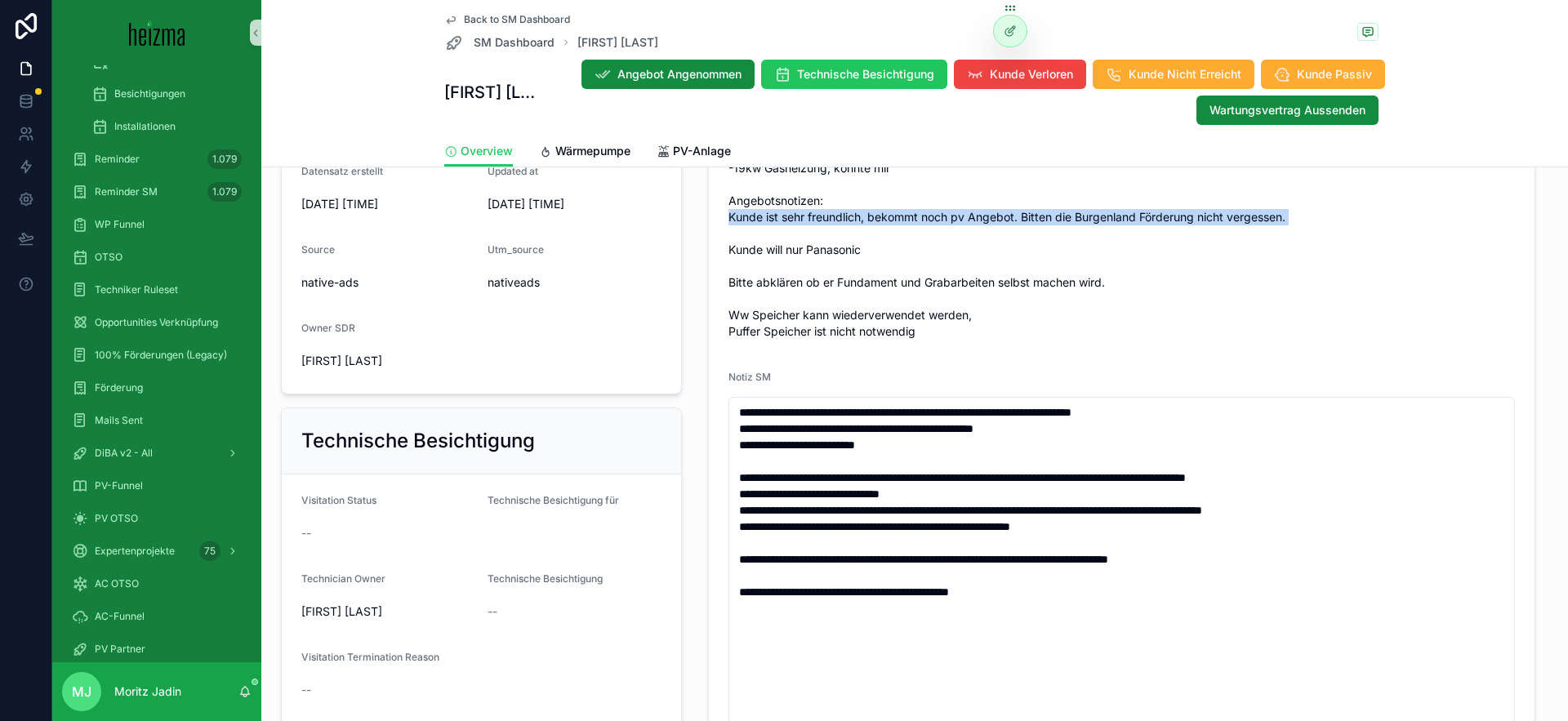 click on "-ist sich nicht sicher ob Vollwärmeschutz, meint aber er hat das Gefühl dass die Dämmung "gut funktioniert"
-alle Fenster sind neu
-19kw Gasheizung, konnte mir
Angebotsnotizen:
Kunde ist sehr freundlich, bekommt noch pv Angebot. Bitten die Burgenland Förderung nicht vergessen.
Kunde will nur Panasonic
Bitte abklären ob er Fundament und Grabarbeiten selbst machen wird.
Ww Speicher kann wiederverwendet werden,
Puffer Speicher ist nicht notwendig" at bounding box center (1121, 234) 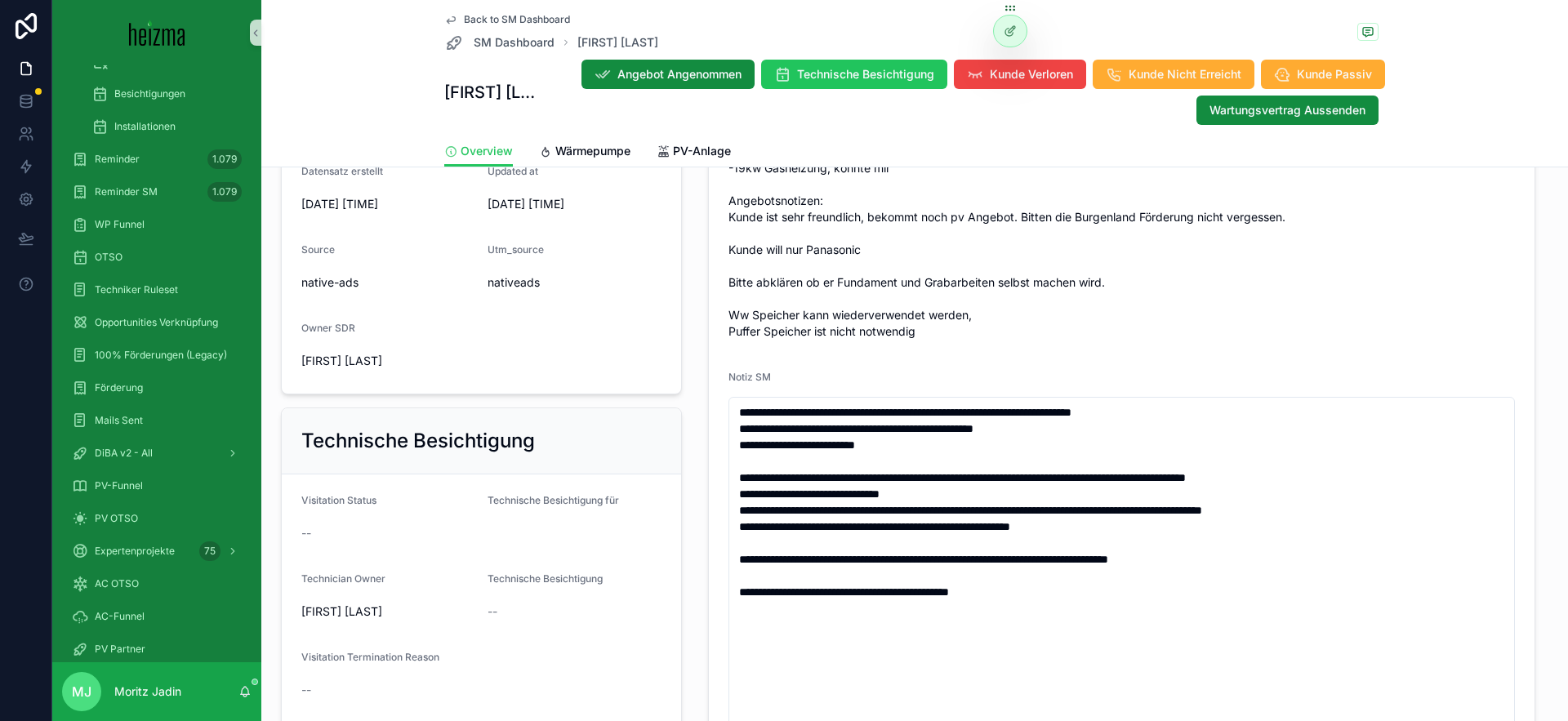 click on "-ist sich nicht sicher ob Vollwärmeschutz, meint aber er hat das Gefühl dass die Dämmung "gut funktioniert"
-alle Fenster sind neu
-19kw Gasheizung, konnte mir
Angebotsnotizen:
Kunde ist sehr freundlich, bekommt noch pv Angebot. Bitten die Burgenland Förderung nicht vergessen.
Kunde will nur Panasonic
Bitte abklären ob er Fundament und Grabarbeiten selbst machen wird.
Ww Speicher kann wiederverwendet werden,
Puffer Speicher ist nicht notwendig" at bounding box center [1121, 234] 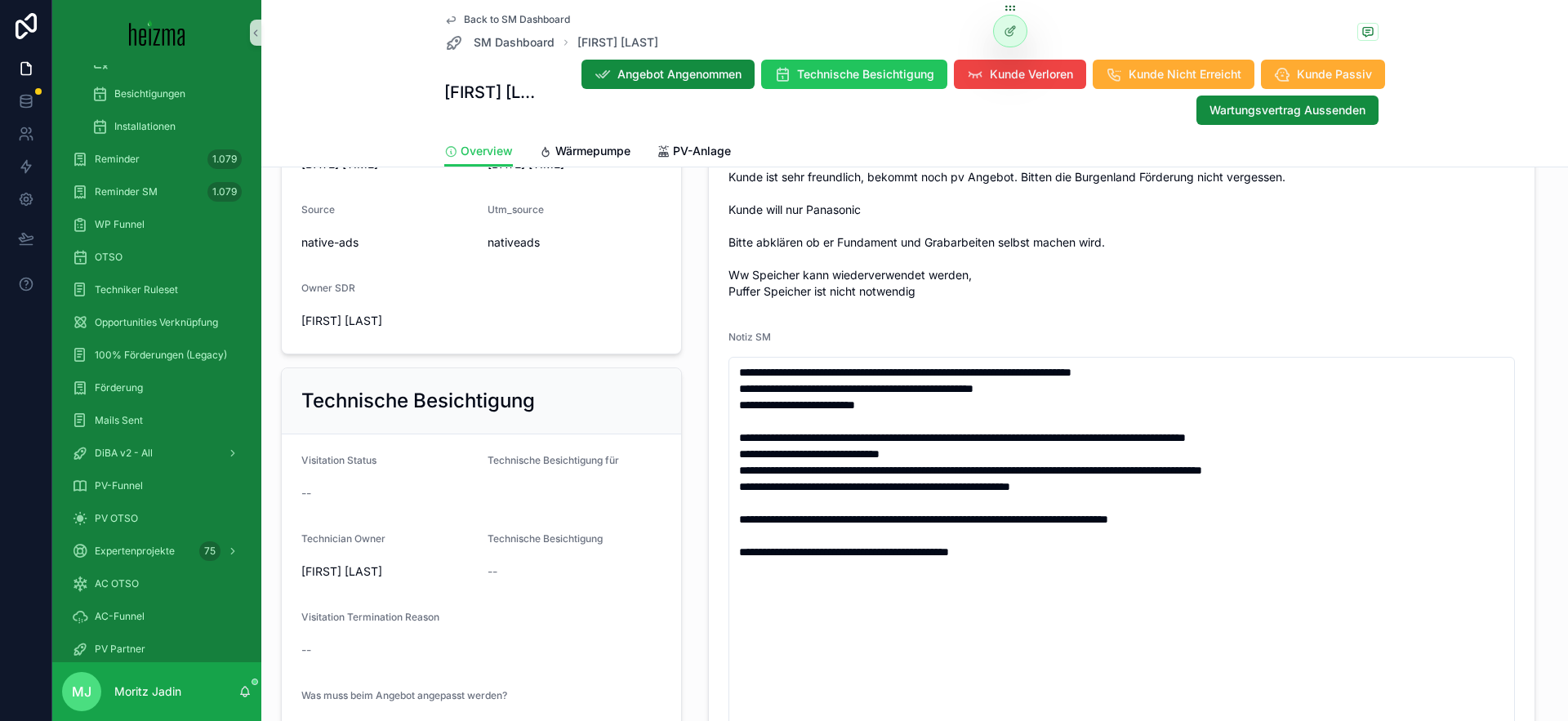 scroll, scrollTop: 760, scrollLeft: 0, axis: vertical 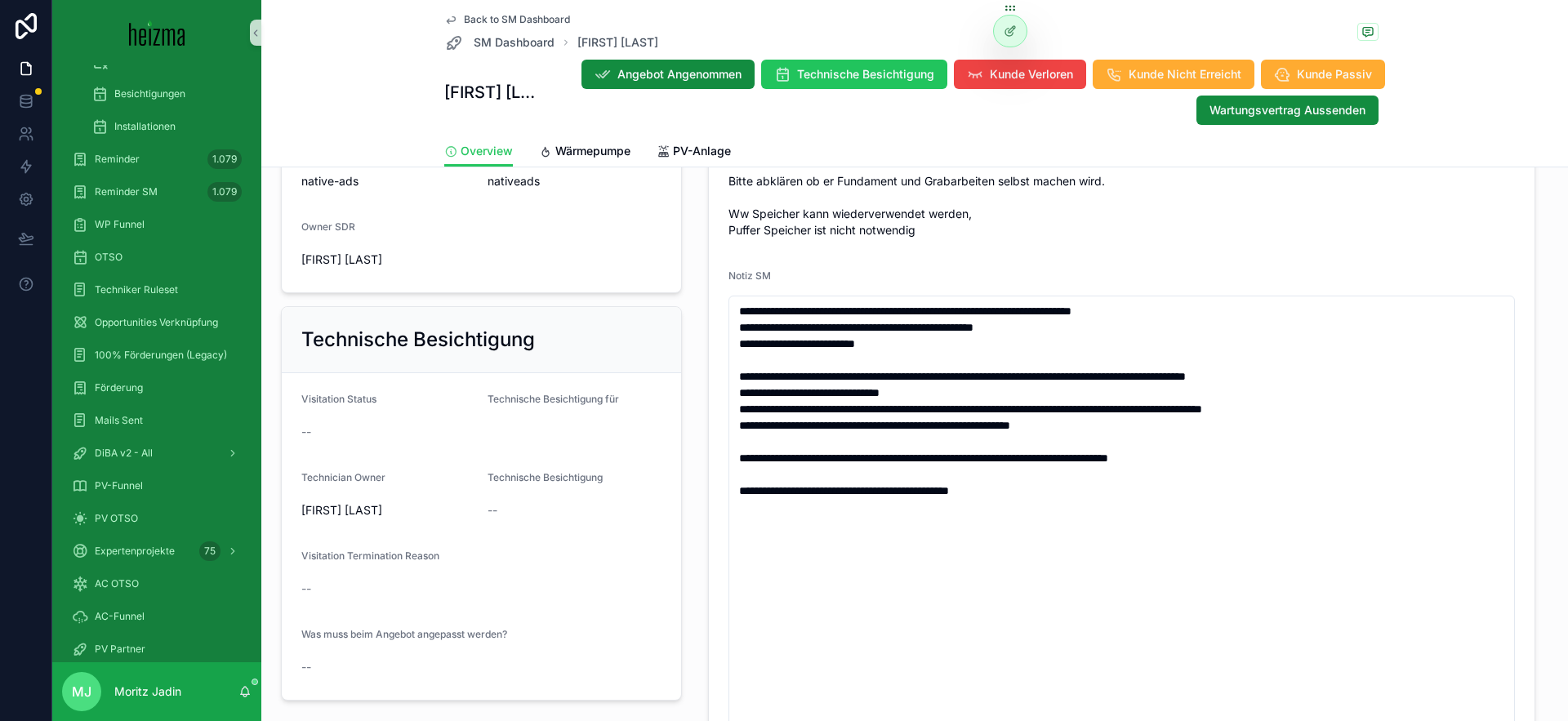 drag, startPoint x: 1343, startPoint y: 273, endPoint x: 1514, endPoint y: 327, distance: 179.32373 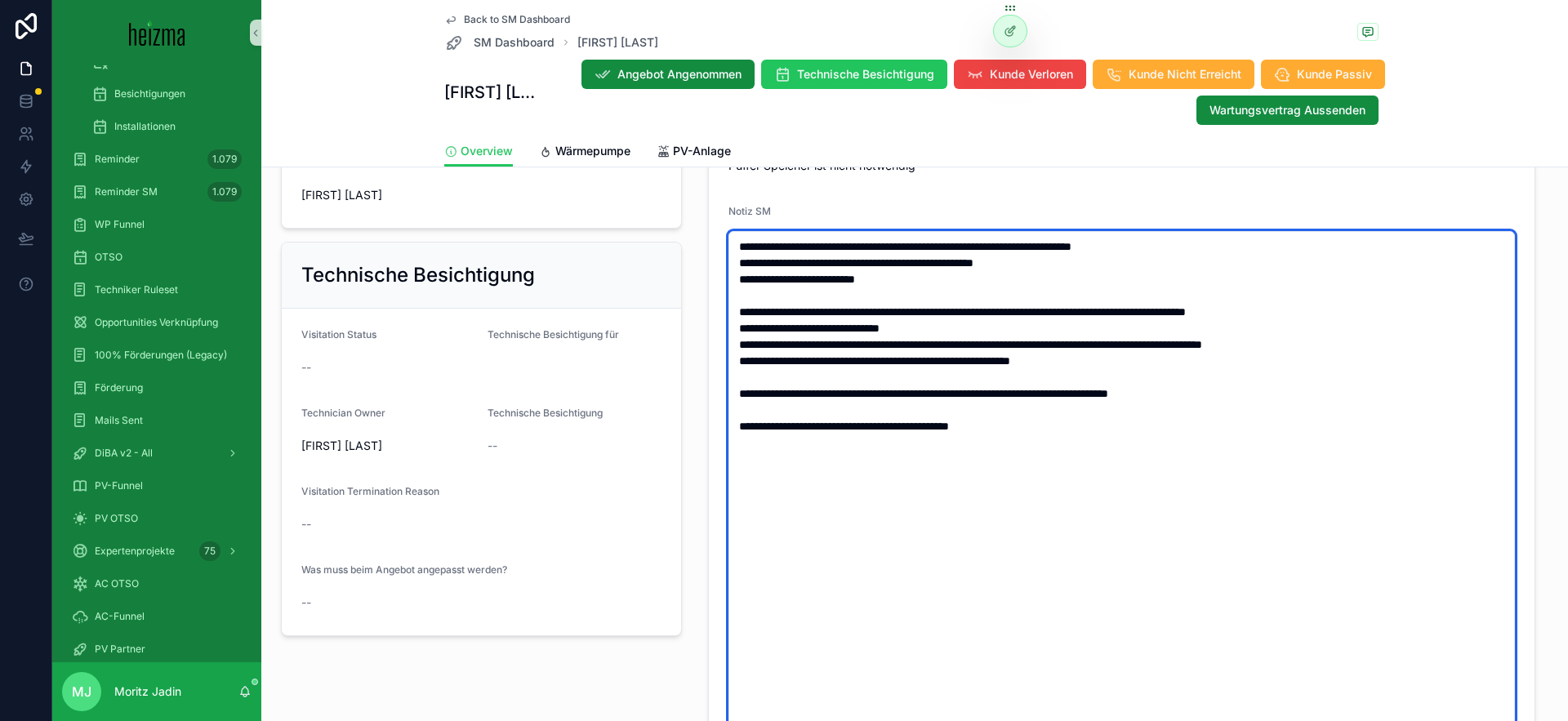 click on "**********" at bounding box center (1121, 483) 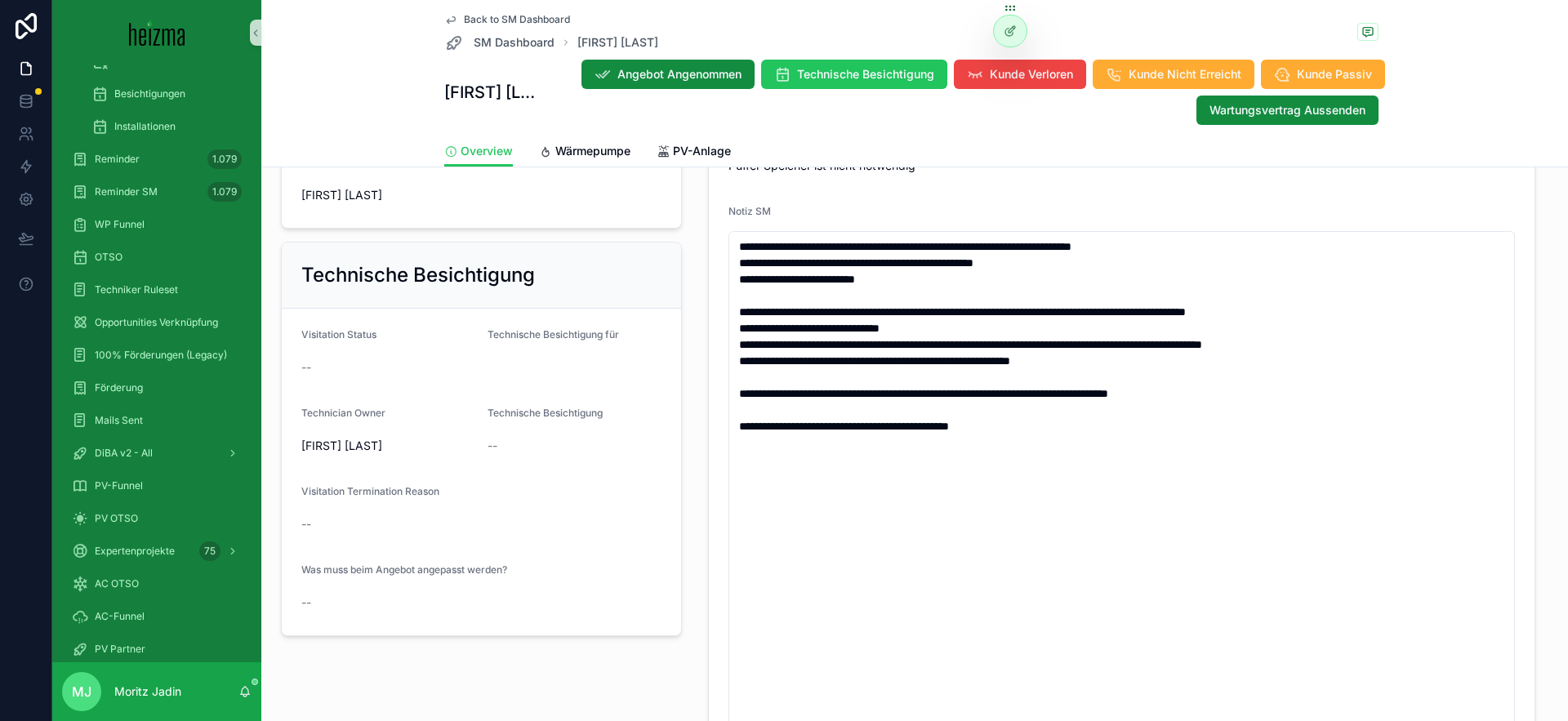click on "Status Installationstermin ausgemacht Realisierungszeitraum -- Technician Owner Simon Prochazka Priorität SM -- Priorität SDR 2 Wärmeabgabesystem Fußbodenheizung/Wandheizung/Deckenheizung Angebot ANG-9589-Dogan-2025-03-20 .pdf ANG-9589-Dogan-2025-03-20 .pdf ANG-9589-Dogan-2025-03-20 .pdf ANG-9589-Dogan-2025-03-20 .pdf Grund für fortlaufende Verhandlungen Follow Up Prämisse Kunde Verloren Gründe -- Notizen -ist sich nicht sicher ob Vollwärmeschutz, meint aber er hat das Gefühl dass die Dämmung "gut funktioniert"
-alle Fenster sind neu
-19kw Gasheizung, konnte mir
Angebotsnotizen:
Kunde ist sehr freundlich, bekommt noch pv Angebot. Bitten die Burgenland Förderung nicht vergessen.
Kunde will nur Panasonic
Bitte abklären ob er Fundament und Grabarbeiten selbst machen wird.
Ww Speicher kann wiederverwendet werden,
Puffer Speicher ist nicht notwendig  Notiz SM" at bounding box center [1121, 155] 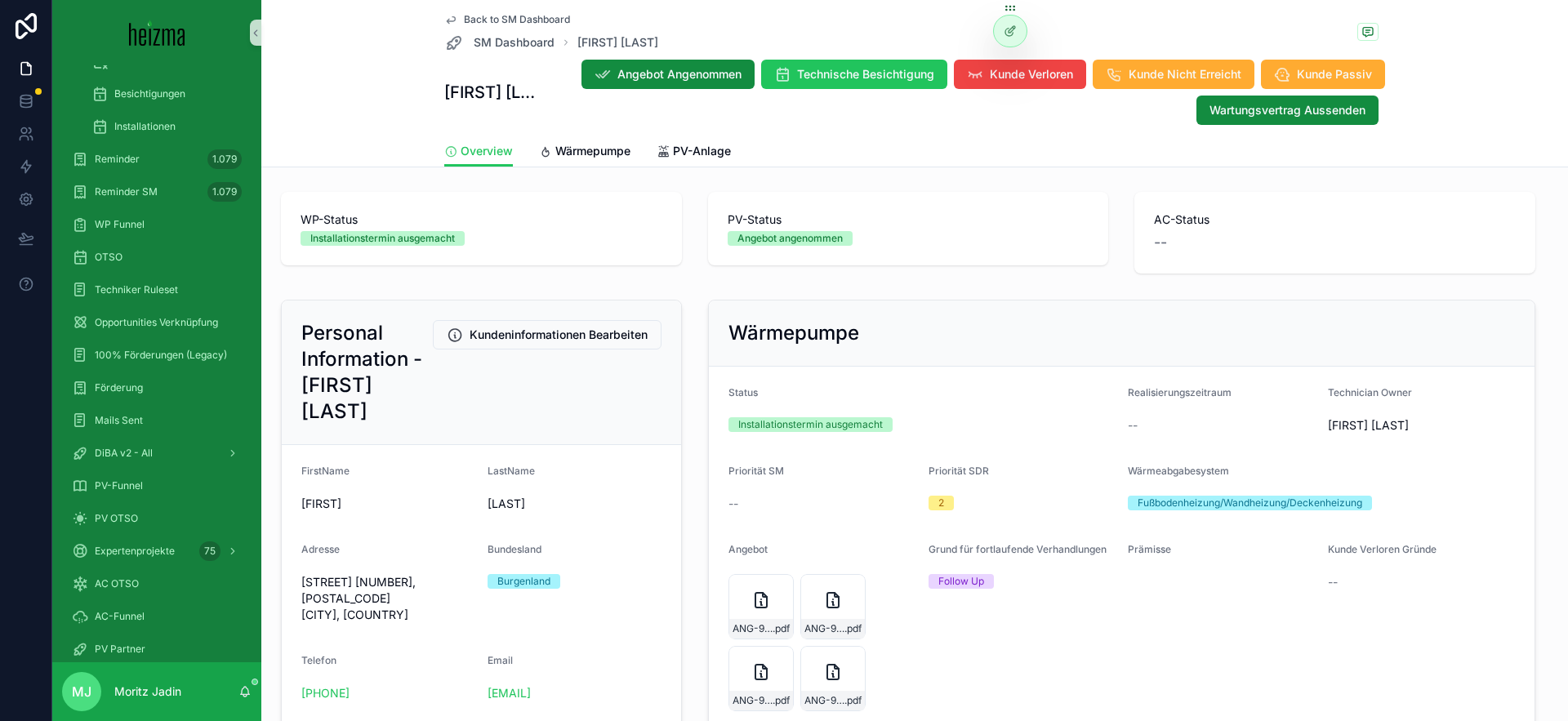 scroll, scrollTop: 0, scrollLeft: 0, axis: both 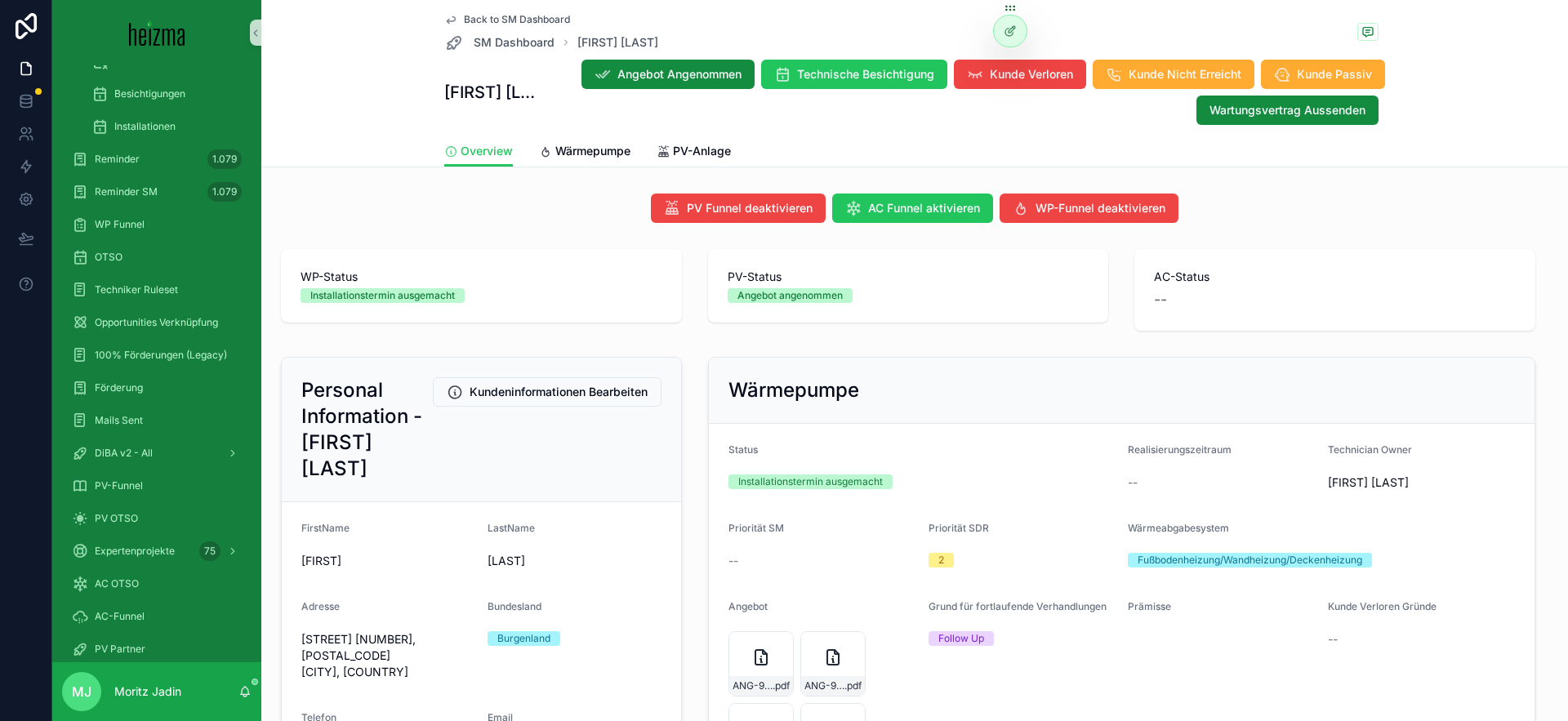 click on "Personal Information - Mahir Dogan Kundeninformationen Bearbeiten FirstName Mahir LastName Dogan Adresse Erlengasse 14, 7202 Wiesen, Österreich Bundesland Burgenland Telefon +43 676 6507576 Email mahir1@live.at Haustyp Einfamilienhaus Interesse -- Datensatz erstellt 8.3.2025 08:51 Updated at 4.8.2025 13:50 Source native-ads Utm_source nativeads Owner SDR Johanna Strutz" at bounding box center [481, 727] 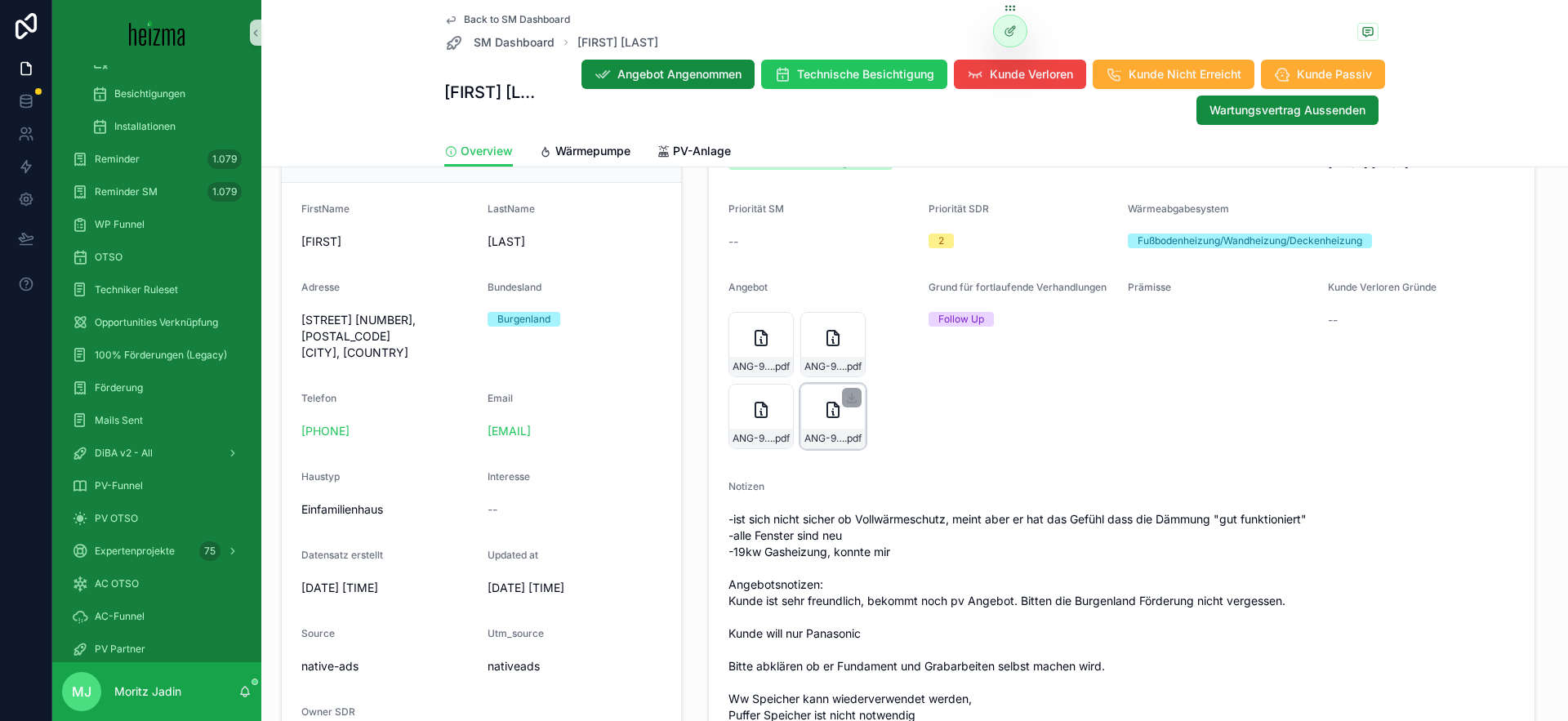 scroll, scrollTop: 329, scrollLeft: 0, axis: vertical 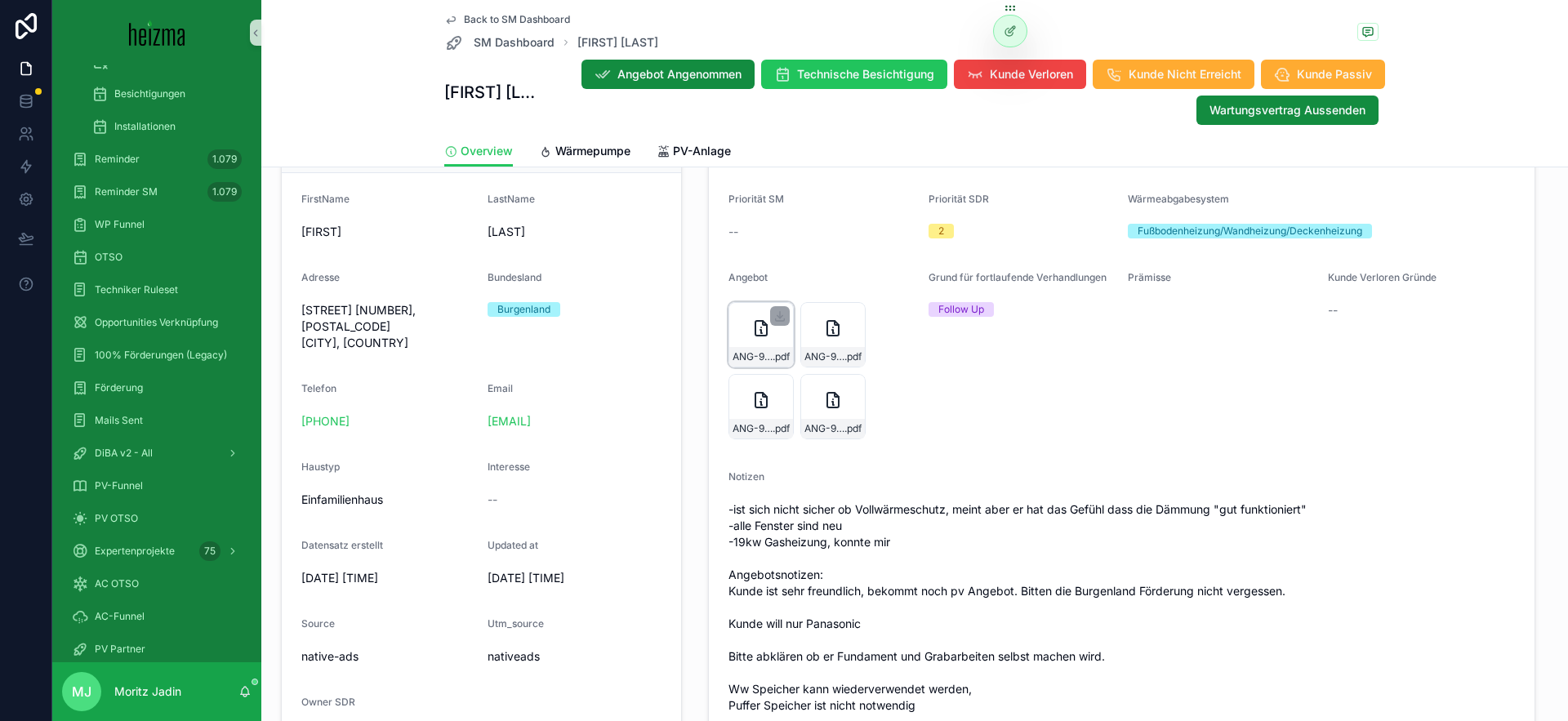 click on "ANG-9589-Dogan-2025-03-20 .pdf" at bounding box center [761, 357] 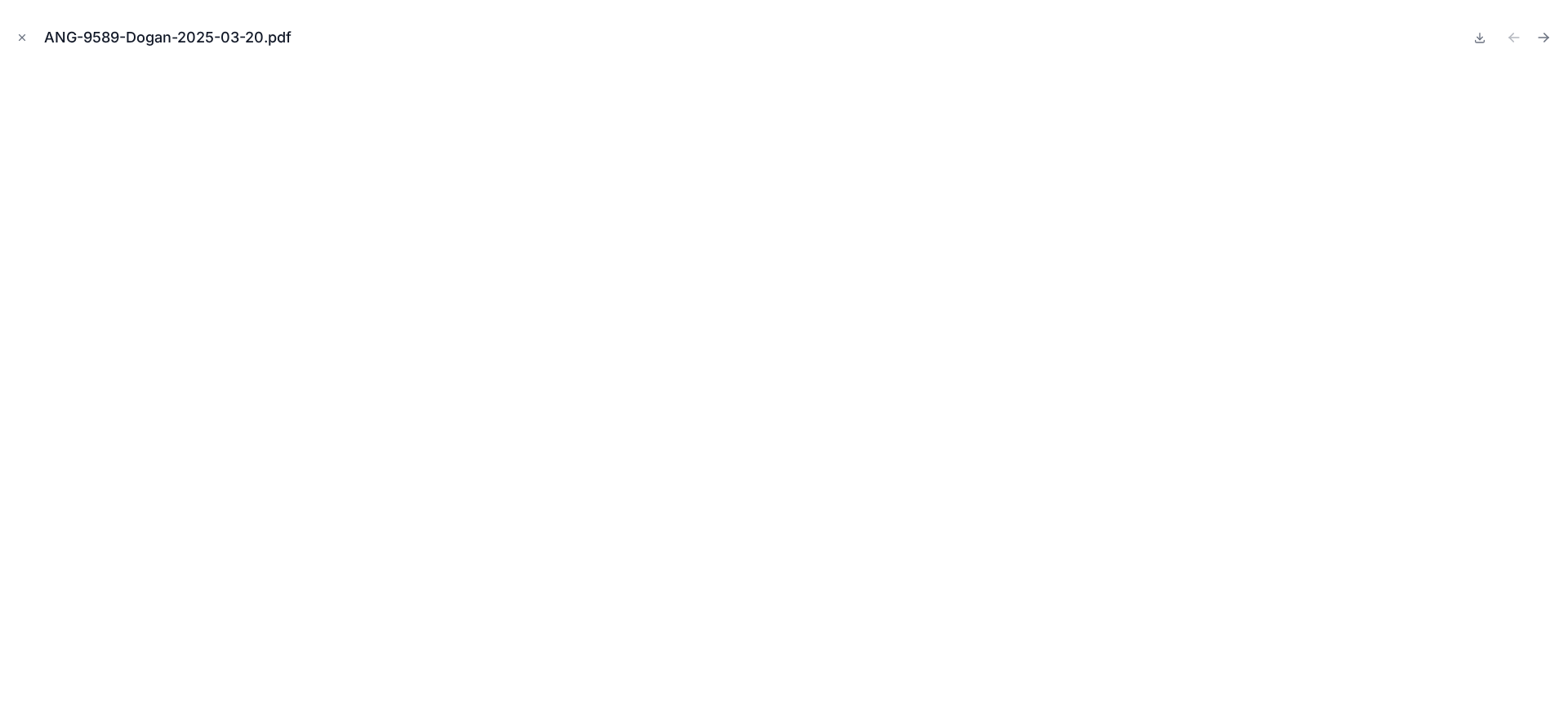 click at bounding box center (22, 38) 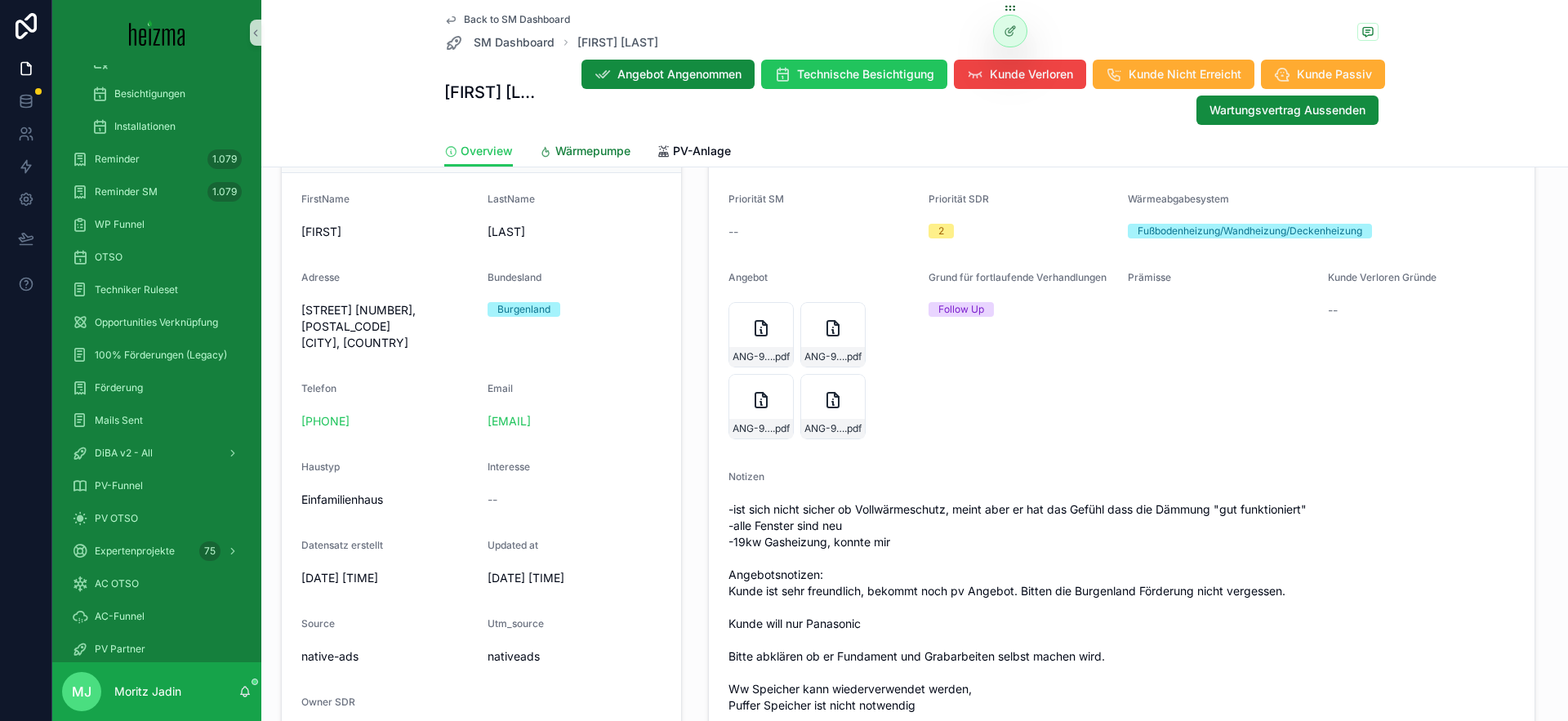 click on "Wärmepumpe" at bounding box center (593, 151) 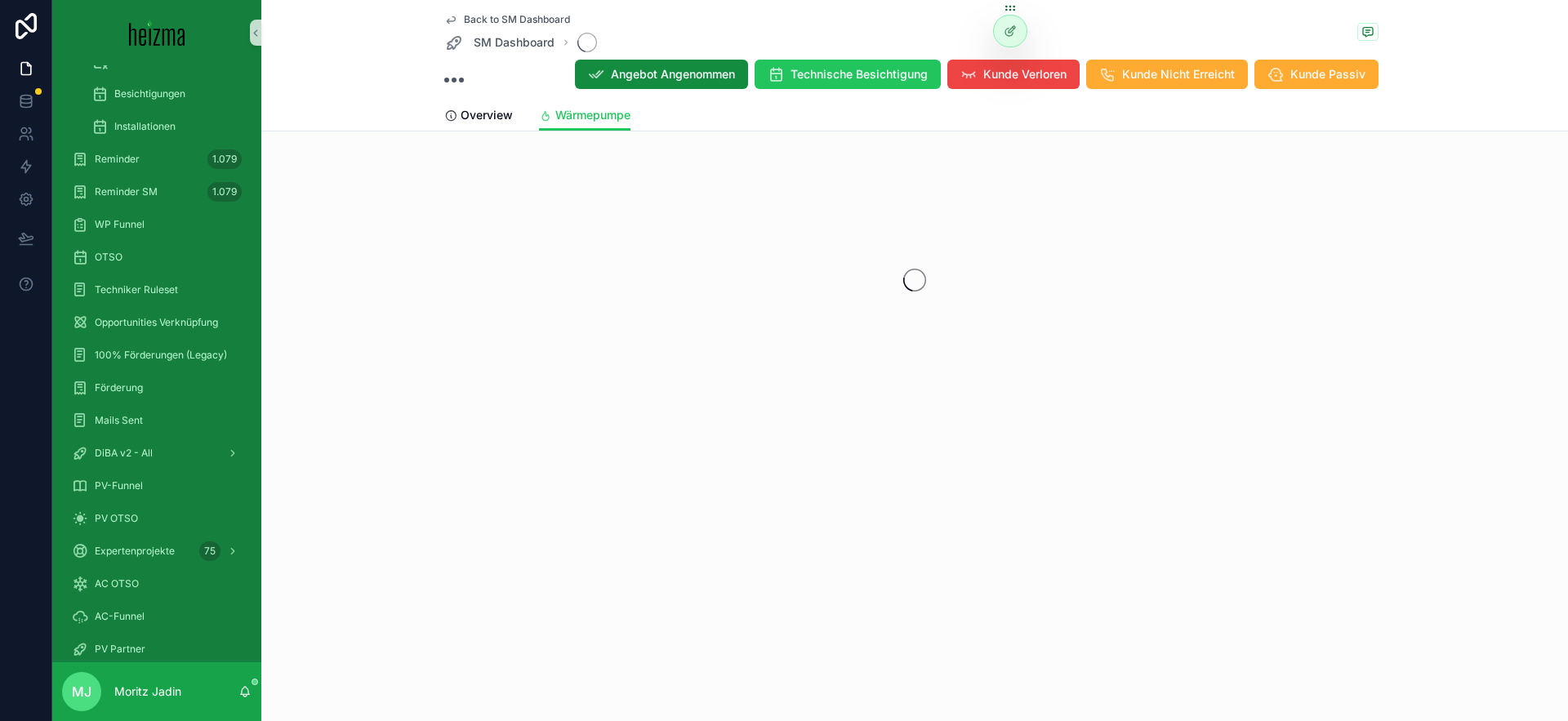 click on "Overview Wärmepumpe" at bounding box center (915, 115) 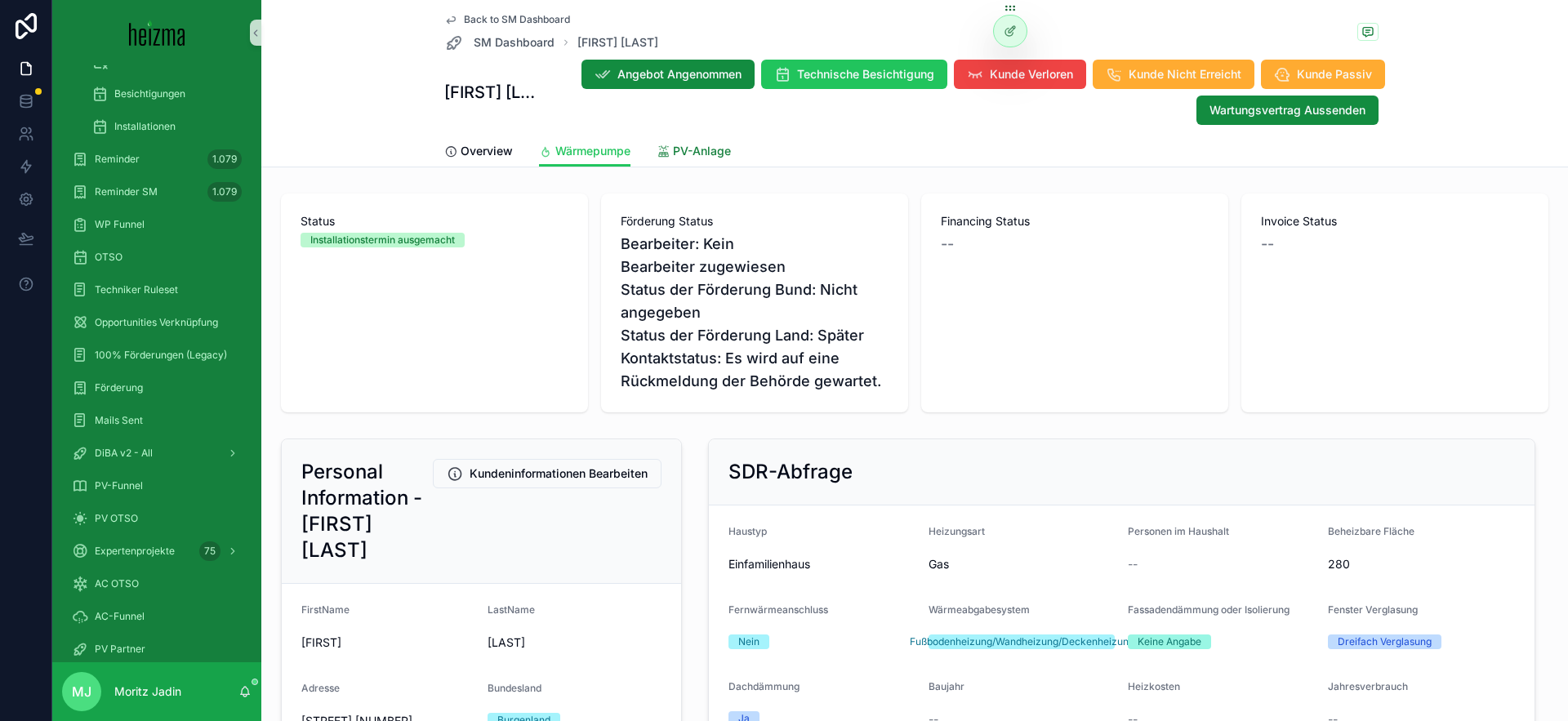 click on "PV-Anlage" at bounding box center [702, 151] 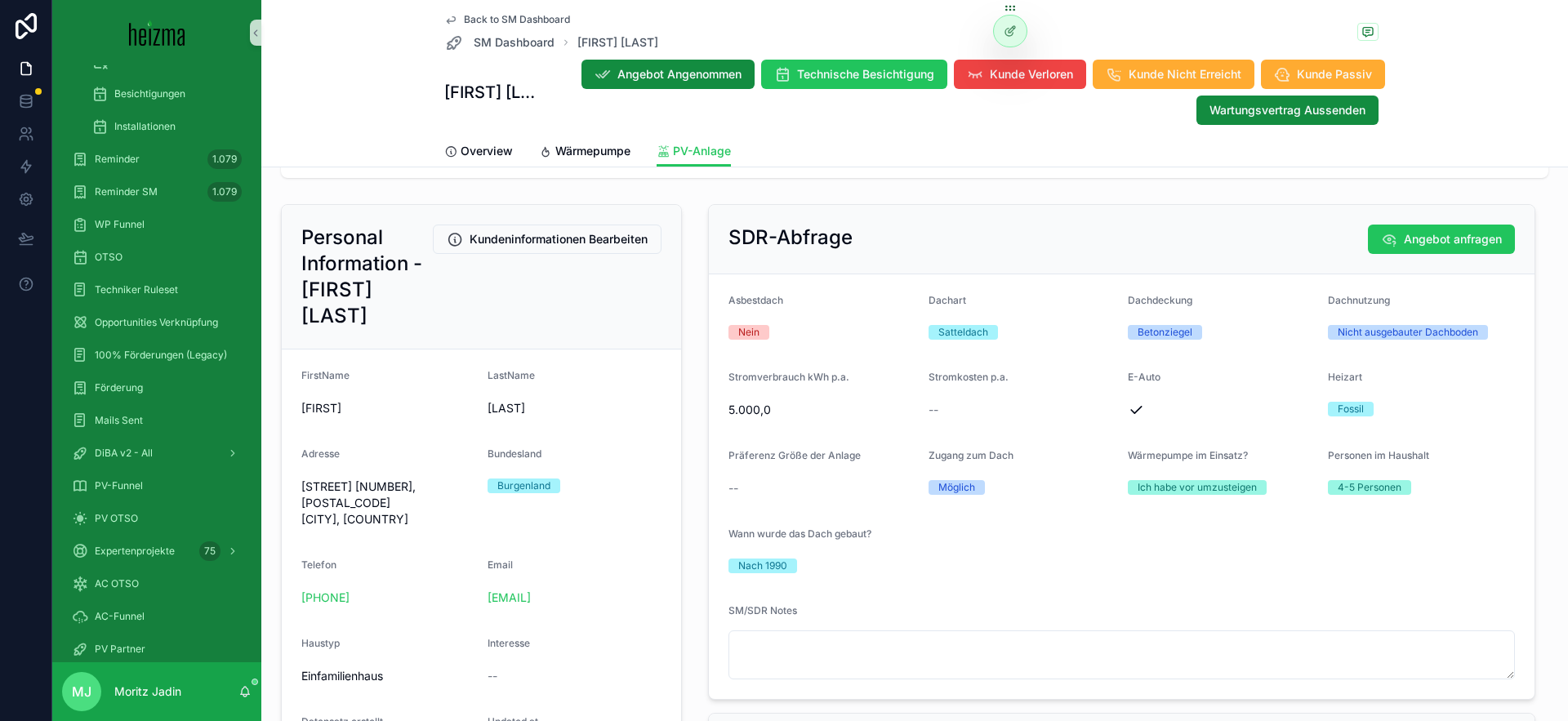 scroll, scrollTop: 116, scrollLeft: 0, axis: vertical 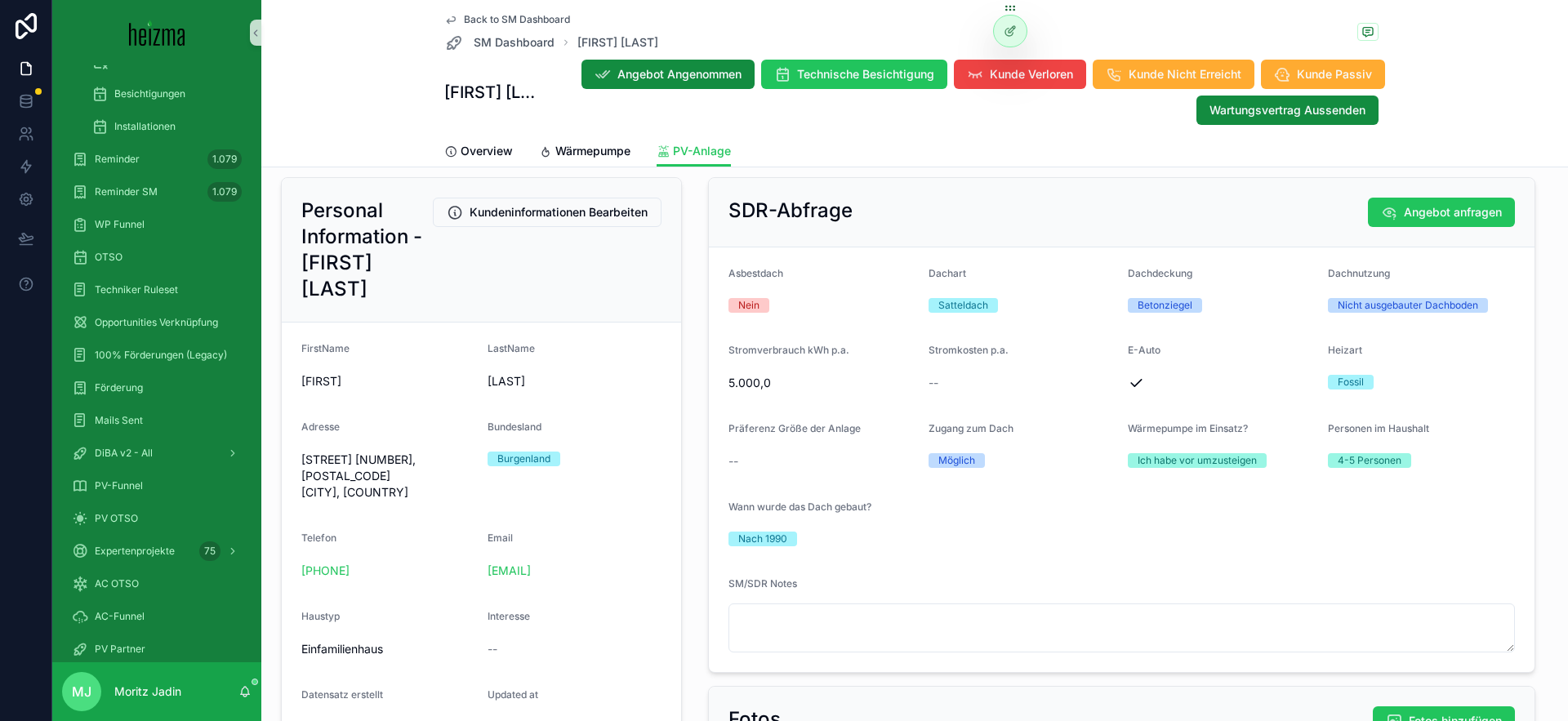 click on "Asbestdach Nein Dachart Satteldach Dachdeckung Betonziegel Dachnutzung Nicht ausgebauter Dachboden Stromverbrauch kWh p.a. 5.000,0 Stromkosten p.a. -- E-Auto Heizart Fossil Präferenz Größe der Anlage -- Zugang zum Dach Möglich Wärmepumpe im Einsatz? Ich habe vor umzusteigen Personen im Haushalt 4-5 Personen Wann wurde das Dach gebaut? Nach 1990 SM/SDR Notes" at bounding box center (1121, 460) 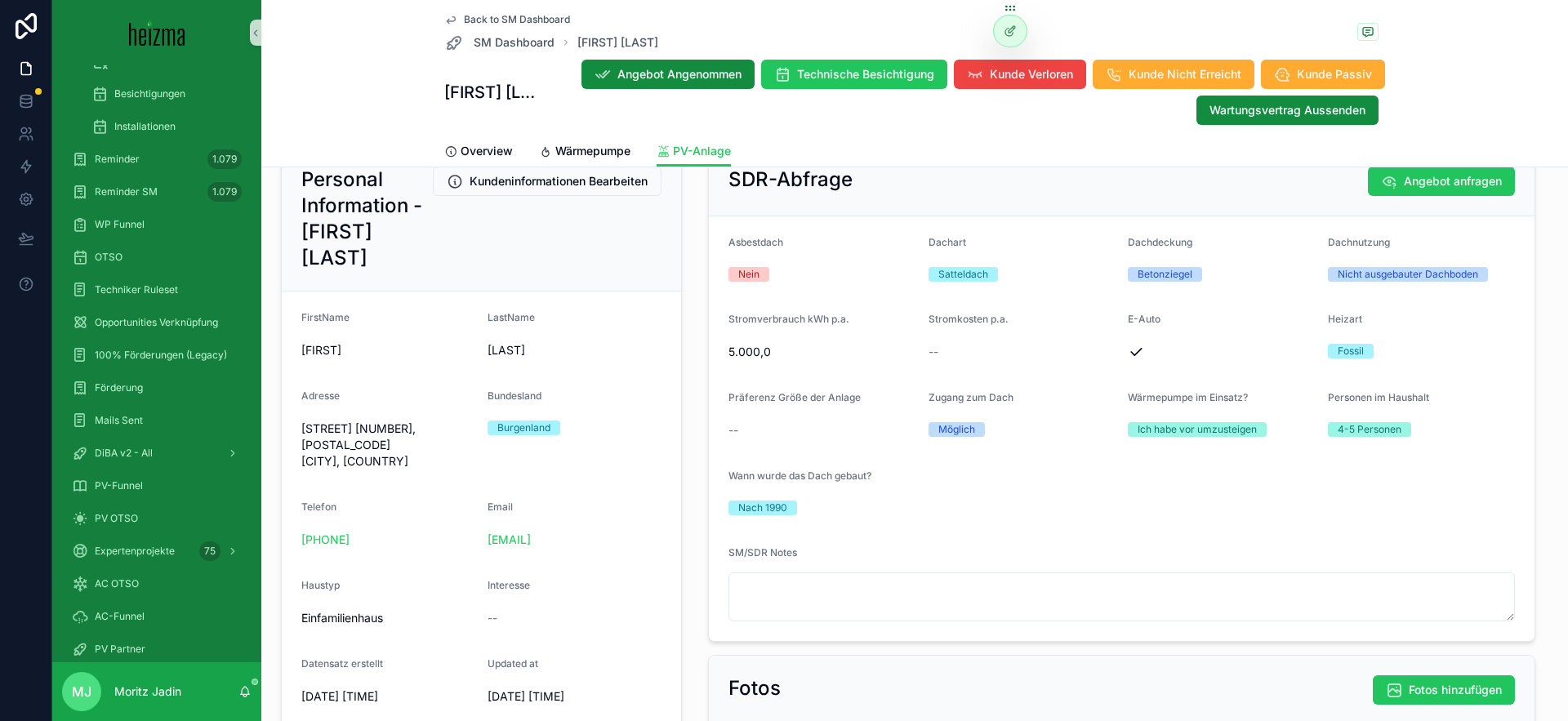scroll, scrollTop: 297, scrollLeft: 0, axis: vertical 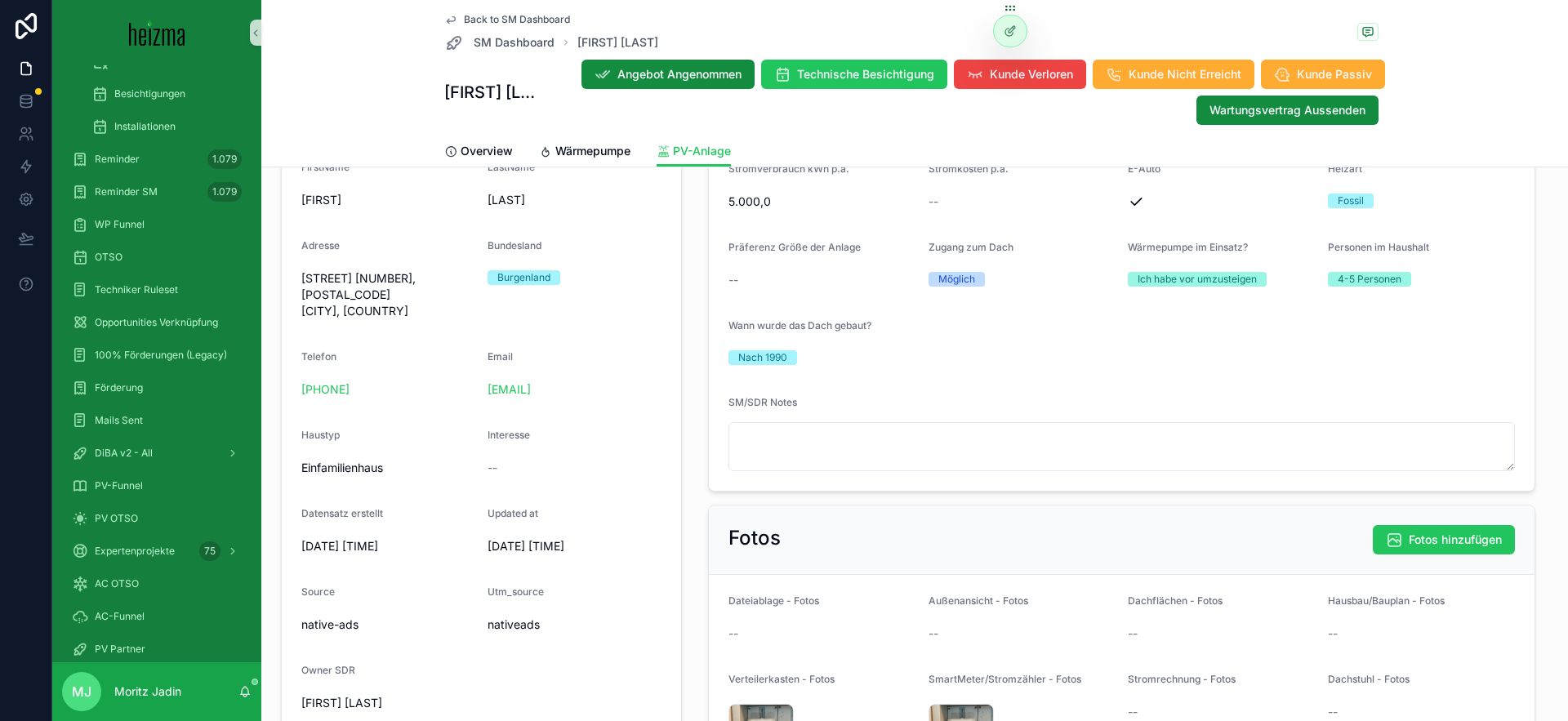 click on "Asbestdach Nein Dachart Satteldach Dachdeckung Betonziegel Dachnutzung Nicht ausgebauter Dachboden Stromverbrauch kWh p.a. 5.000,0 Stromkosten p.a. -- E-Auto Heizart Fossil Präferenz Größe der Anlage -- Zugang zum Dach Möglich Wärmepumpe im Einsatz? Ich habe vor umzusteigen Personen im Haushalt 4-5 Personen Wann wurde das Dach gebaut? Nach 1990 SM/SDR Notes" at bounding box center [1121, 278] 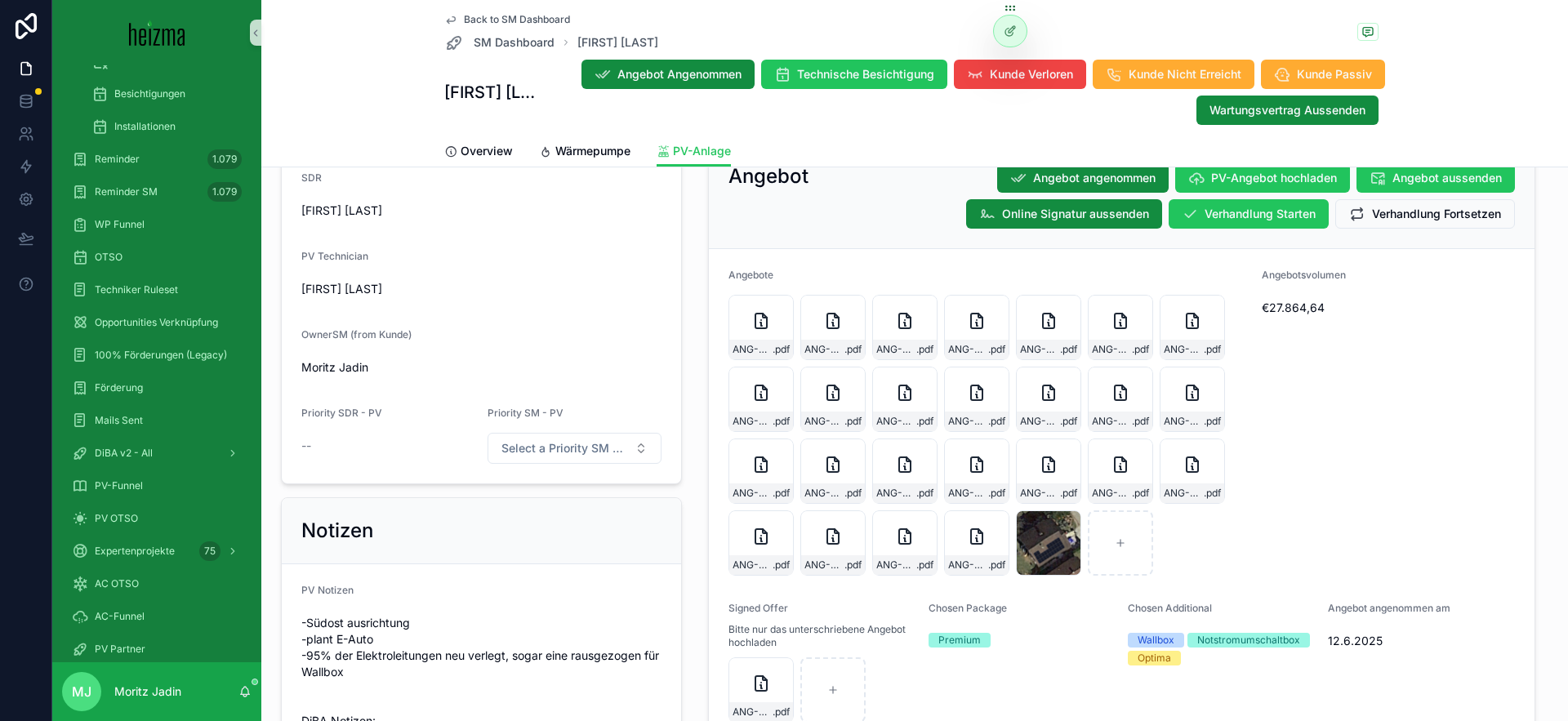 scroll, scrollTop: 1267, scrollLeft: 0, axis: vertical 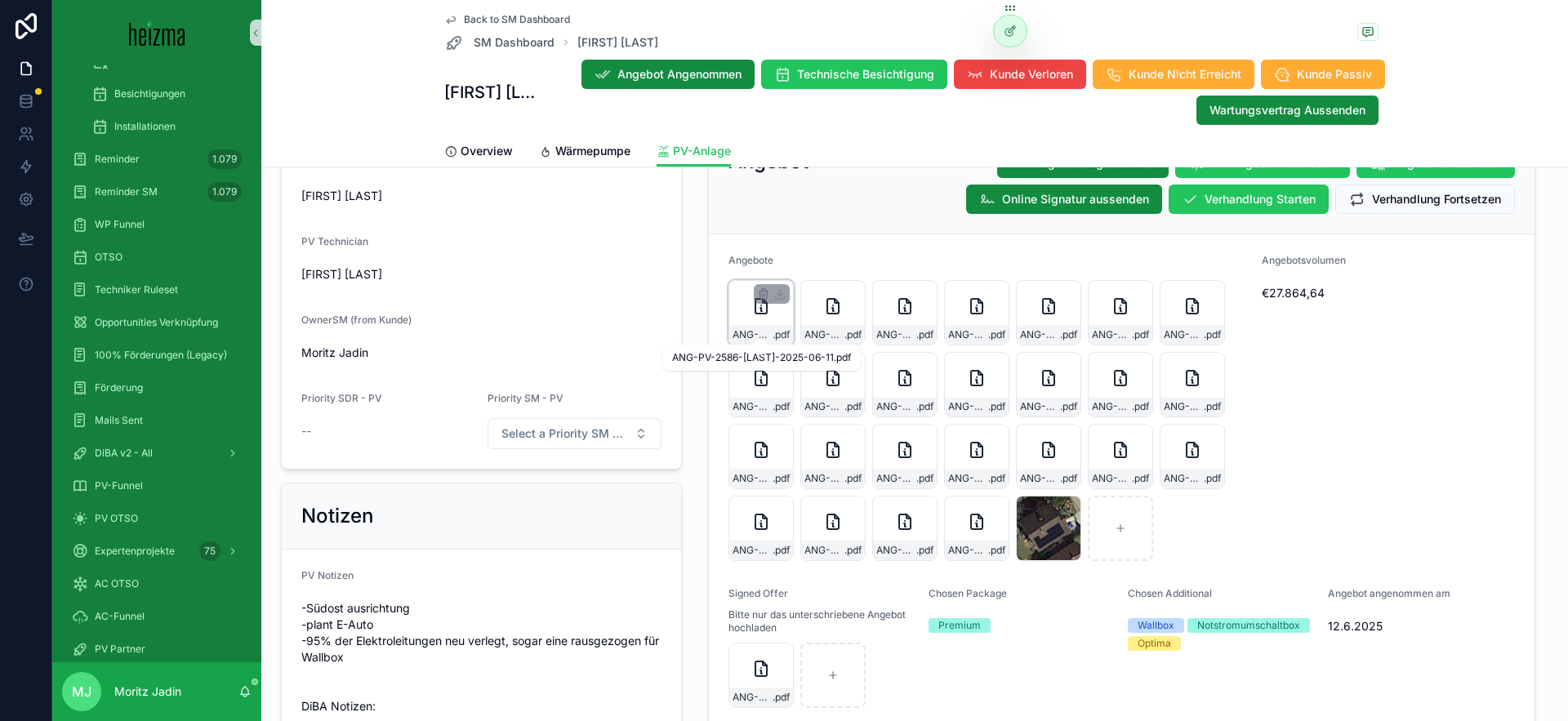 click on "ANG-PV-2586-Dogan-2025-06-11" at bounding box center [752, 335] 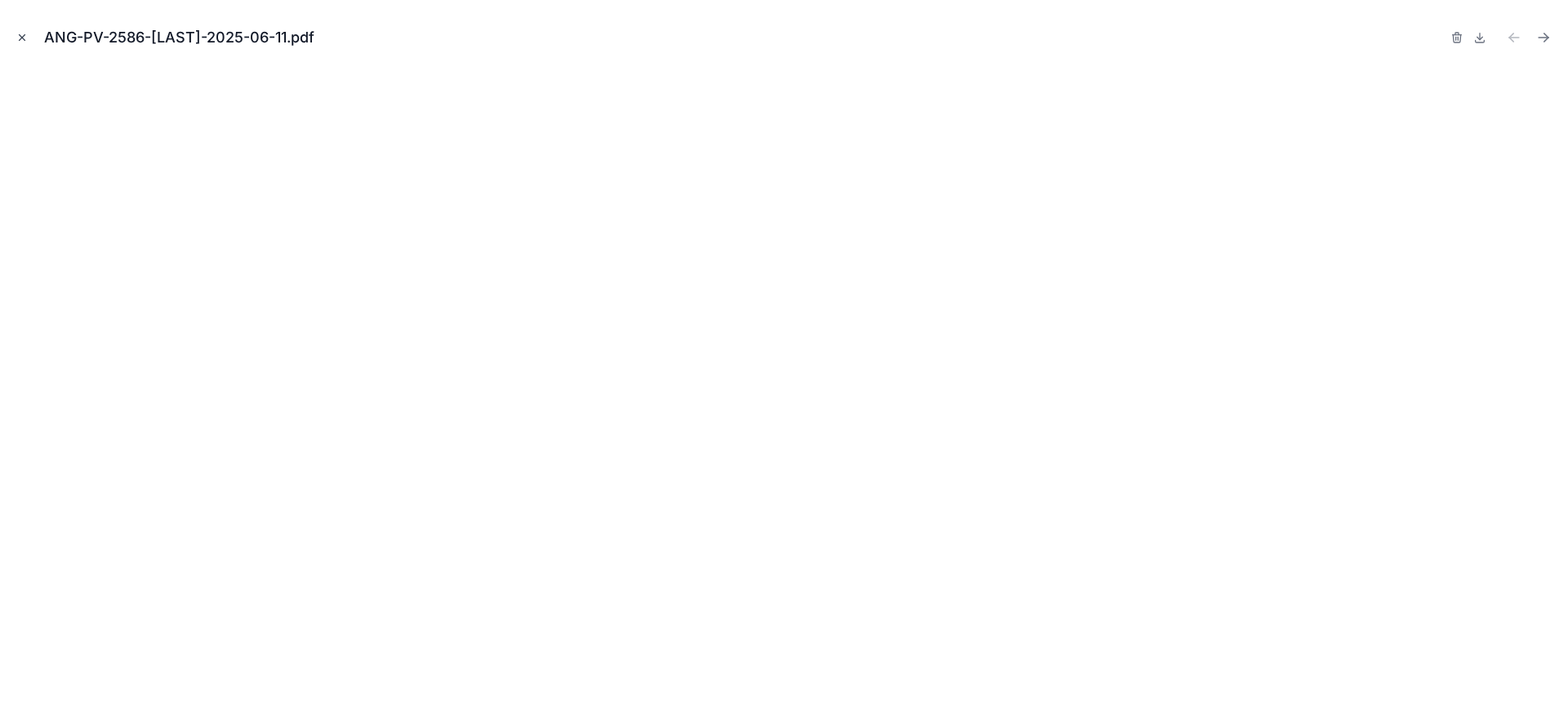 click 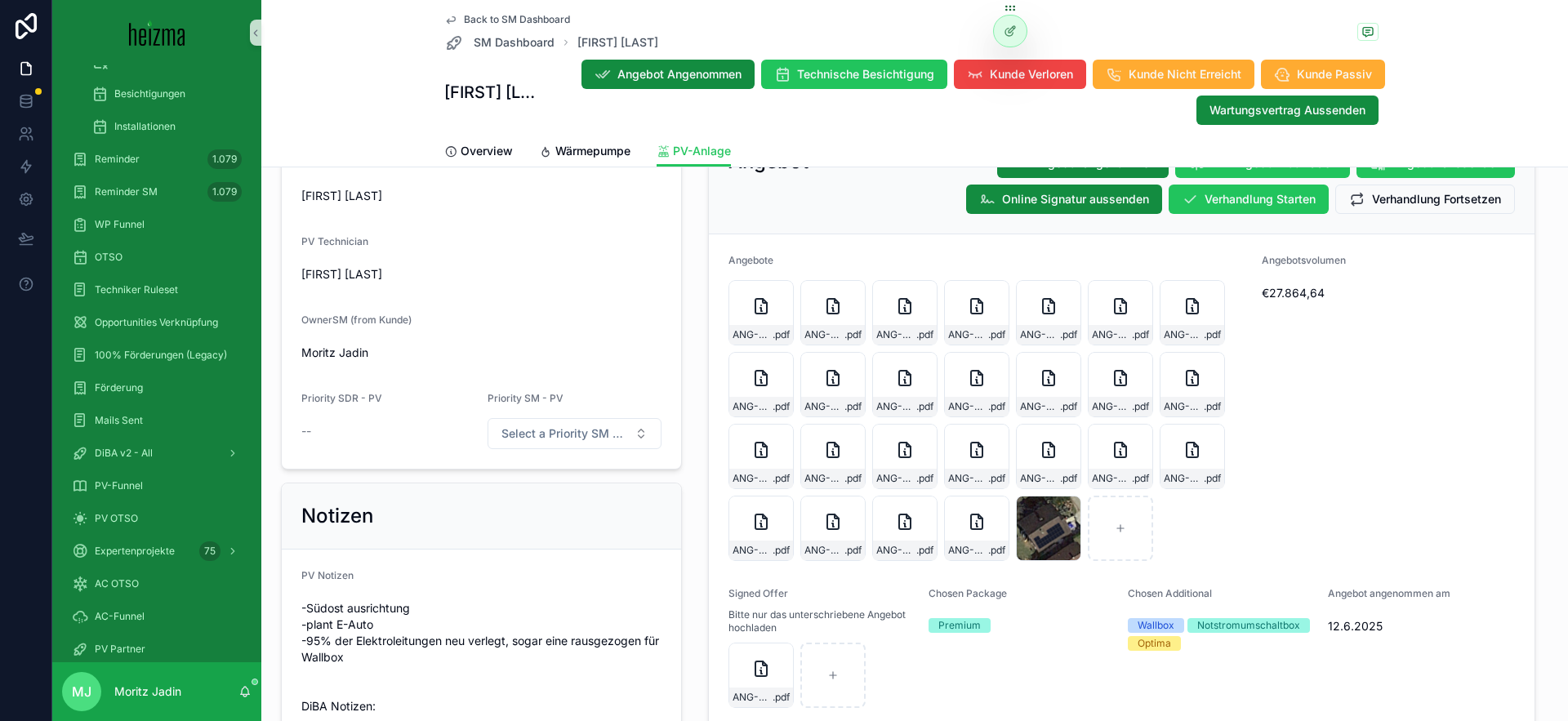 click on "Verantwortlichkeiten SDR Johanna Strutz PV Technician Qlirim Gruda OwnerSM (from Kunde) Moritz Jadin Priority SDR - PV -- Priority SM - PV Select a Priority SM - PV" at bounding box center (481, 269) 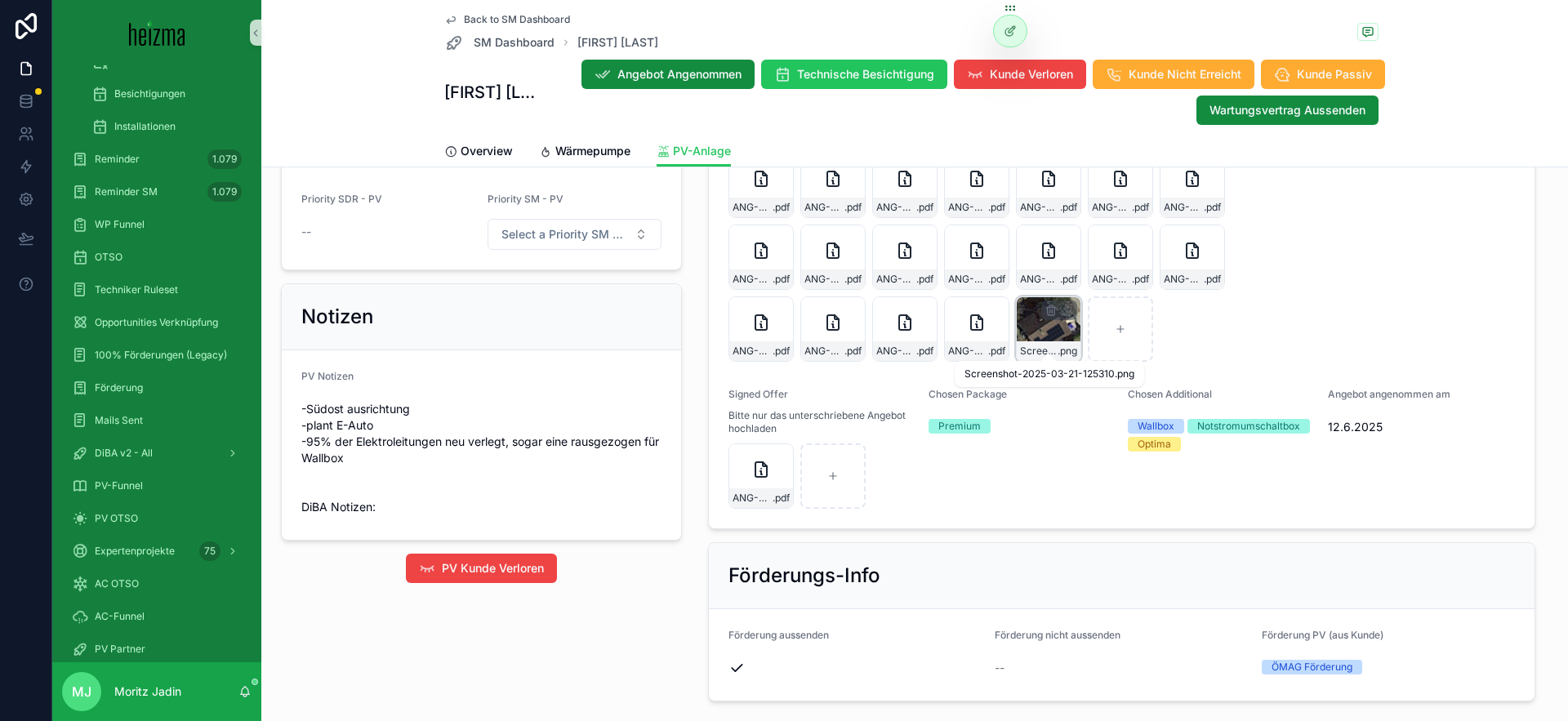 click on "Screenshot-2025-03-21-125310" at bounding box center (1039, 351) 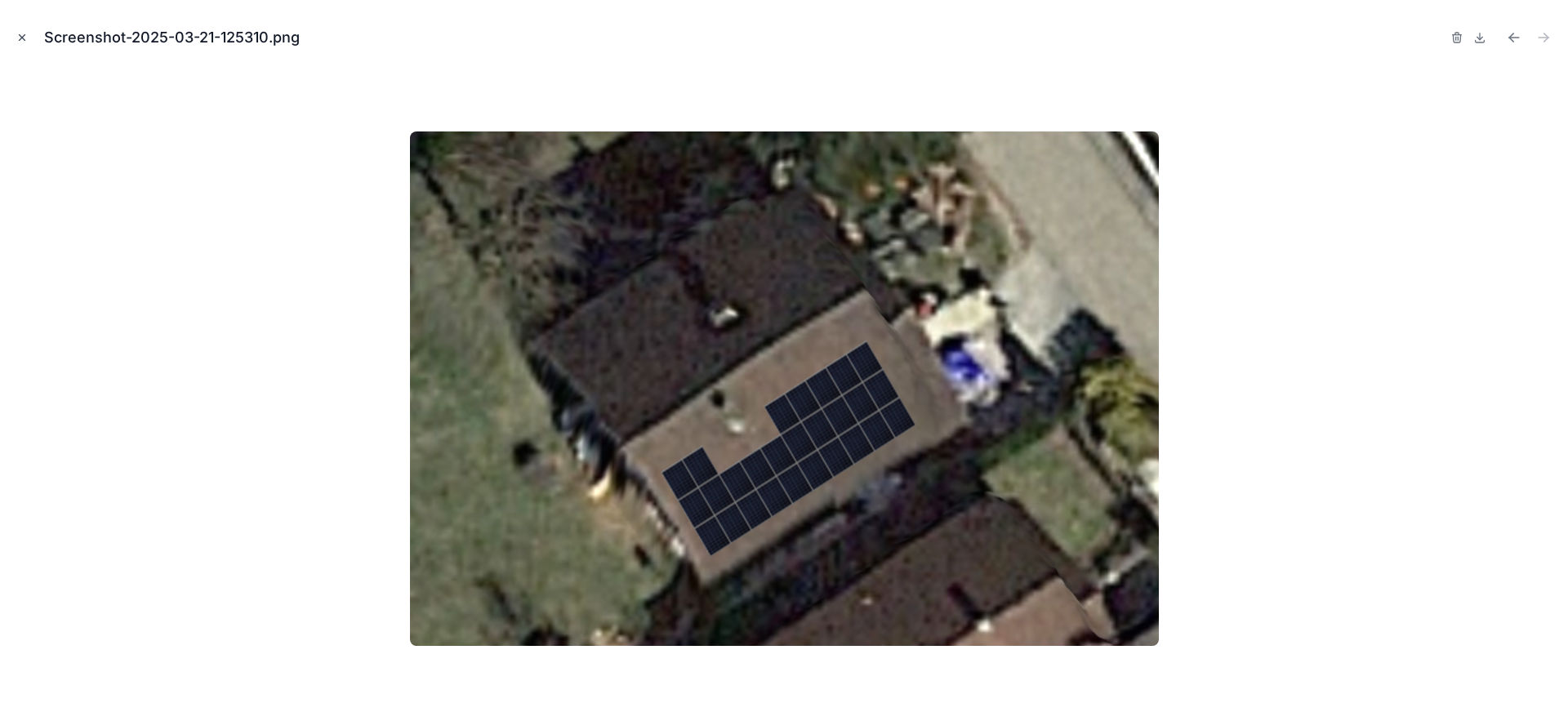 click 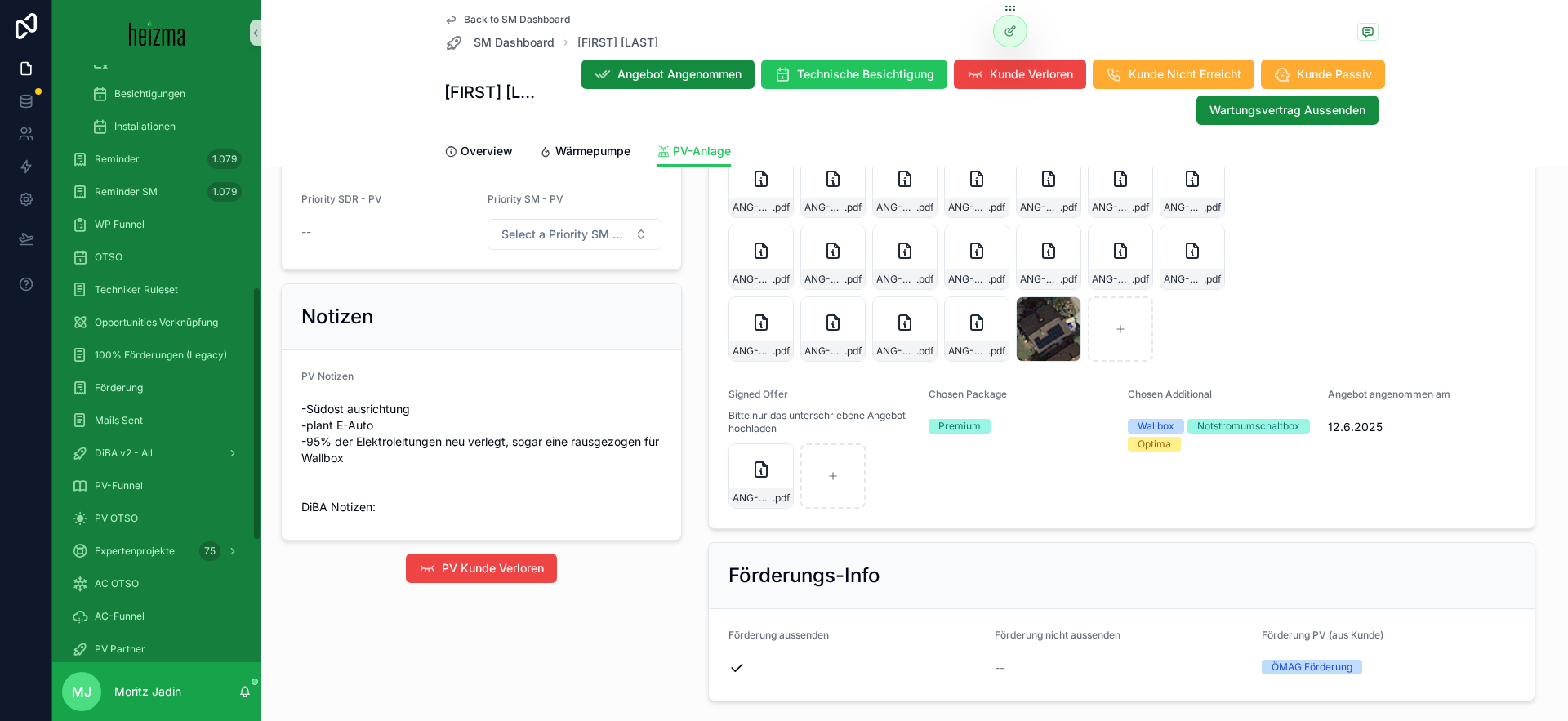 click on "Notizen PV Notizen -Südost ausrichtung
-plant E-Auto
-95% der Elektroleitungen neu verlegt, sogar eine rausgezogen für Wallbox
DiBA Notizen:" at bounding box center (481, 412) 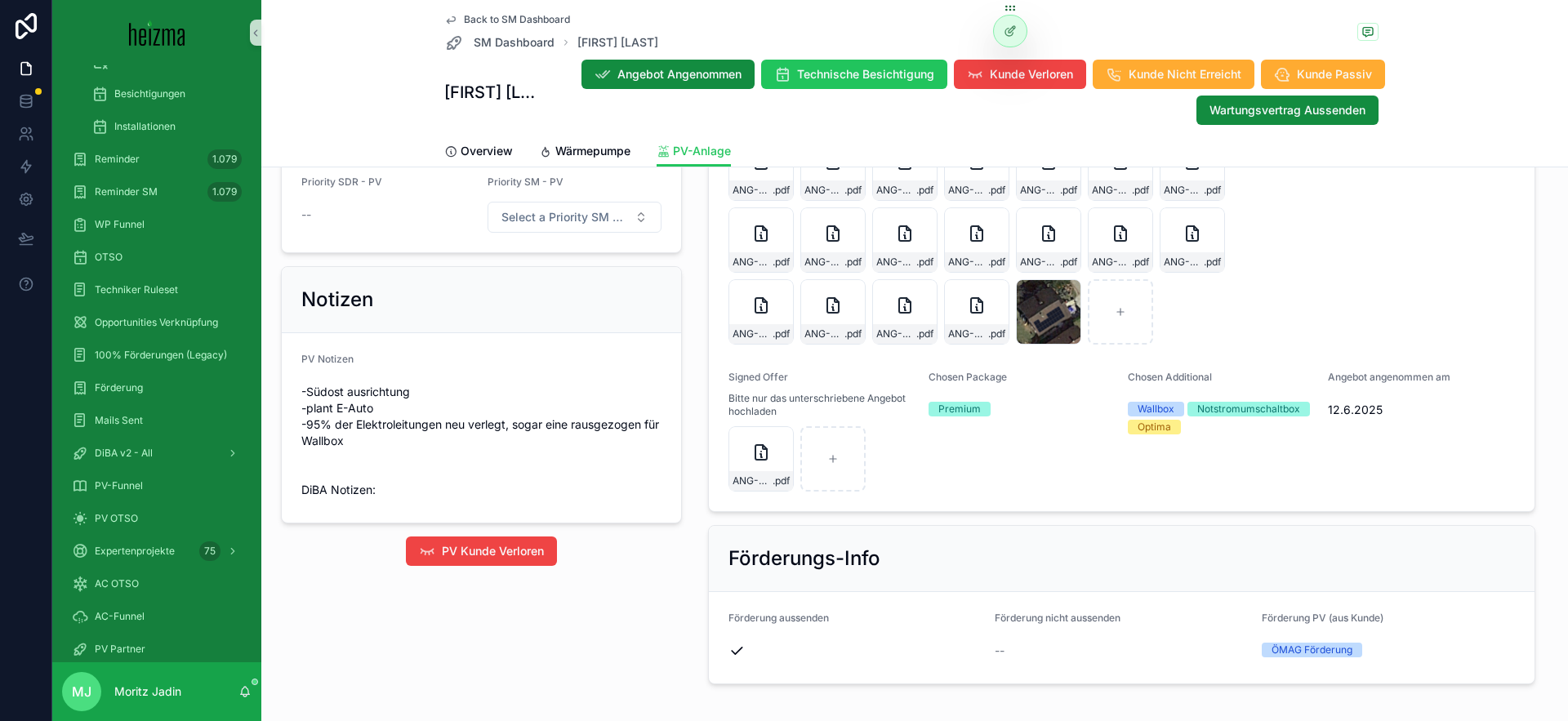 scroll, scrollTop: 1228, scrollLeft: 0, axis: vertical 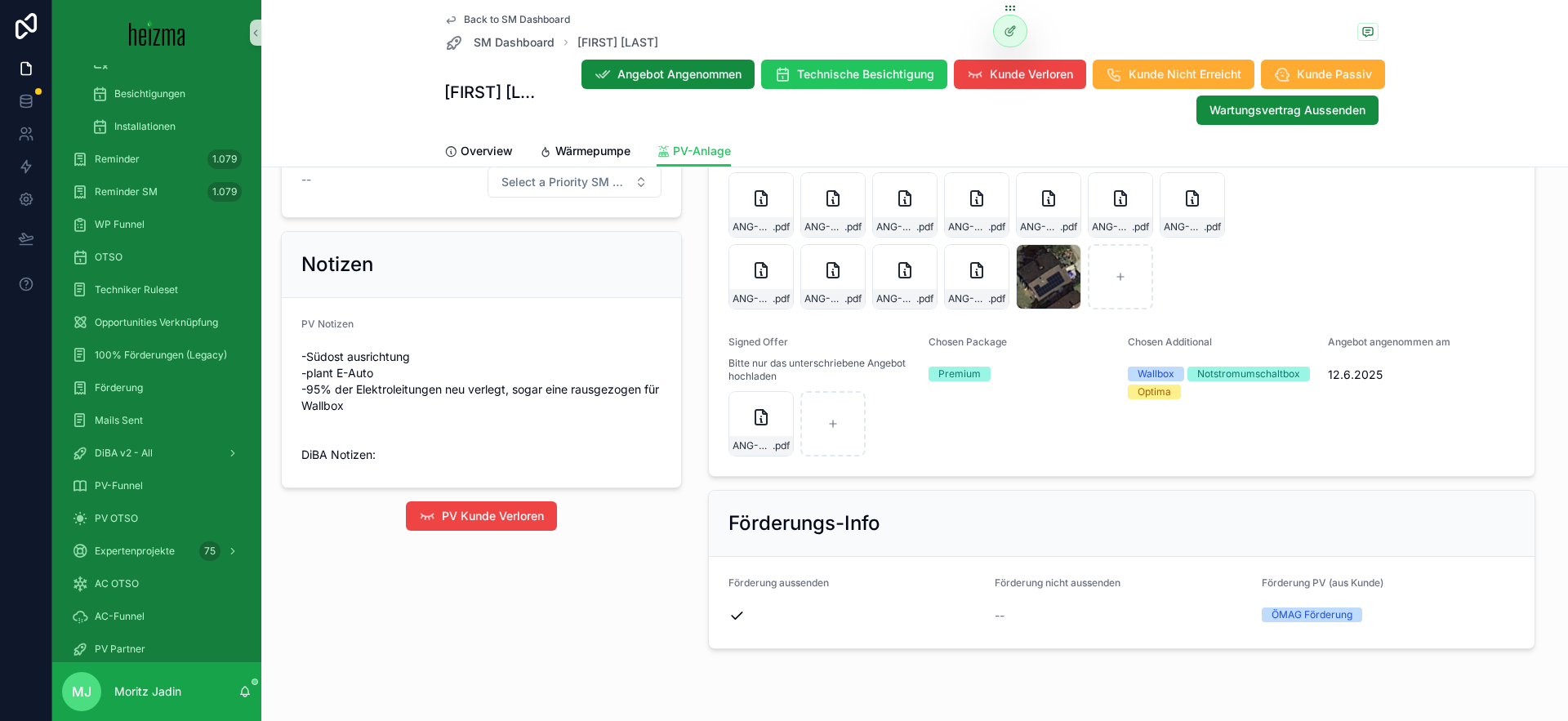 click on "Notizen PV Notizen -Südost ausrichtung
-plant E-Auto
-95% der Elektroleitungen neu verlegt, sogar eine rausgezogen für Wallbox
DiBA Notizen:" at bounding box center [481, 359] 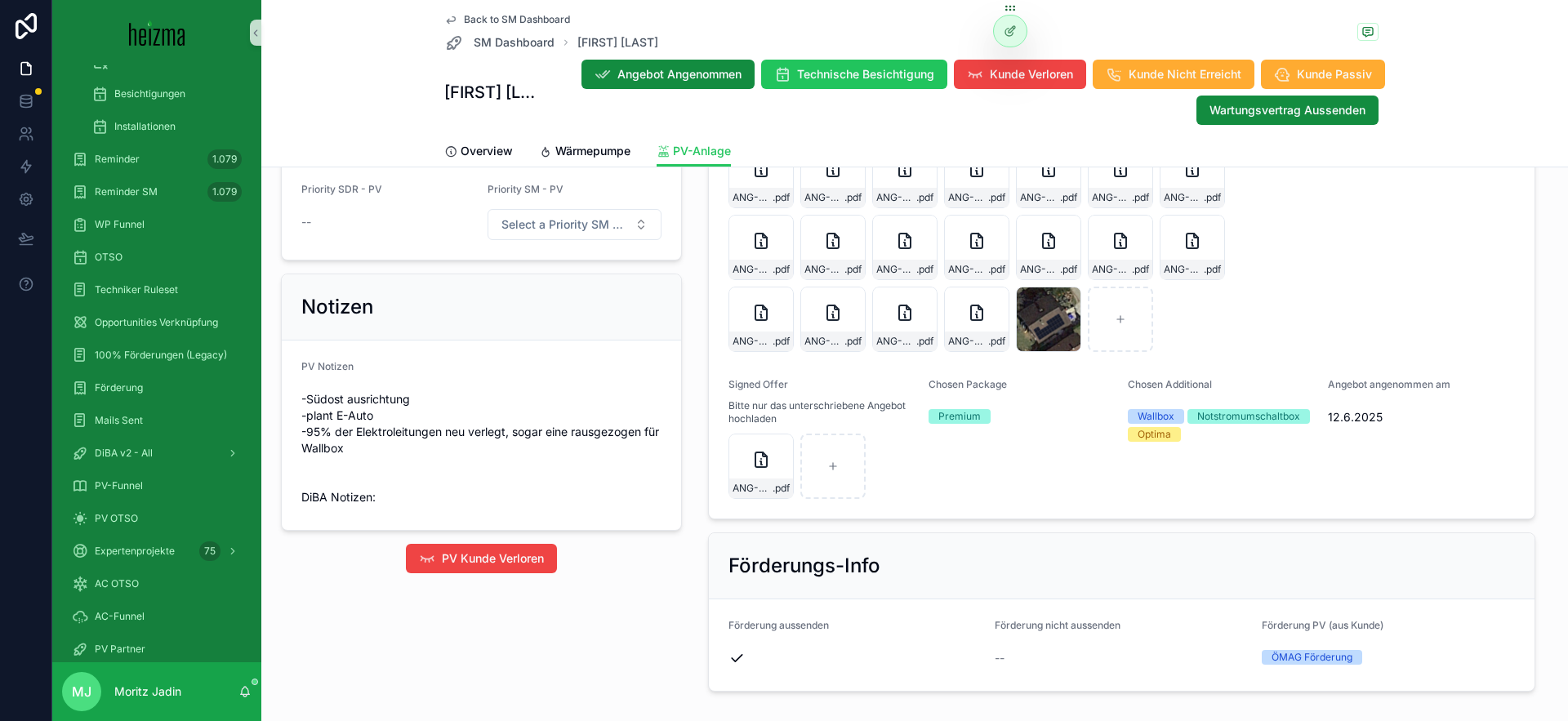 scroll, scrollTop: 1186, scrollLeft: 0, axis: vertical 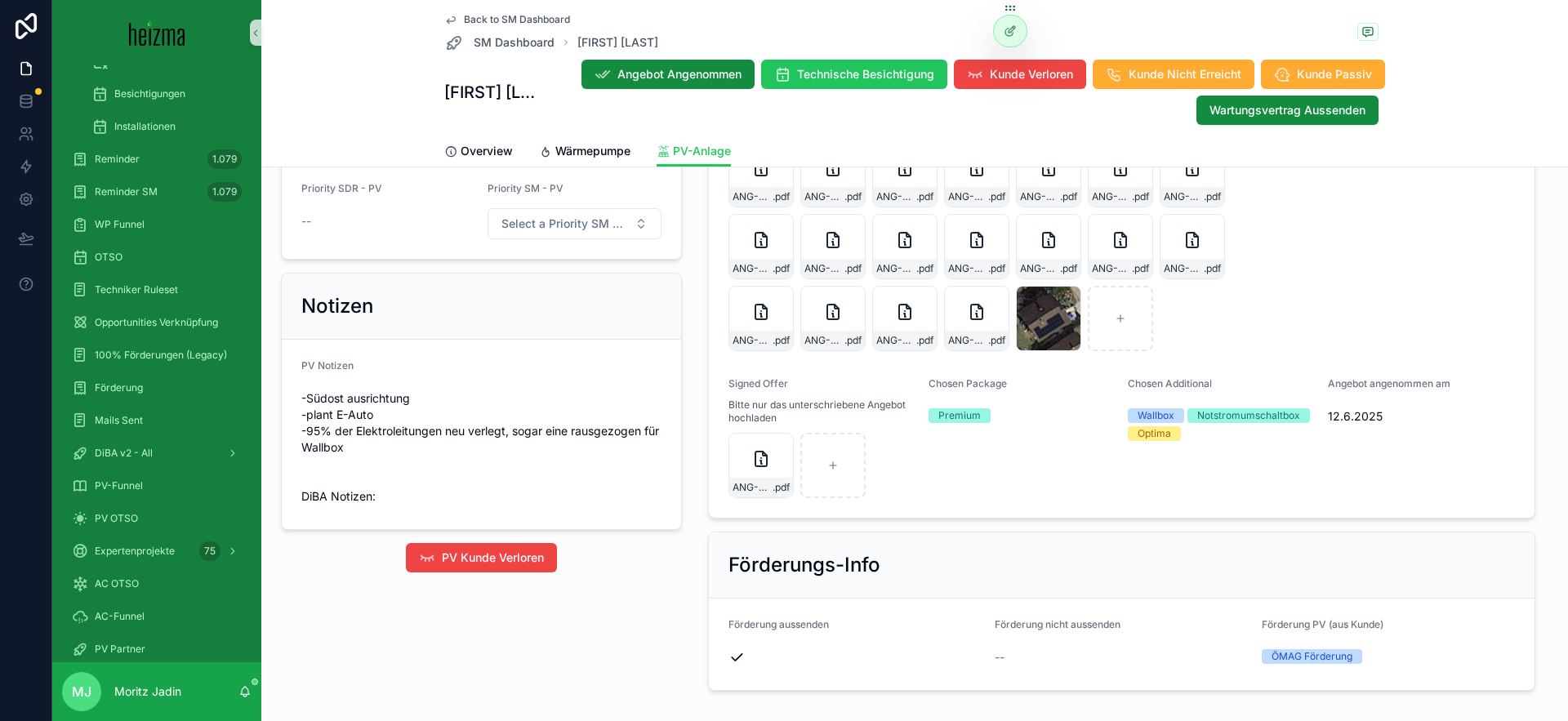 click on "Notizen PV Notizen -Südost ausrichtung
-plant E-Auto
-95% der Elektroleitungen neu verlegt, sogar eine rausgezogen für Wallbox
DiBA Notizen:" at bounding box center (481, 401) 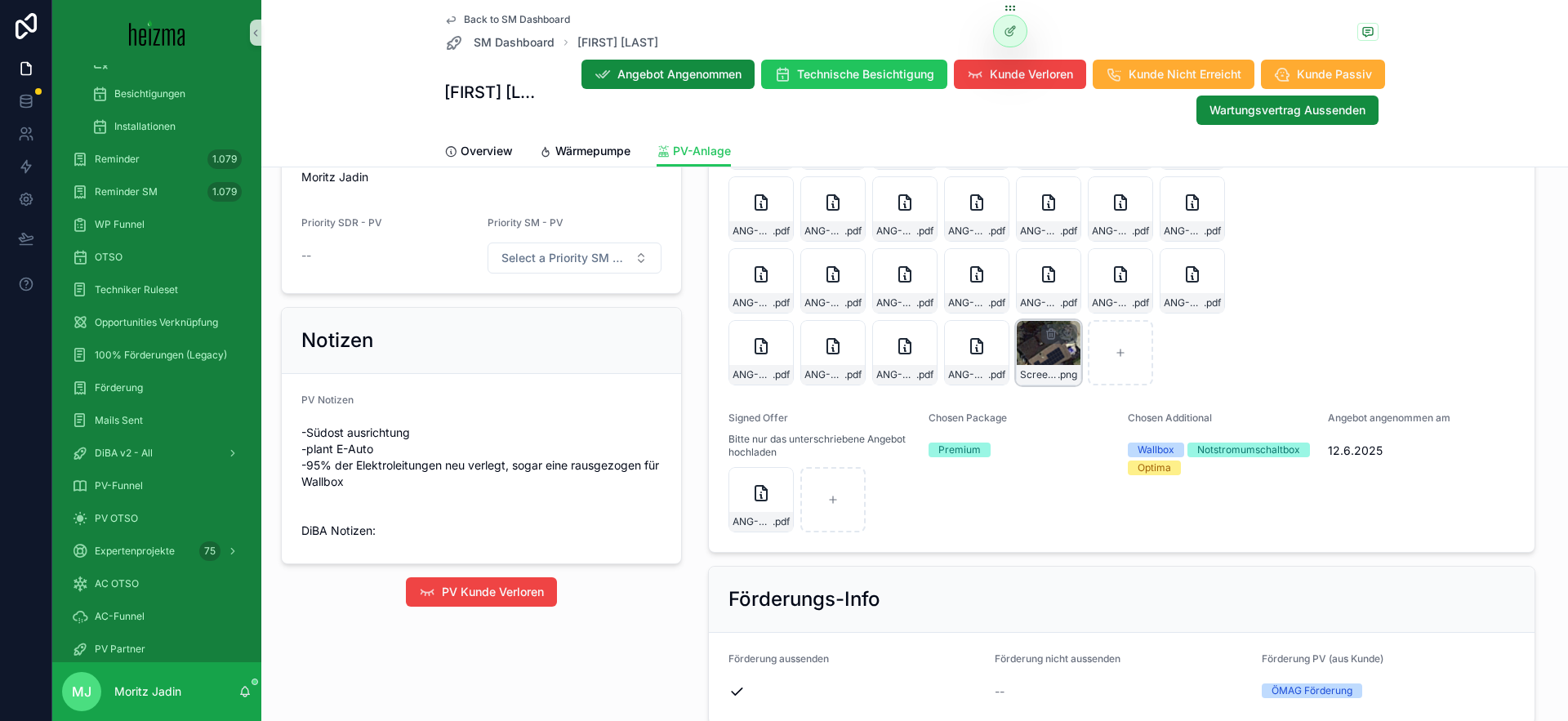 click on "Screenshot-2025-03-21-125310 .png" at bounding box center [1049, 375] 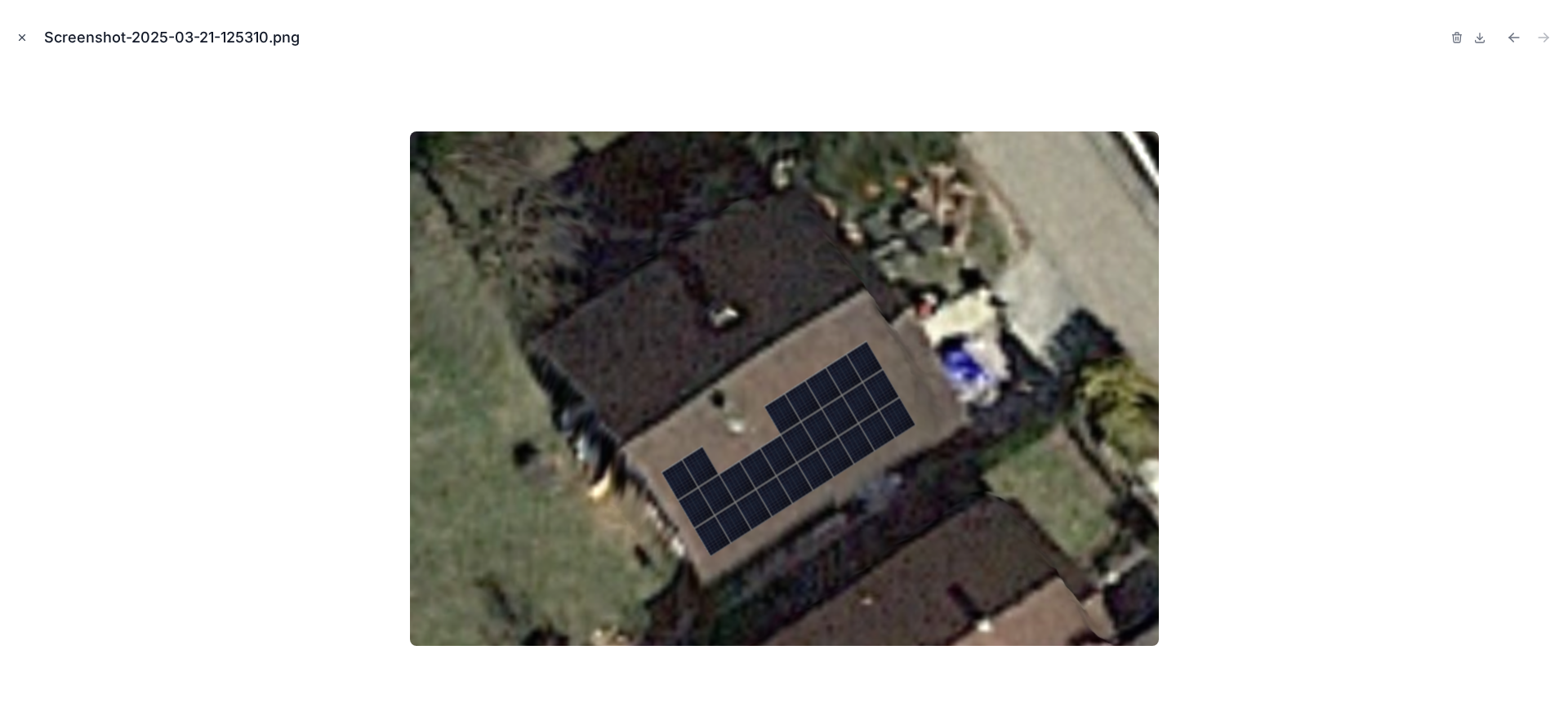 click 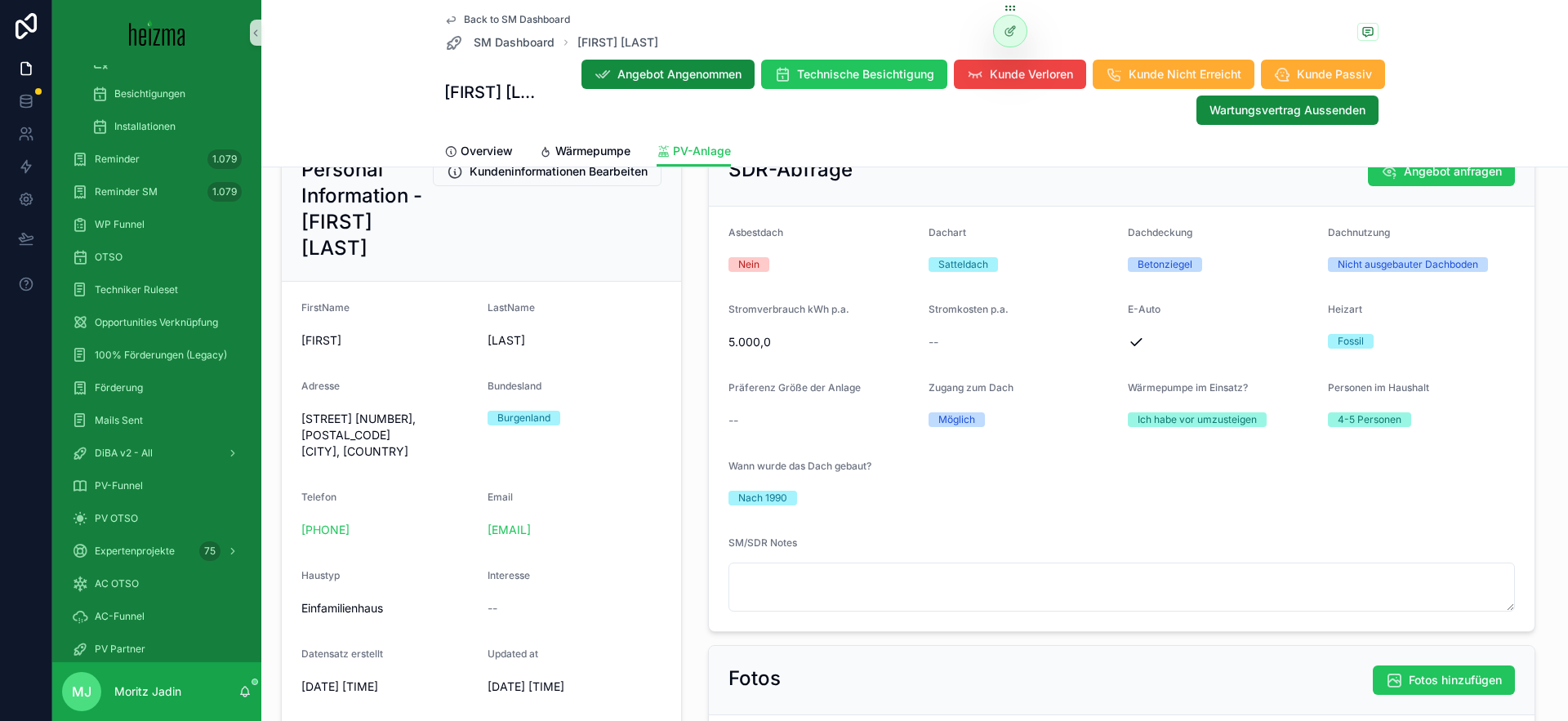 scroll, scrollTop: 158, scrollLeft: 0, axis: vertical 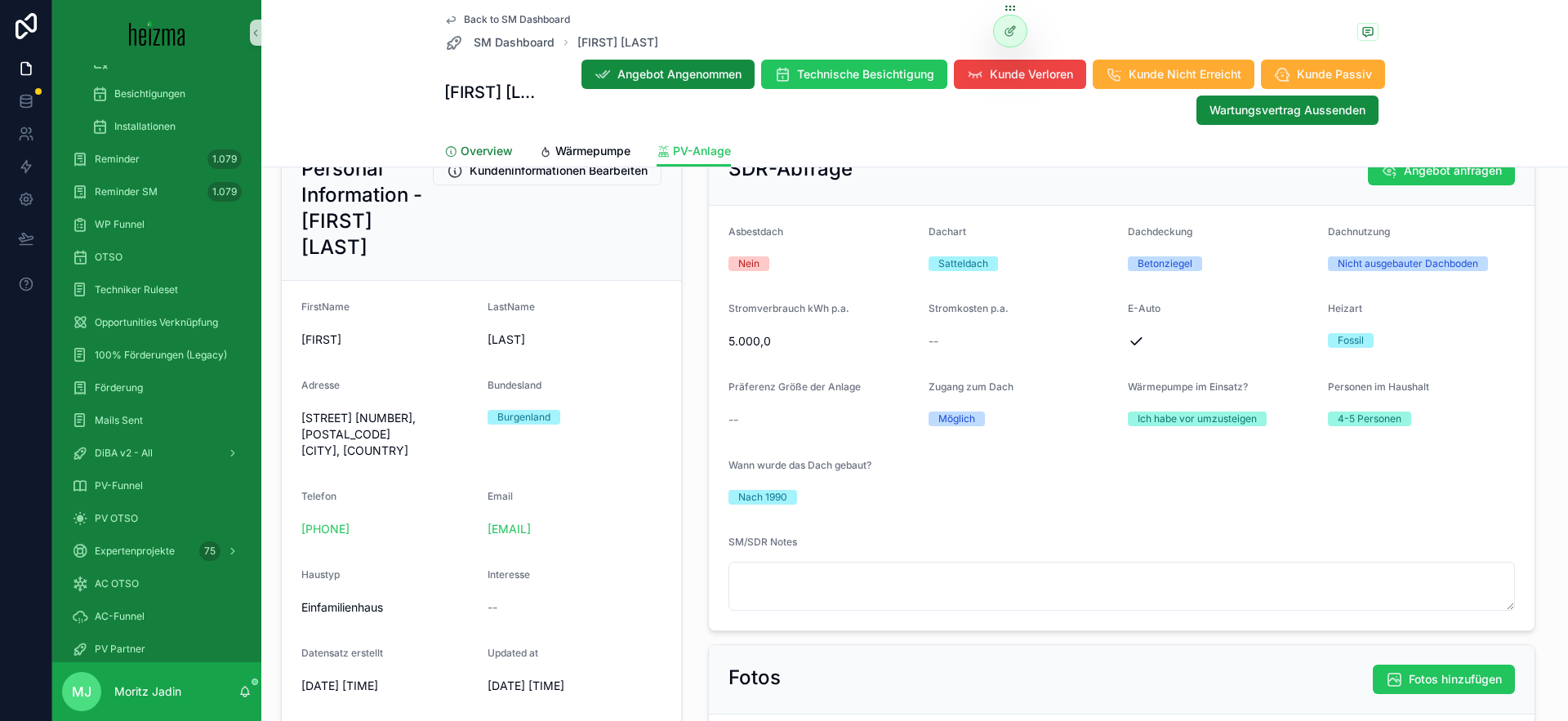 click on "Overview" at bounding box center (487, 151) 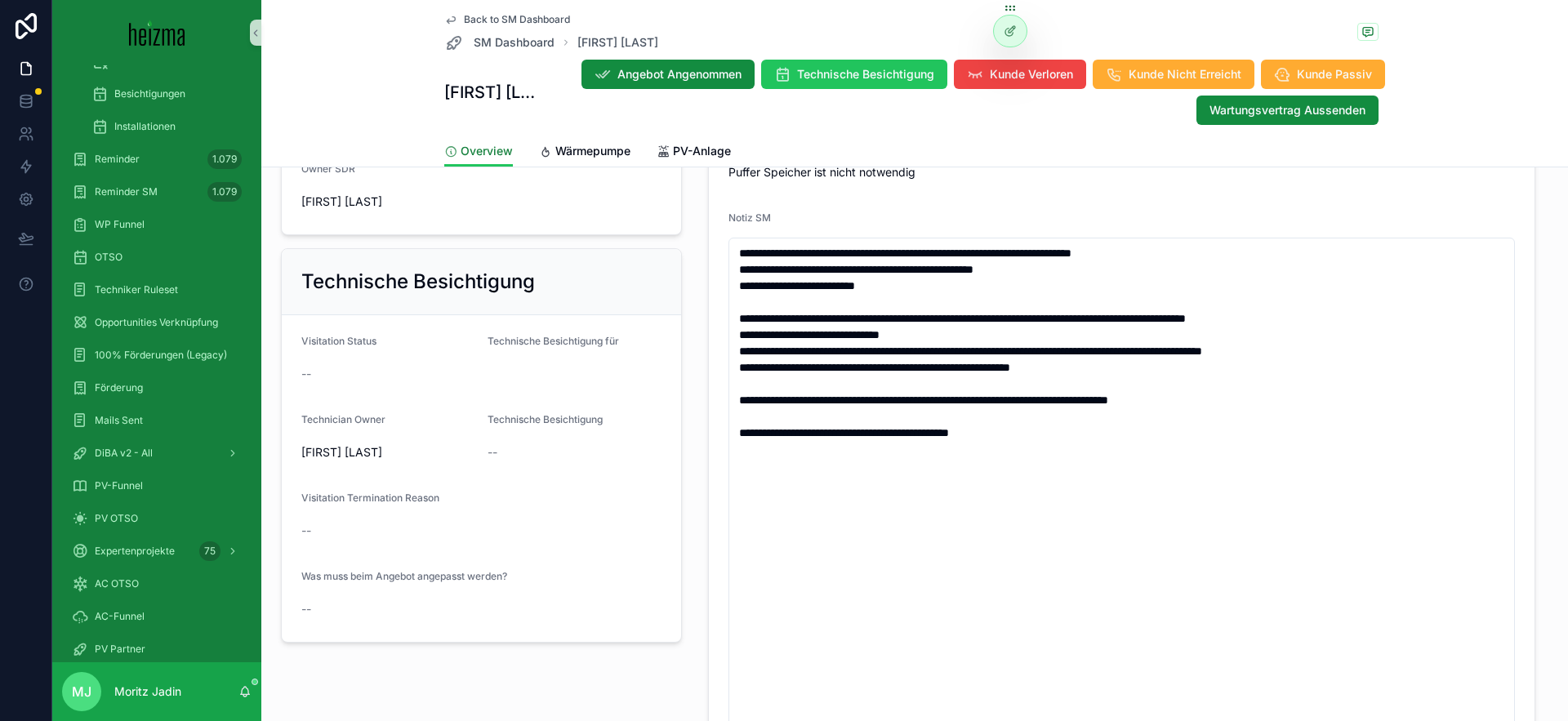 scroll, scrollTop: 907, scrollLeft: 0, axis: vertical 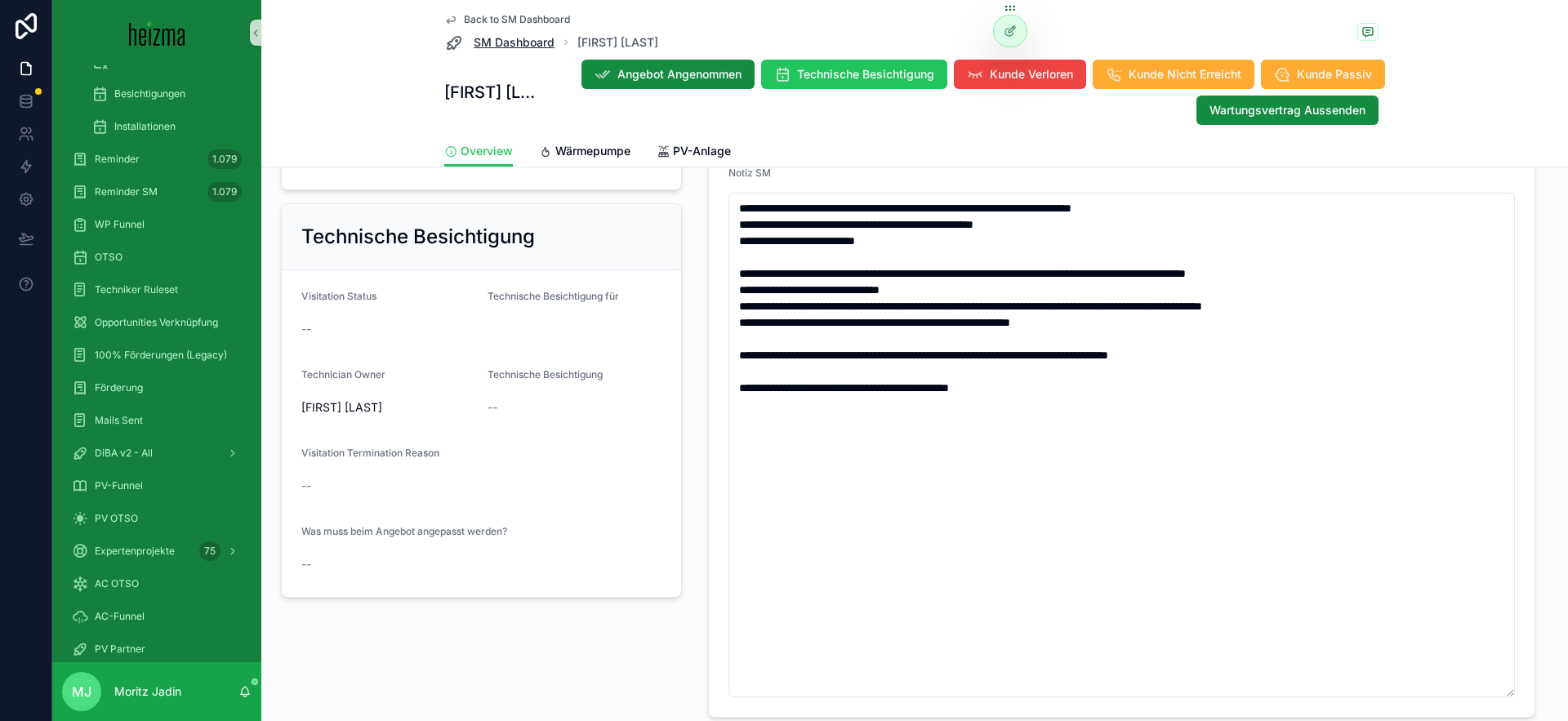 click on "SM Dashboard" at bounding box center (514, 42) 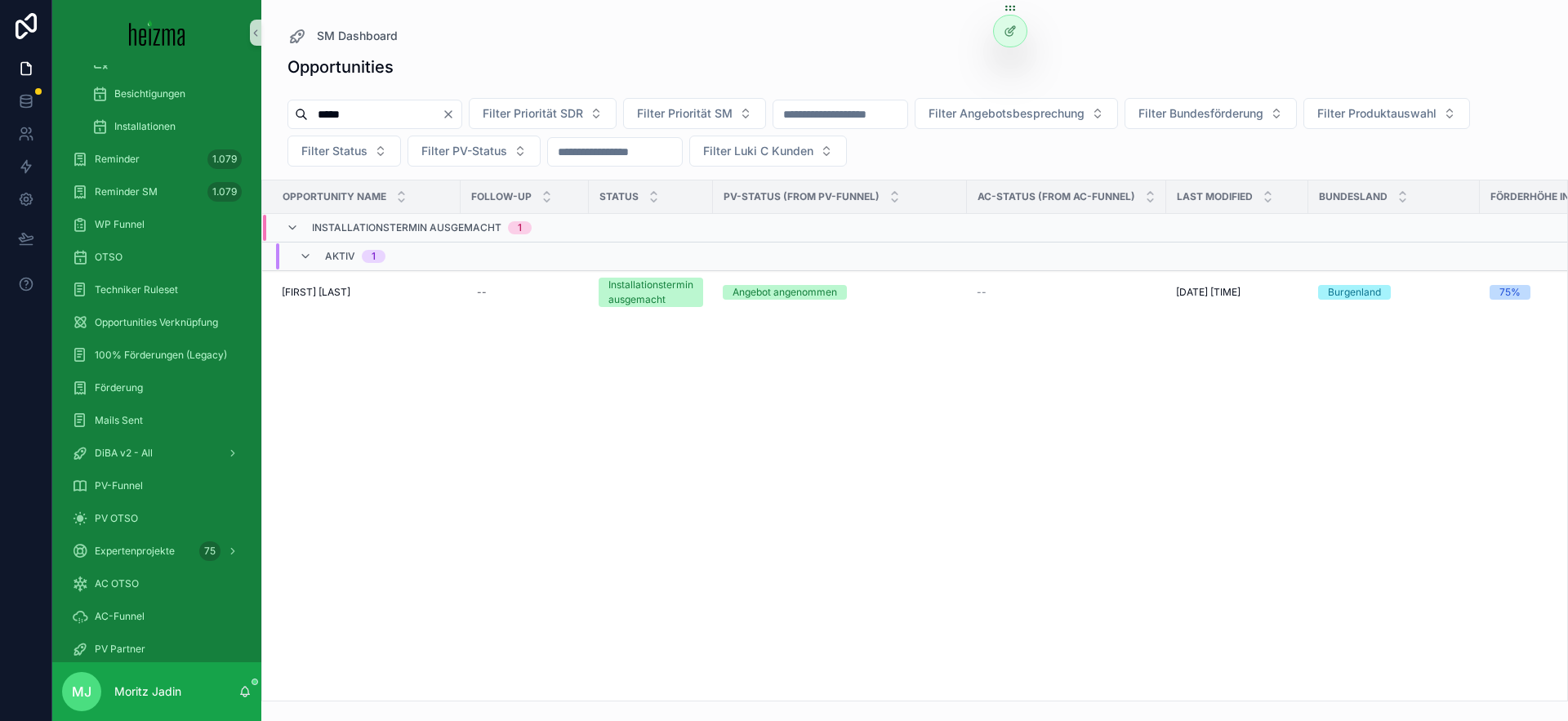 scroll, scrollTop: 0, scrollLeft: 0, axis: both 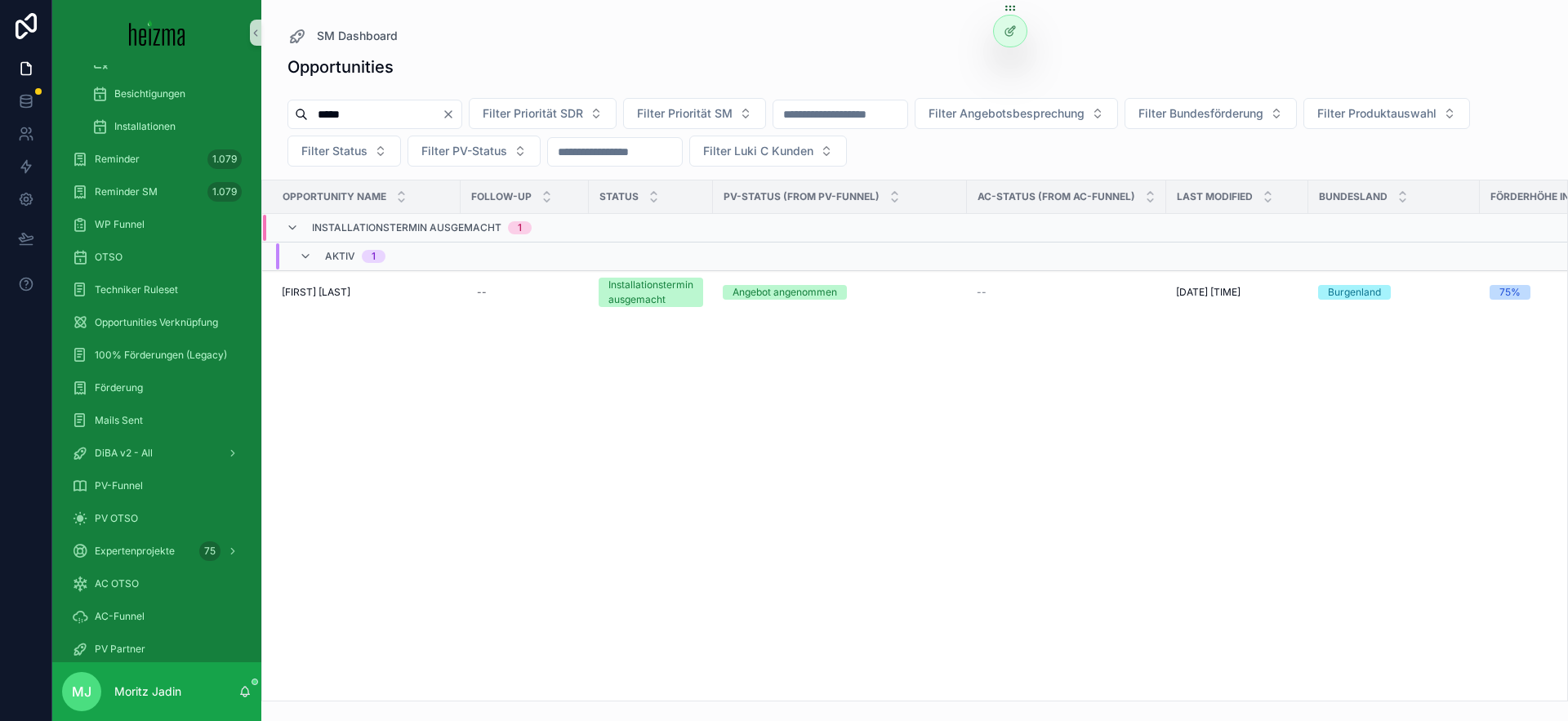click on "*****" at bounding box center (375, 114) 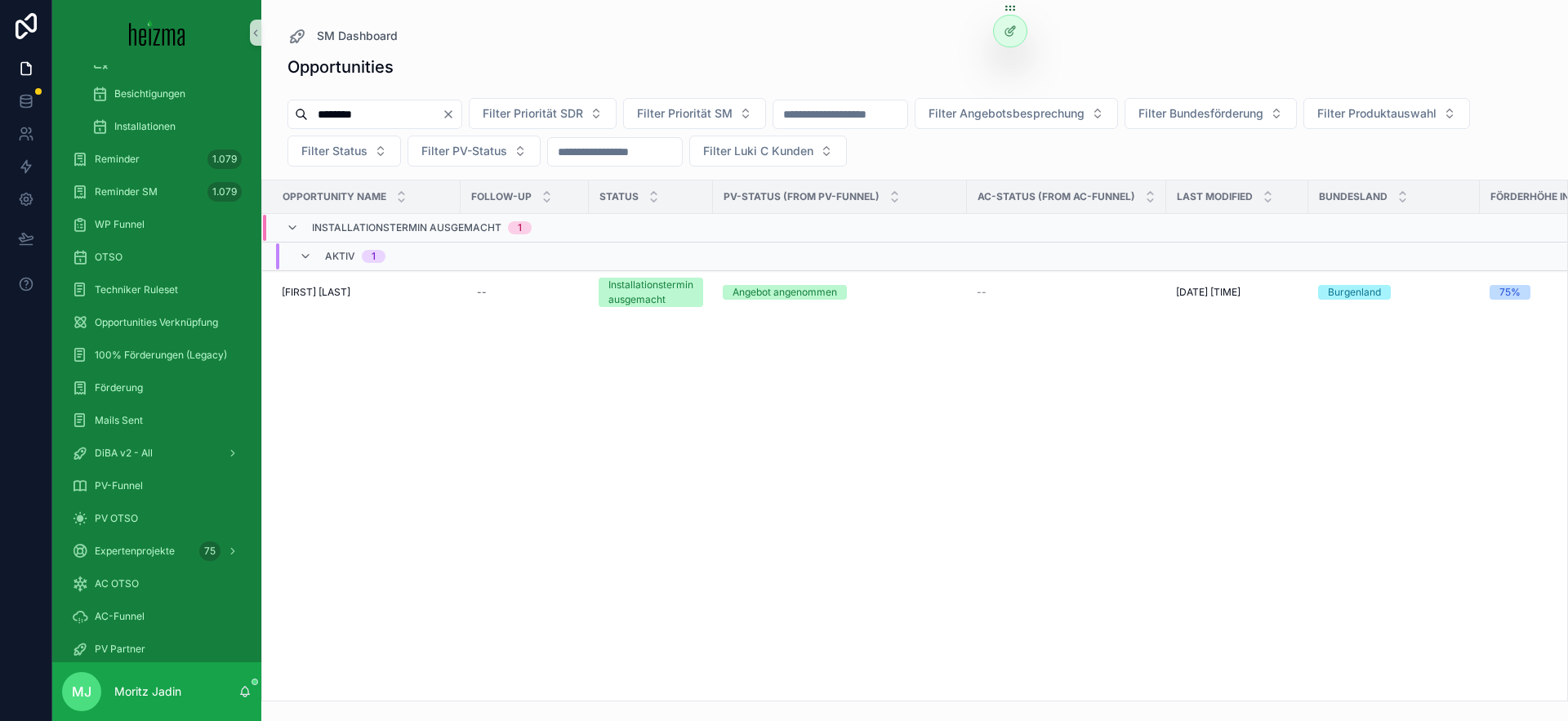 type on "********" 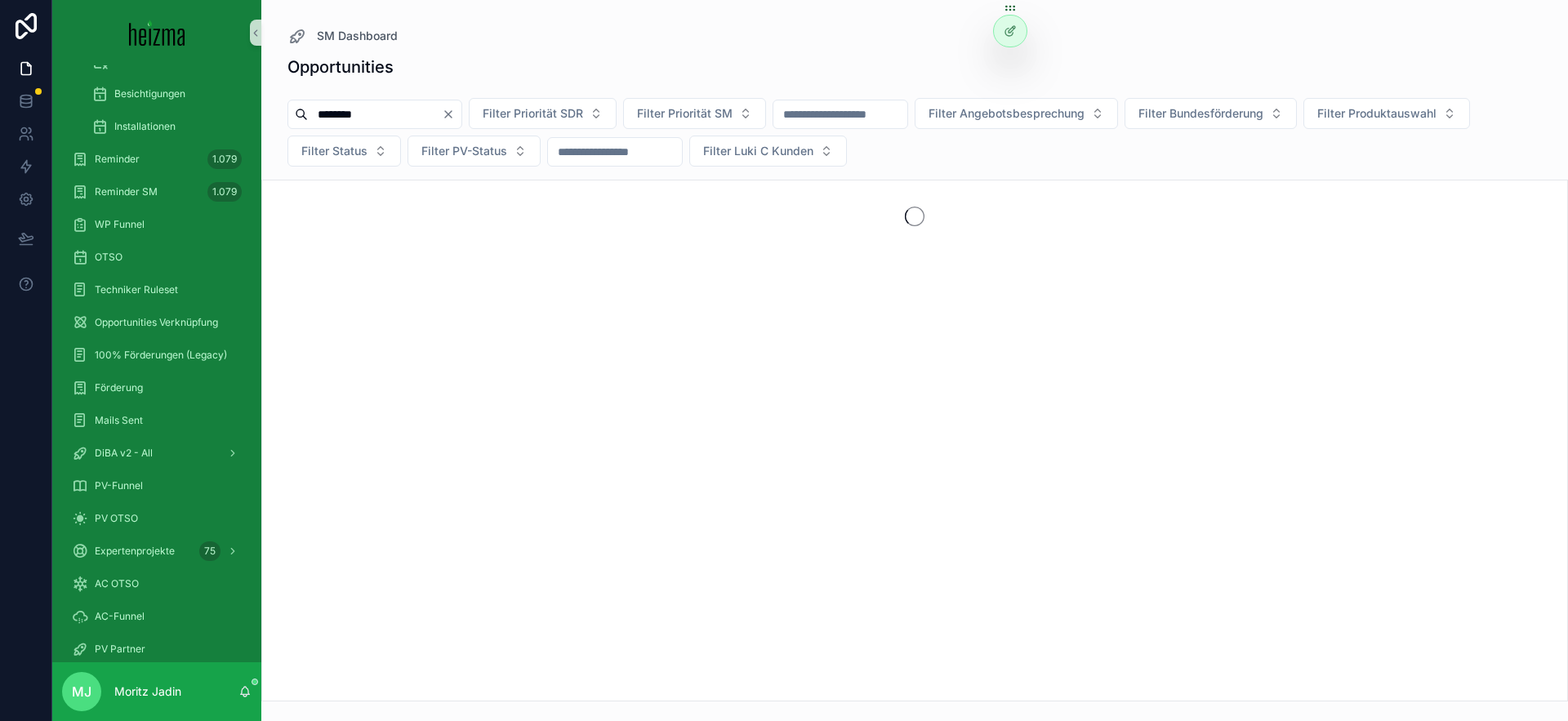 click on "Opportunities" at bounding box center (915, 67) 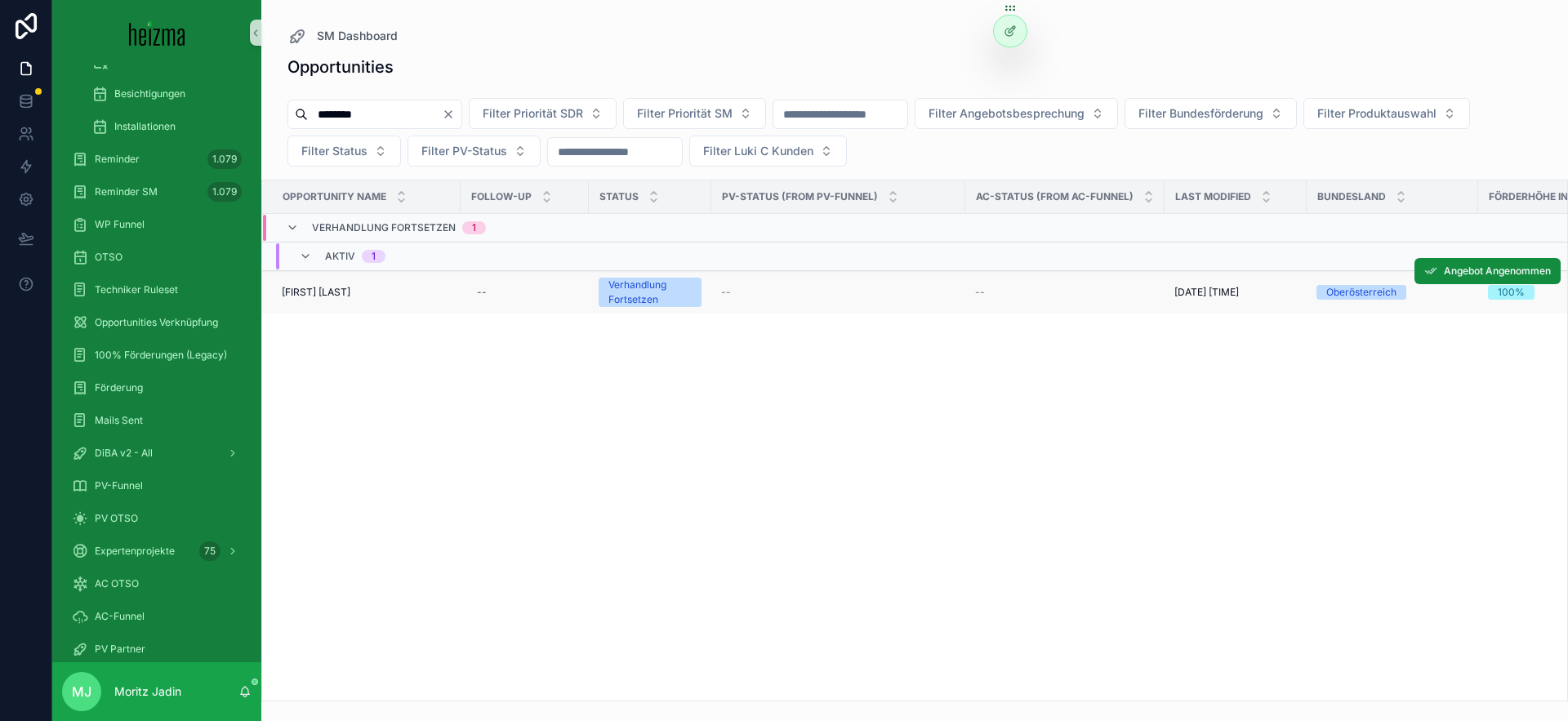 click on "Peter Pfeiffer" at bounding box center (316, 292) 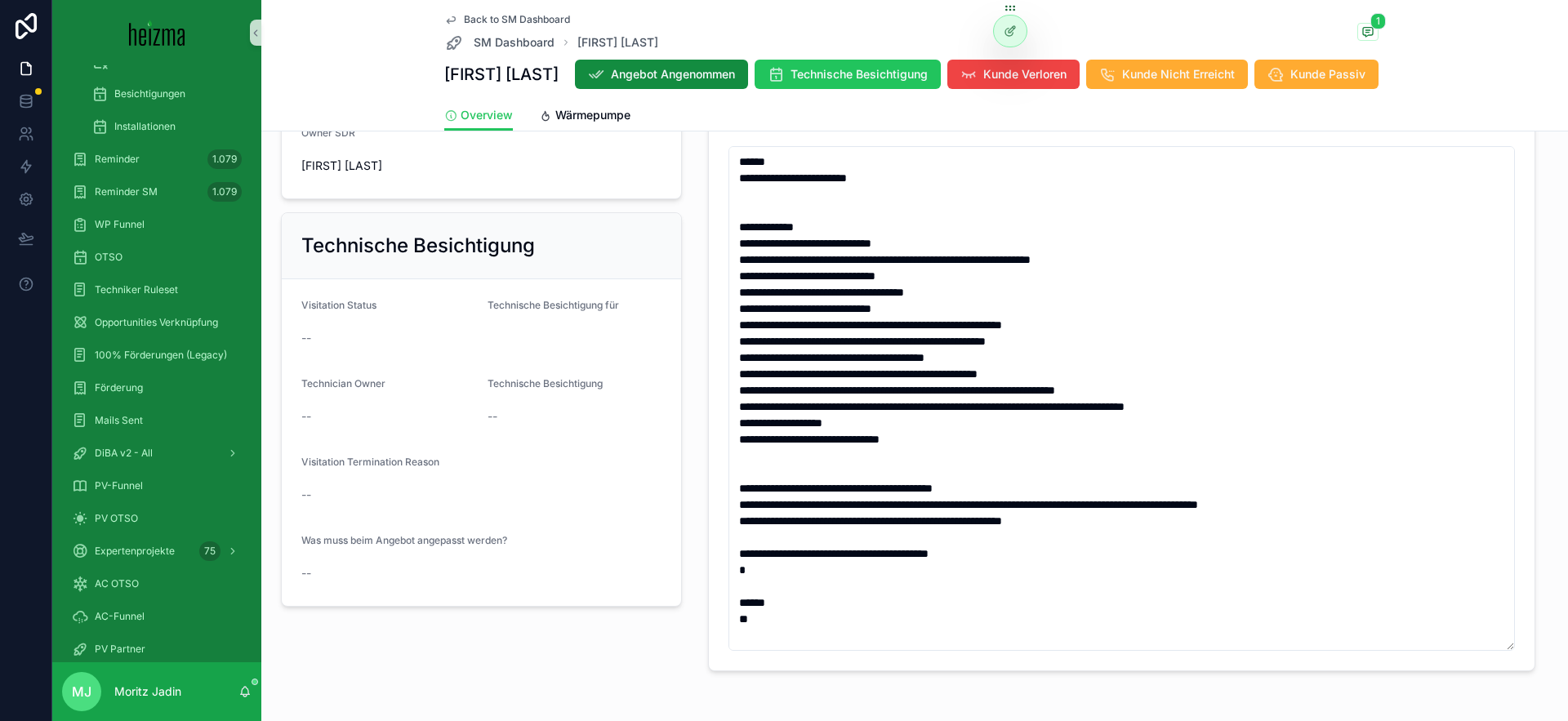scroll, scrollTop: 863, scrollLeft: 0, axis: vertical 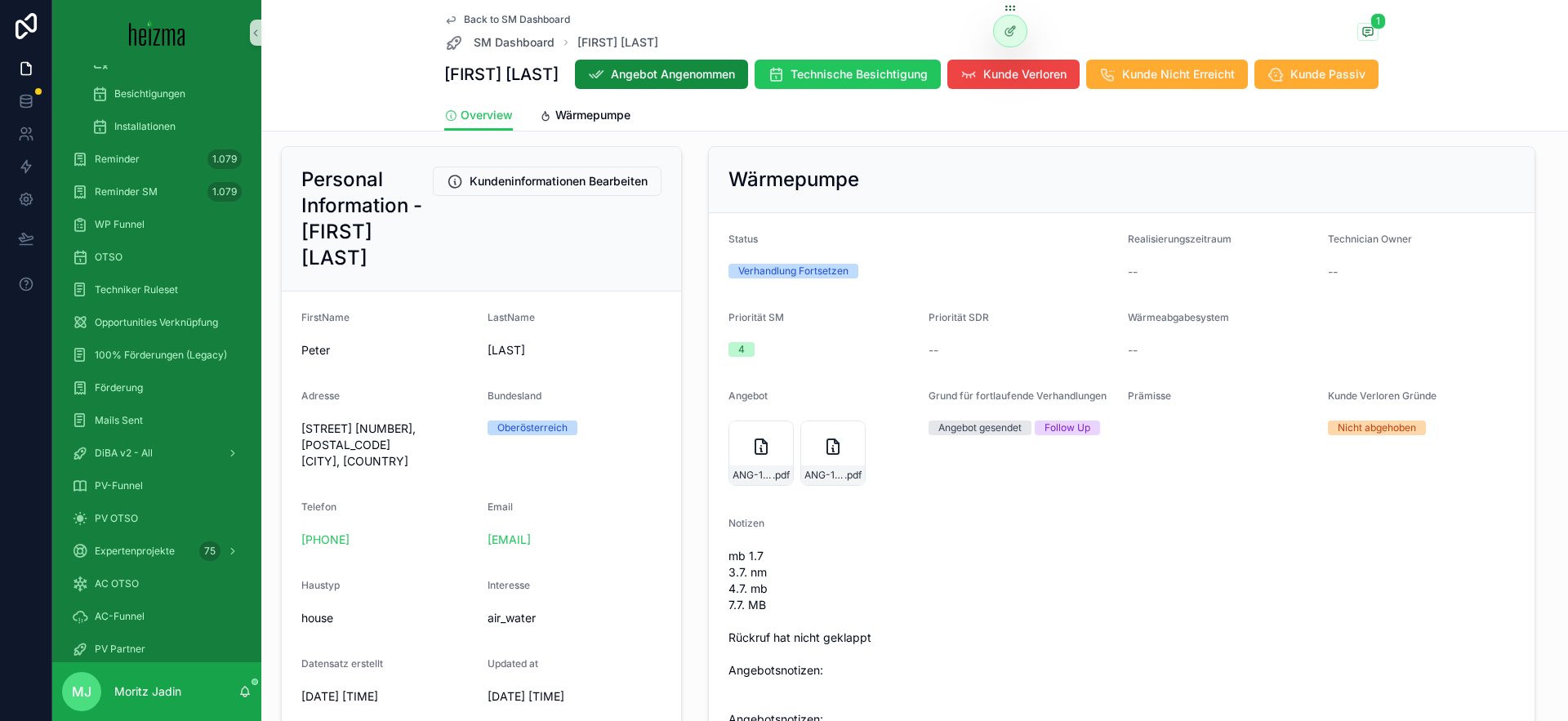 click on "Blindendorf 217, 4312 Blindendorf" at bounding box center (388, 445) 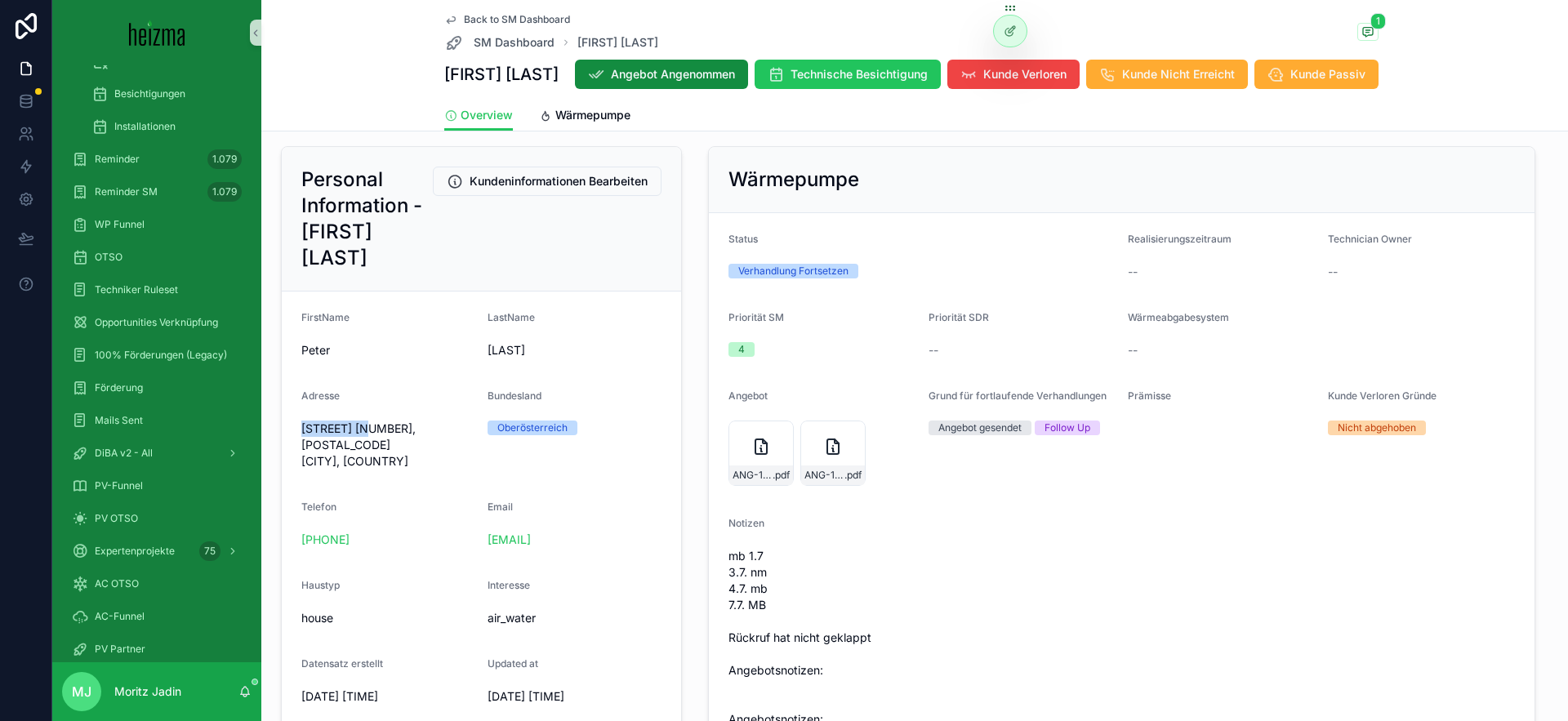 click on "Blindendorf 217, 4312 Blindendorf" at bounding box center [388, 445] 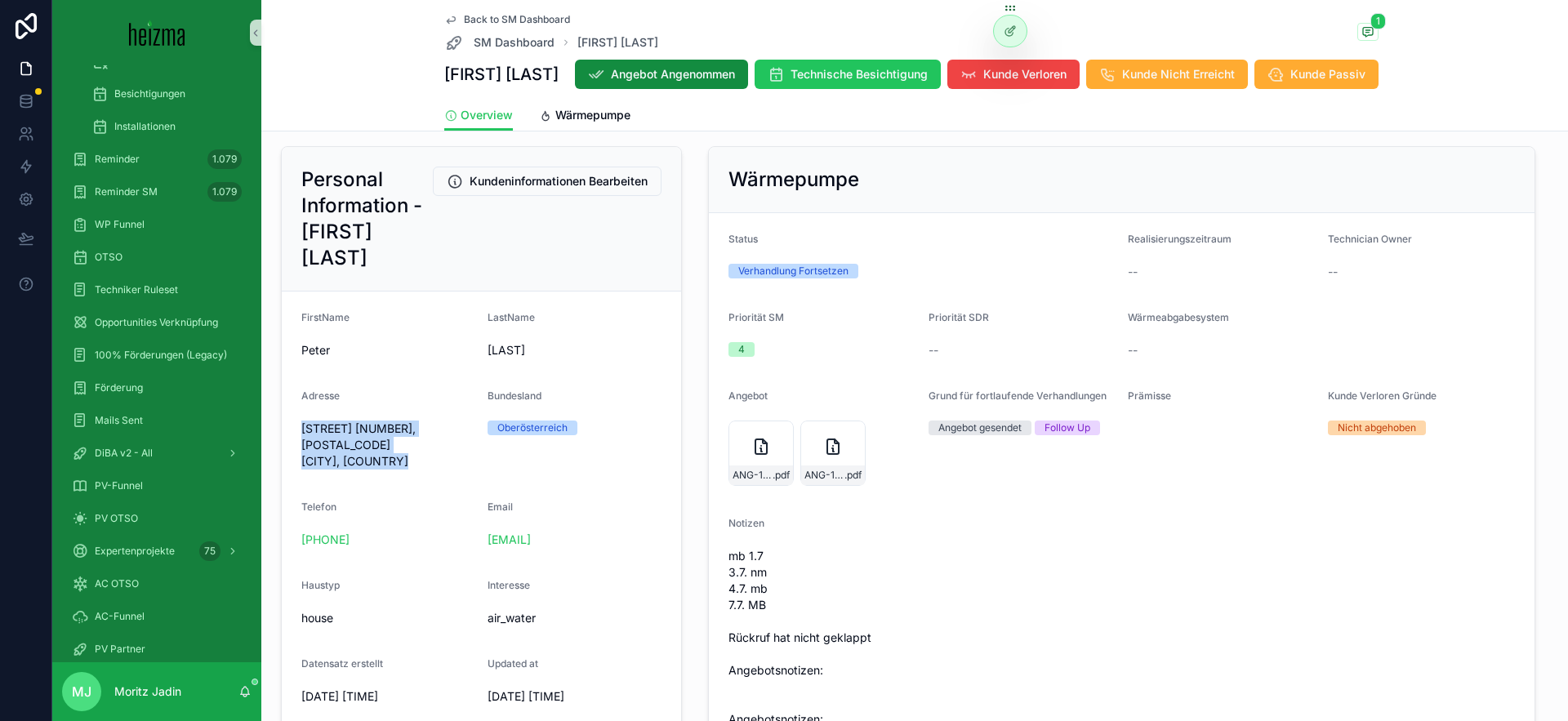 click on "Blindendorf 217, 4312 Blindendorf" at bounding box center (388, 445) 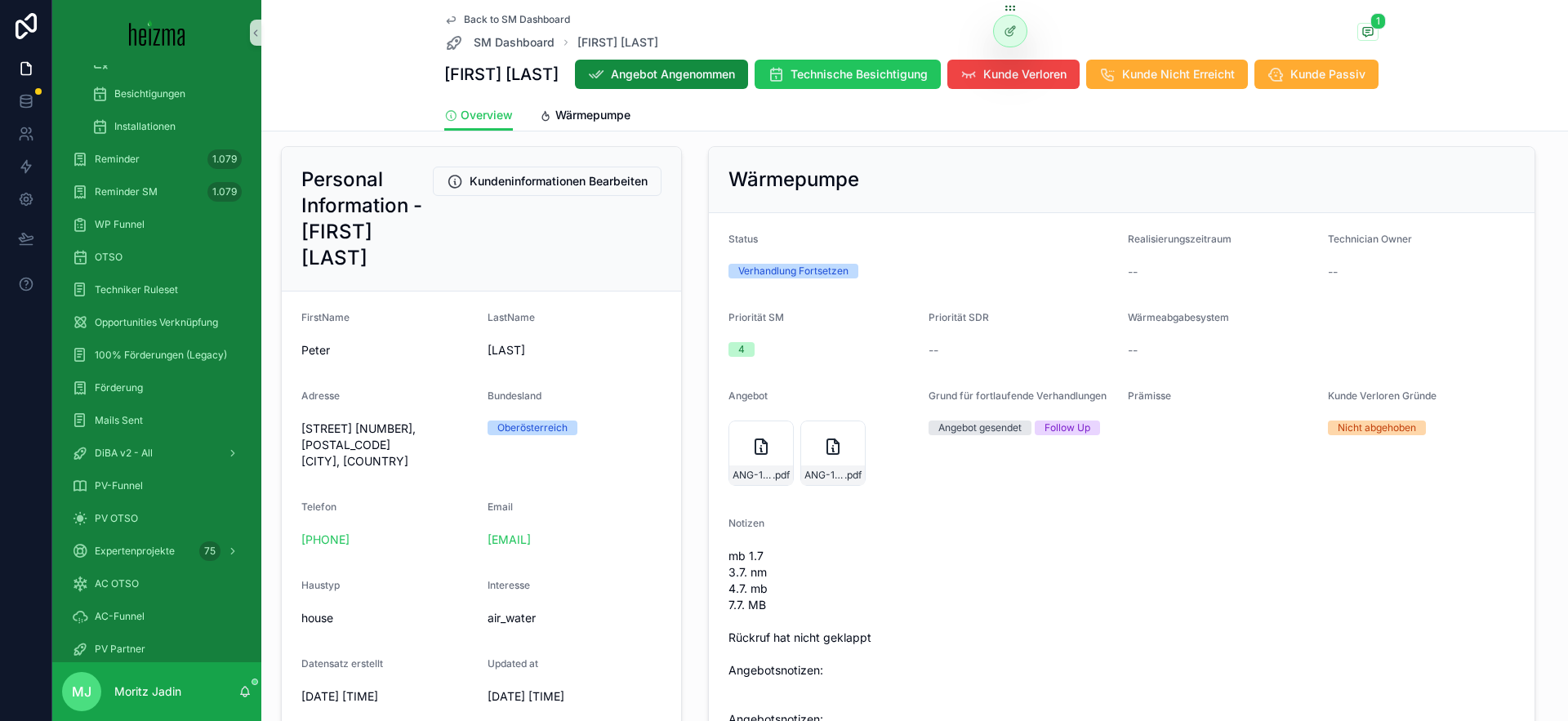 drag, startPoint x: 552, startPoint y: 318, endPoint x: 573, endPoint y: 321, distance: 21.213203 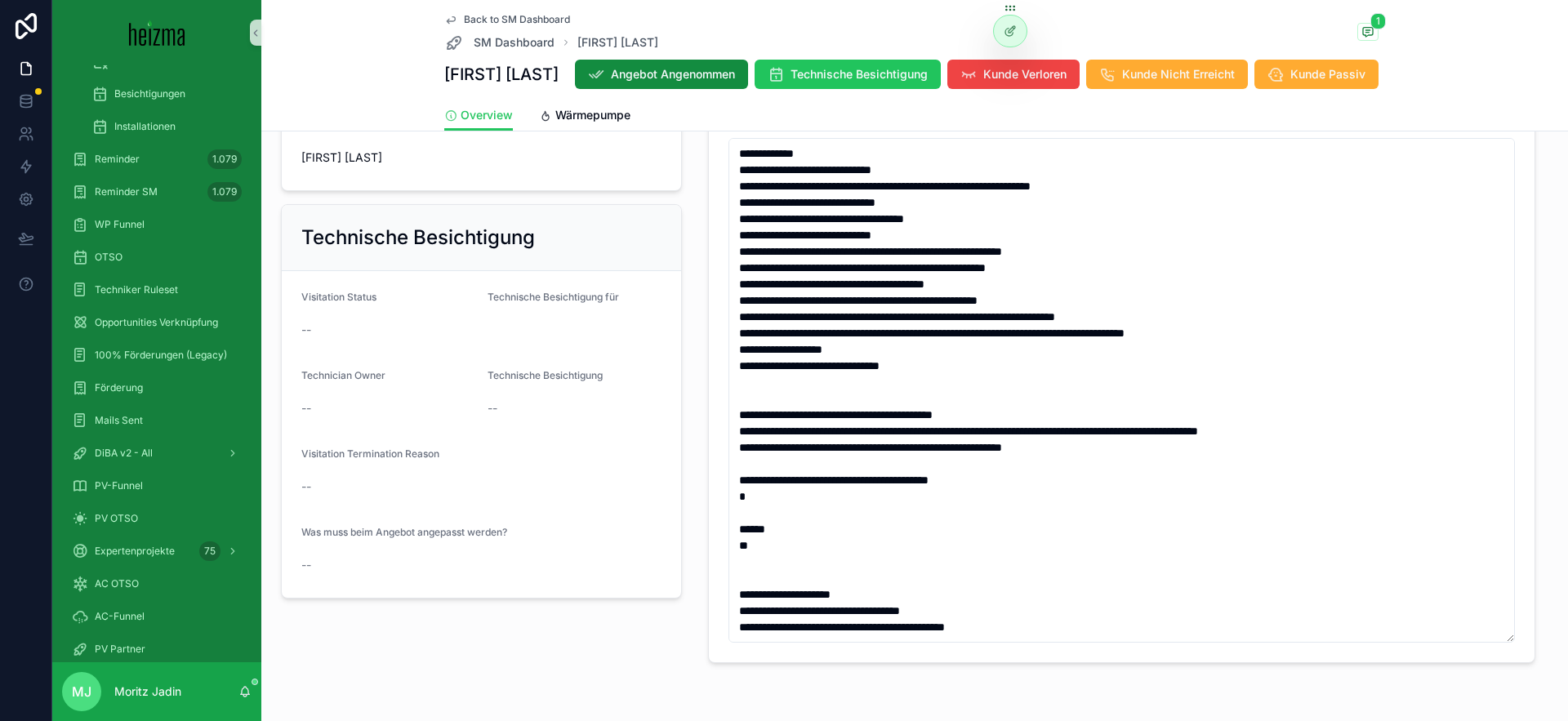 scroll, scrollTop: 878, scrollLeft: 0, axis: vertical 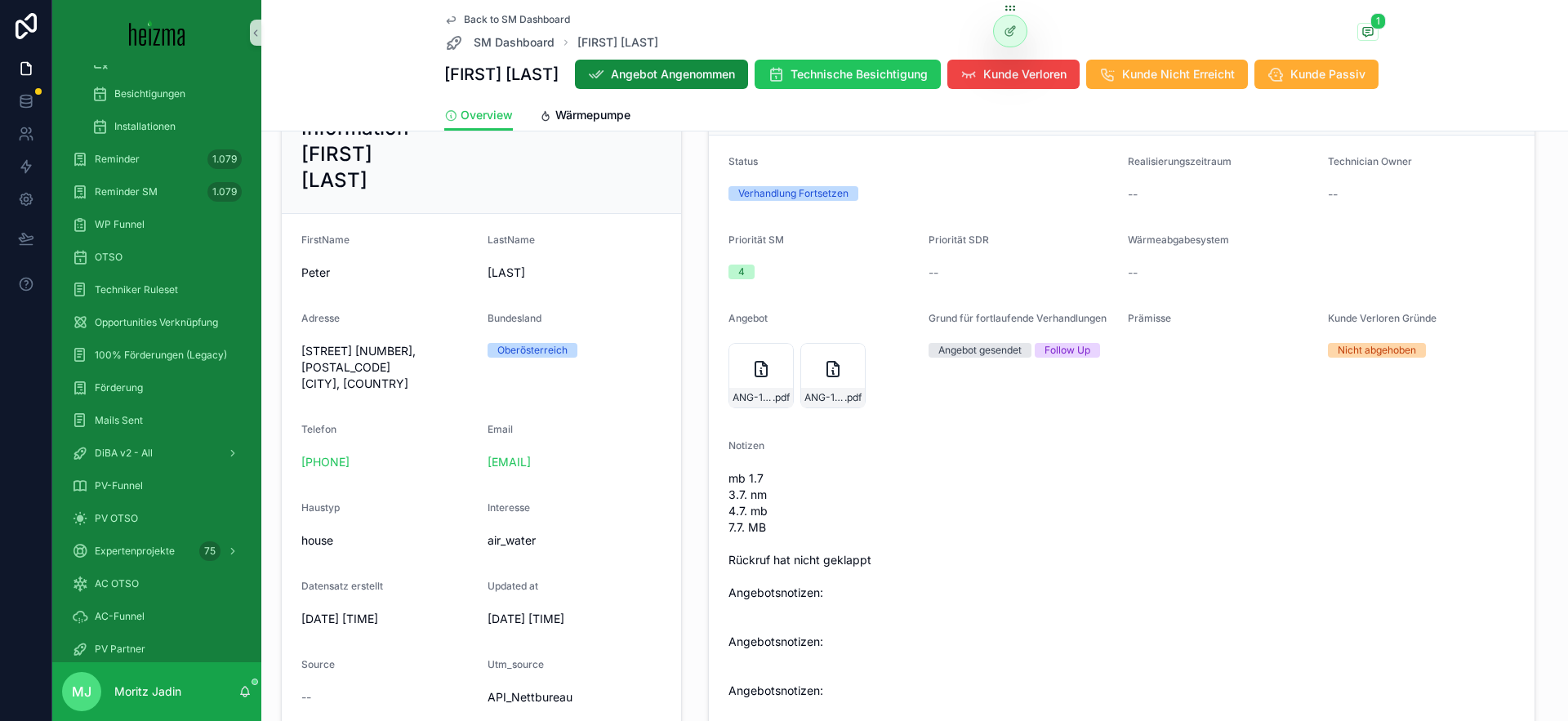 drag, startPoint x: 564, startPoint y: 367, endPoint x: 439, endPoint y: 399, distance: 129.031 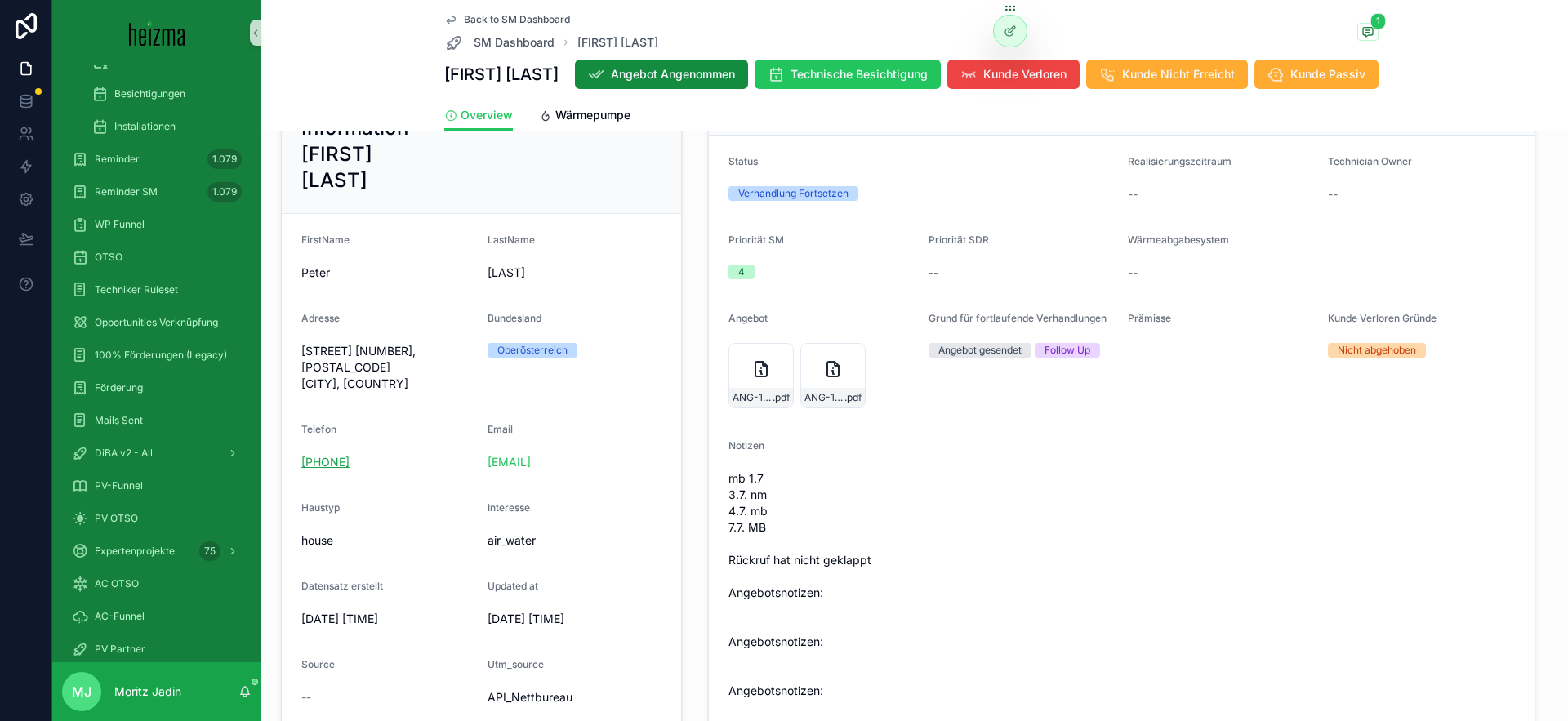 copy on "+43 699 12725214" 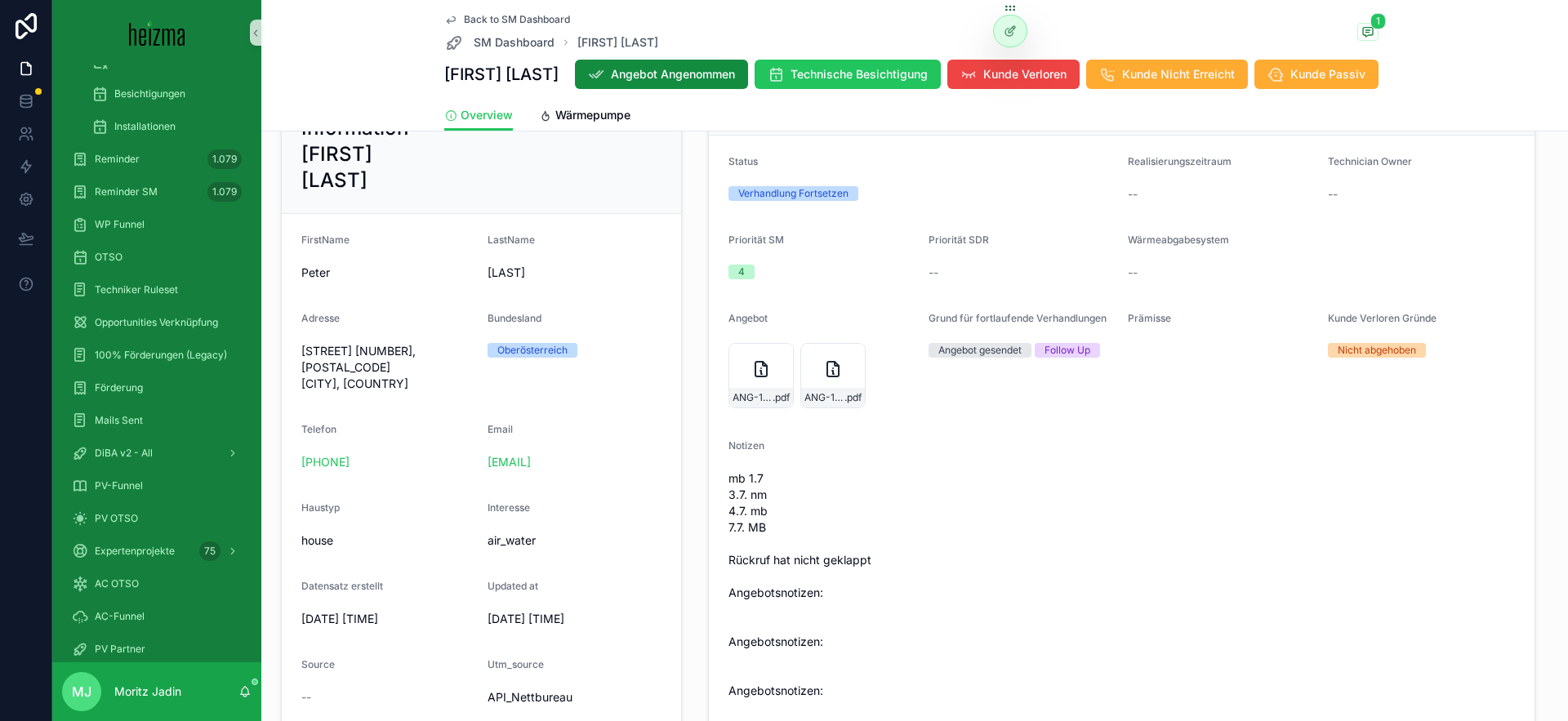 scroll, scrollTop: 924, scrollLeft: 0, axis: vertical 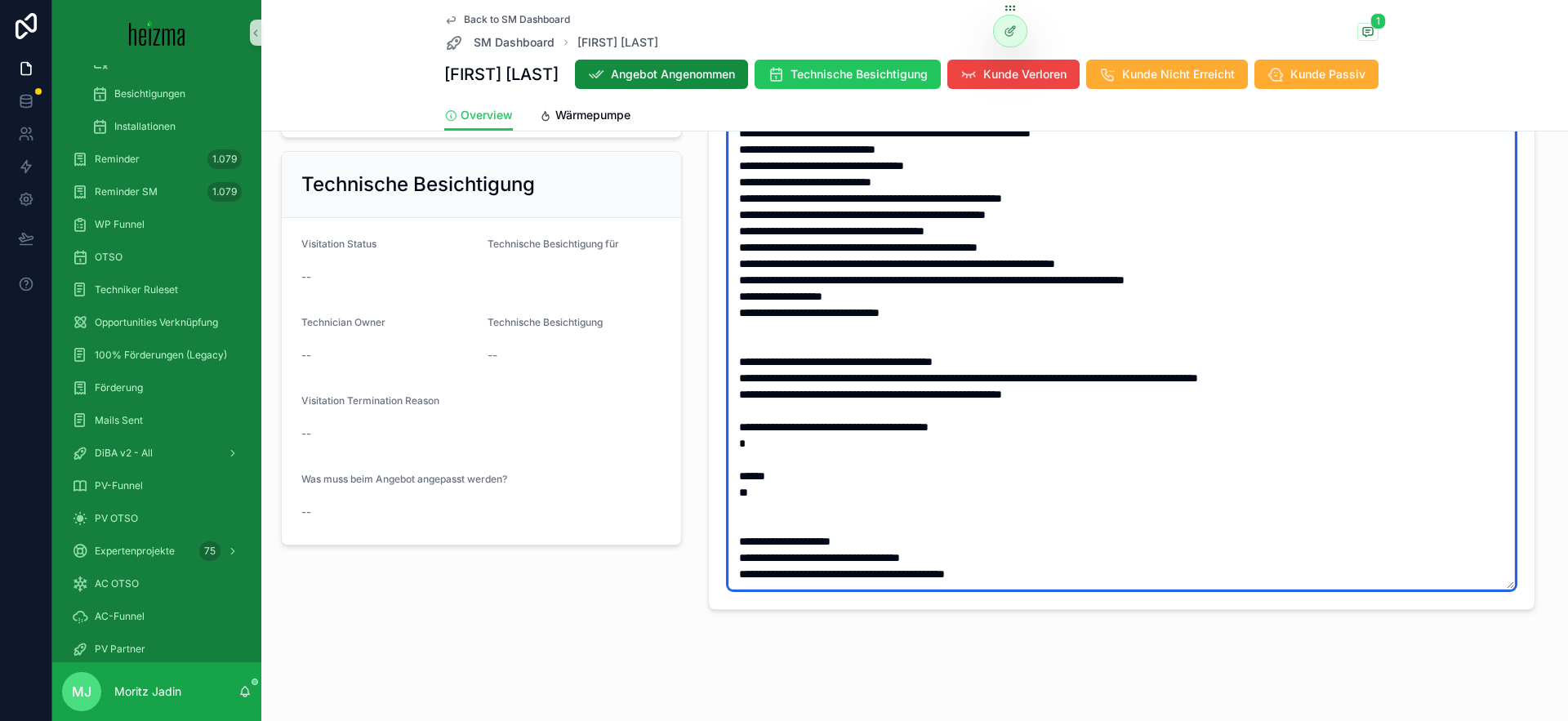 click at bounding box center (1121, 337) 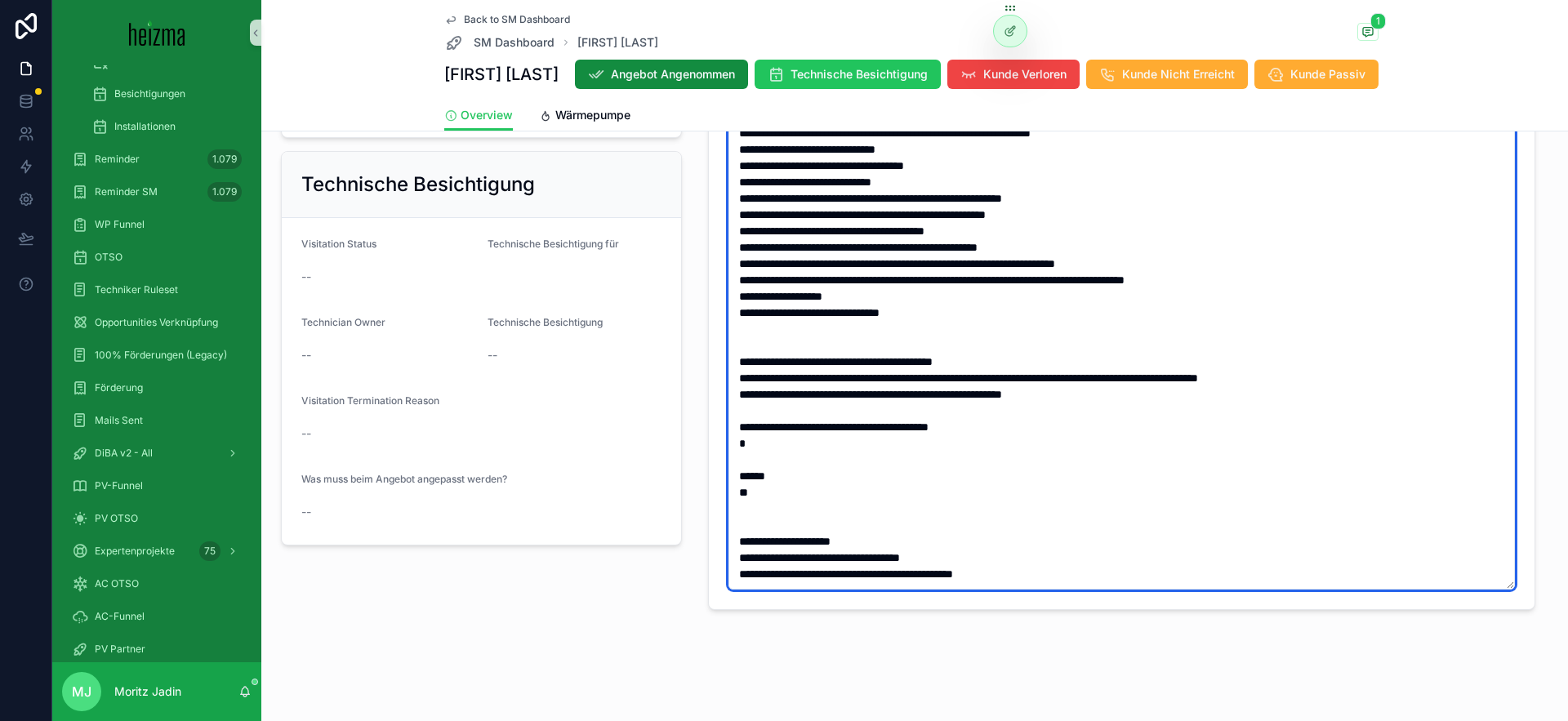 scroll, scrollTop: 90, scrollLeft: 0, axis: vertical 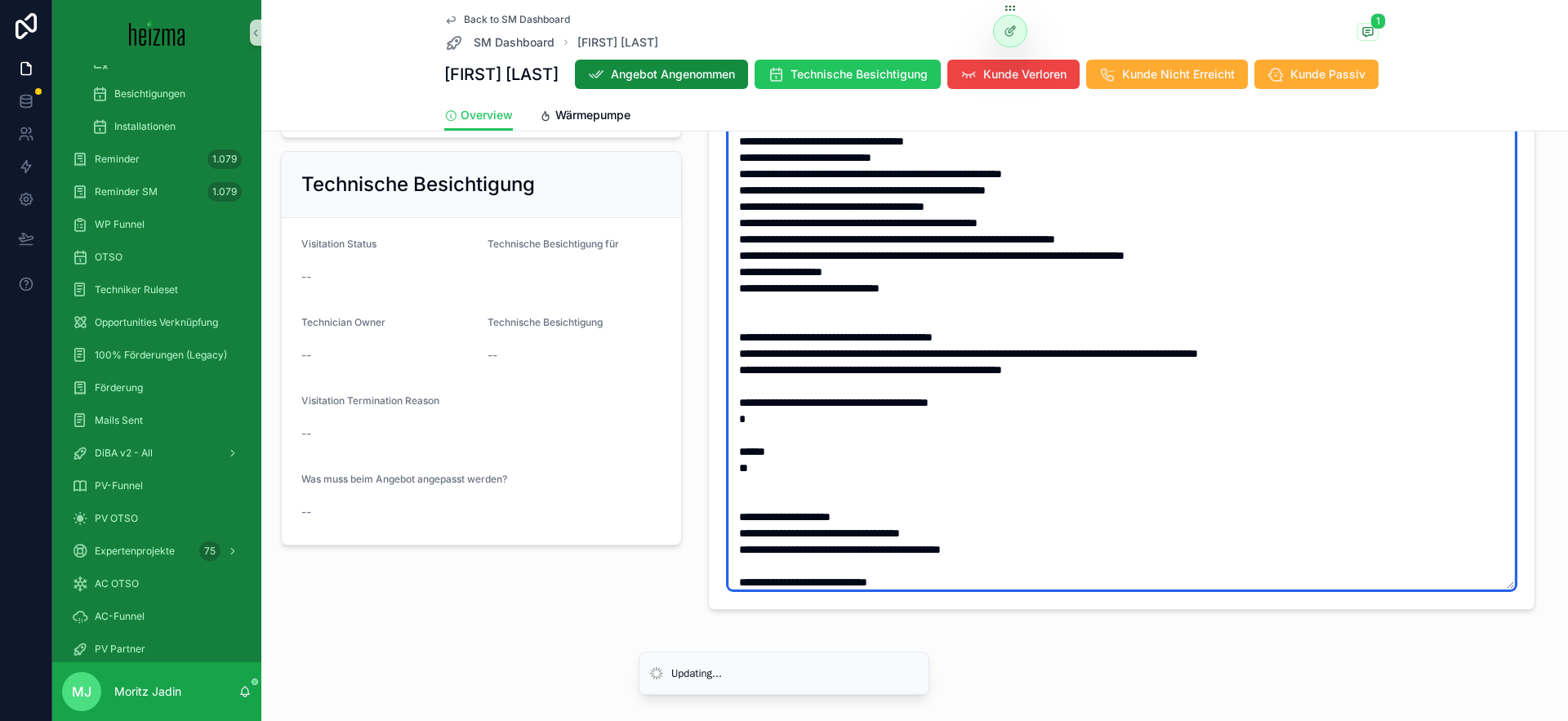 type on "**********" 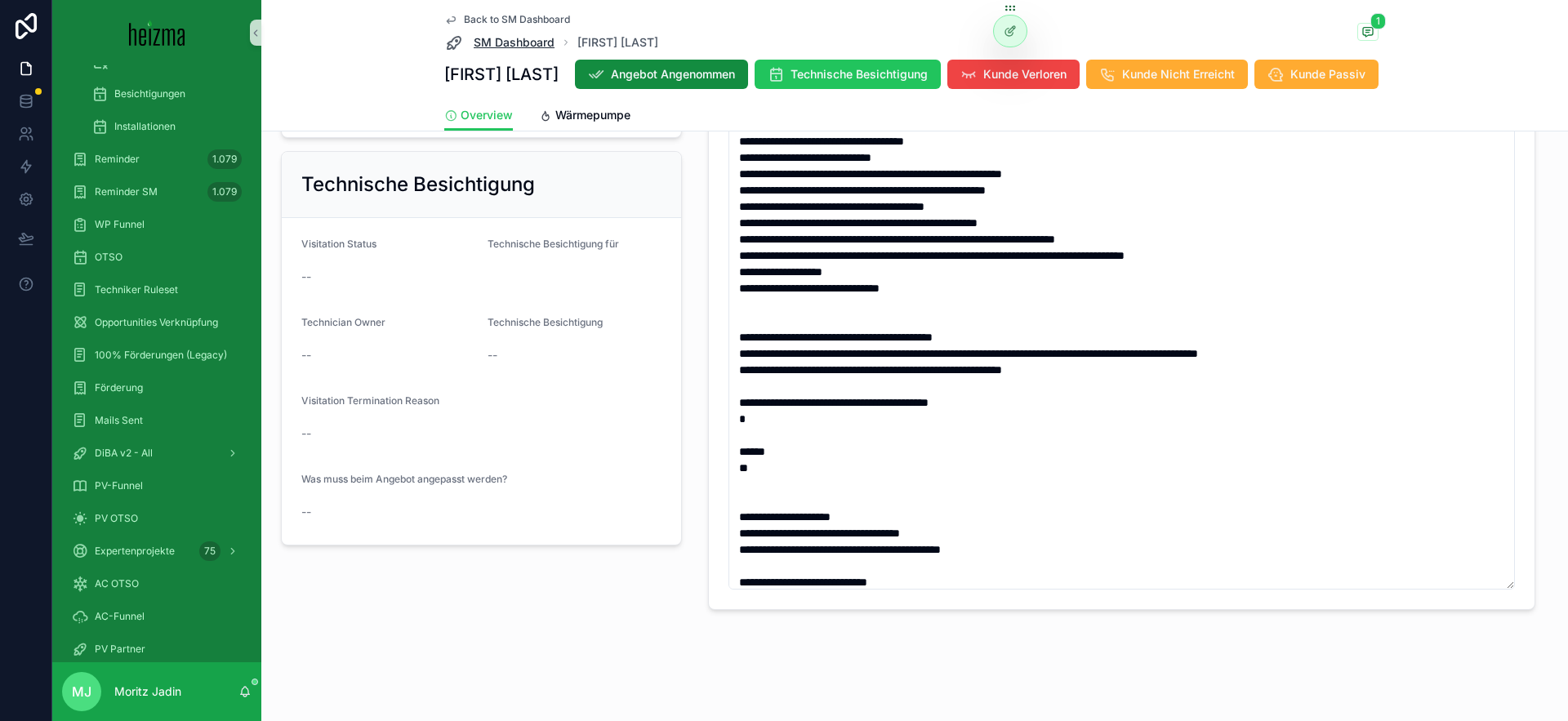 click on "SM Dashboard" at bounding box center (514, 42) 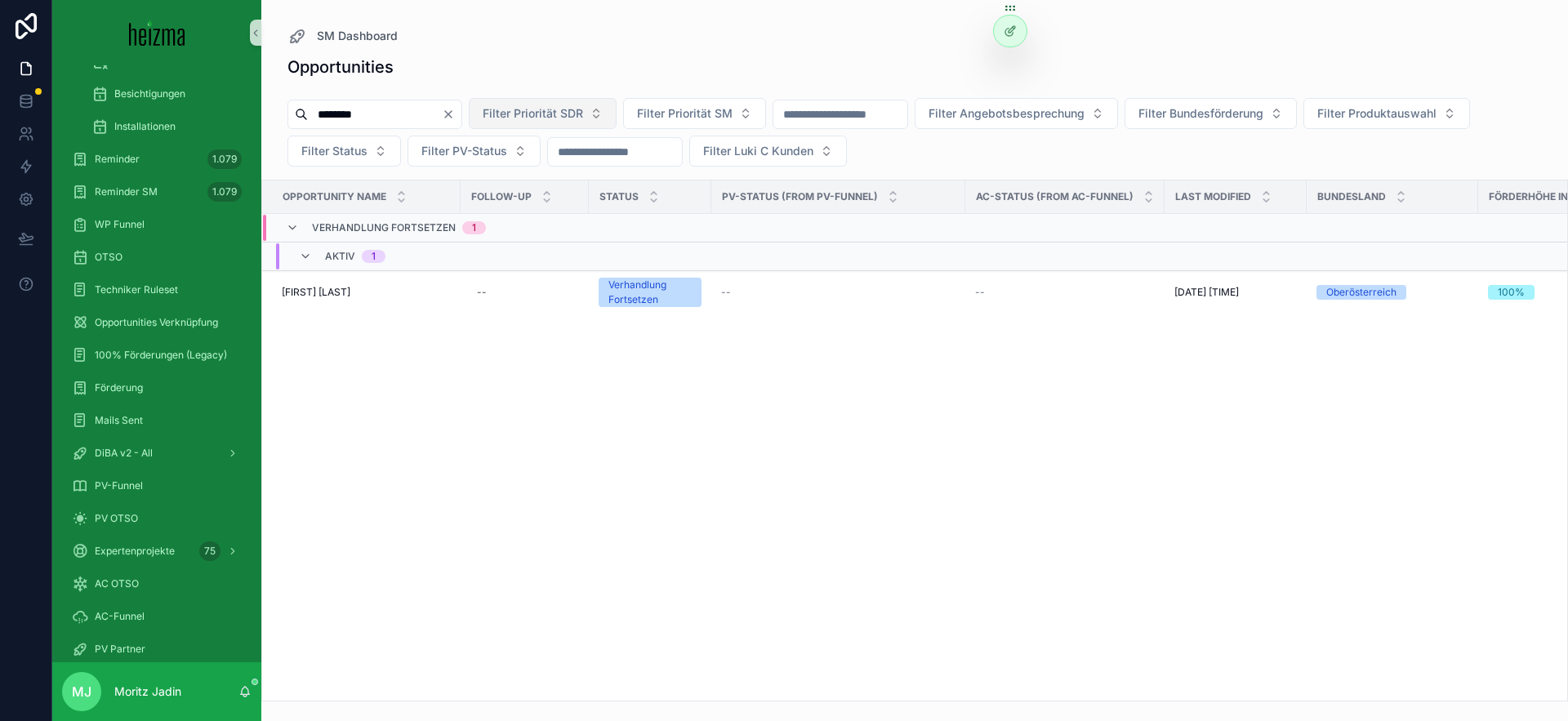 scroll, scrollTop: 0, scrollLeft: 0, axis: both 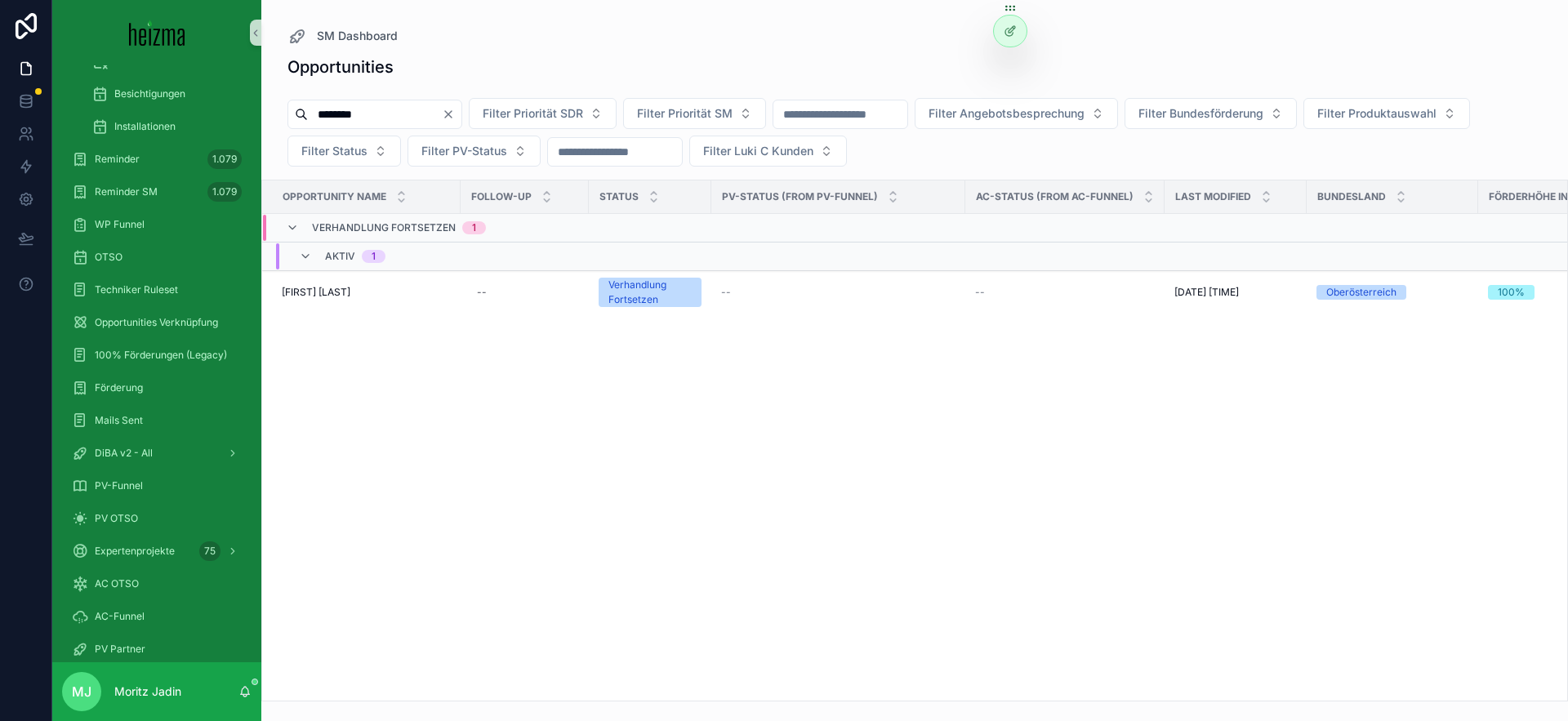 click on "********" at bounding box center [375, 114] 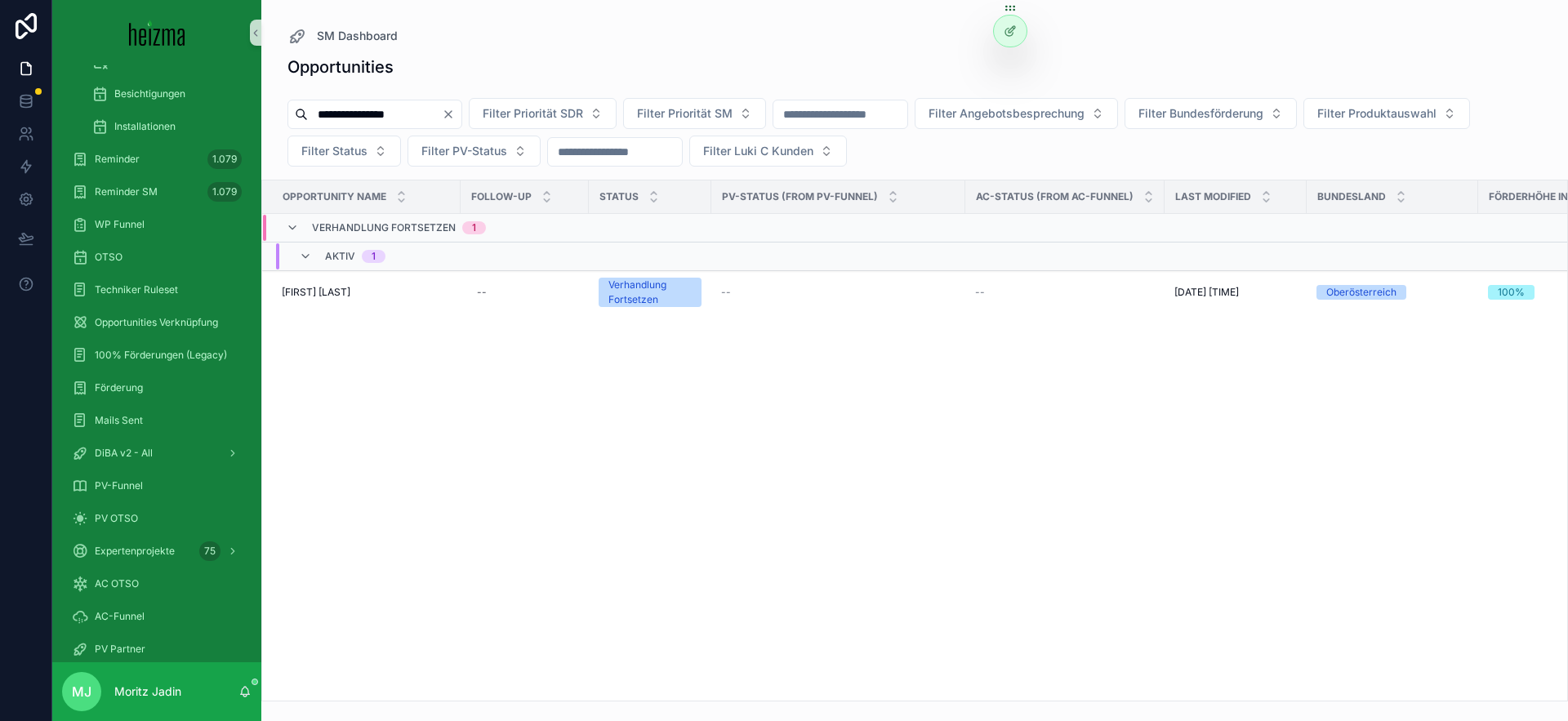 type on "**********" 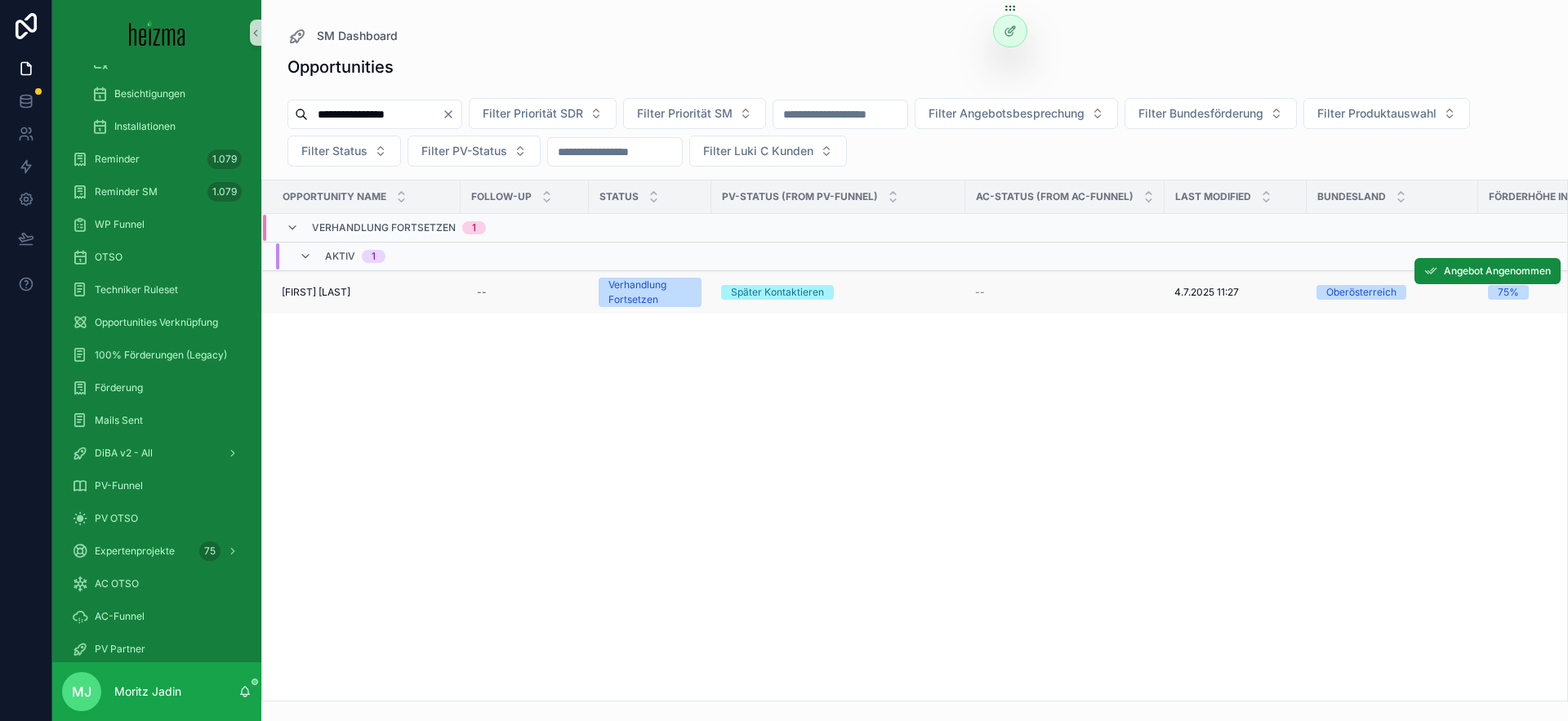 click on "Maximilian Huber" at bounding box center [316, 292] 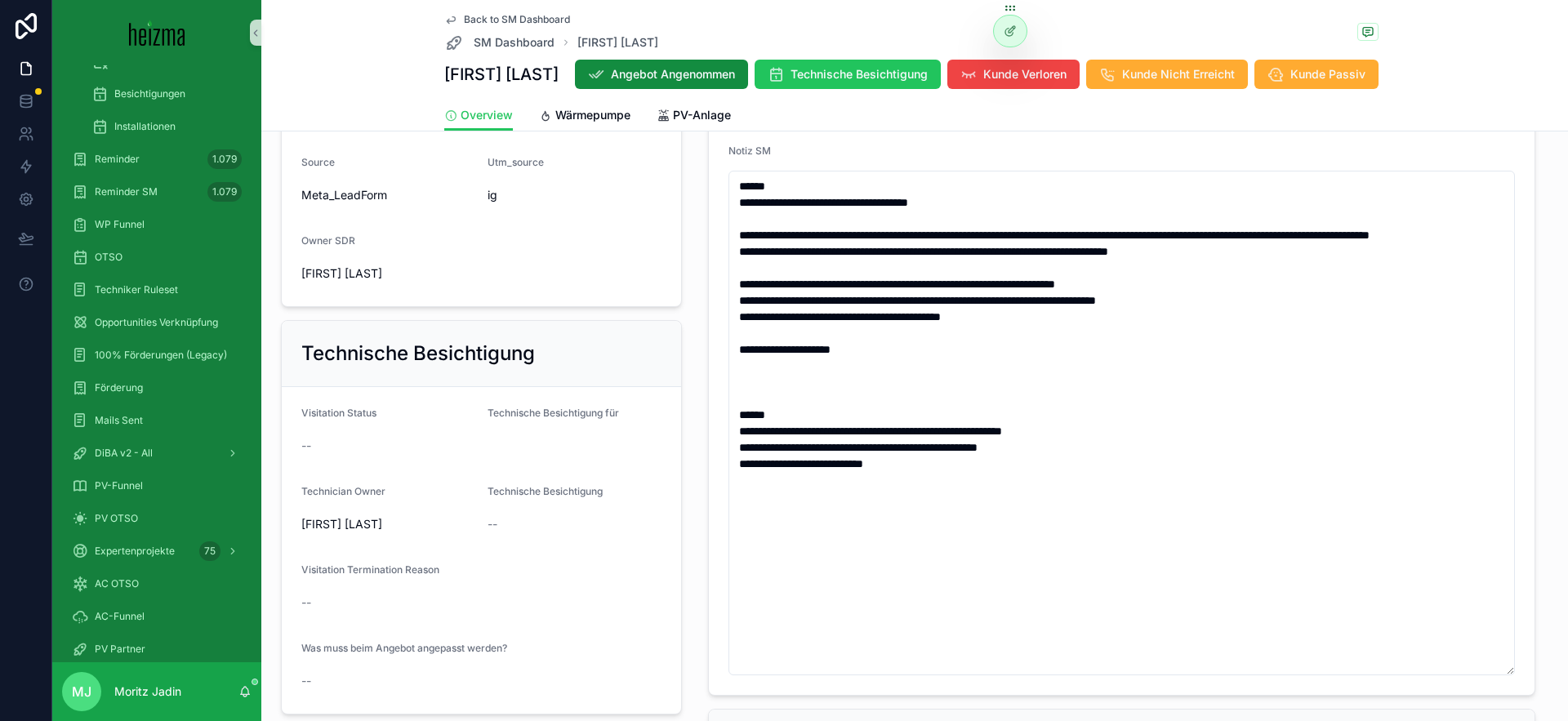 scroll, scrollTop: 755, scrollLeft: 0, axis: vertical 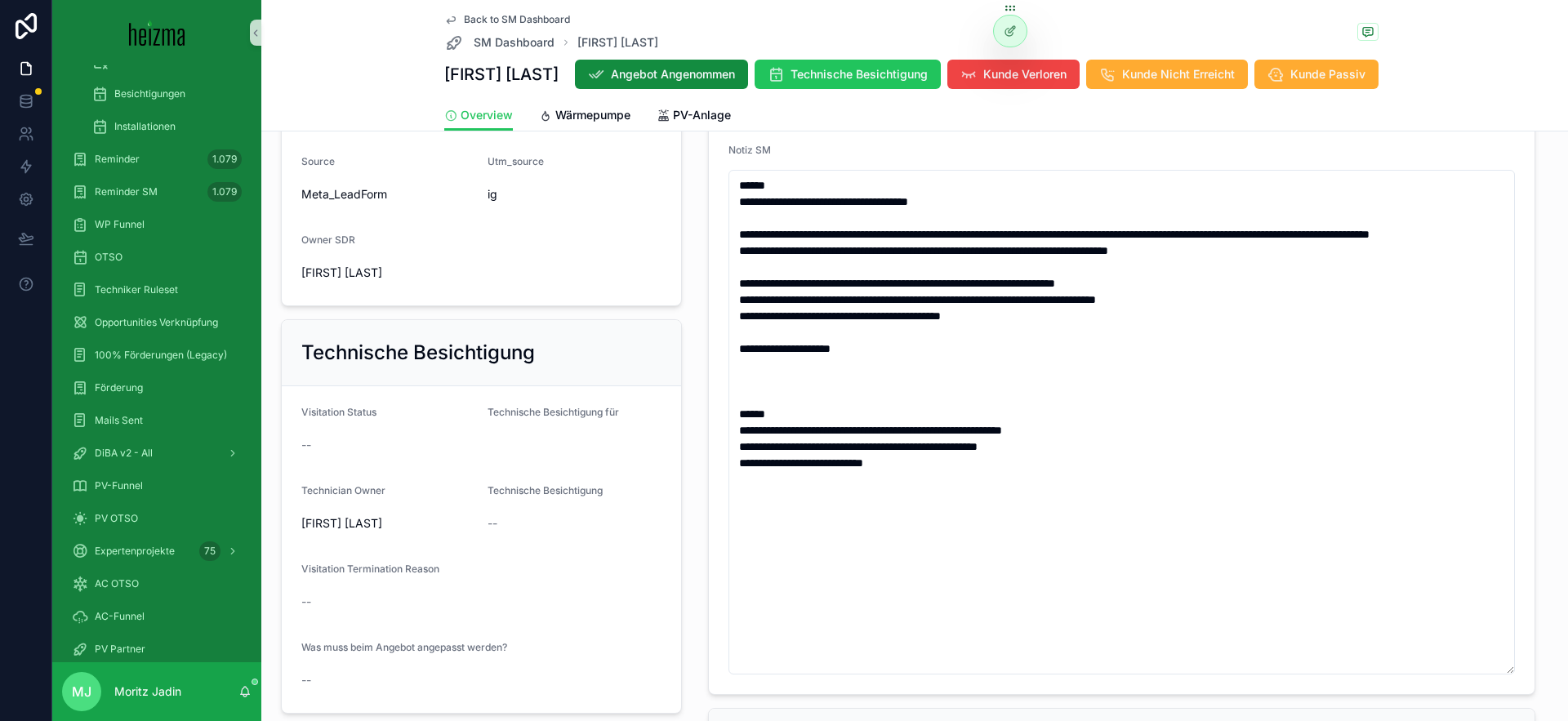 click on "Wärmepumpe Status Verhandlung Fortsetzen Realisierungszeitraum 1-3 Monate Technician Owner Oliver Kimmel Priorität SM 4 Priorität SDR 2 Wärmeabgabesystem Fußbodenheizung Angebot ANG-10676-Huber-2025-05-10 .pdf Grund für fortlaufende Verhandlungen Follow Up Fragen an Installateur Prämisse Kunde Verloren Gründe -- Notizen sehr verschwenderisch was öl angeht
er ist sich nicht sicher bezüglich bundesföderung ende des jahres
Leistung basis Verbrauch 16kw
Angebotsnotizen:
Angebotsnotizen:
Notiz SM" at bounding box center (1121, 130) 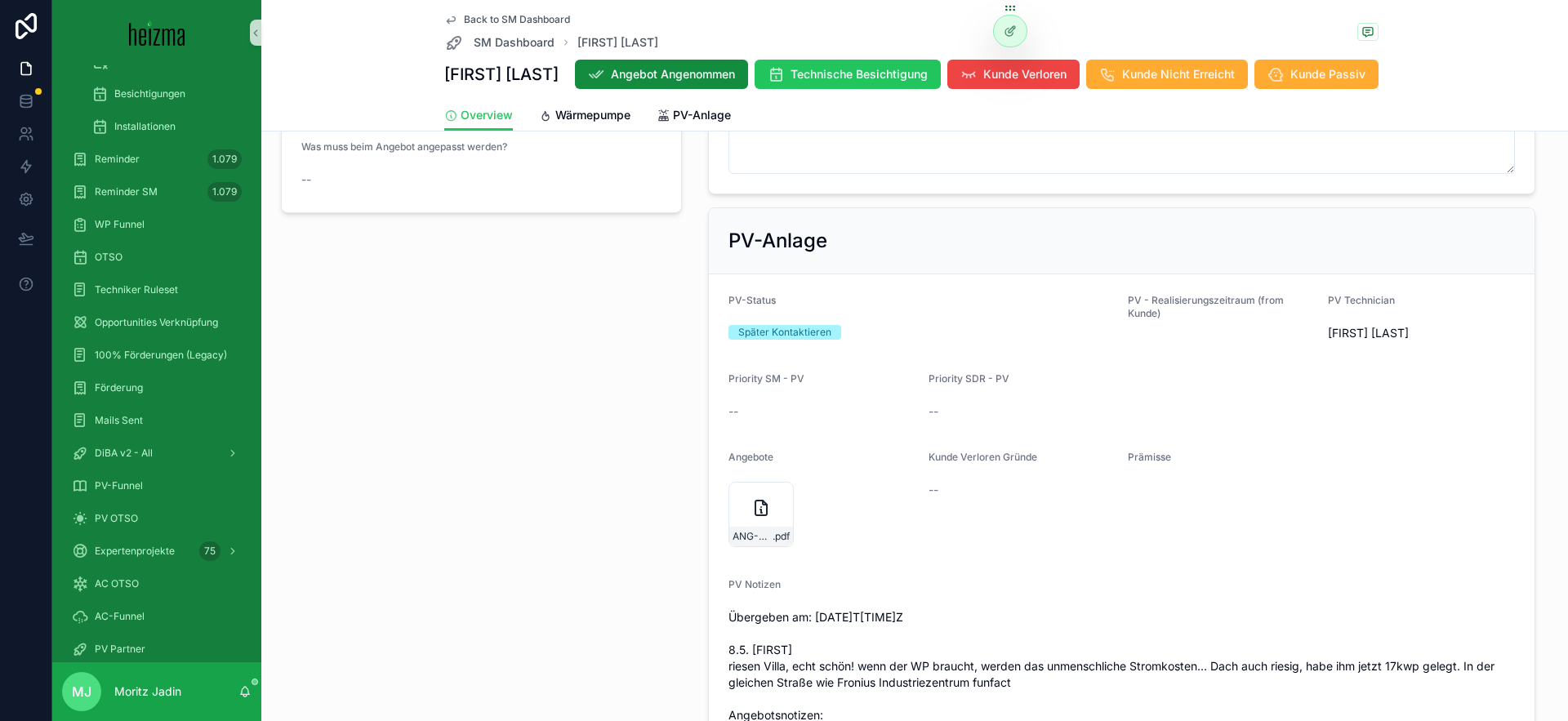 scroll, scrollTop: 1440, scrollLeft: 0, axis: vertical 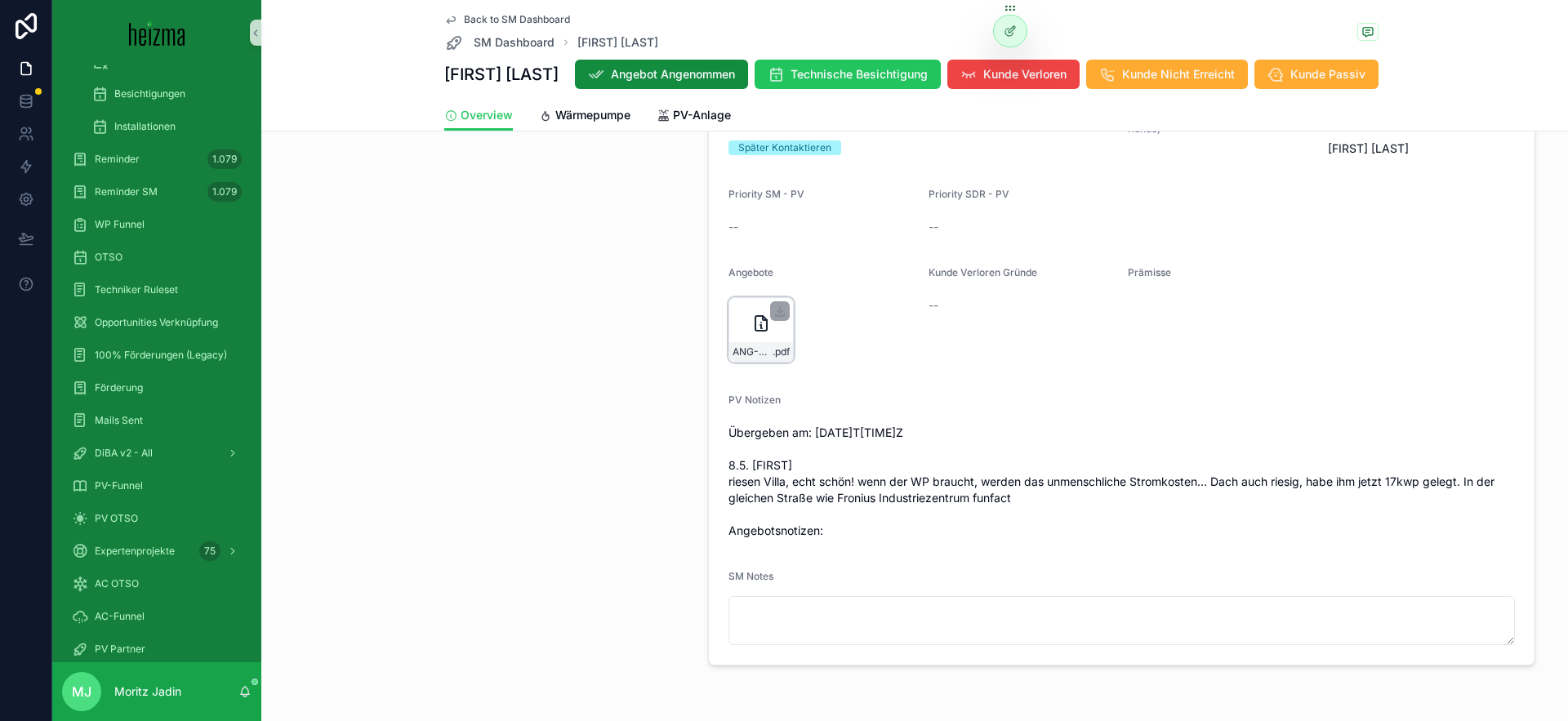 click on "ANG-PV-2071-Huber-2025-05-08 .pdf" at bounding box center (761, 330) 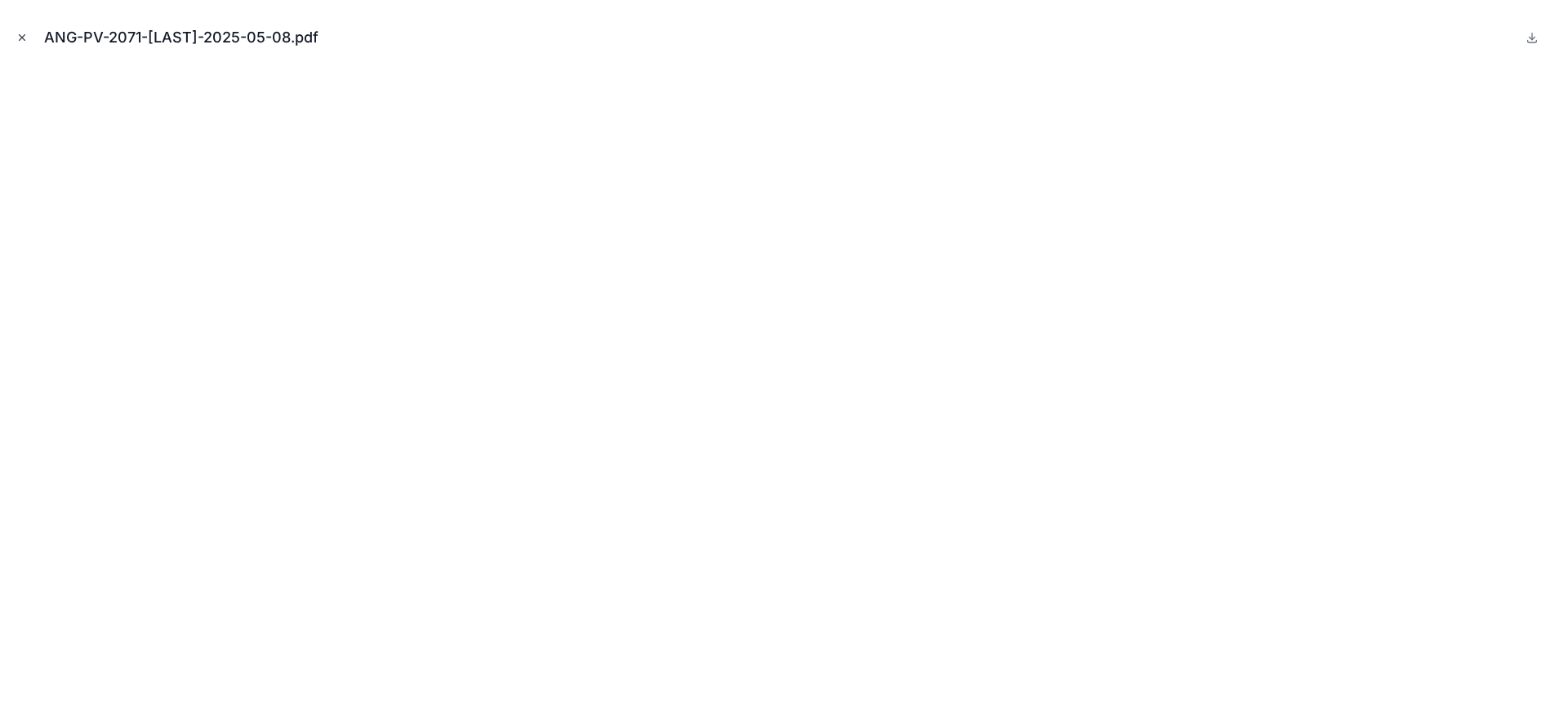 click 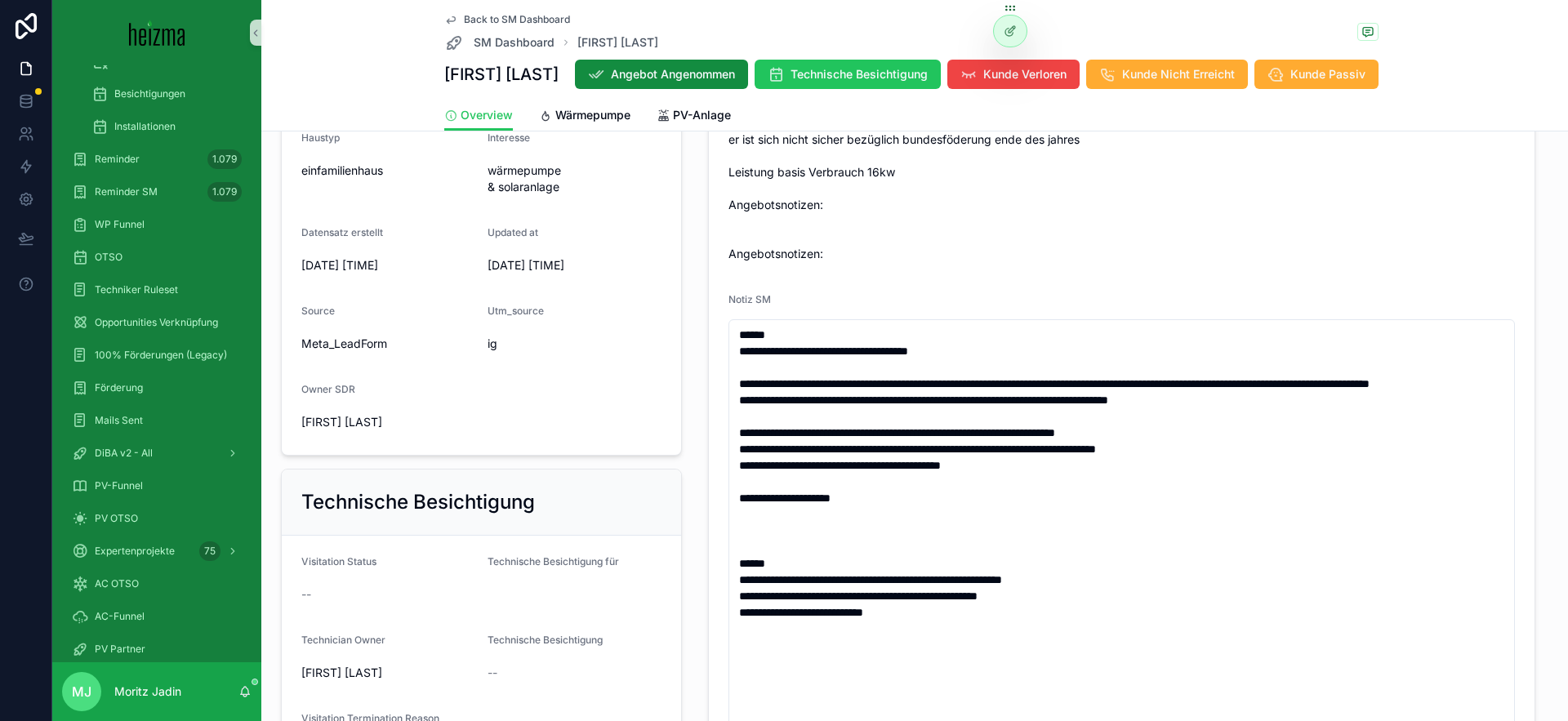 scroll, scrollTop: 80, scrollLeft: 0, axis: vertical 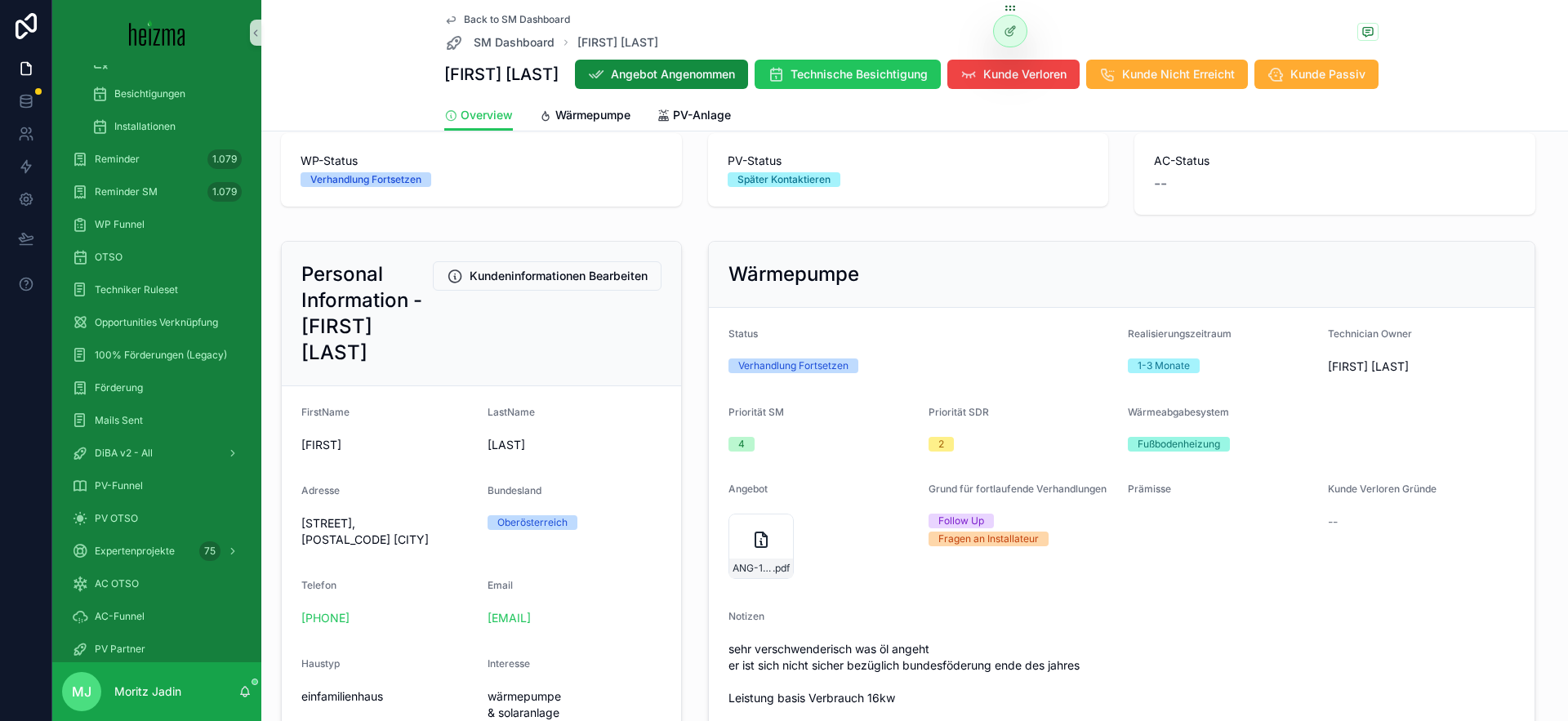 click on "Gewerbestraße 26, 4600 Thalheim bei Wels" at bounding box center (388, 532) 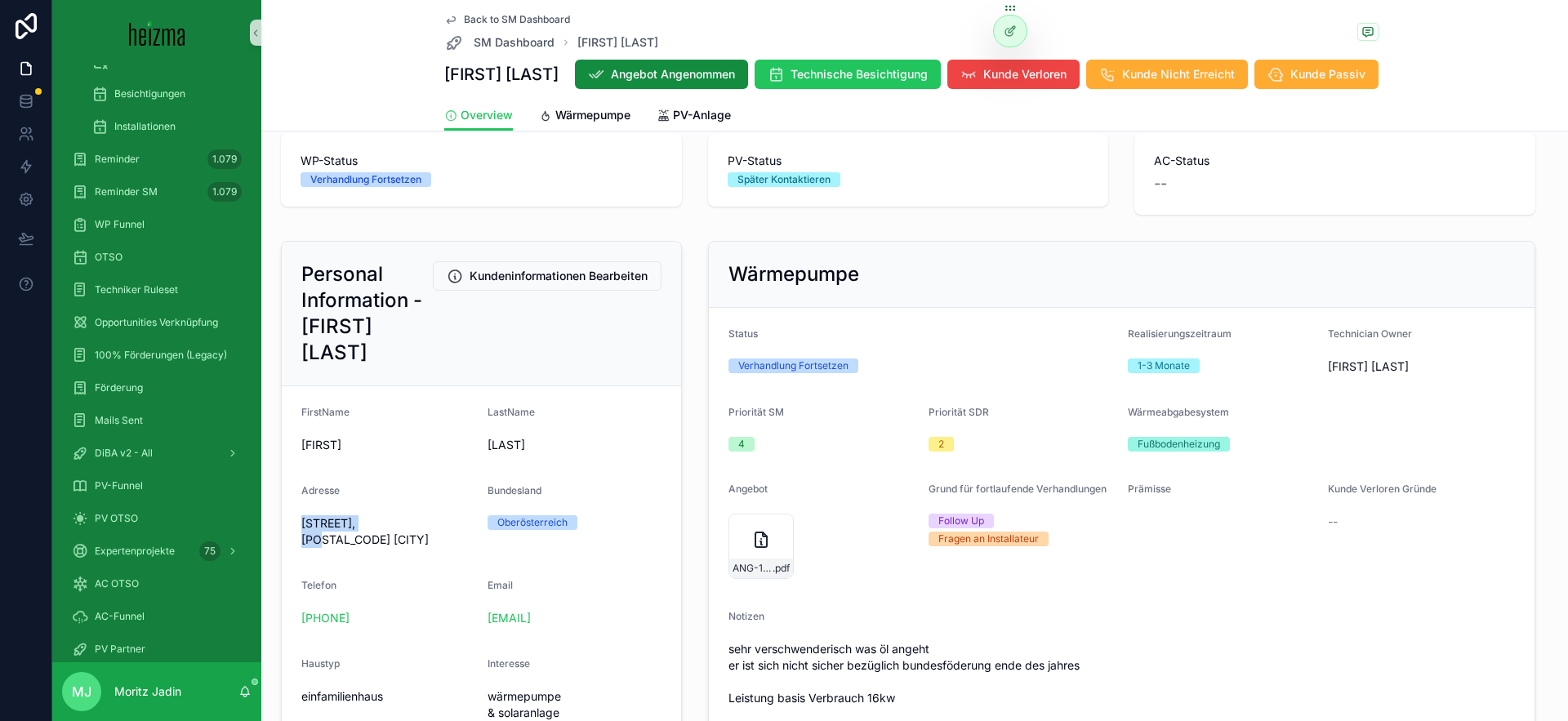 drag, startPoint x: 350, startPoint y: 550, endPoint x: 350, endPoint y: 559, distance: 9 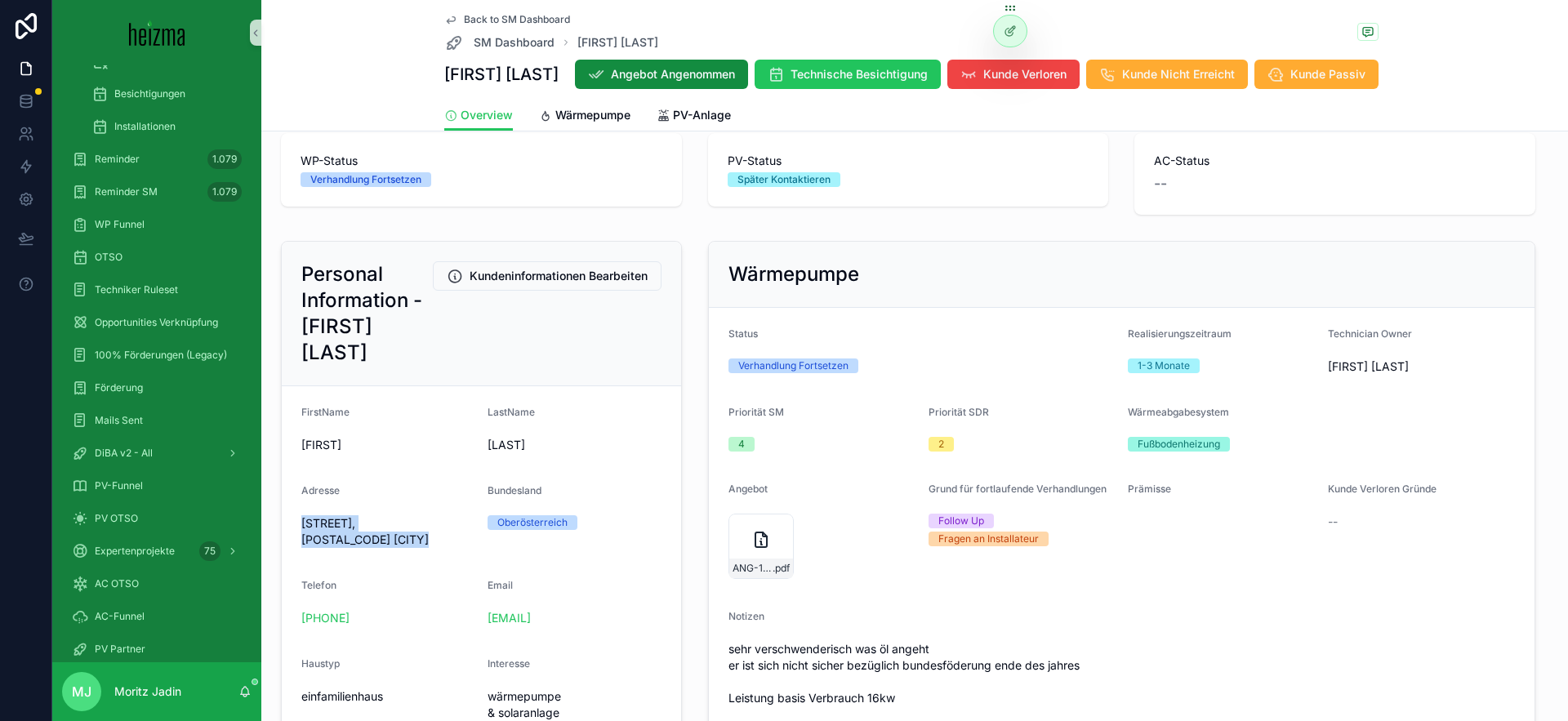 click on "Gewerbestraße 26, 4600 Thalheim bei Wels" at bounding box center (388, 532) 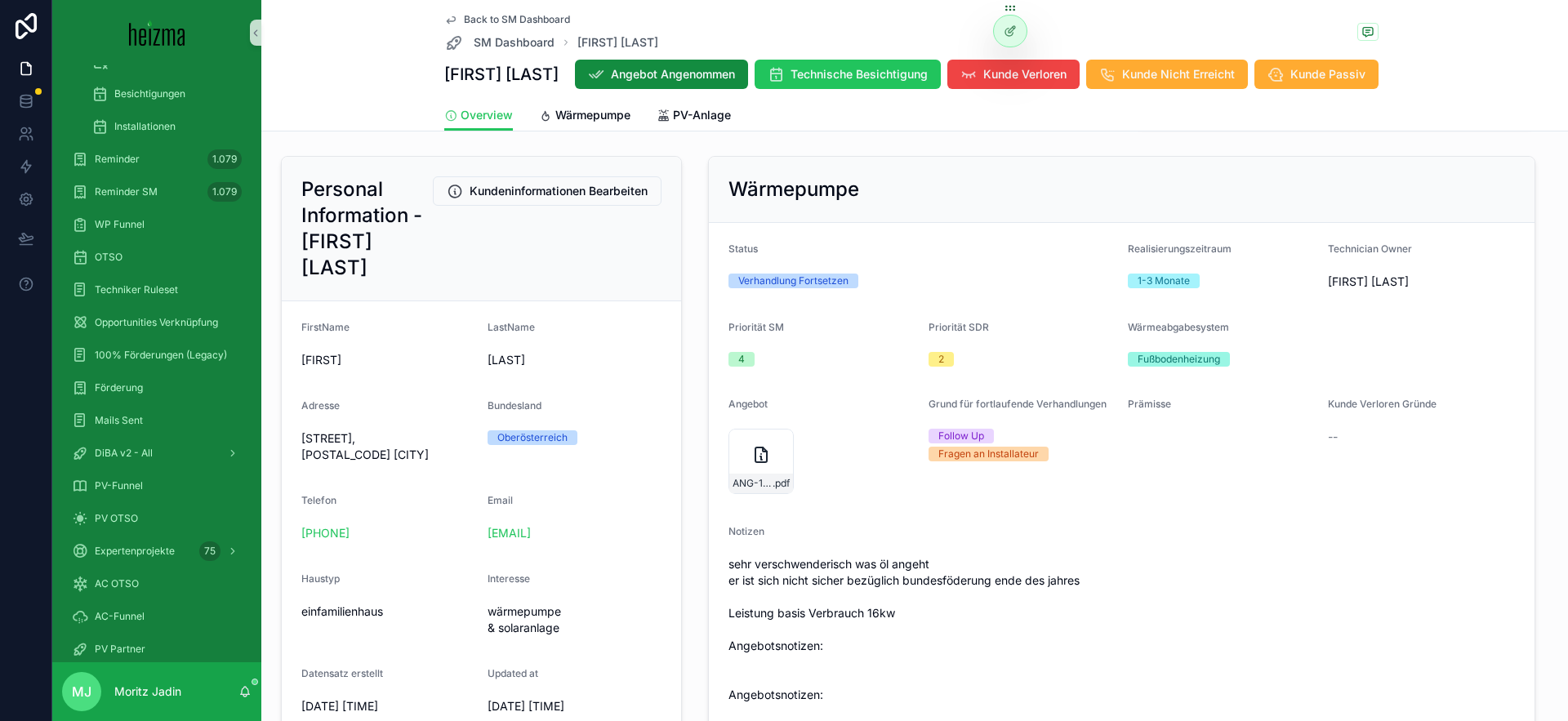 click on "Status Verhandlung Fortsetzen" at bounding box center (922, 269) 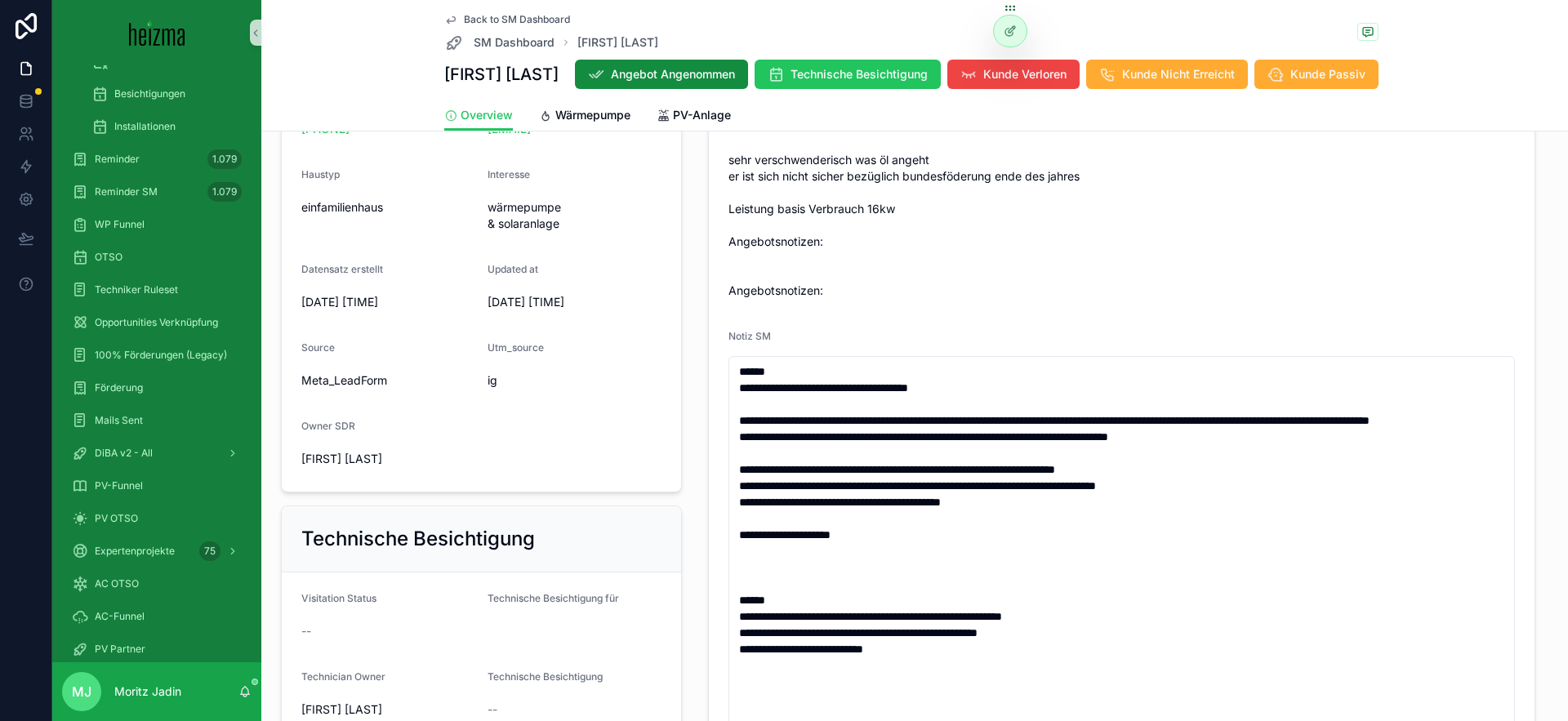 scroll, scrollTop: 772, scrollLeft: 0, axis: vertical 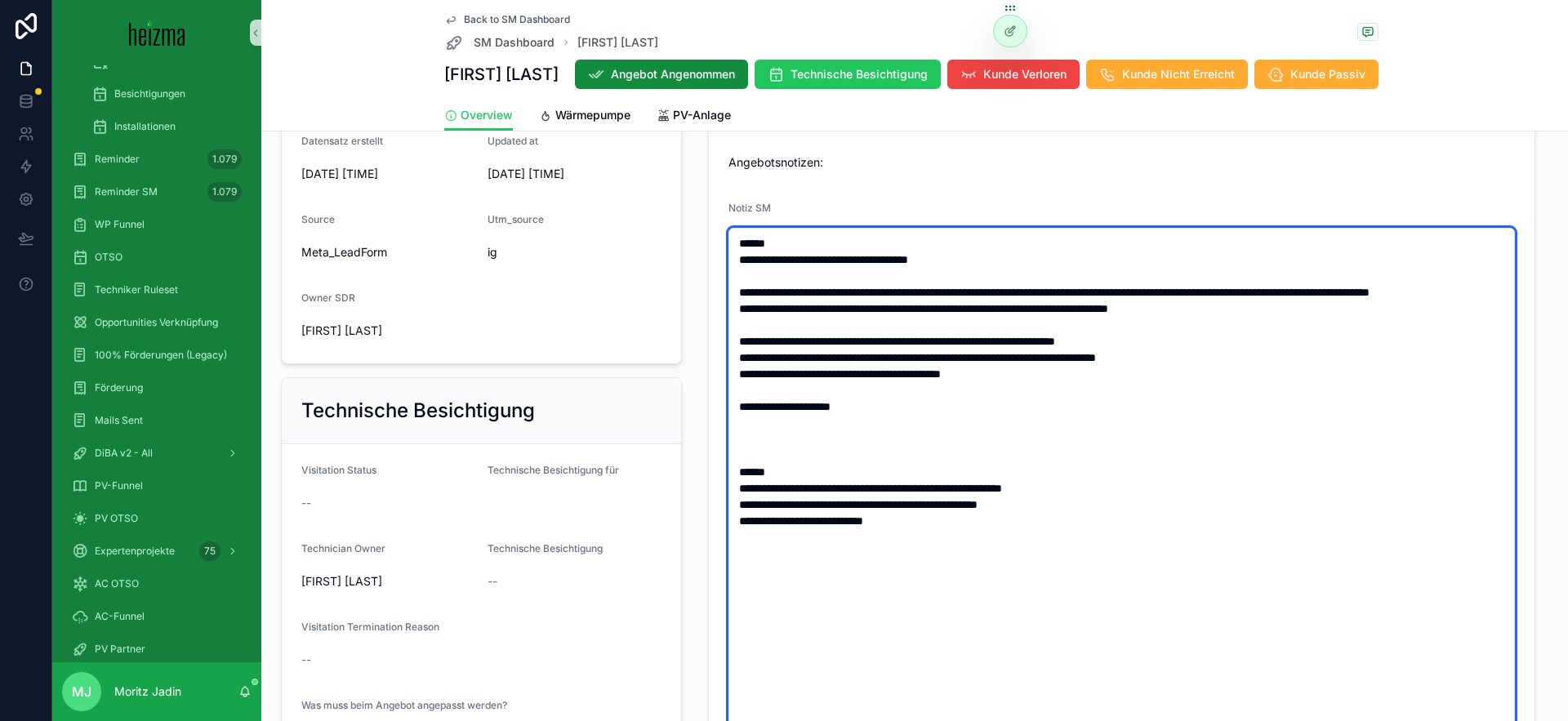 click on "**********" at bounding box center [1121, 480] 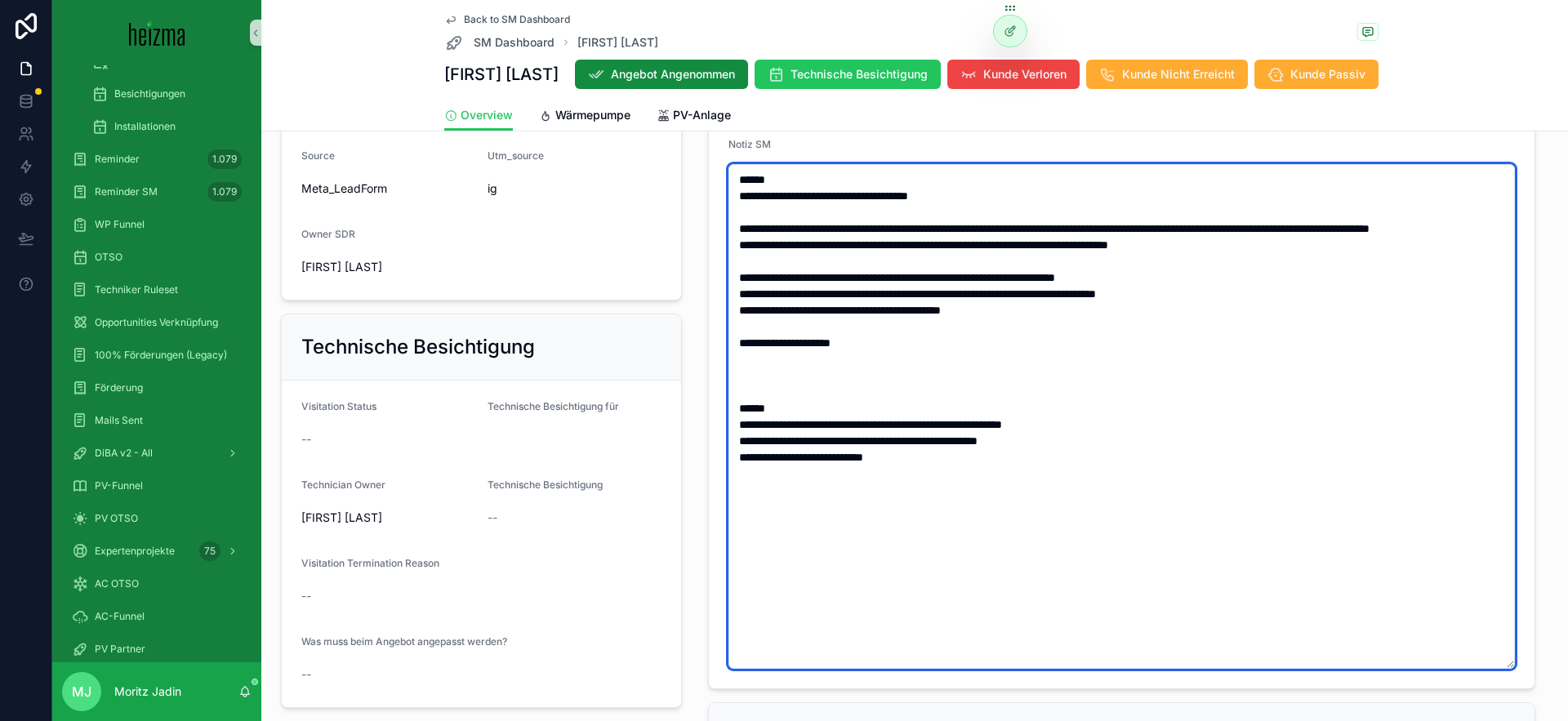 scroll, scrollTop: 766, scrollLeft: 0, axis: vertical 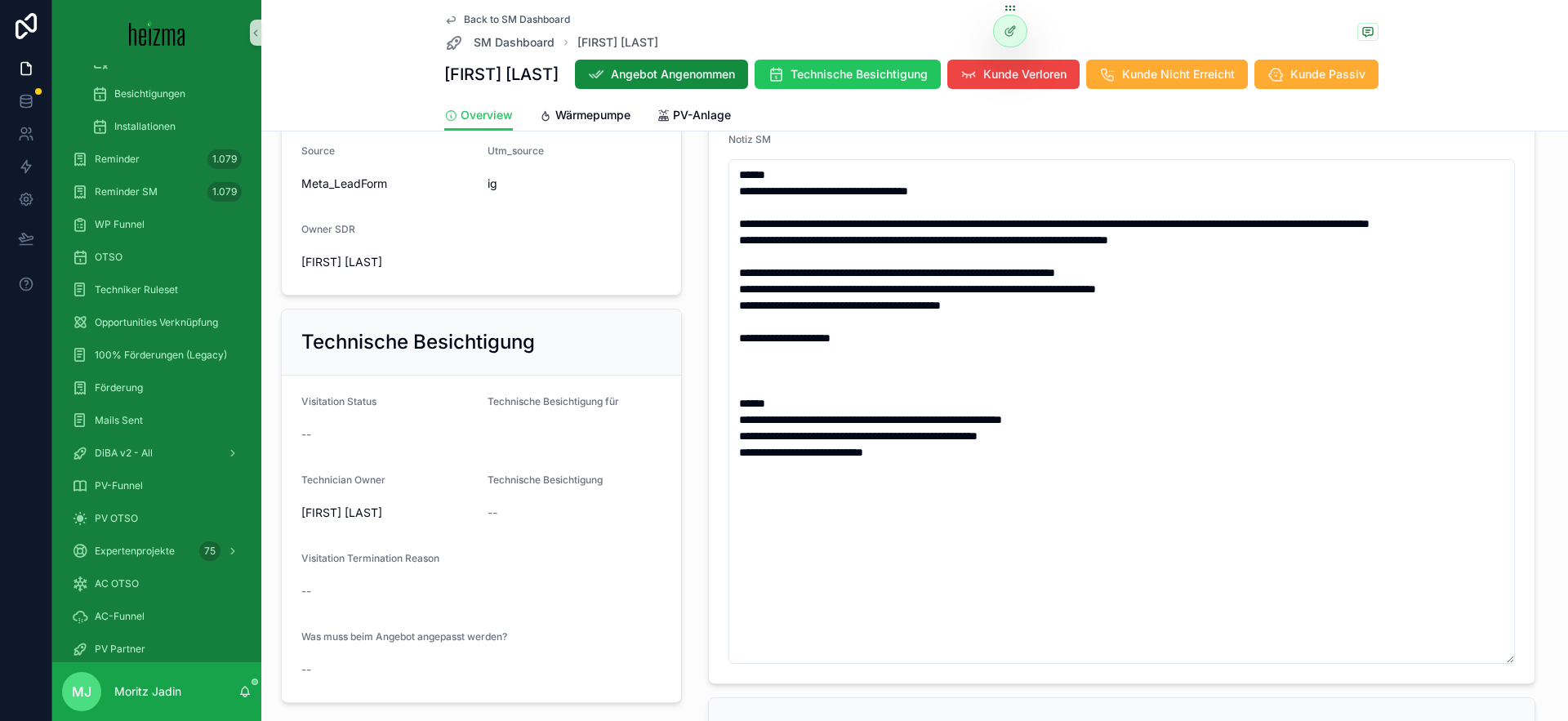 click on "Status Verhandlung Fortsetzen Realisierungszeitraum 1-3 Monate Technician Owner Oliver Kimmel Priorität SM 4 Priorität SDR 2 Wärmeabgabesystem Fußbodenheizung Angebot ANG-10676-Huber-2025-05-10 .pdf Grund für fortlaufende Verhandlungen Follow Up Fragen an Installateur Prämisse Kunde Verloren Gründe -- Notizen sehr verschwenderisch was öl angeht
er ist sich nicht sicher bezüglich bundesföderung ende des jahres
Leistung basis Verbrauch 16kw
Angebotsnotizen:
Angebotsnotizen:
Notiz SM" at bounding box center (1121, 153) 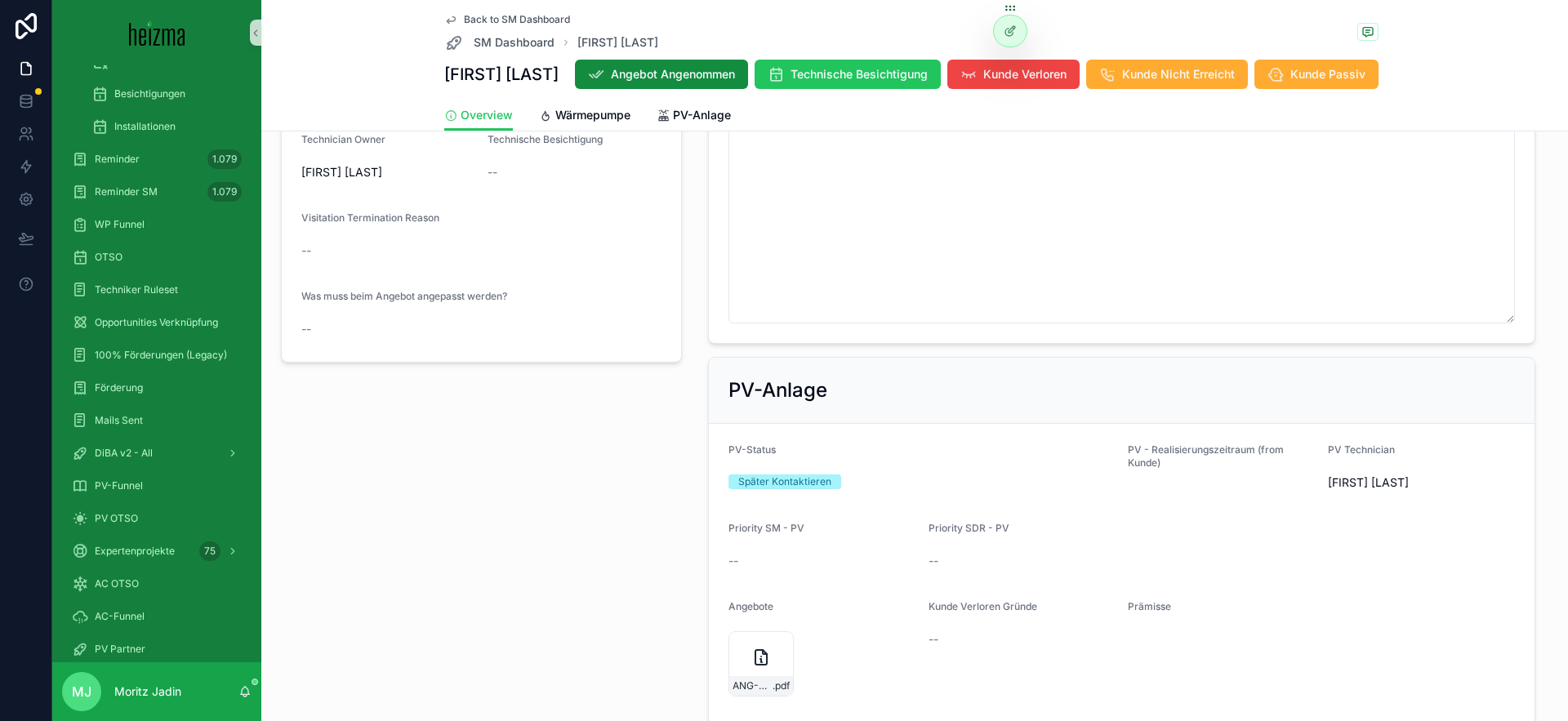 scroll, scrollTop: 828, scrollLeft: 0, axis: vertical 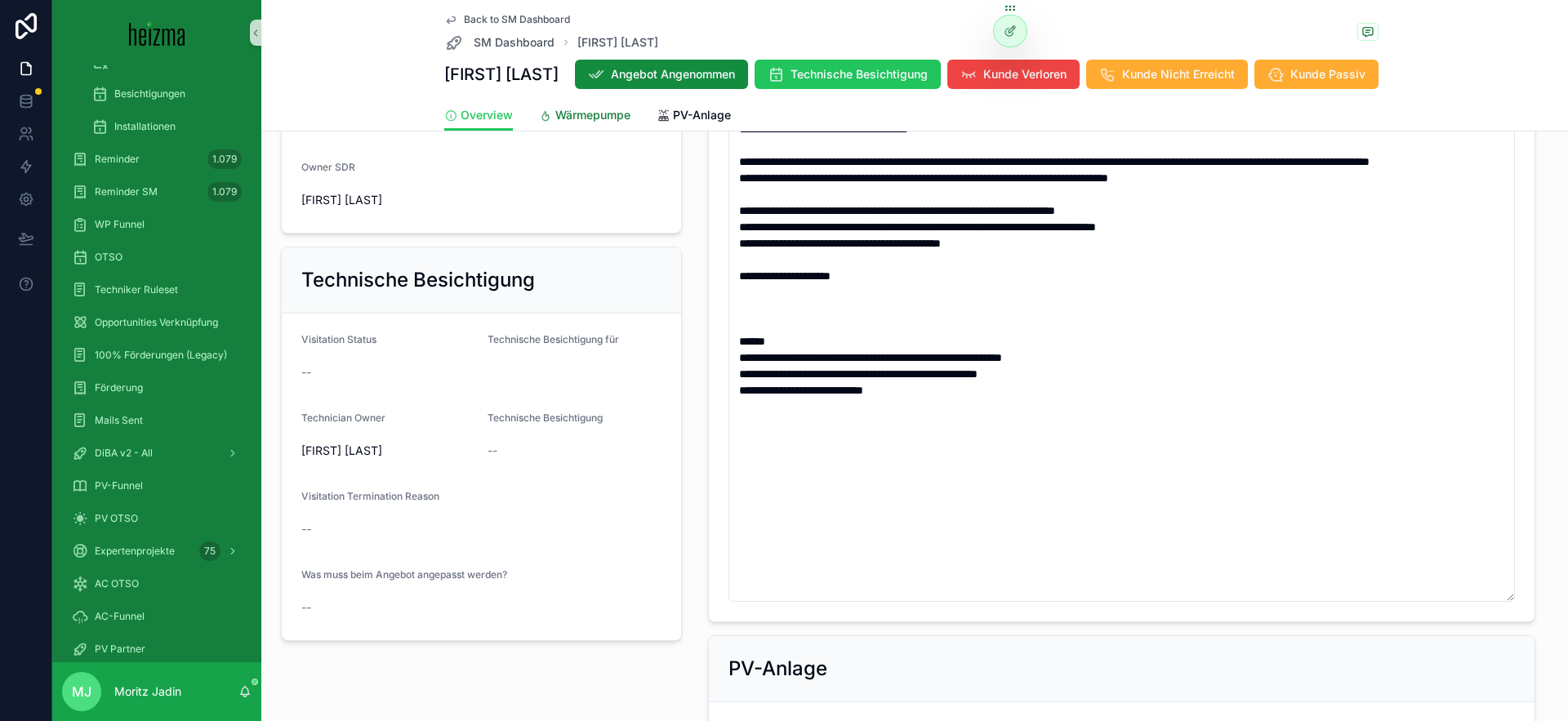 click on "Wärmepumpe" at bounding box center (593, 115) 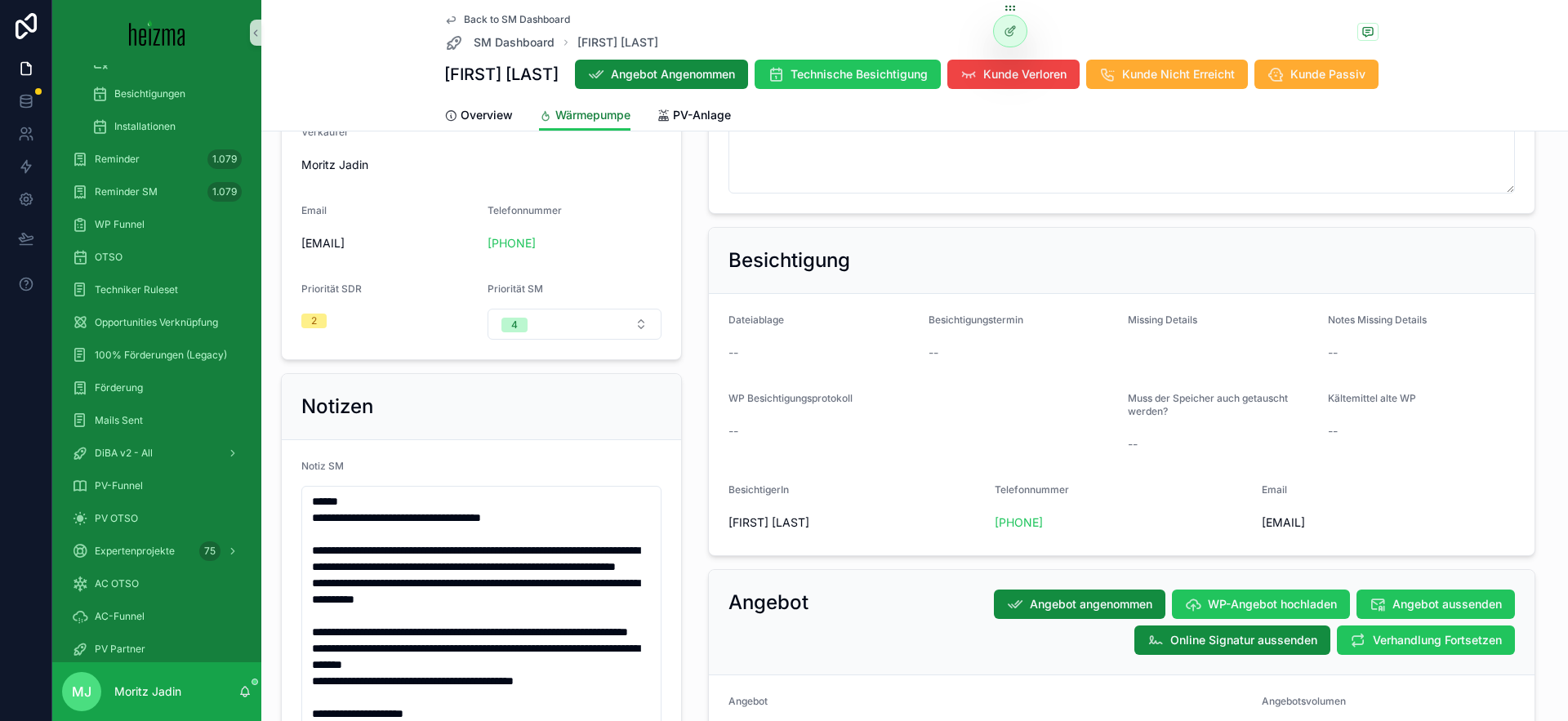 scroll, scrollTop: 1656, scrollLeft: 0, axis: vertical 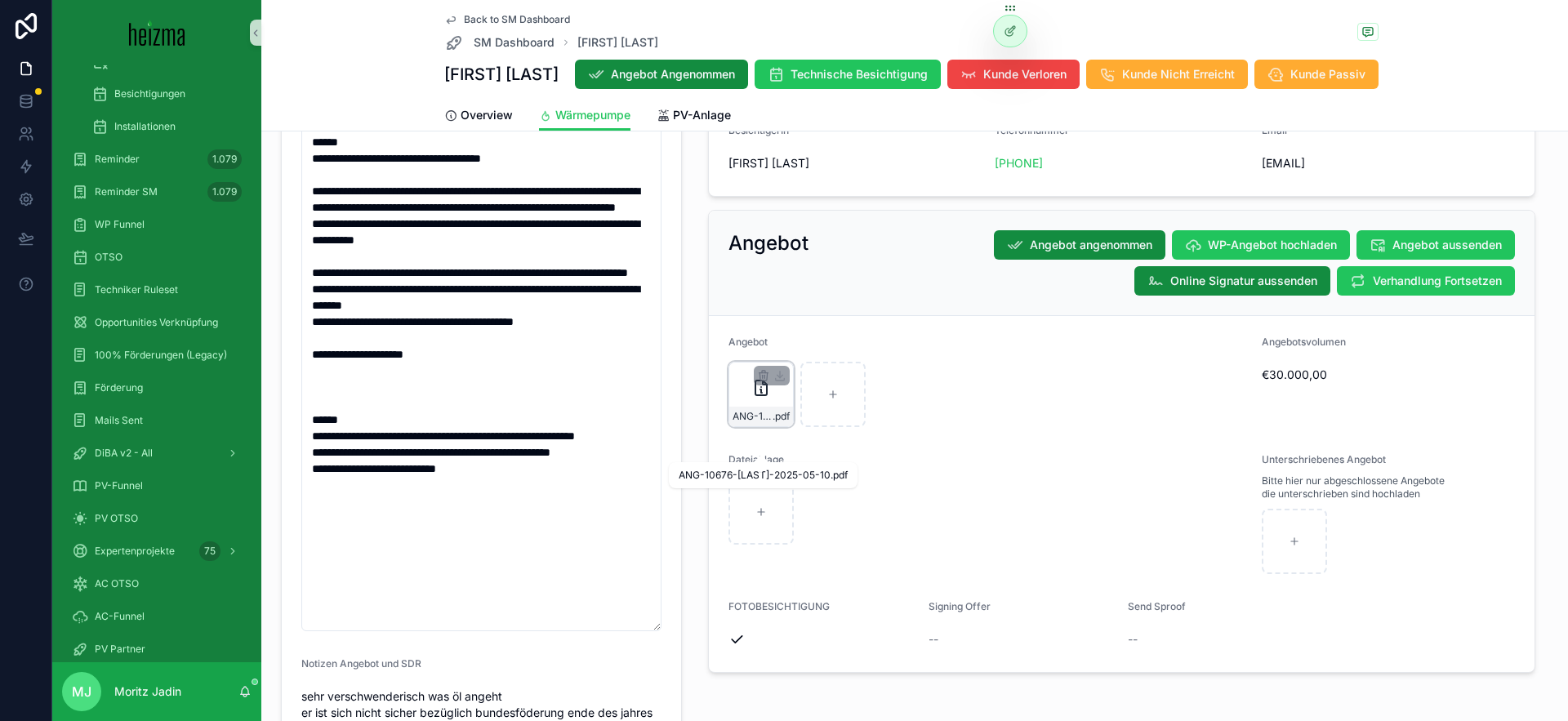 click on "ANG-10676-Huber-2025-05-10" at bounding box center [752, 416] 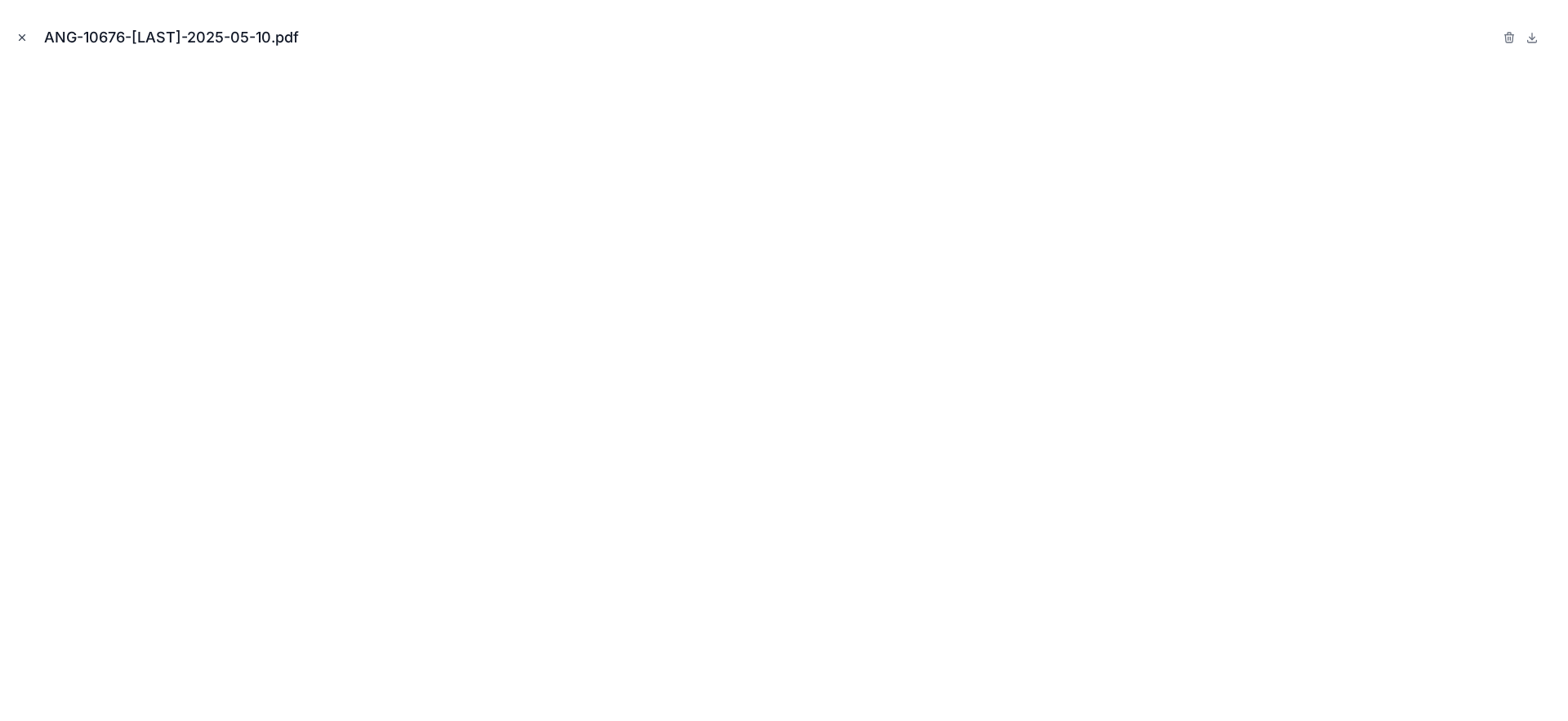 click 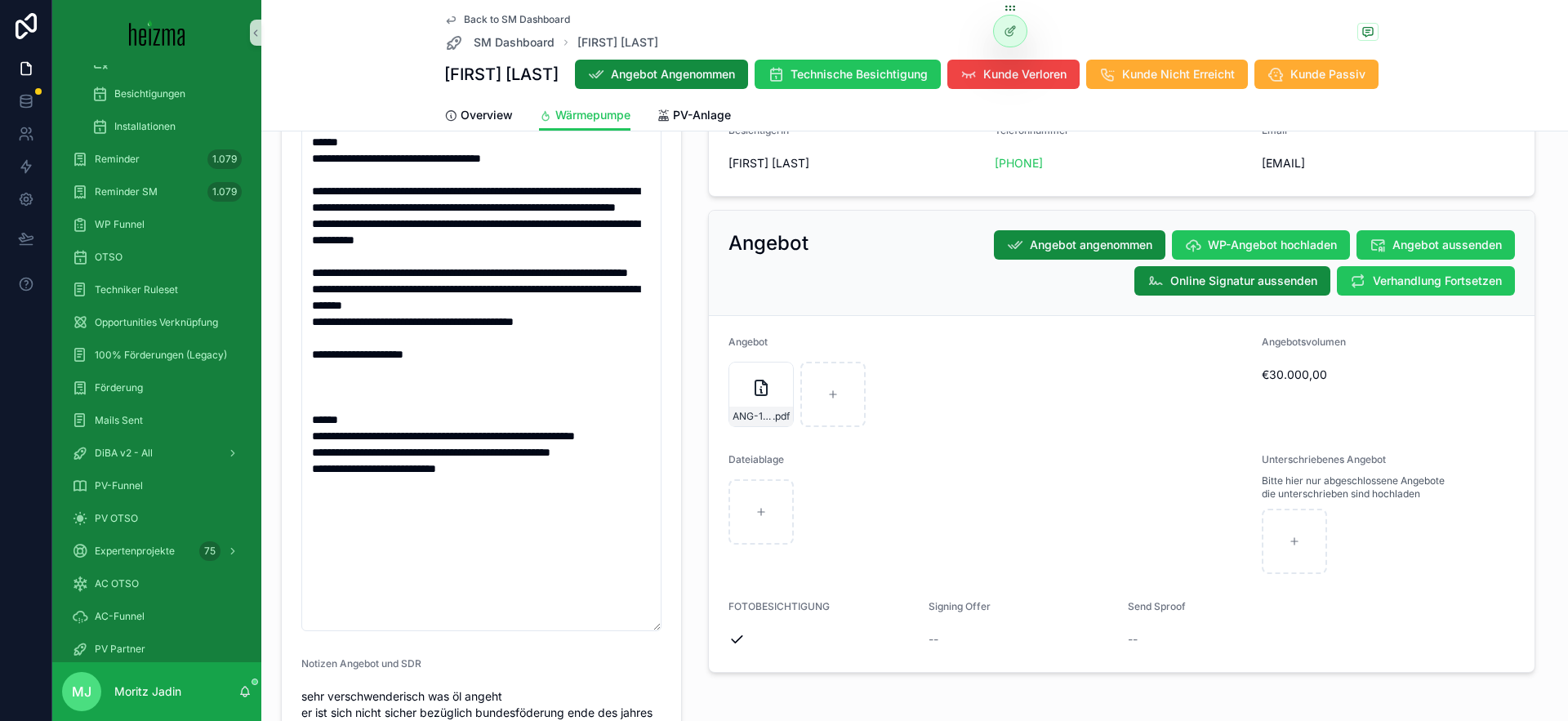 click on "Back to SM Dashboard SM Dashboard Maximilian Huber Maximilian Huber Angebot Angenommen  Technische Besichtigung Kunde Verloren Kunde Nicht Erreicht Kunde Passiv" at bounding box center (915, 50) 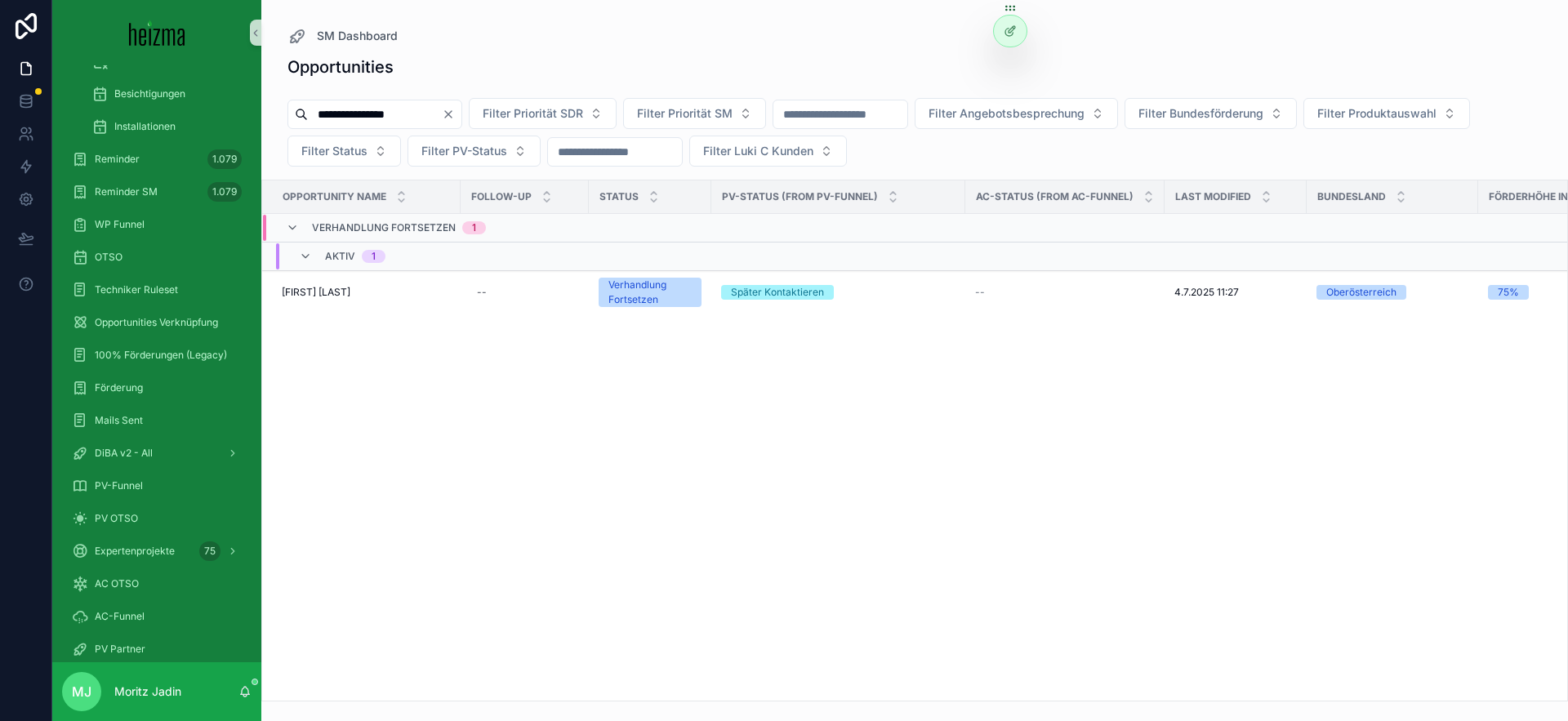 scroll, scrollTop: 0, scrollLeft: 0, axis: both 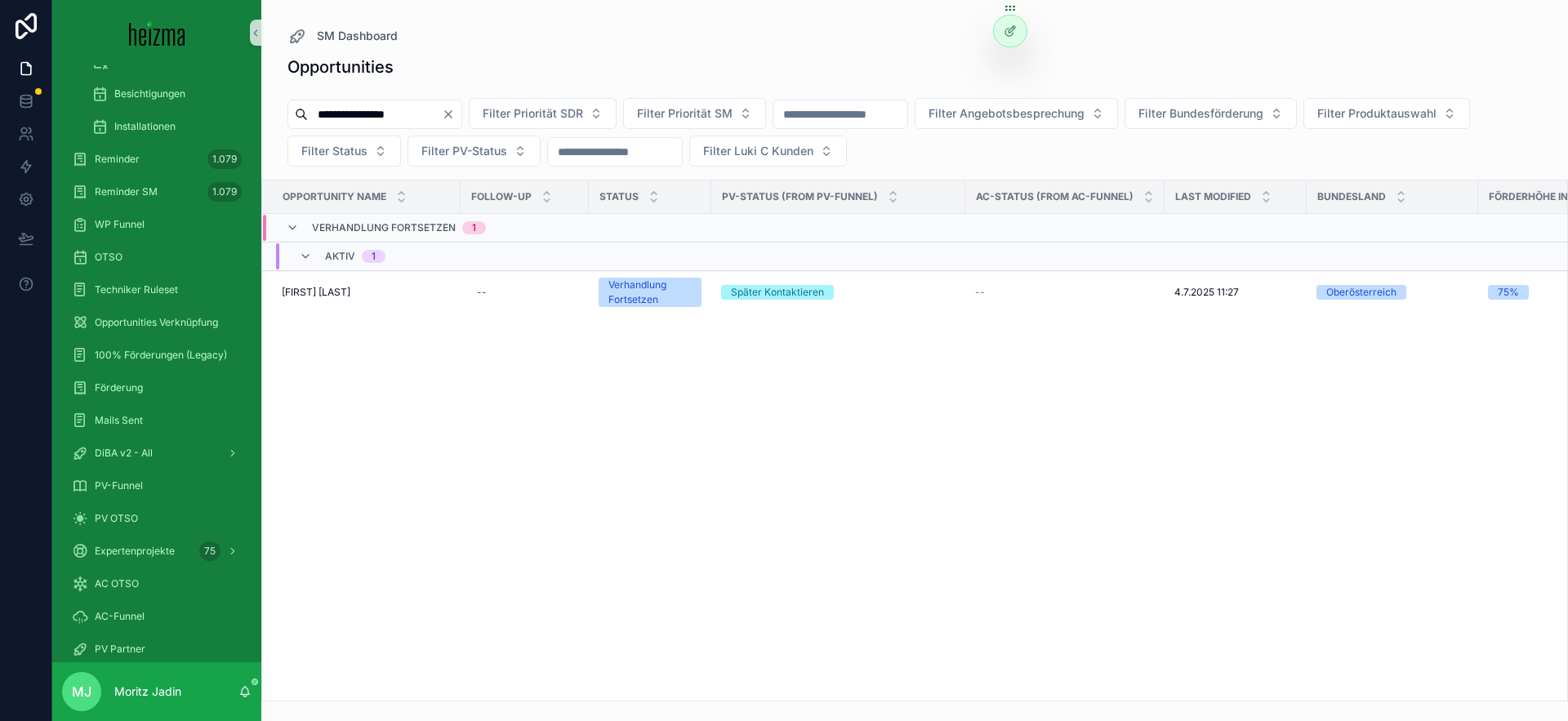click on "**********" at bounding box center (375, 114) 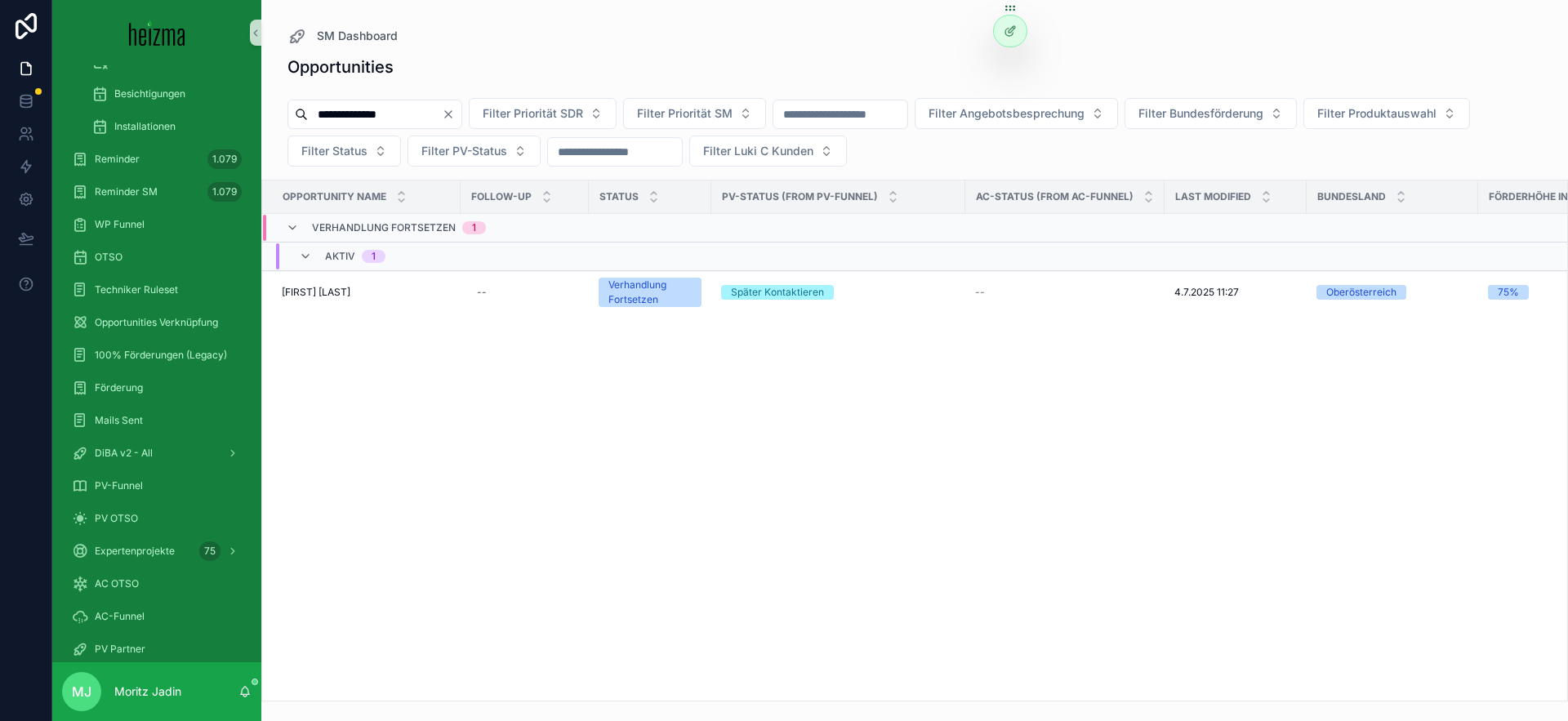 type on "**********" 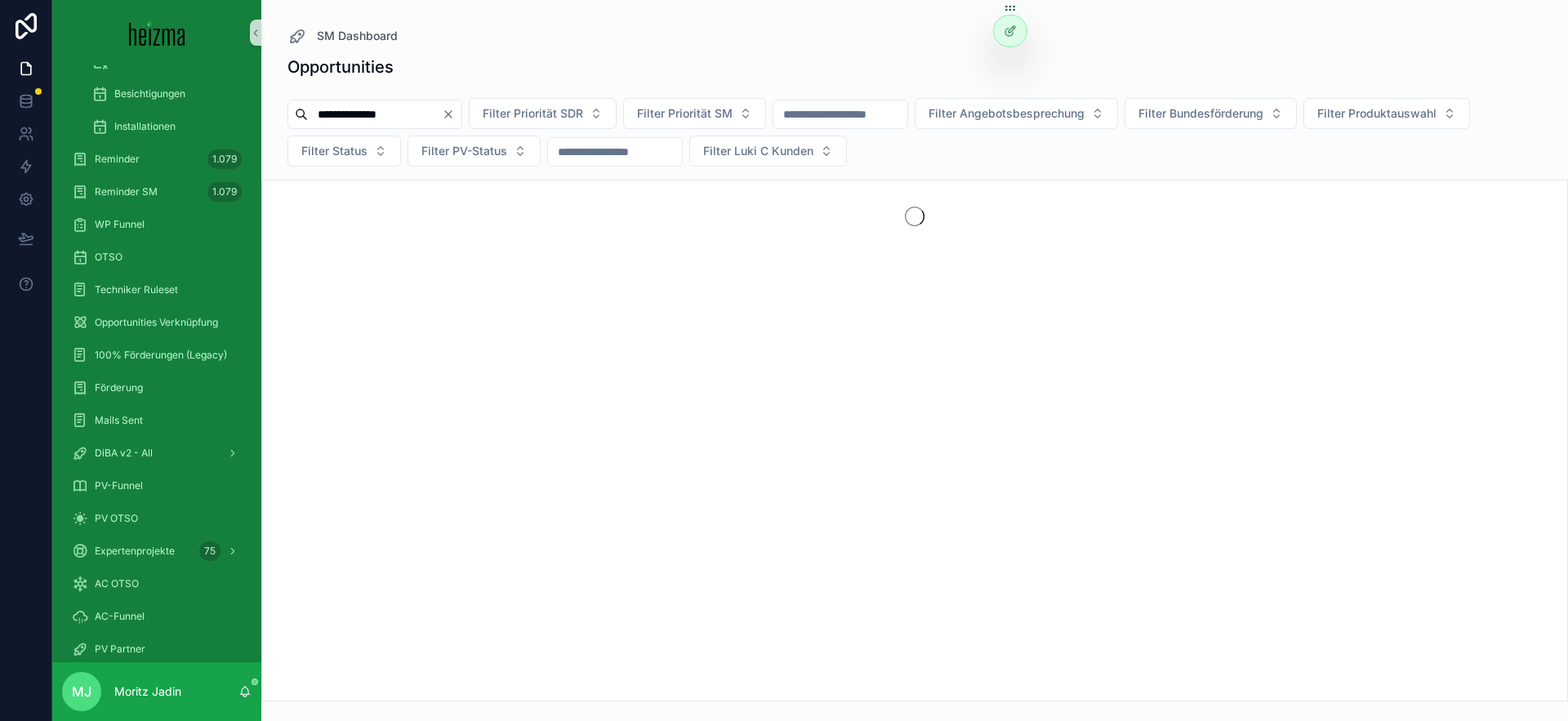 click on "SM Dashboard" at bounding box center (915, 36) 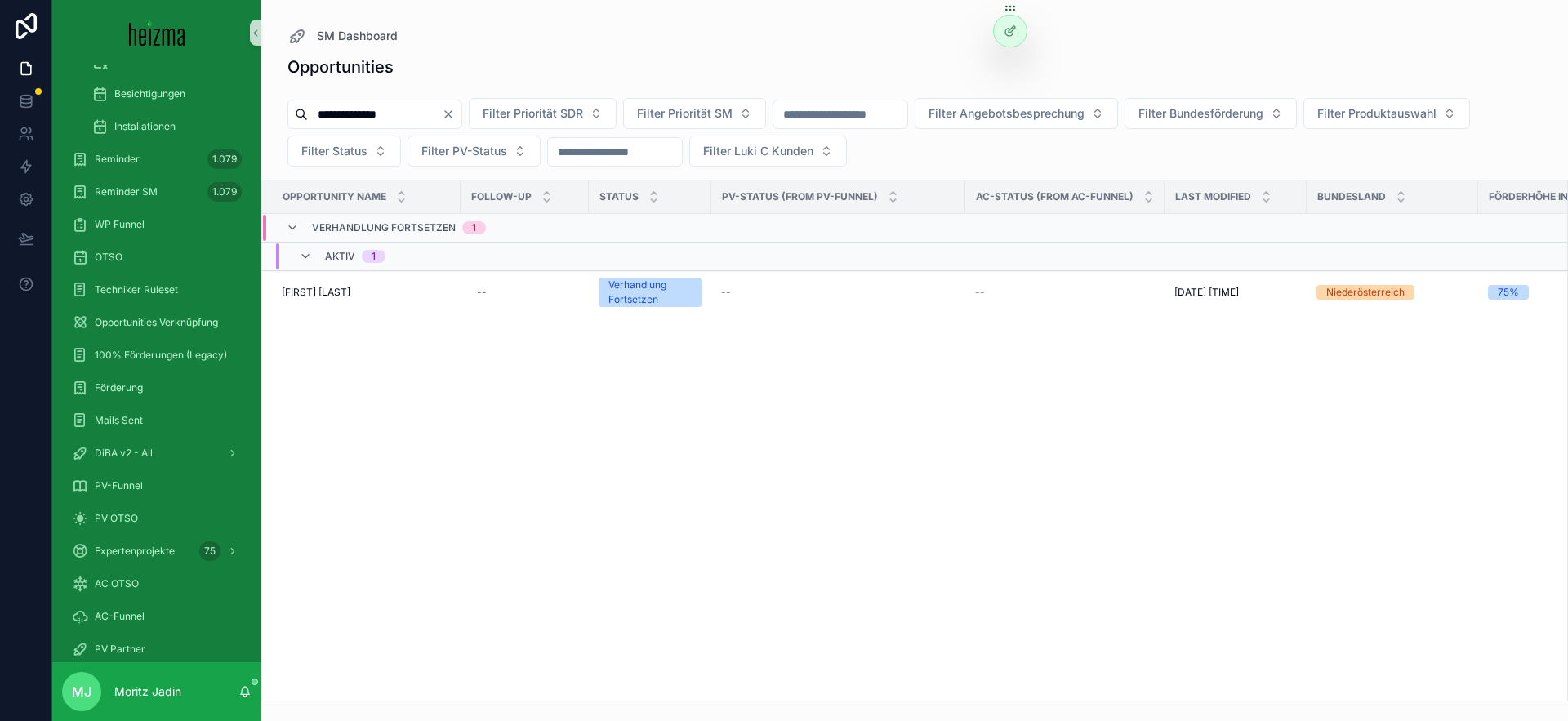 click on "Opportunity Name Follow-up Status PV-Status (from PV-Funnel) AC-Status (from AC-Funnel) Last Modified Bundesland Förderhöhe in % Priority Angebotsbesprechungstermin vereinbart Grund für fortlaufende Verhandlungen Prämisse Installateur 2 Verhandlung Fortsetzen 1 Aktiv 1 Clemens Harter Clemens Harter -- Verhandlung Fortsetzen -- -- 28.7.2025 13:20 28.7.2025 13:20 Niederösterreich 75% -- Follow Up Heizma Ost GmbH Angebot Angenommen" at bounding box center [915, 440] 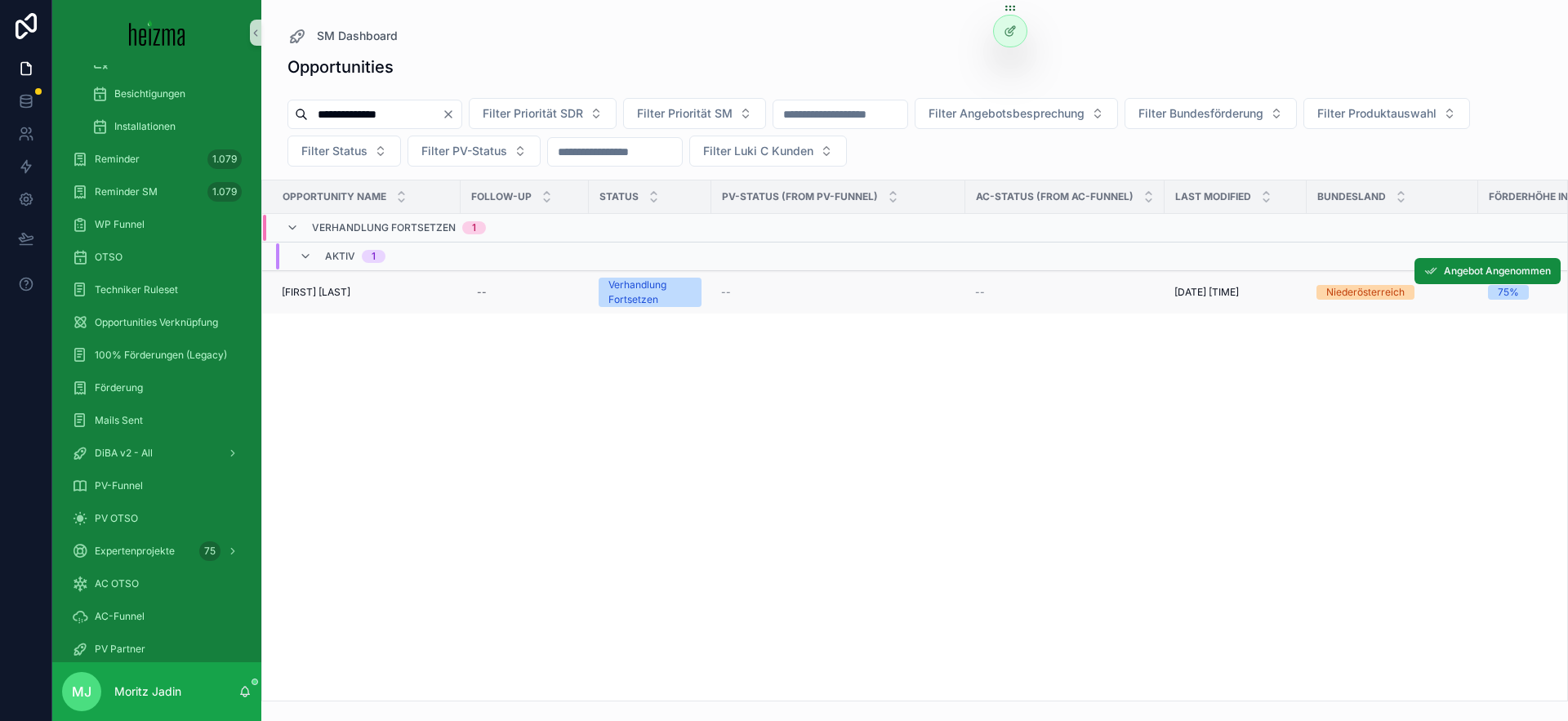 click on "[FIRST] [LAST] [FIRST] [LAST]" at bounding box center [361, 292] 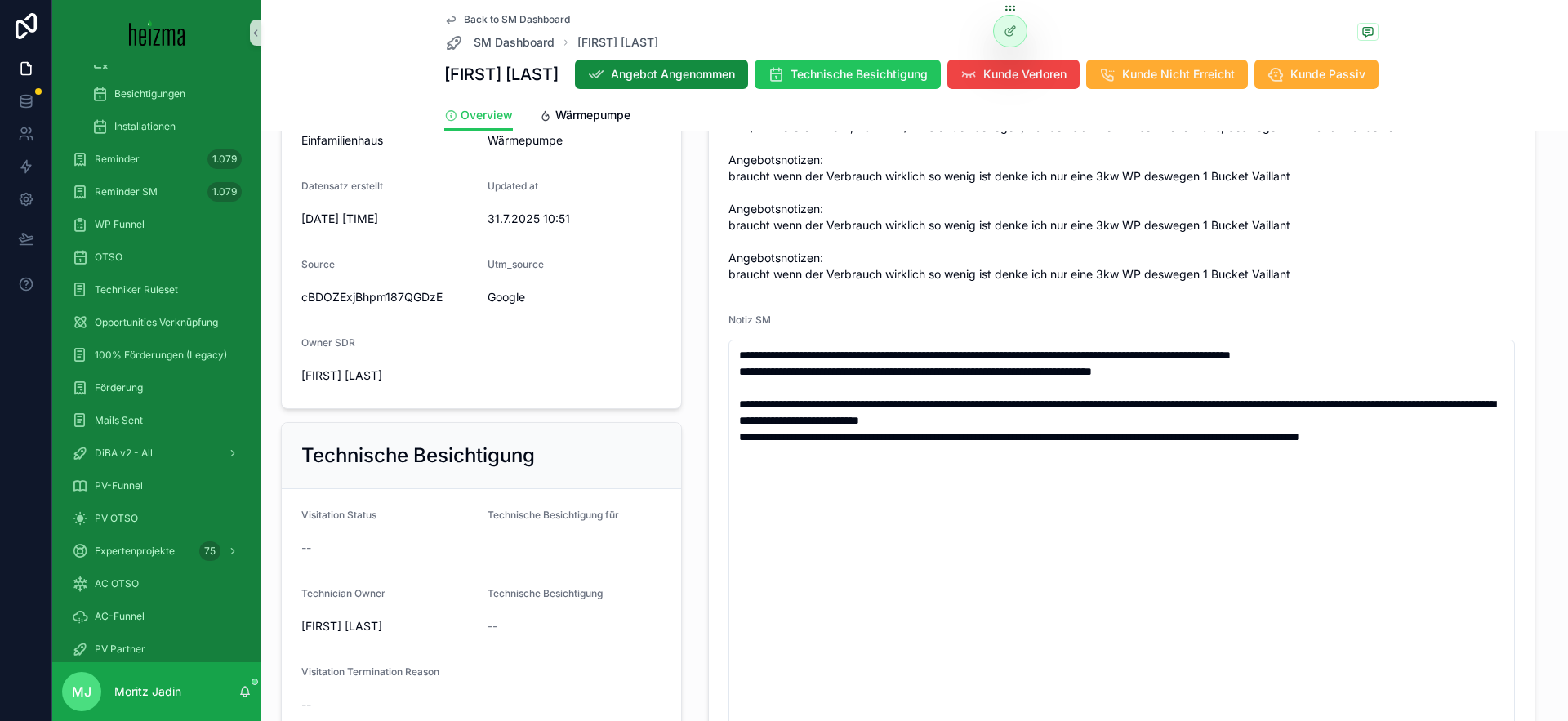 scroll, scrollTop: 621, scrollLeft: 0, axis: vertical 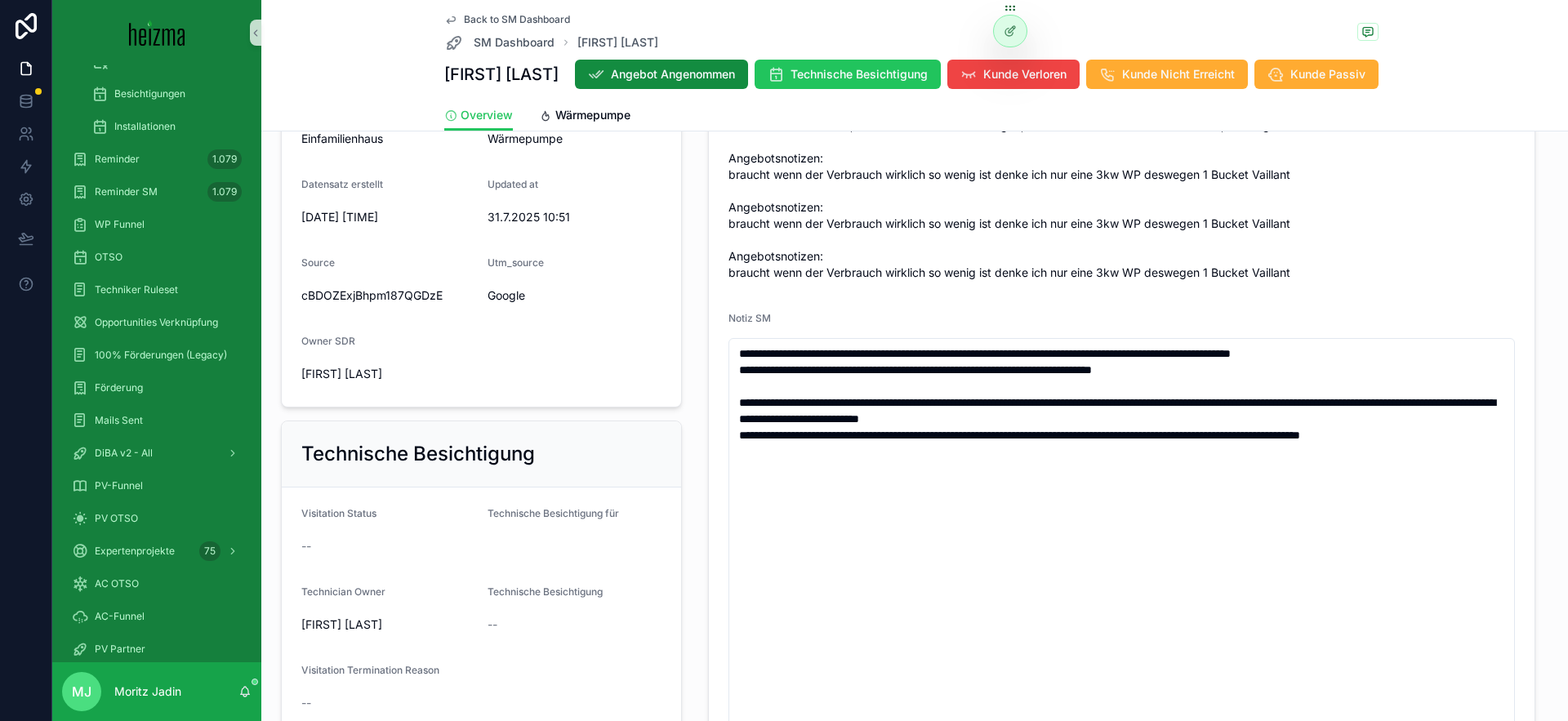 click on "Status Verhandlung Fortsetzen Realisierungszeitraum 3-6 Monate Technician Owner Oliver Kimmel Priorität SM -- Priorität SDR -- Wärmeabgabesystem Heizkörper Angebot ANG-11021-Harter-2025-05-28 .pdf ANG-11021-Harter-2025-05-28 .pdf Grund für fortlaufende Verhandlungen Follow Up Prämisse Kunde Verloren Gründe -- Notizen Hat das Haus seit halbem Jahr, (22.11.24-24.3.25 hat er 580 kubikmeter gas verbrauhct -> etwa 5000-6000kwh); HWB: 351,5 kwh/m2 Referenzwert ; 432 kwh/m2 standortbezogen; Handelt sich hier um sein Ferienhaus, deswegen nur manchmal bewohnt
Angebotsnotizen:
braucht wenn der Verbrauch wirklich so wenig ist denke ich nur eine 3kw WP deswegen 1 Bucket Vaillant
Angebotsnotizen:
braucht wenn der Verbrauch wirklich so wenig ist denke ich nur eine 3kw WP deswegen 1 Bucket Vaillant
Angebotsnotizen:
braucht wenn der Verbrauch wirklich so wenig ist denke ich nur eine 3kw WP deswegen 1 Bucket Vaillant  Notiz SM" at bounding box center (1121, 314) 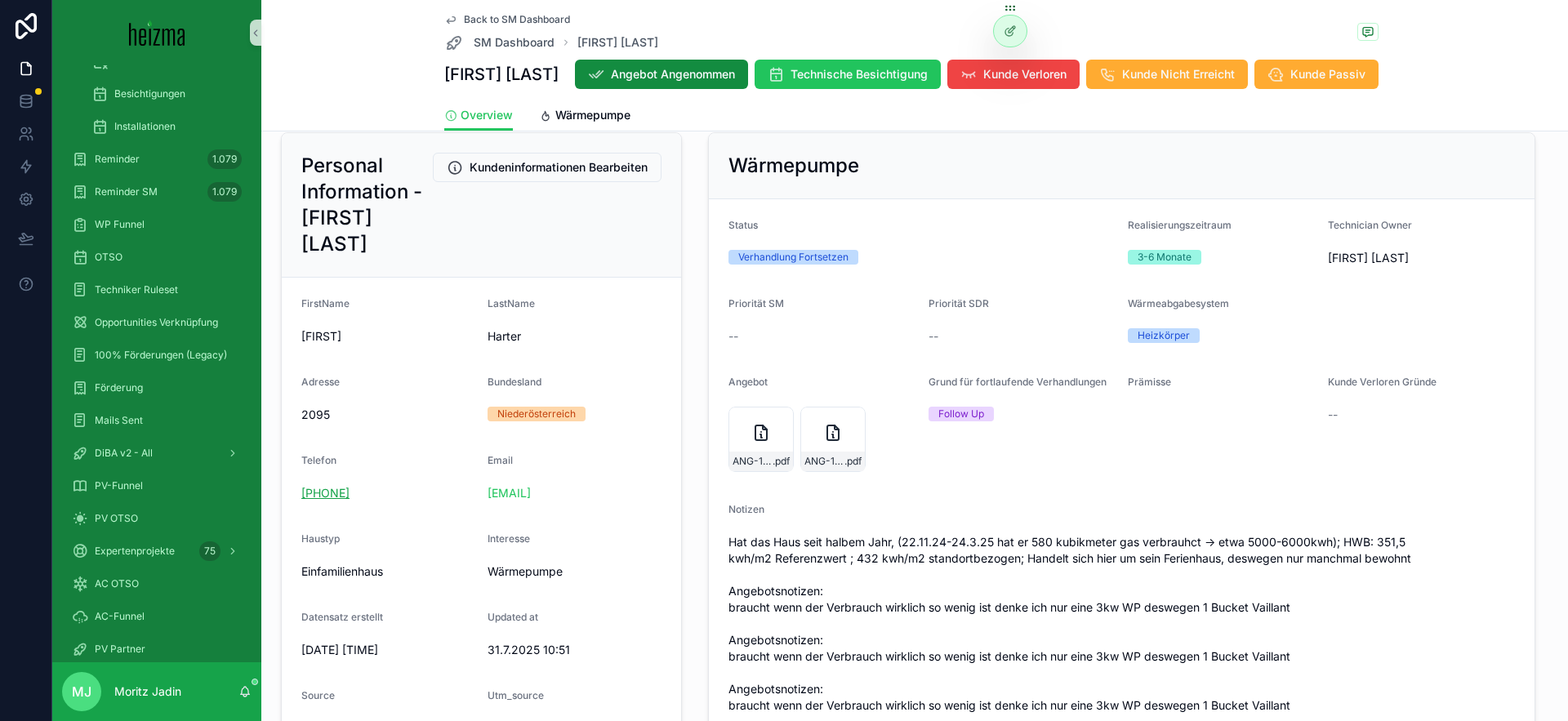 scroll, scrollTop: 202, scrollLeft: 0, axis: vertical 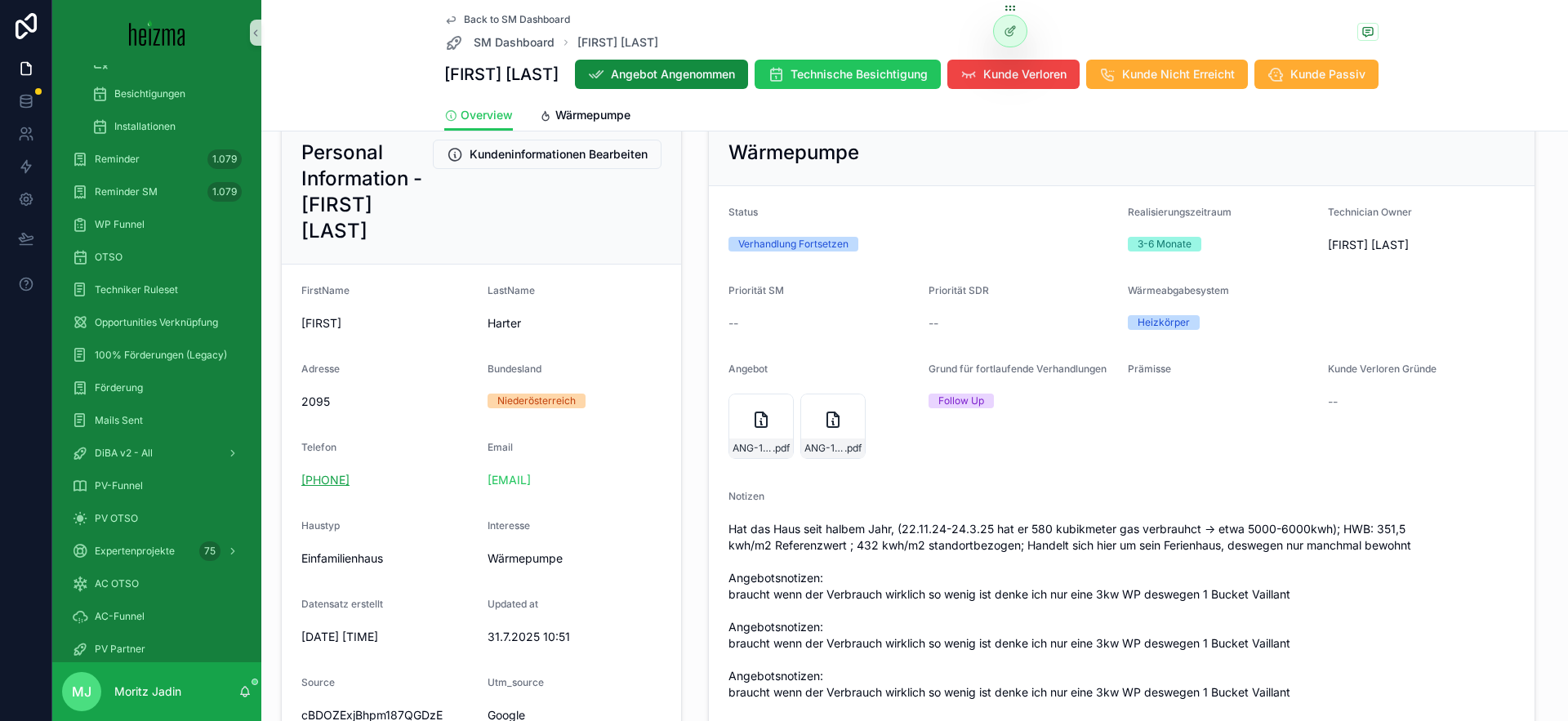 copy on "[PHONE]" 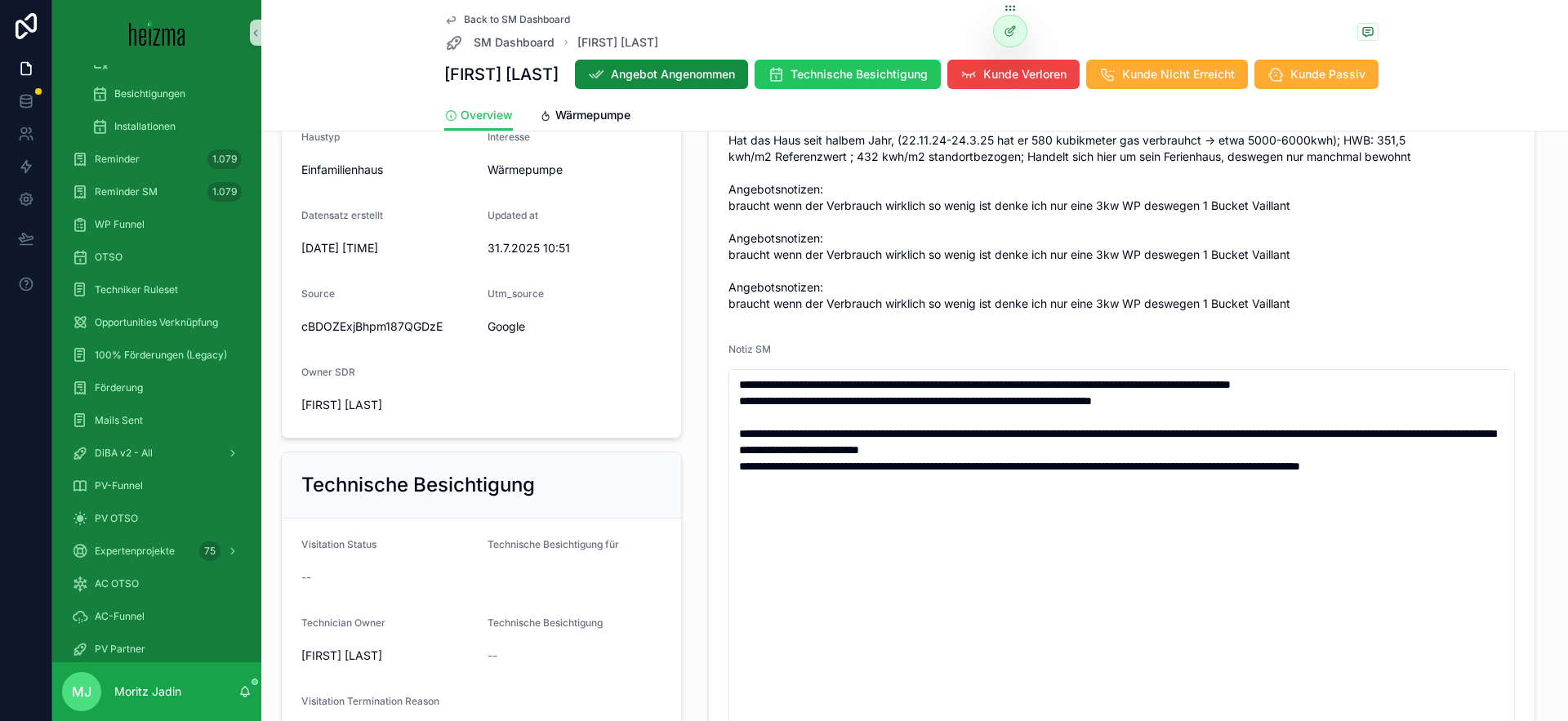 scroll, scrollTop: 591, scrollLeft: 0, axis: vertical 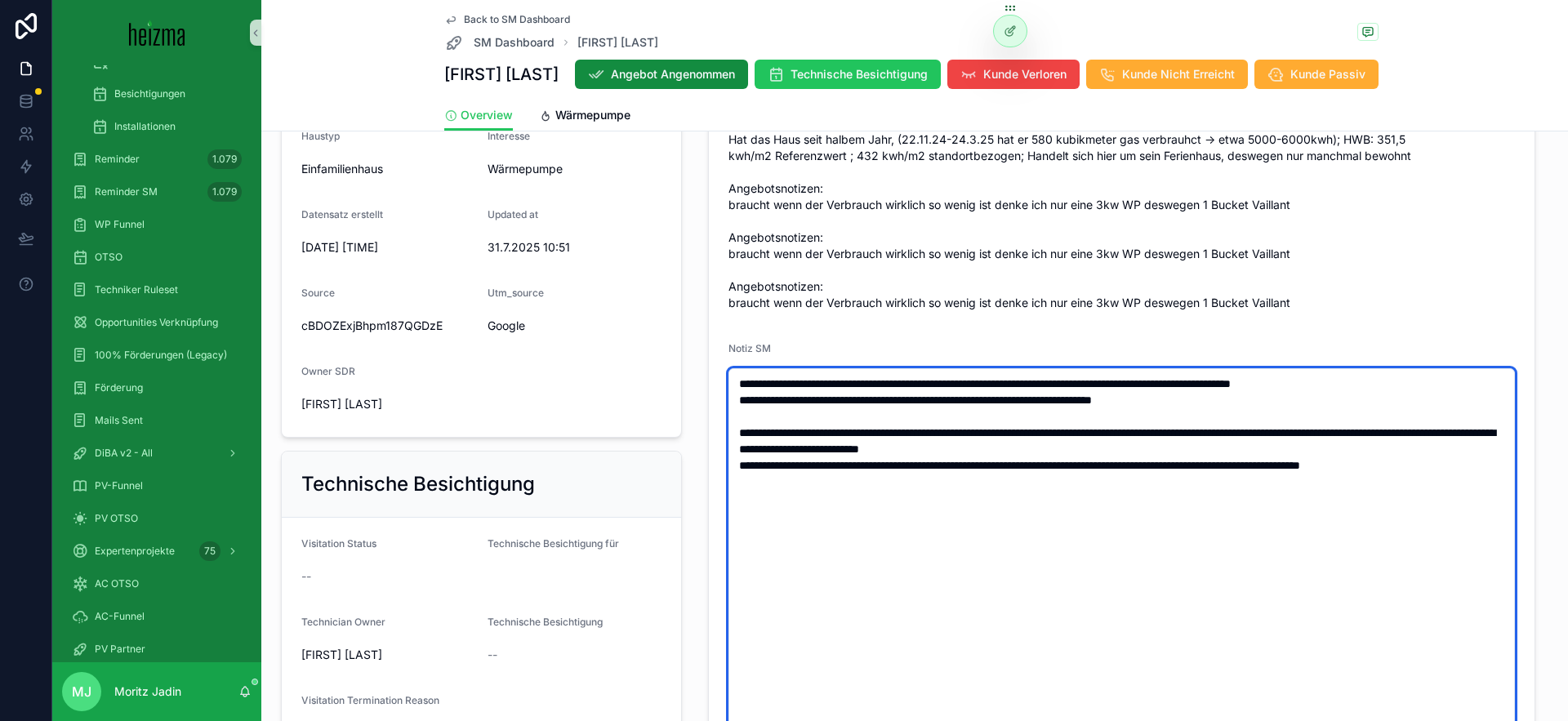click on "**********" at bounding box center [1121, 621] 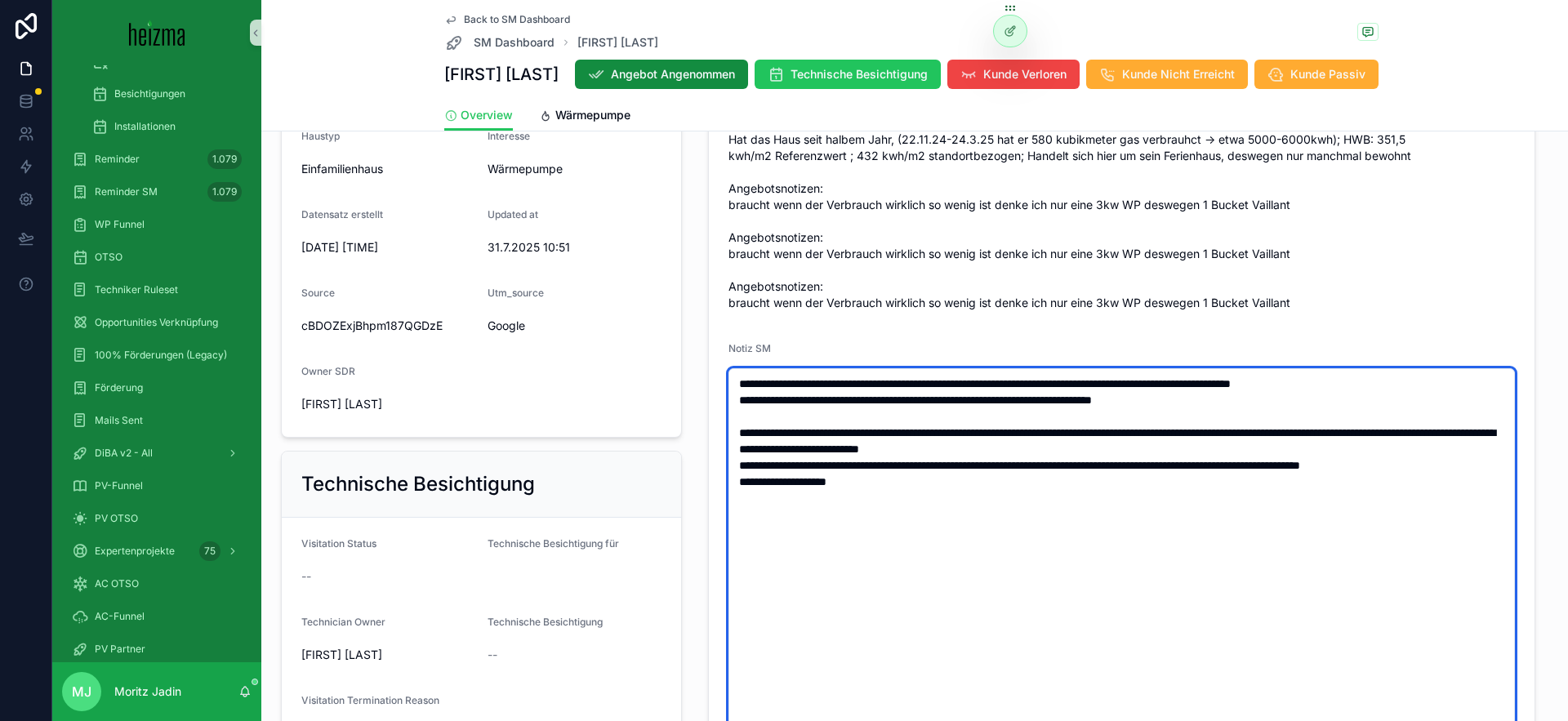 scroll, scrollTop: 592, scrollLeft: 0, axis: vertical 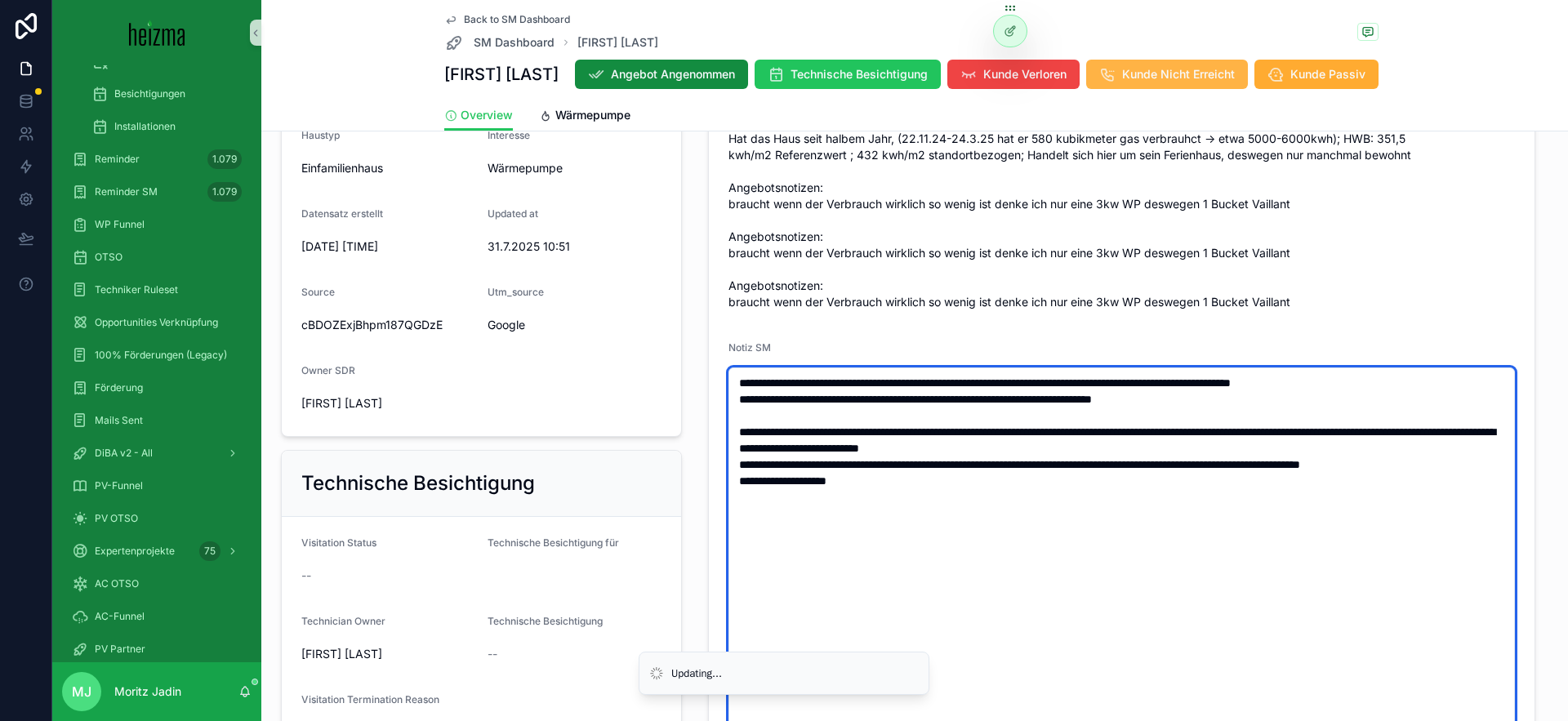 type on "**********" 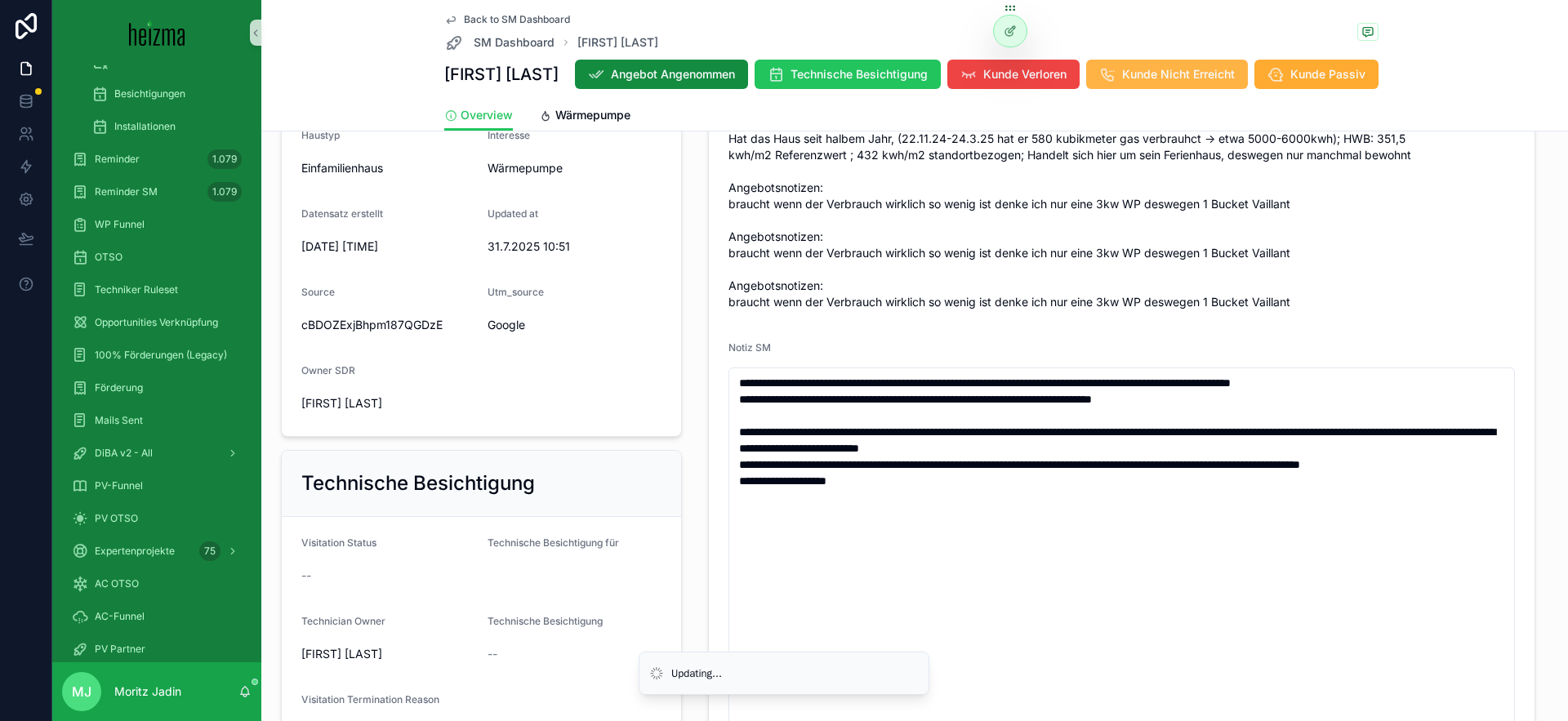 click on "Kunde Nicht Erreicht" at bounding box center (1178, 74) 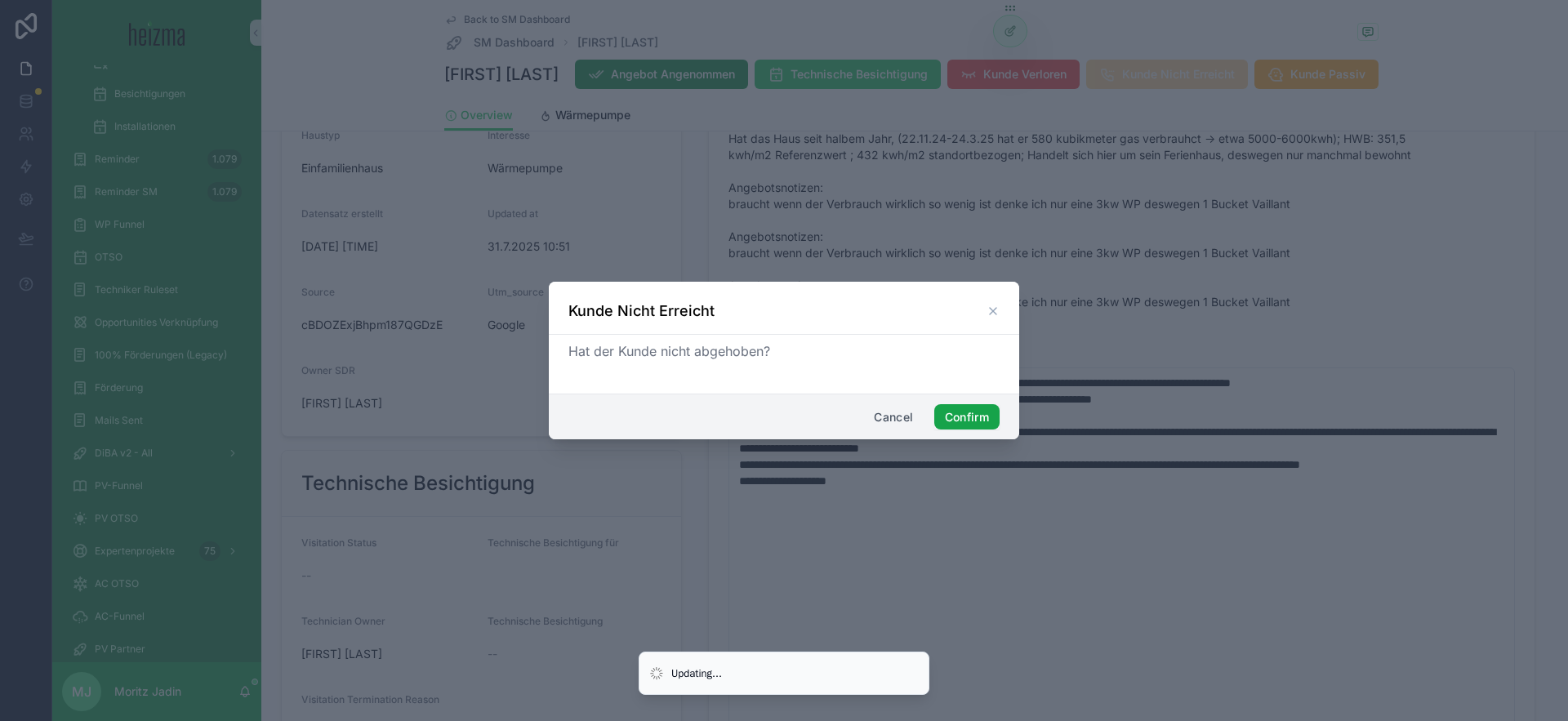 click on "Confirm" at bounding box center (967, 417) 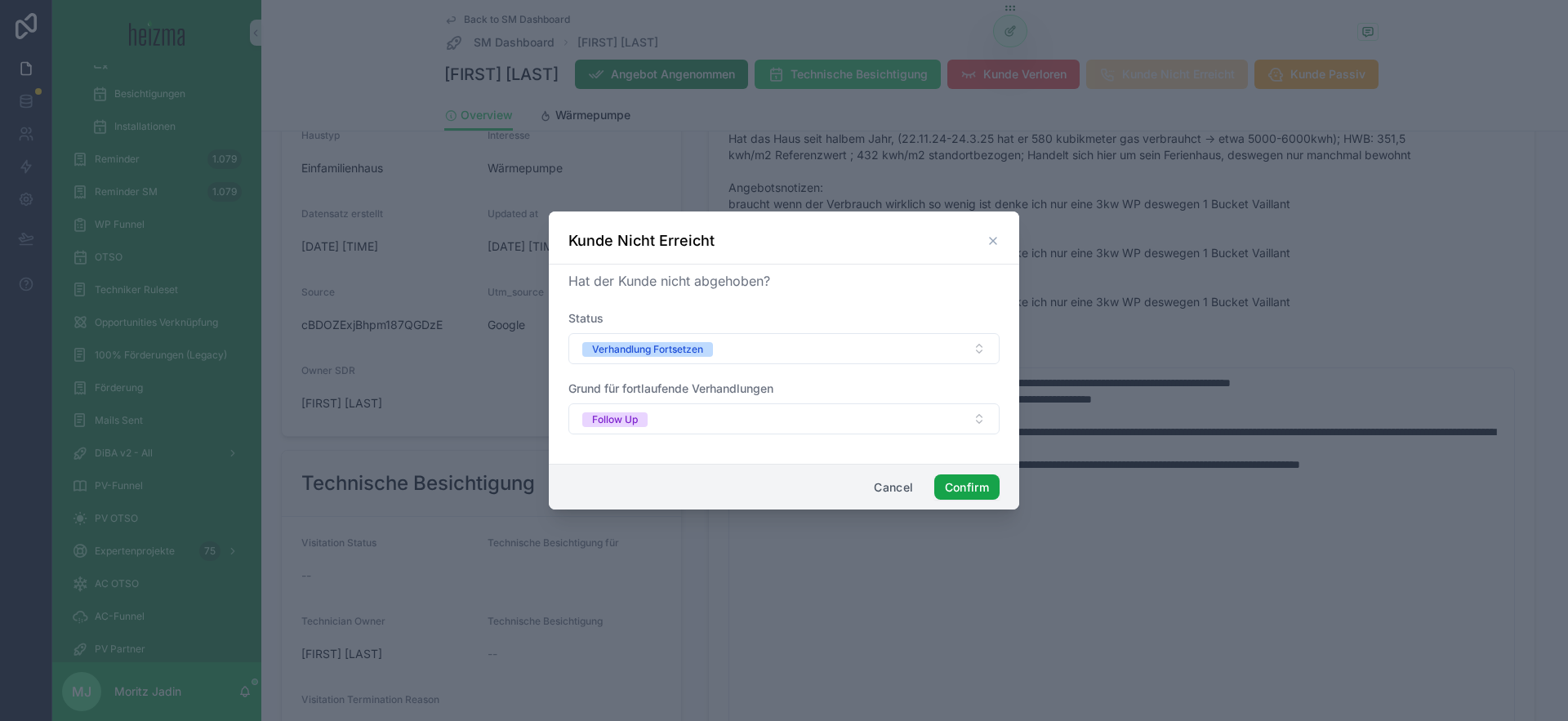 click on "Confirm" at bounding box center (967, 487) 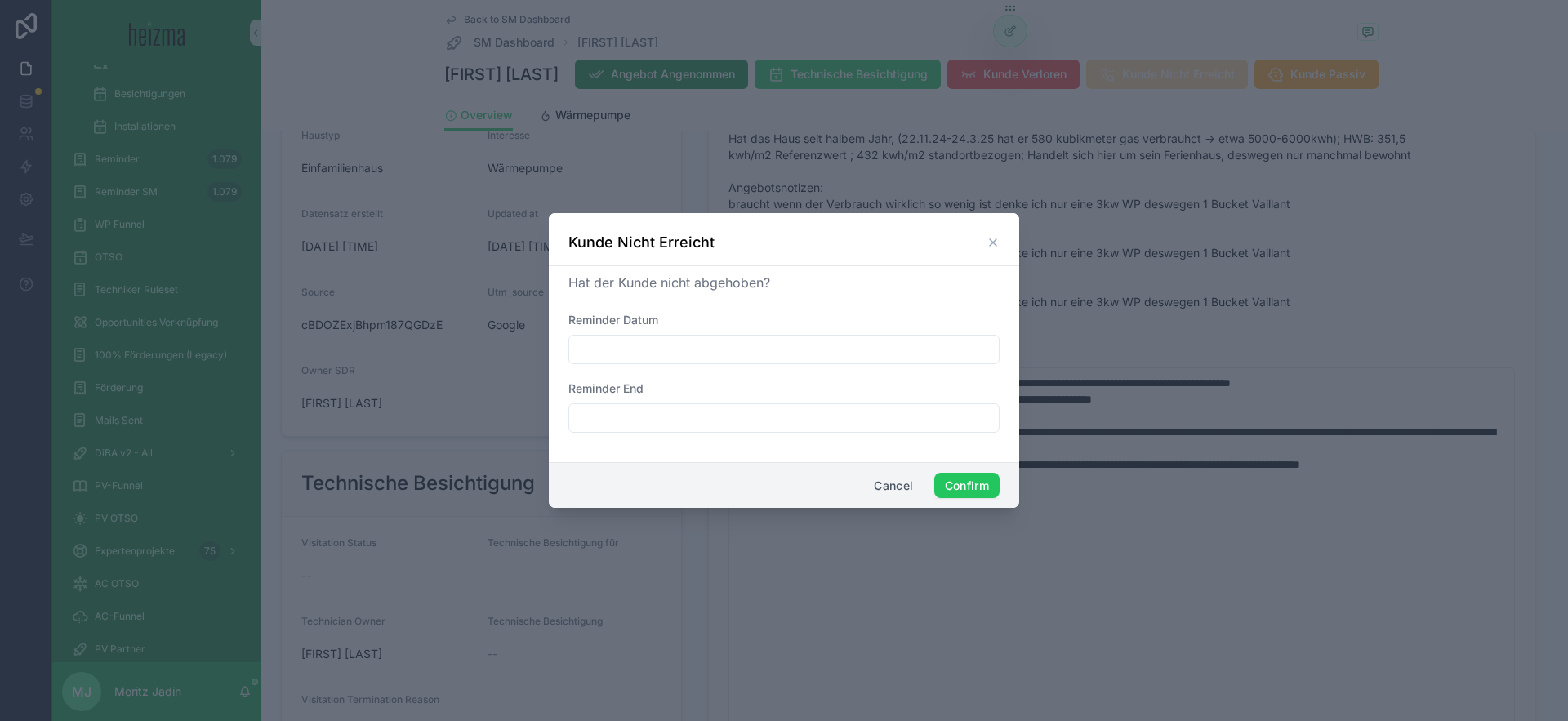 click at bounding box center (784, 349) 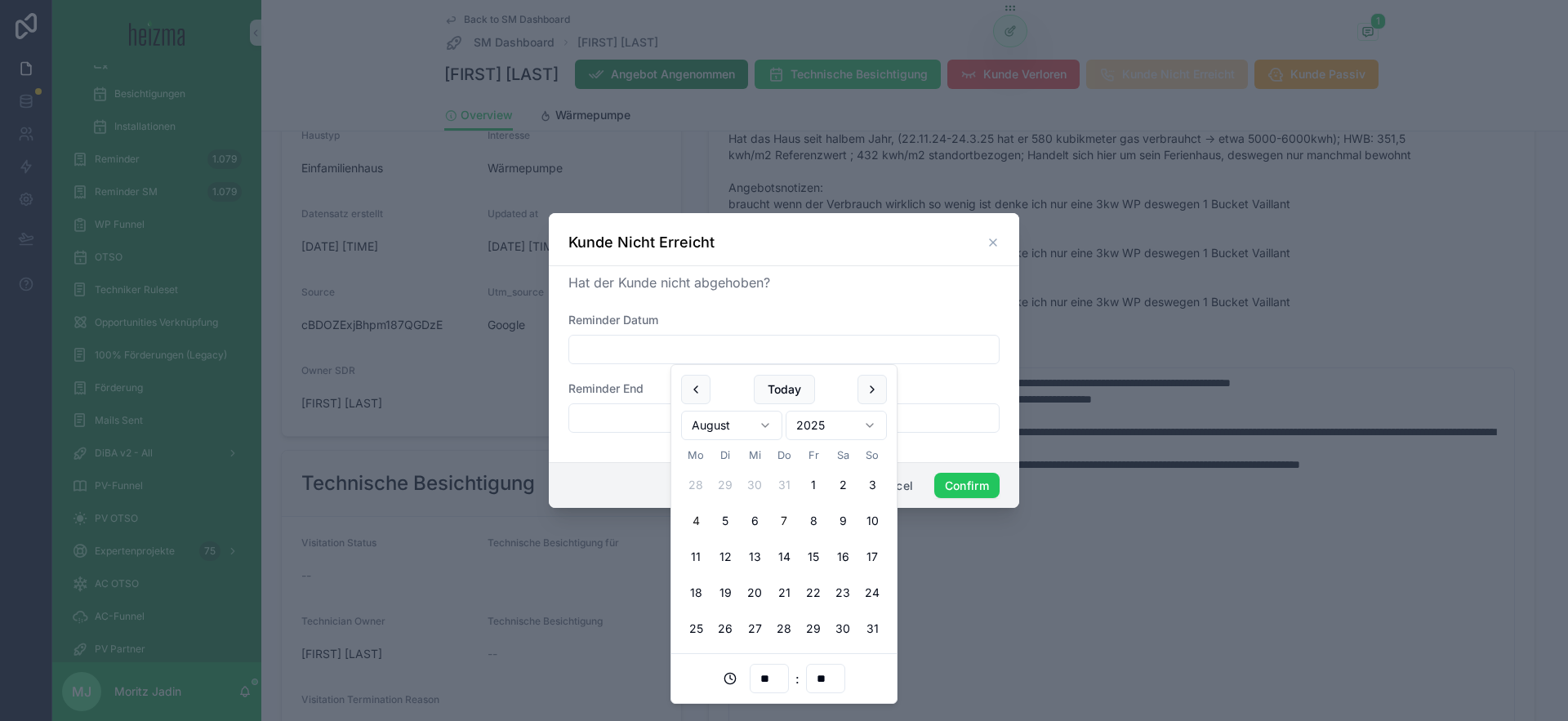 click on "7" at bounding box center [784, 521] 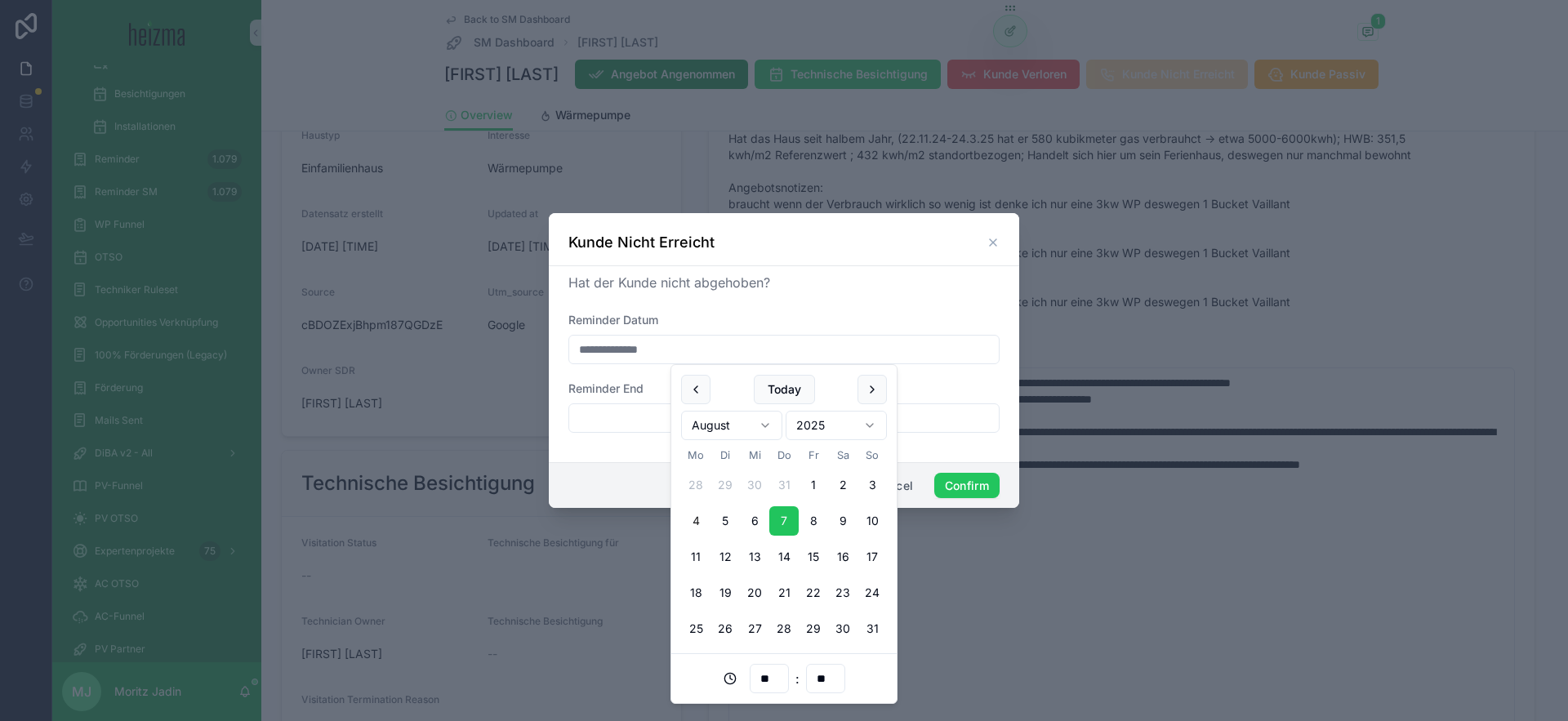 type on "**********" 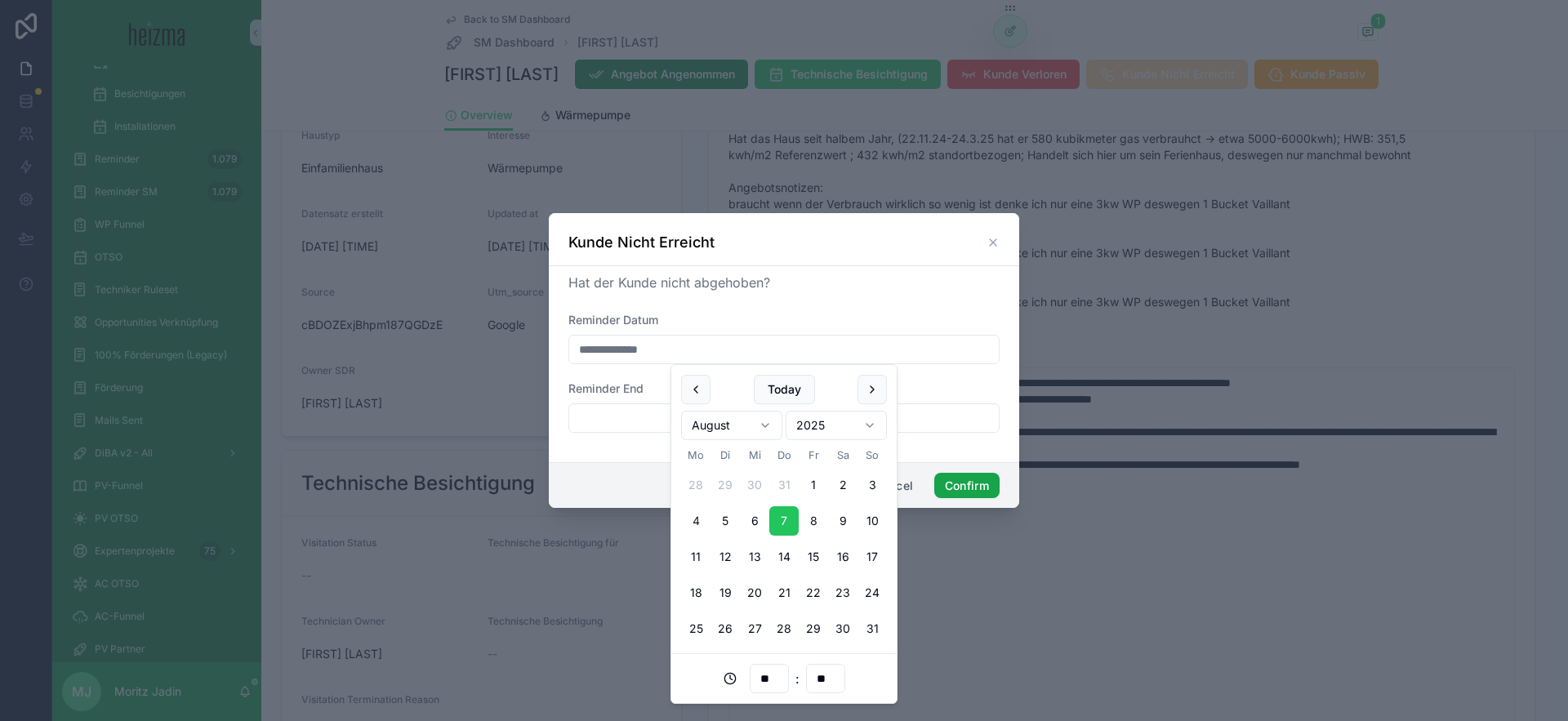 click on "Confirm" at bounding box center [967, 486] 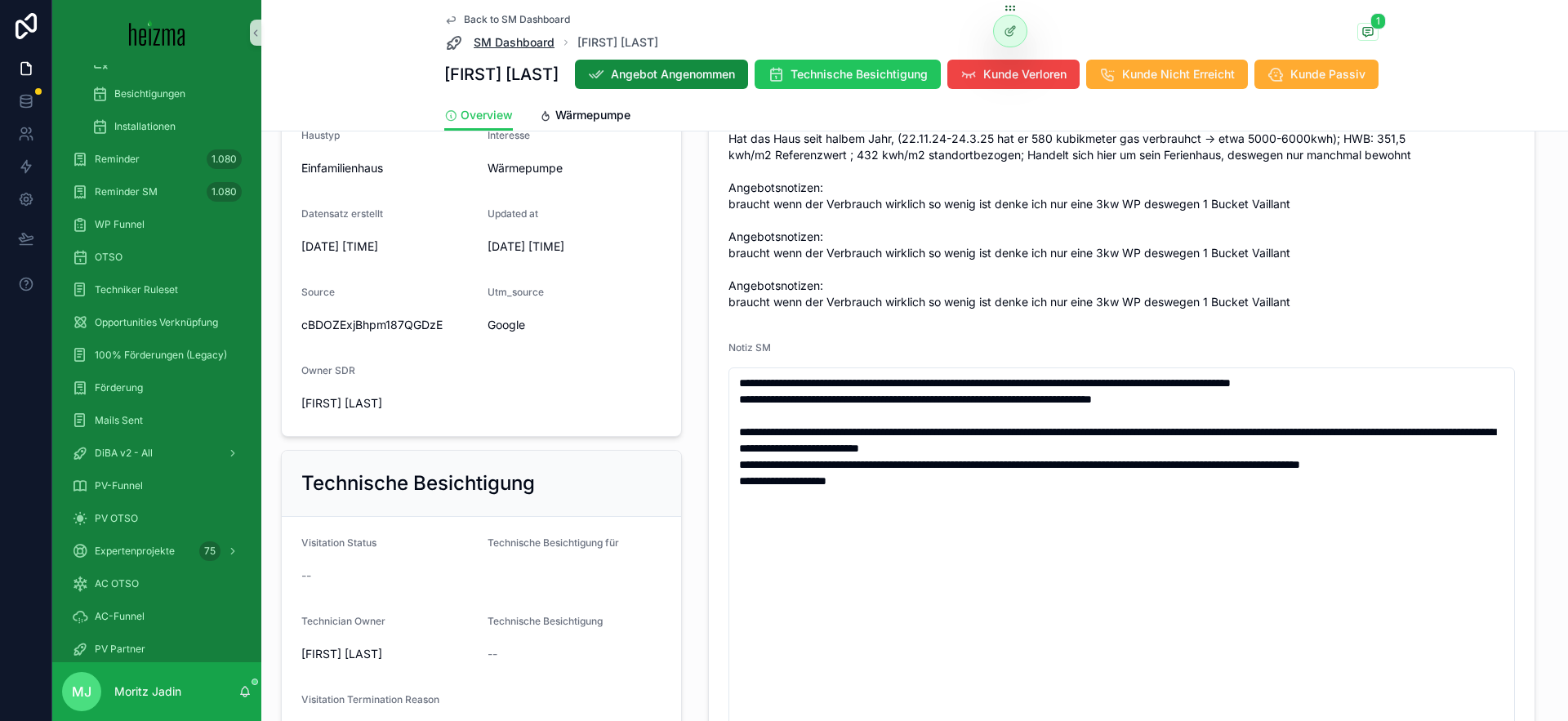 click on "SM Dashboard" at bounding box center (514, 42) 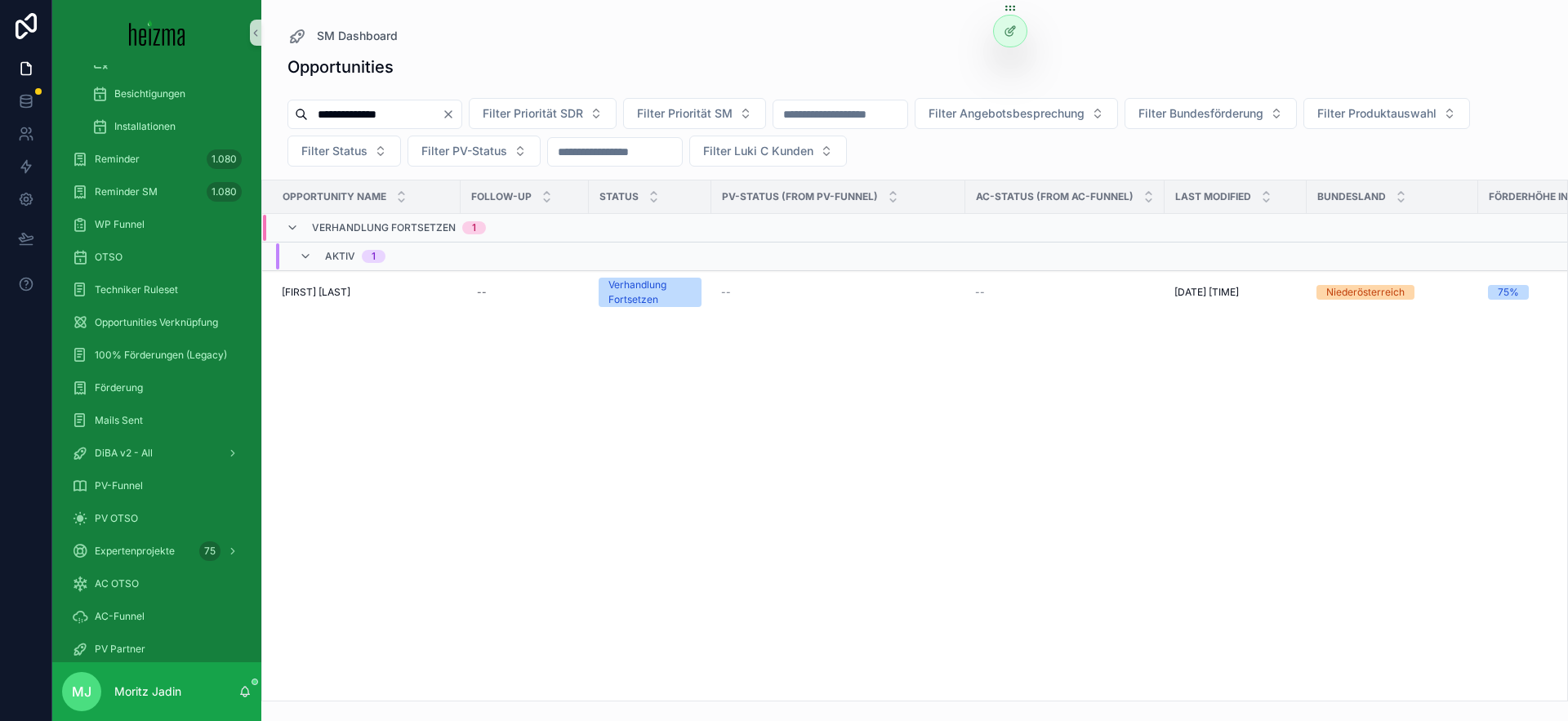 scroll, scrollTop: 0, scrollLeft: 0, axis: both 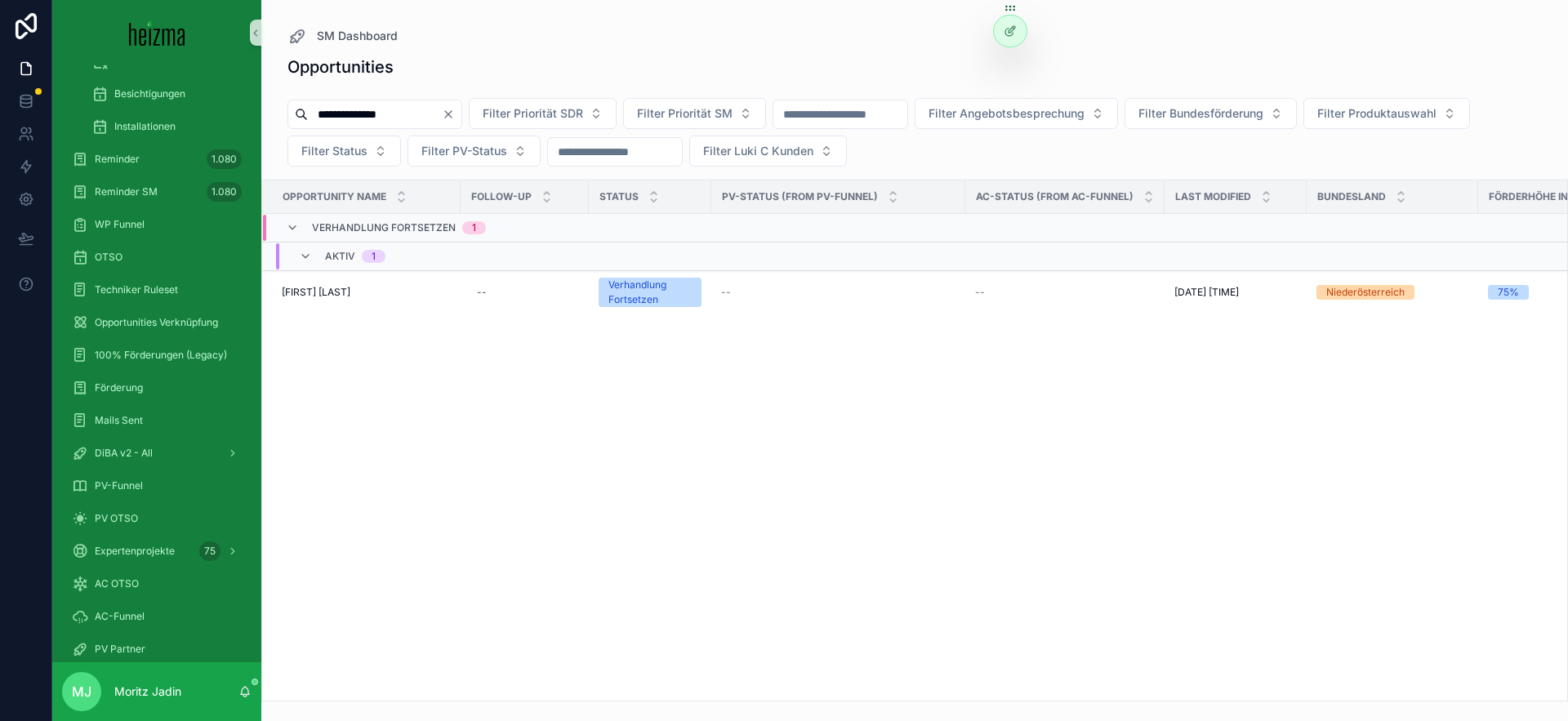 click on "**********" at bounding box center [375, 114] 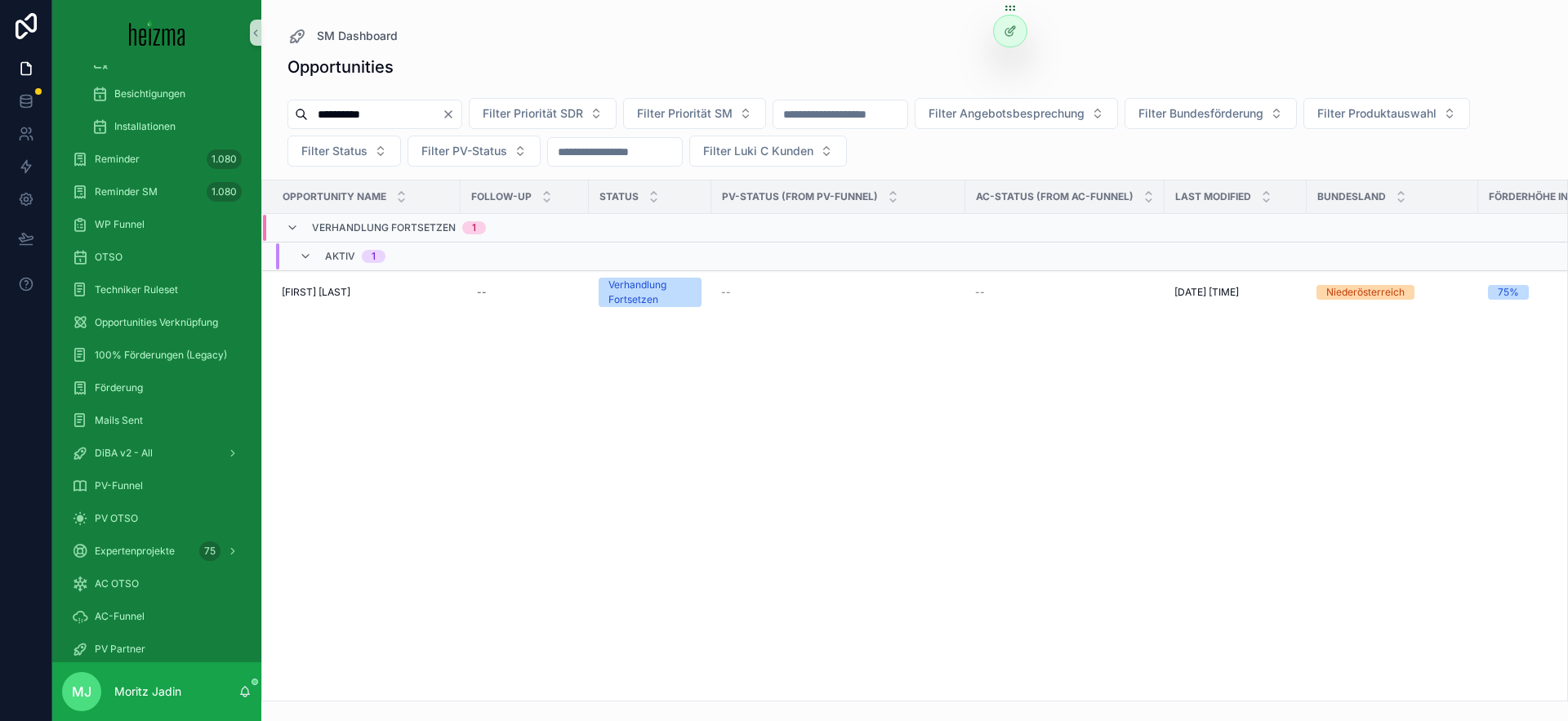 type on "**********" 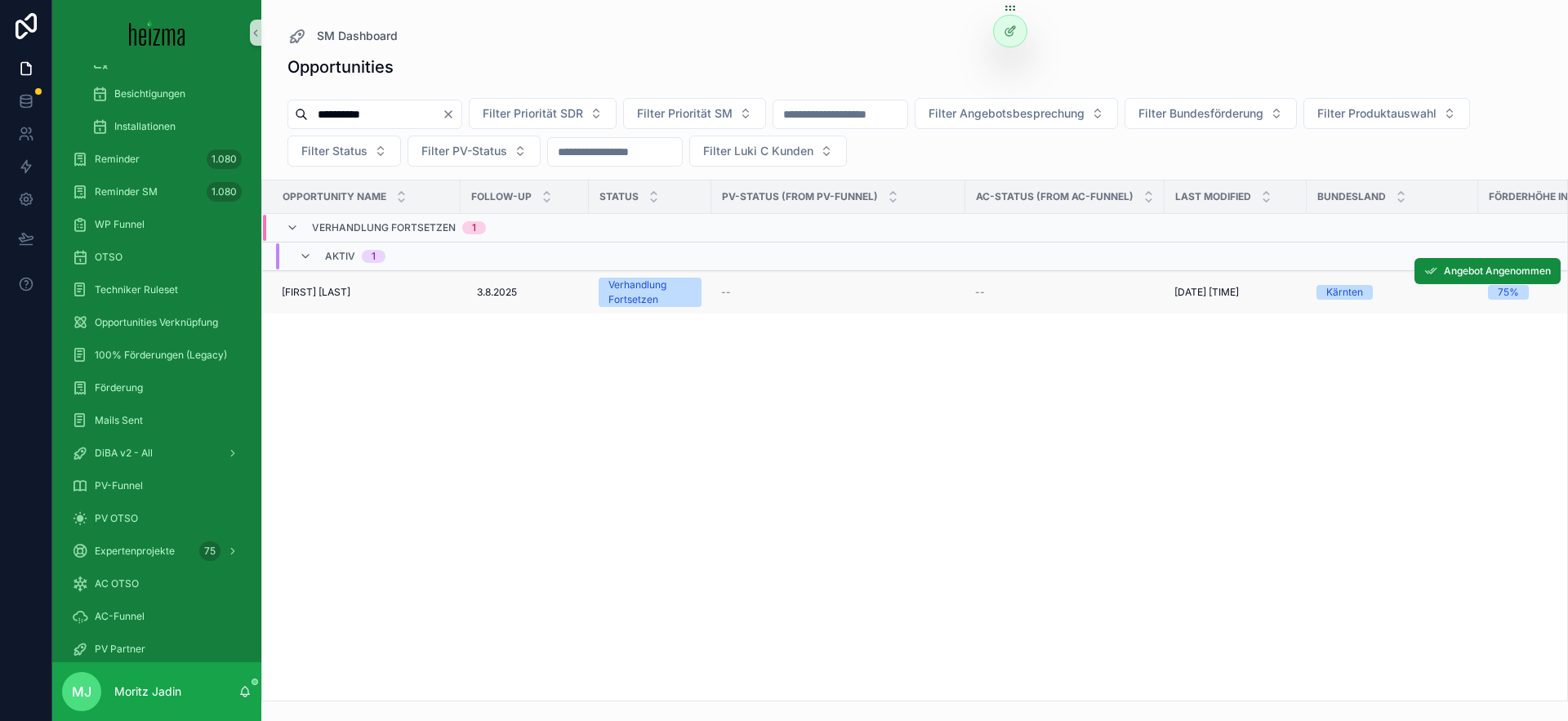 click on "Clemens Zehndorfer" at bounding box center (316, 292) 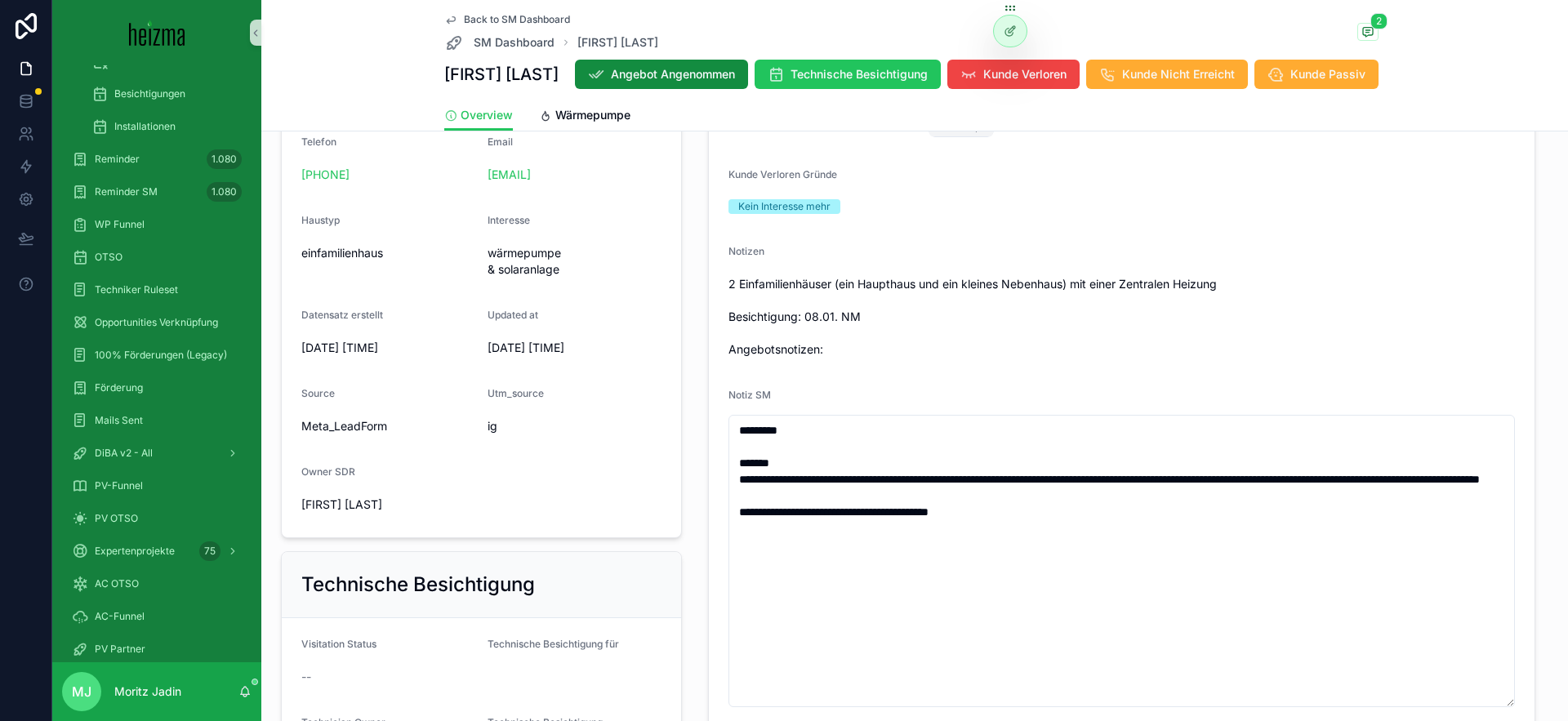 scroll, scrollTop: 528, scrollLeft: 0, axis: vertical 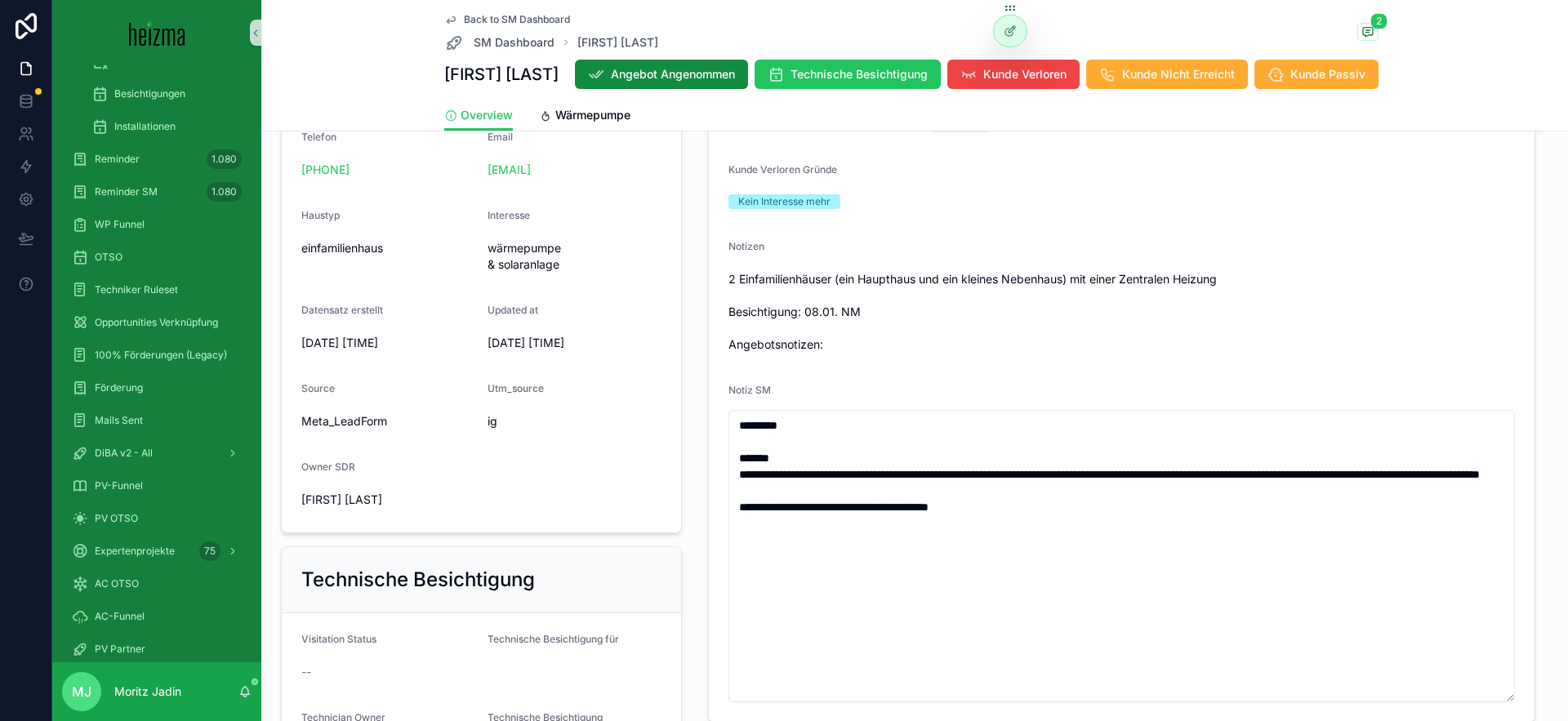 click on "**********" at bounding box center (1121, 291) 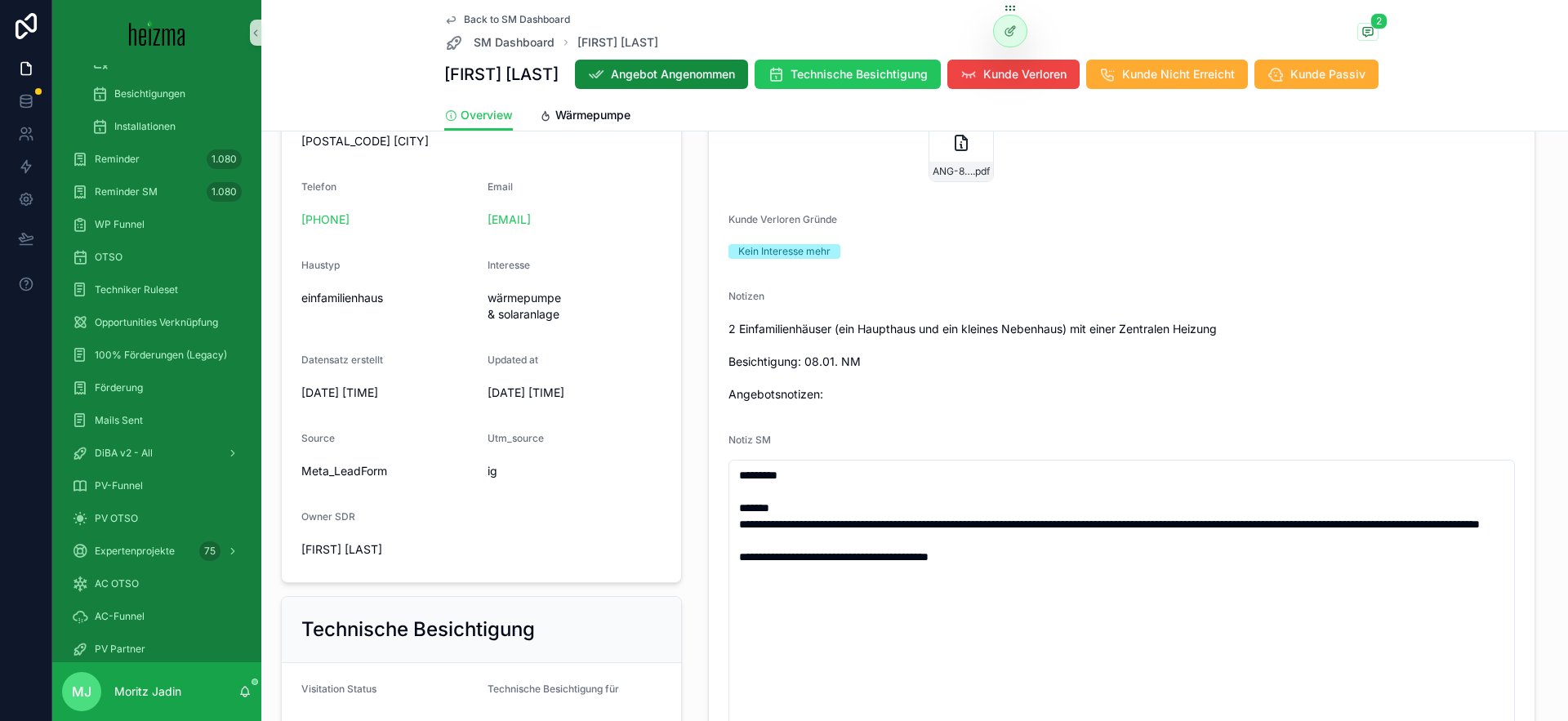 scroll, scrollTop: 310, scrollLeft: 0, axis: vertical 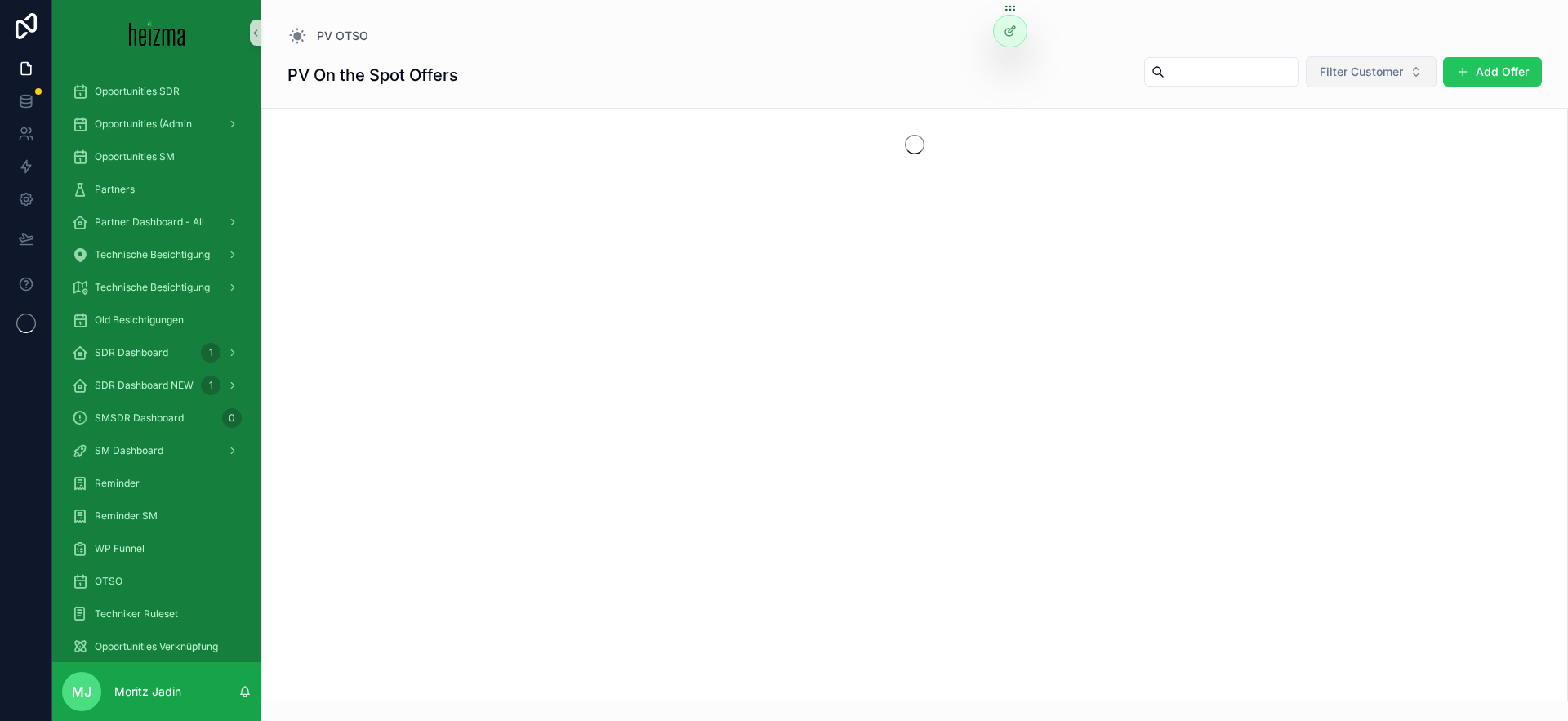 click on "Filter Customer" at bounding box center (1361, 72) 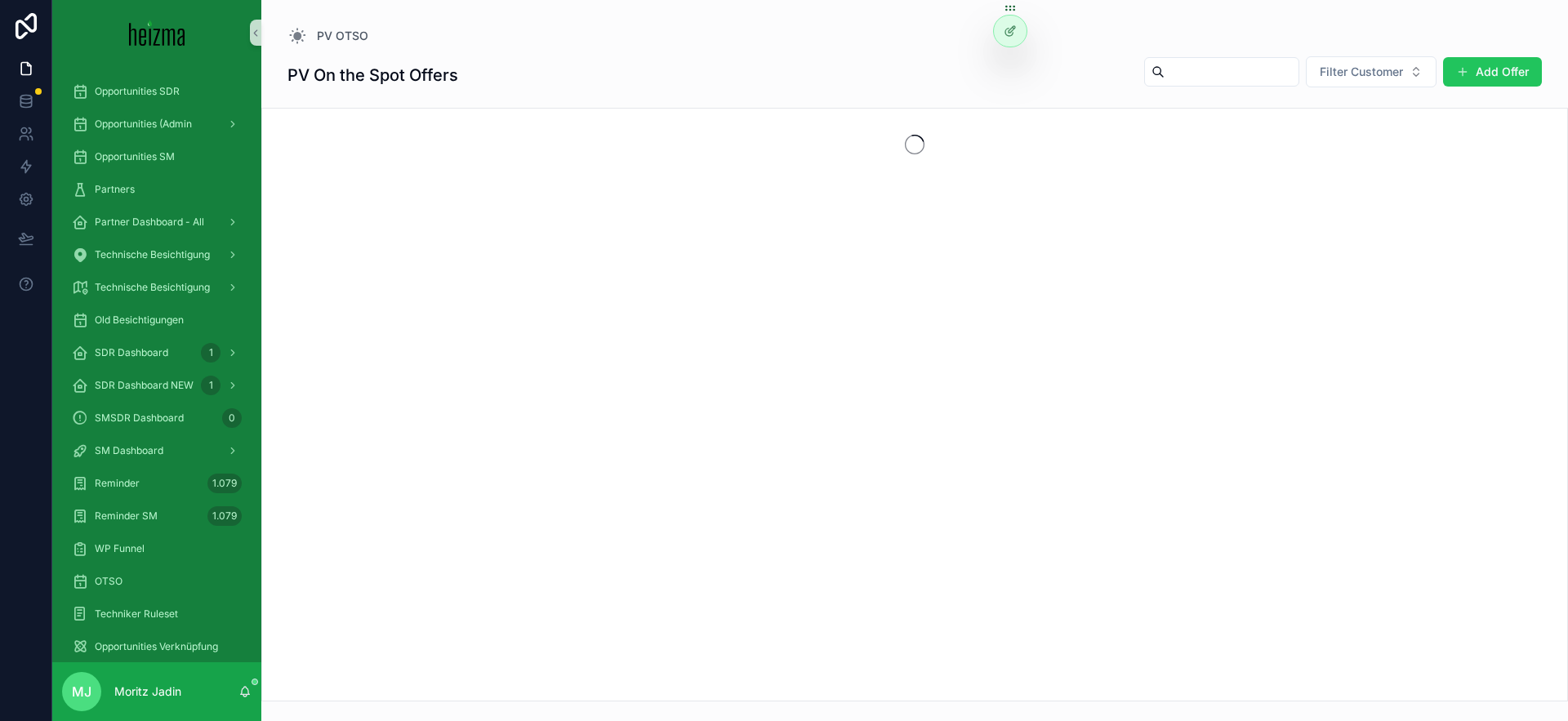 click on "Filter Customer" at bounding box center [1361, 72] 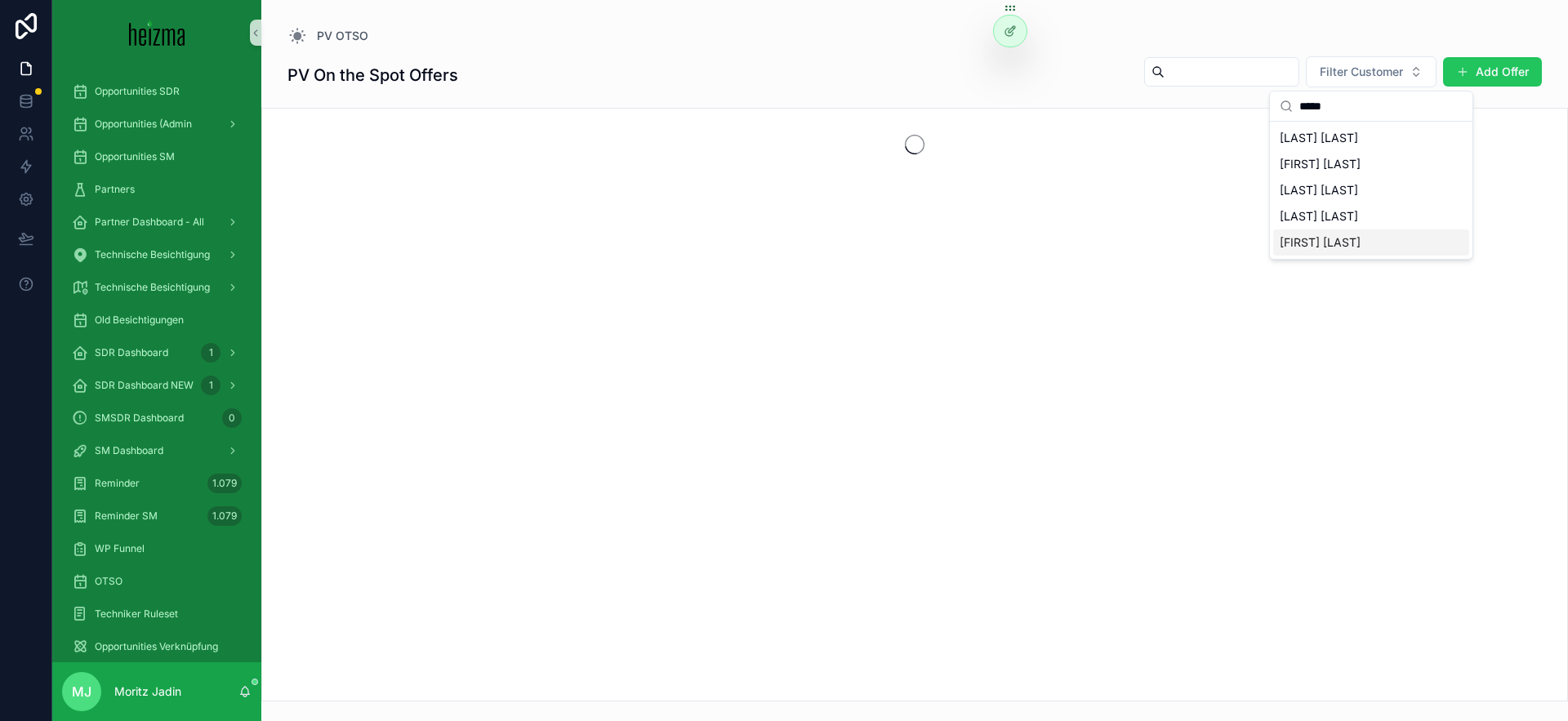type on "*****" 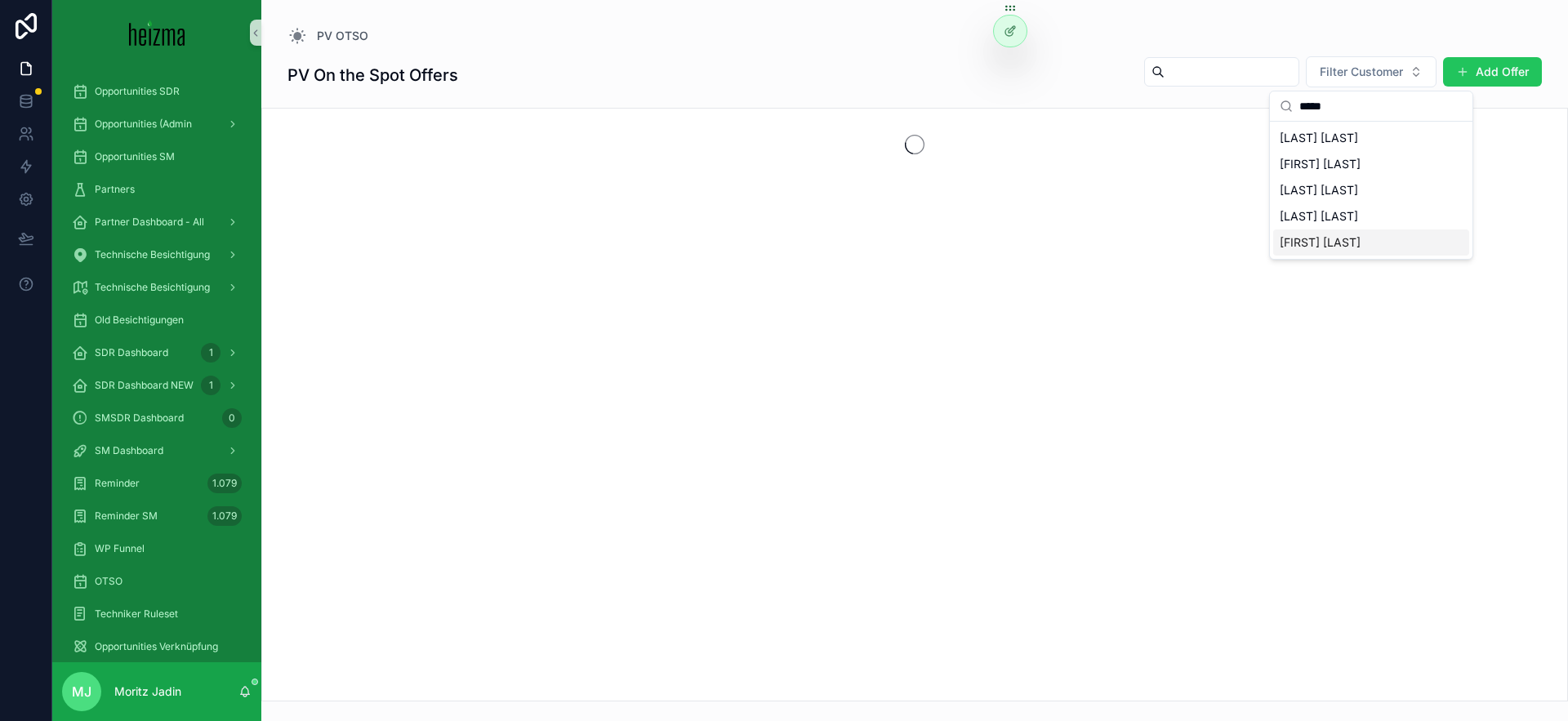 drag, startPoint x: 1336, startPoint y: 247, endPoint x: 1289, endPoint y: 122, distance: 133.544 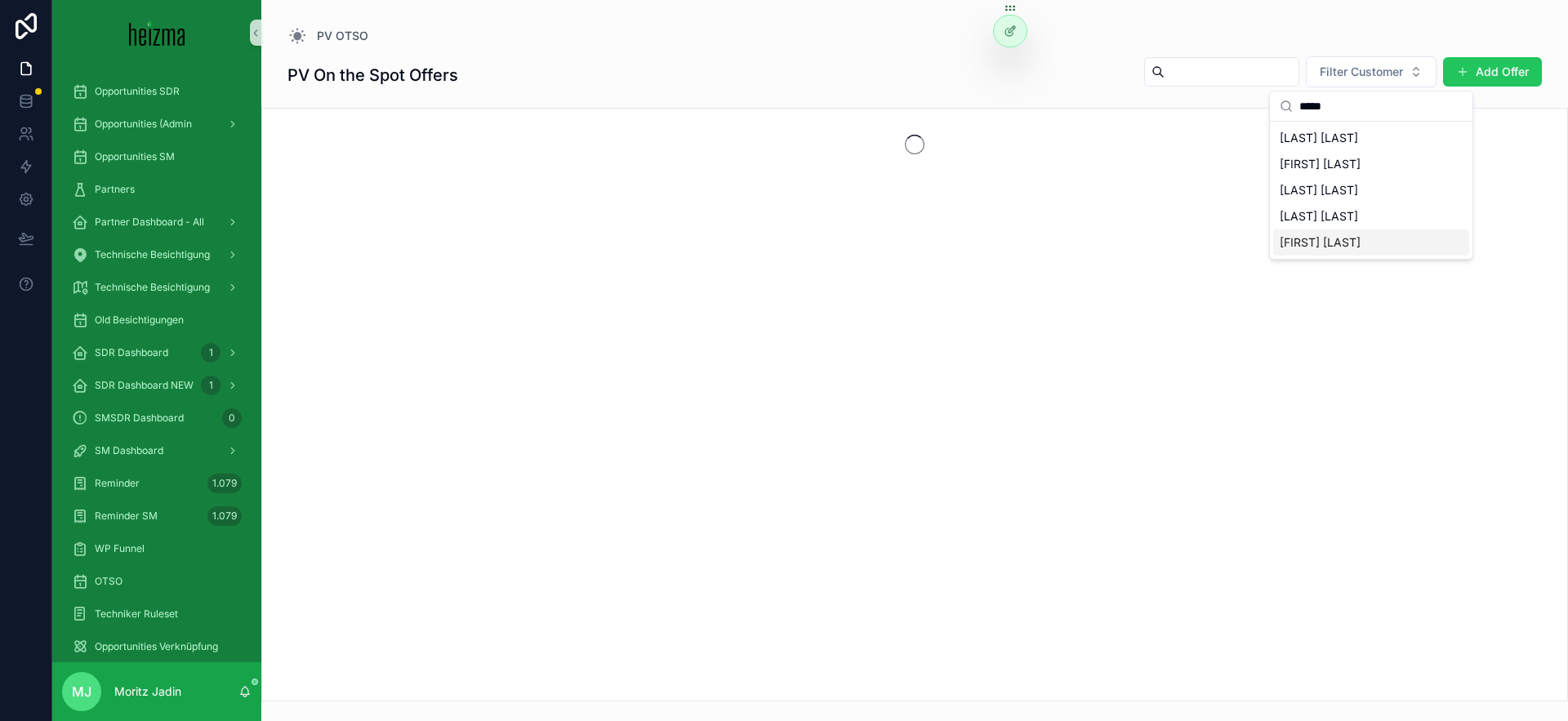 click on "Mahir Dogan" at bounding box center [1320, 243] 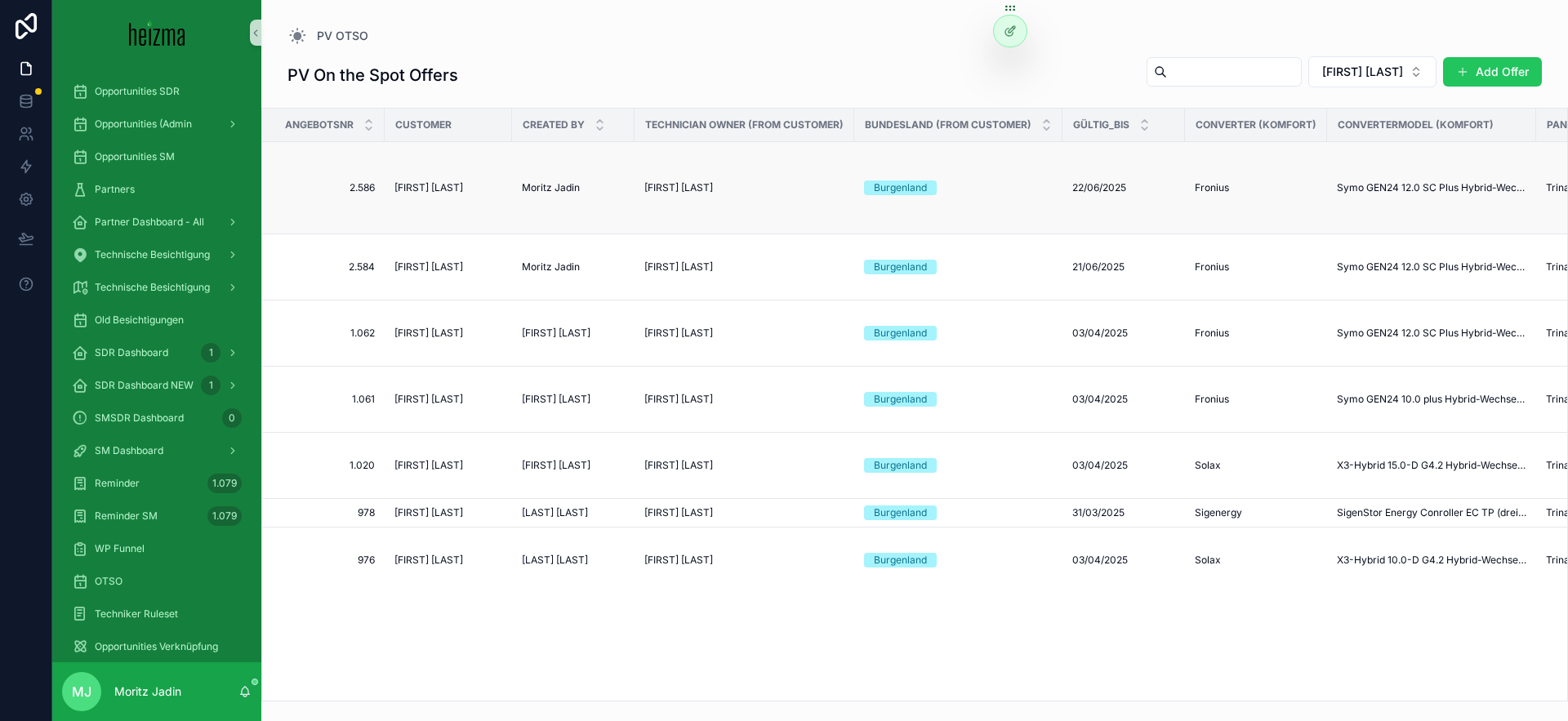 click on "Mahir Dogan" at bounding box center (429, 188) 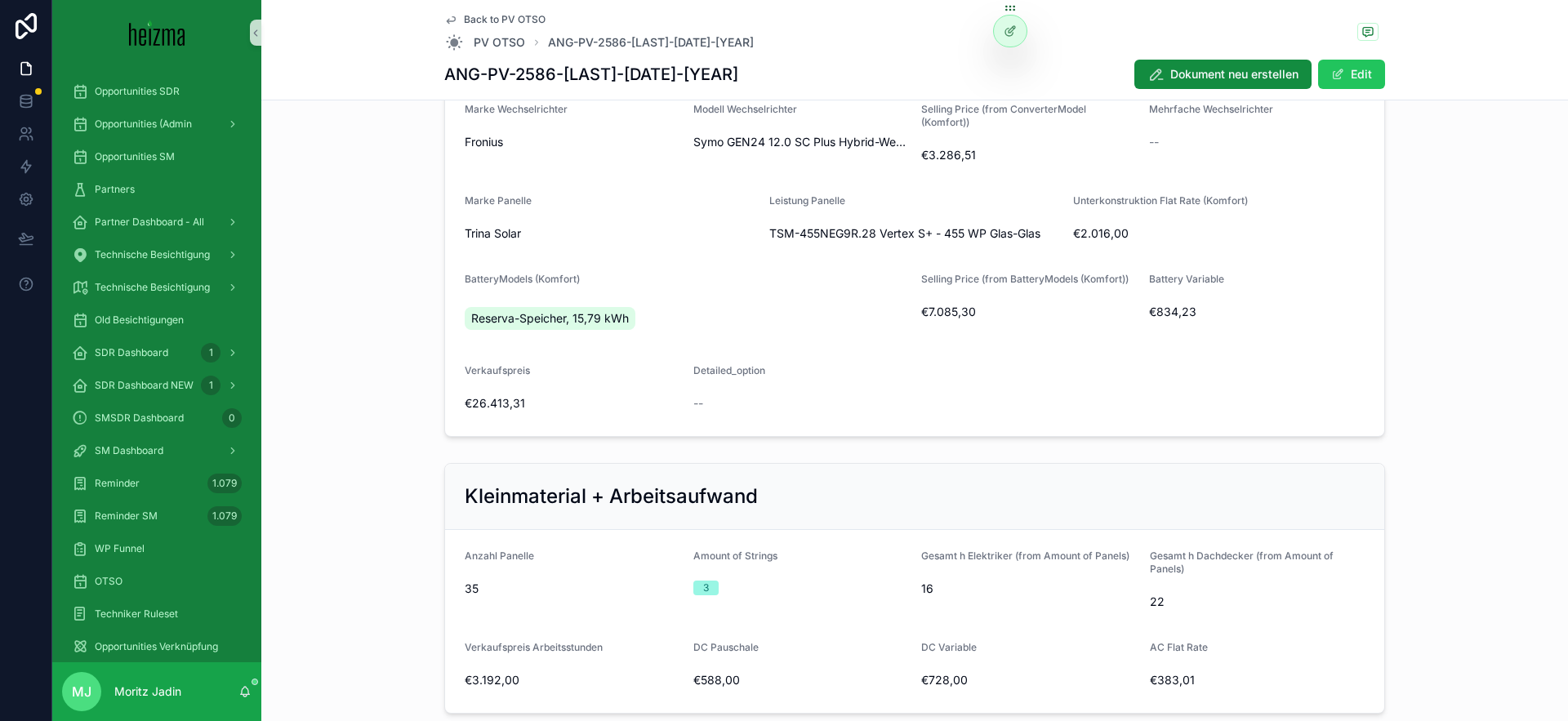 scroll, scrollTop: 496, scrollLeft: 0, axis: vertical 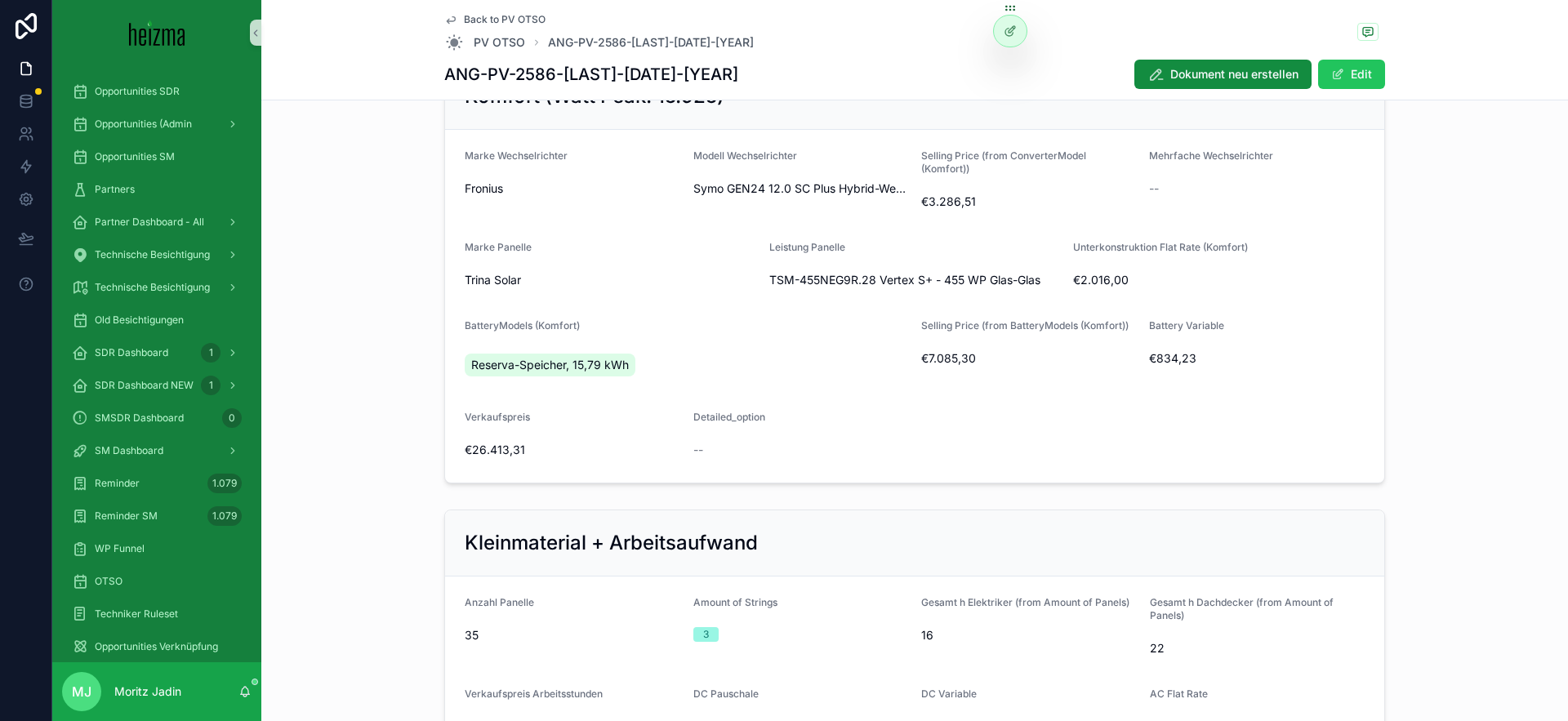 click on "€834,23" at bounding box center (1257, 358) 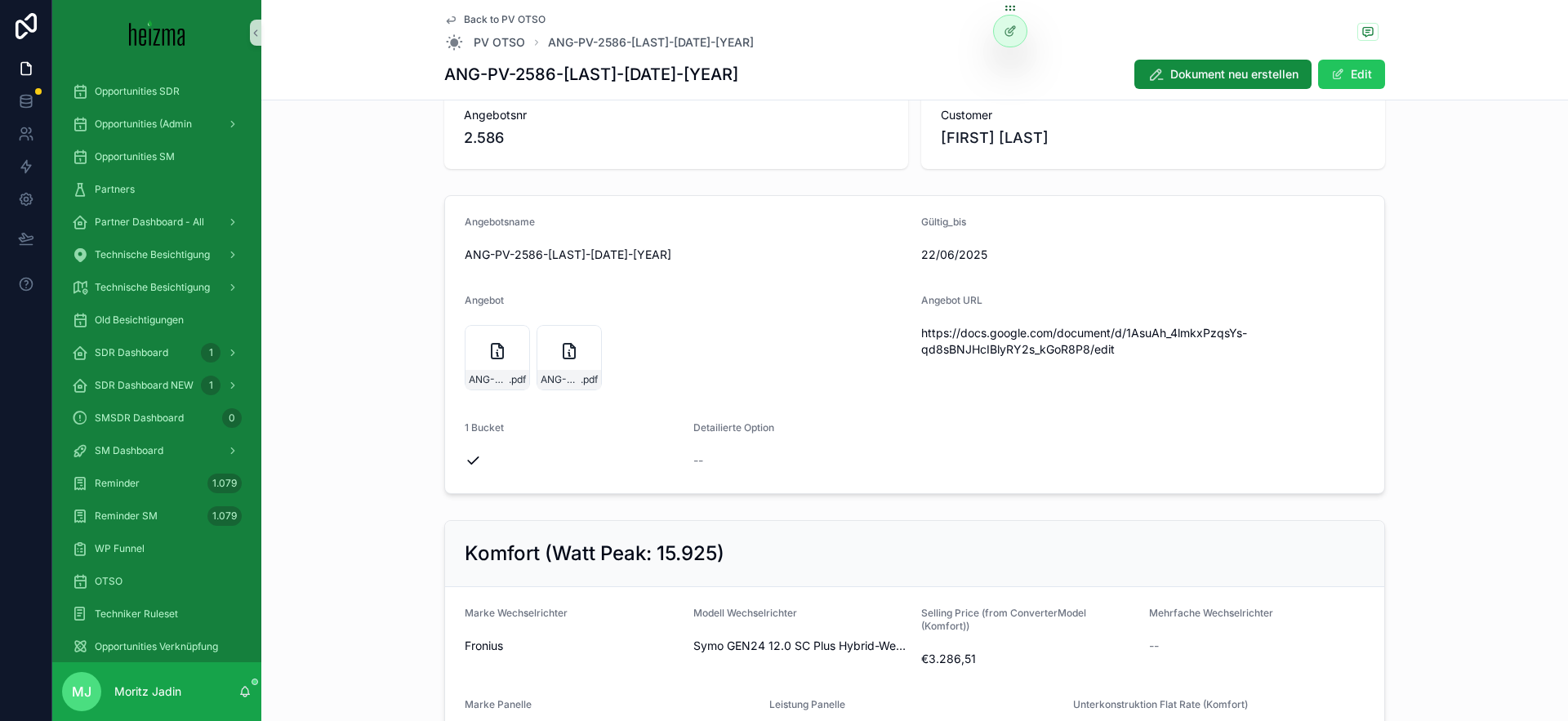 scroll, scrollTop: 19, scrollLeft: 0, axis: vertical 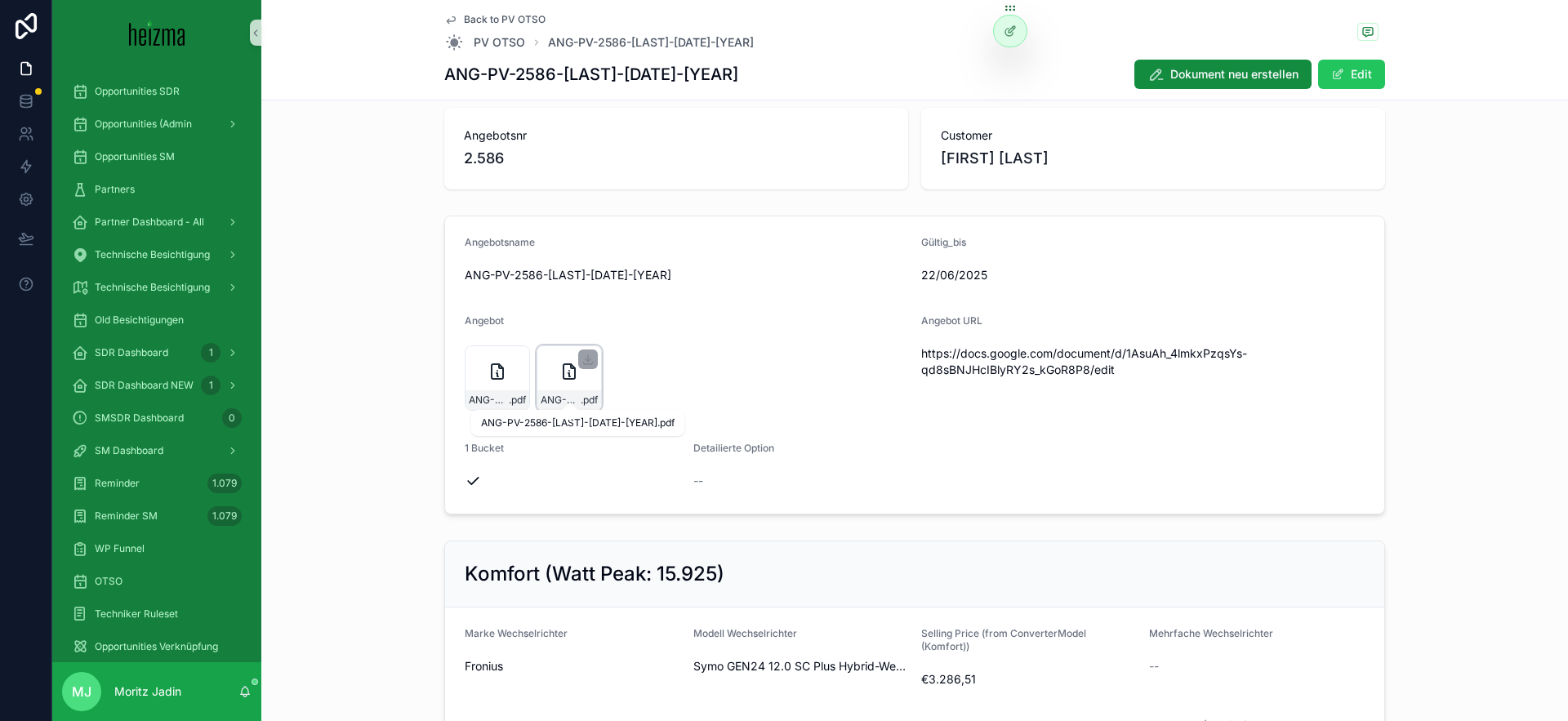 click on "ANG-PV-2586-Dogan-2025-06-11" at bounding box center [560, 400] 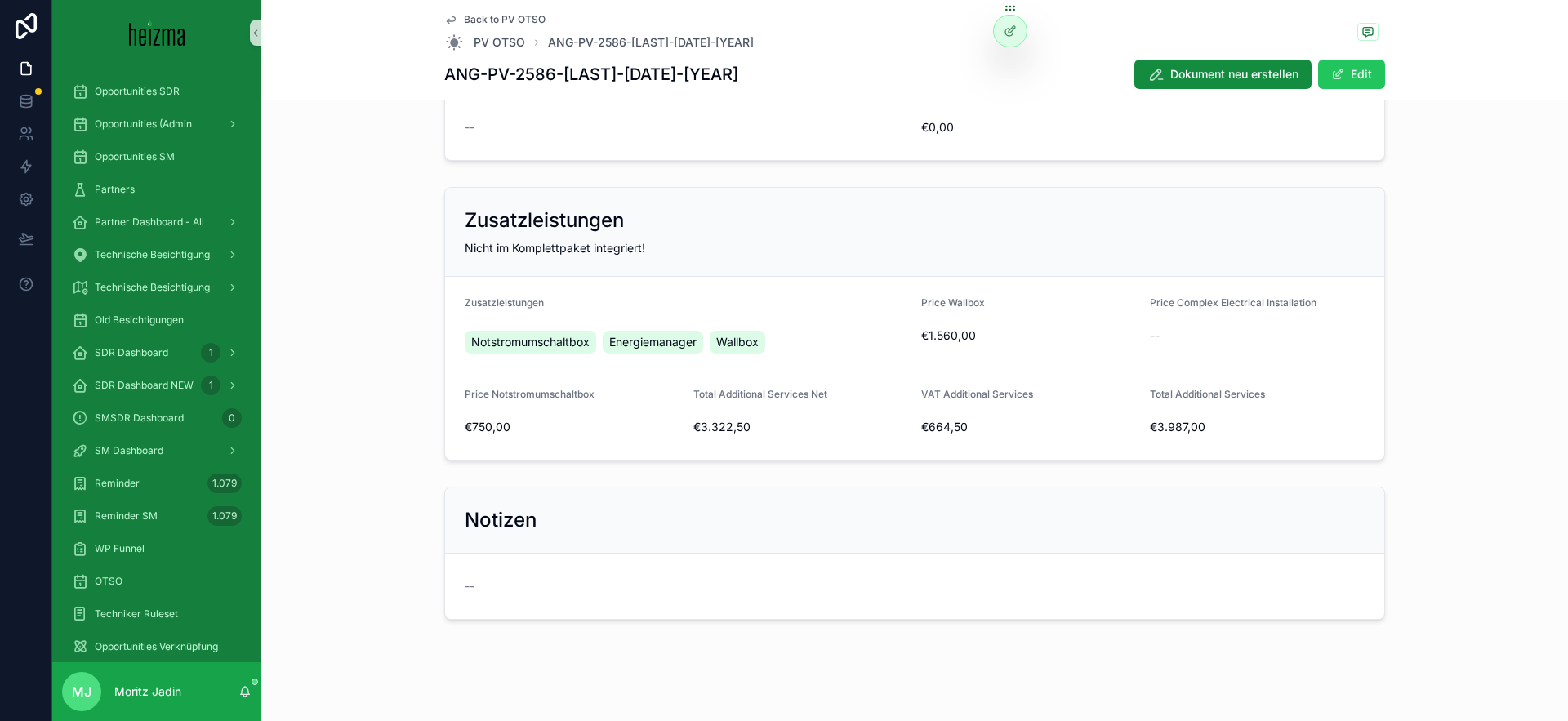 scroll, scrollTop: 1290, scrollLeft: 0, axis: vertical 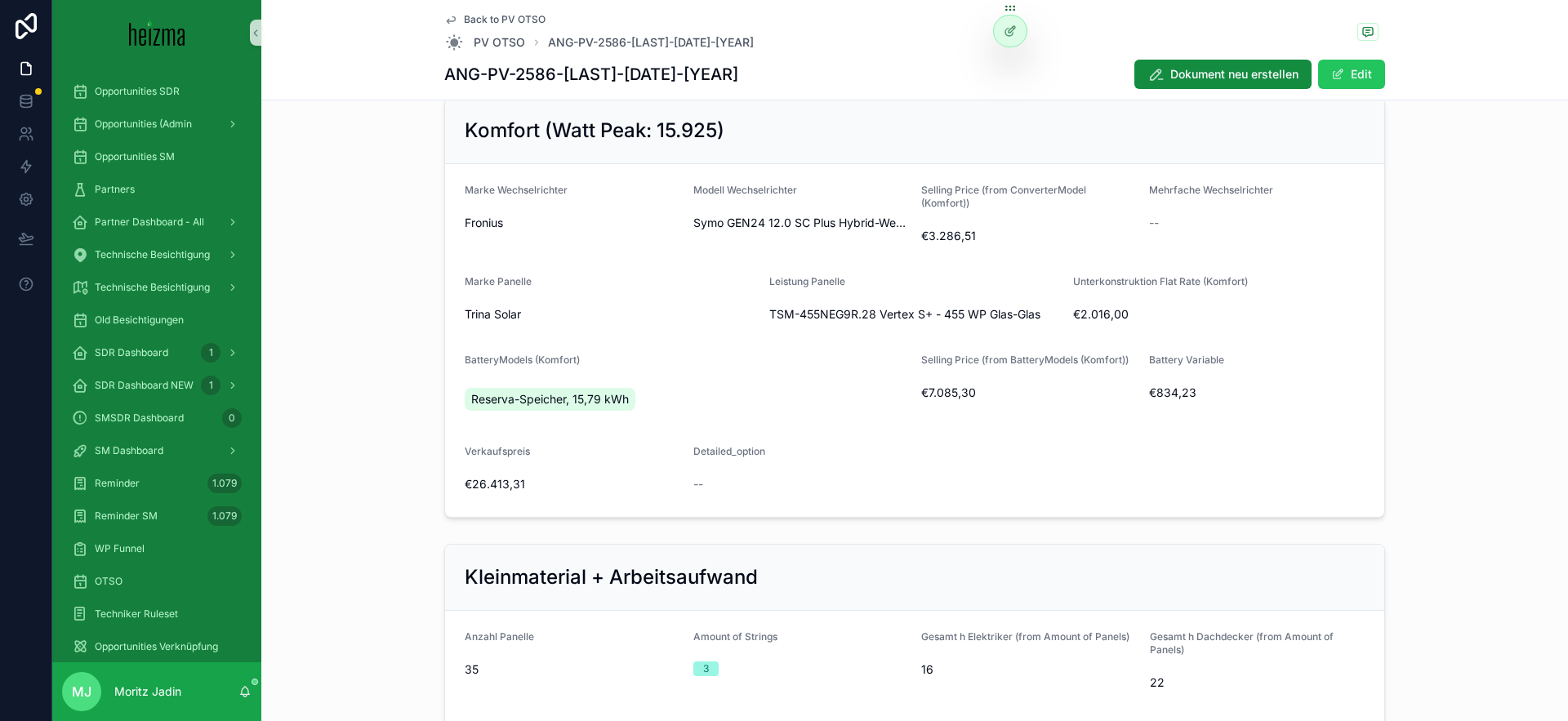 click on "Symo GEN24 12.0 SC Plus Hybrid-Wechselrichter" at bounding box center [801, 223] 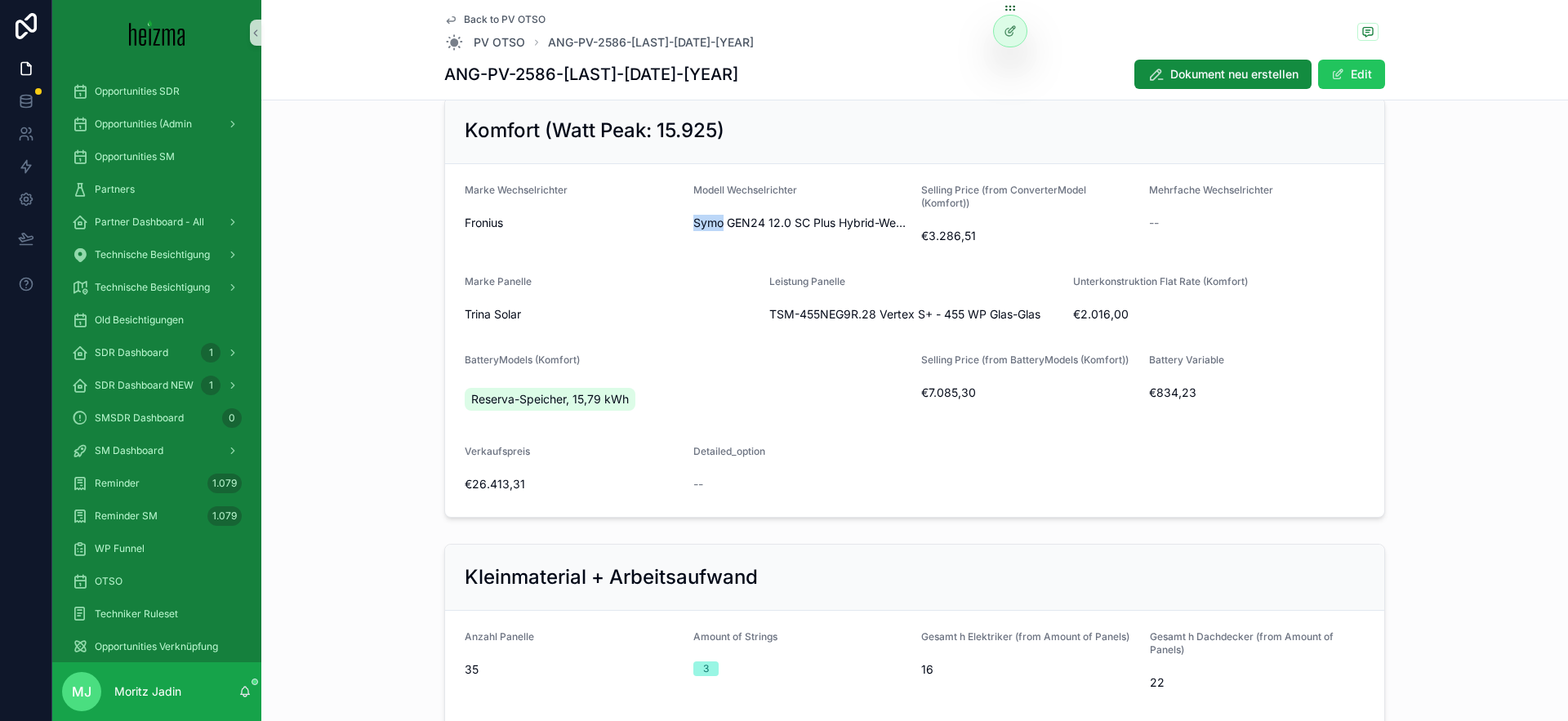 click on "Symo GEN24 12.0 SC Plus Hybrid-Wechselrichter" at bounding box center (801, 223) 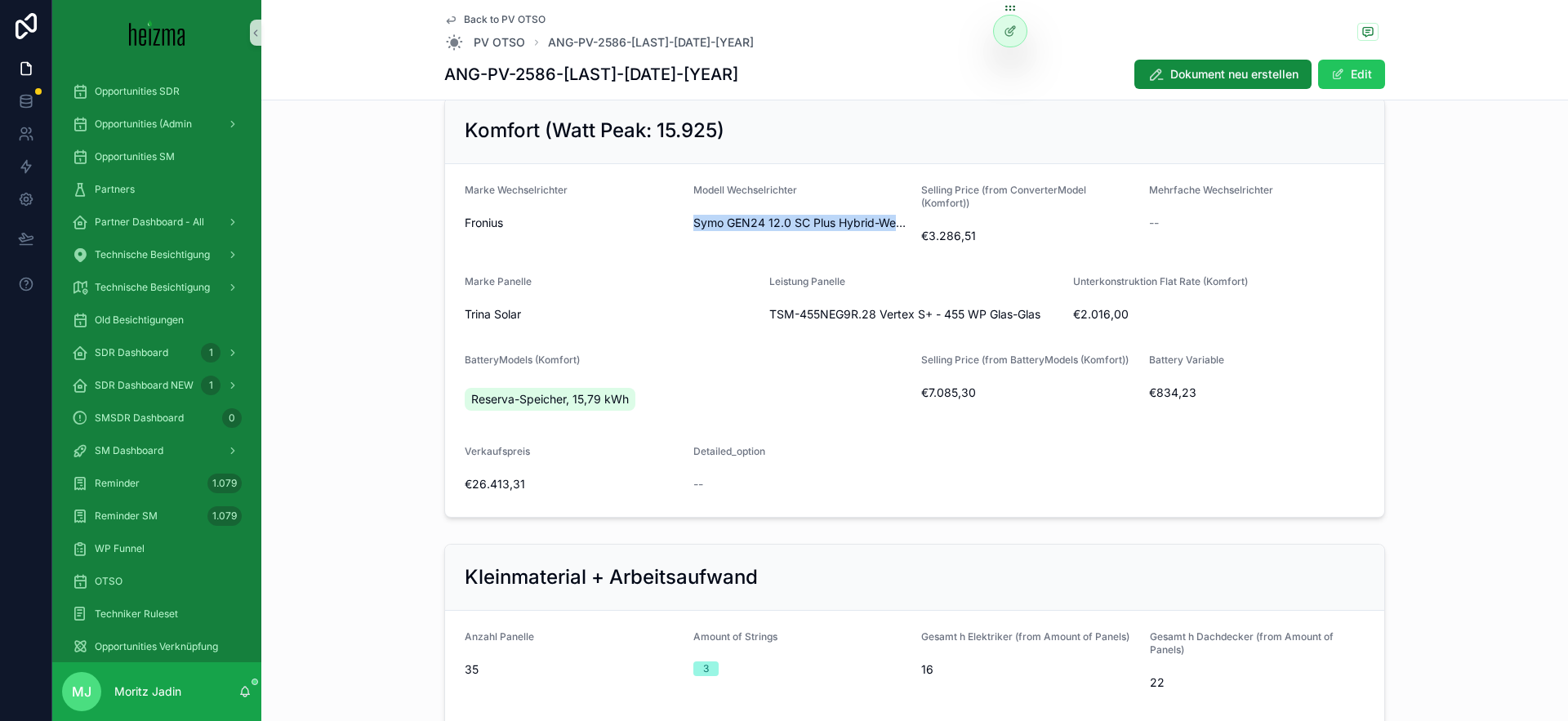 click on "Symo GEN24 12.0 SC Plus Hybrid-Wechselrichter" at bounding box center (801, 223) 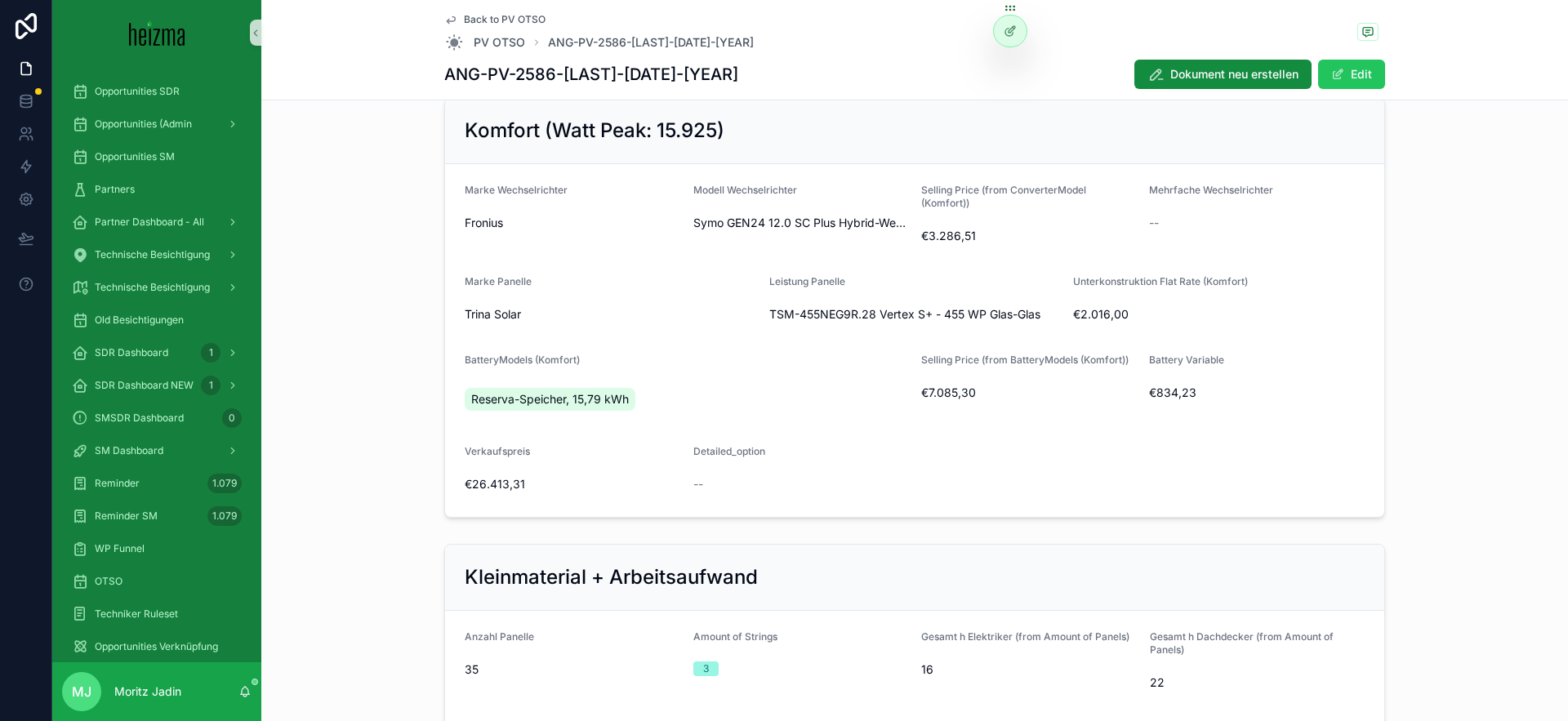 drag, startPoint x: 704, startPoint y: 218, endPoint x: 696, endPoint y: 228, distance: 12.8062 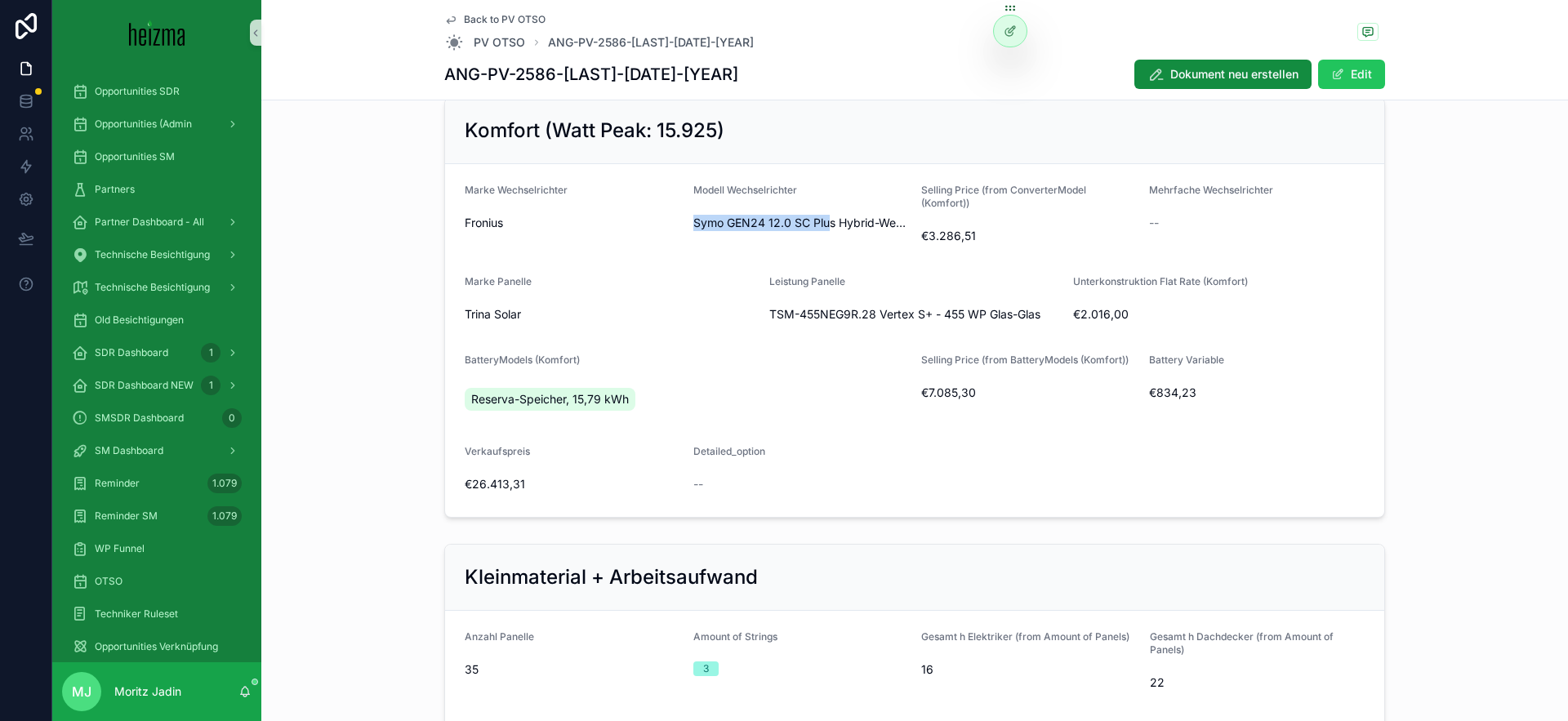 drag, startPoint x: 720, startPoint y: 224, endPoint x: 831, endPoint y: 222, distance: 111.01802 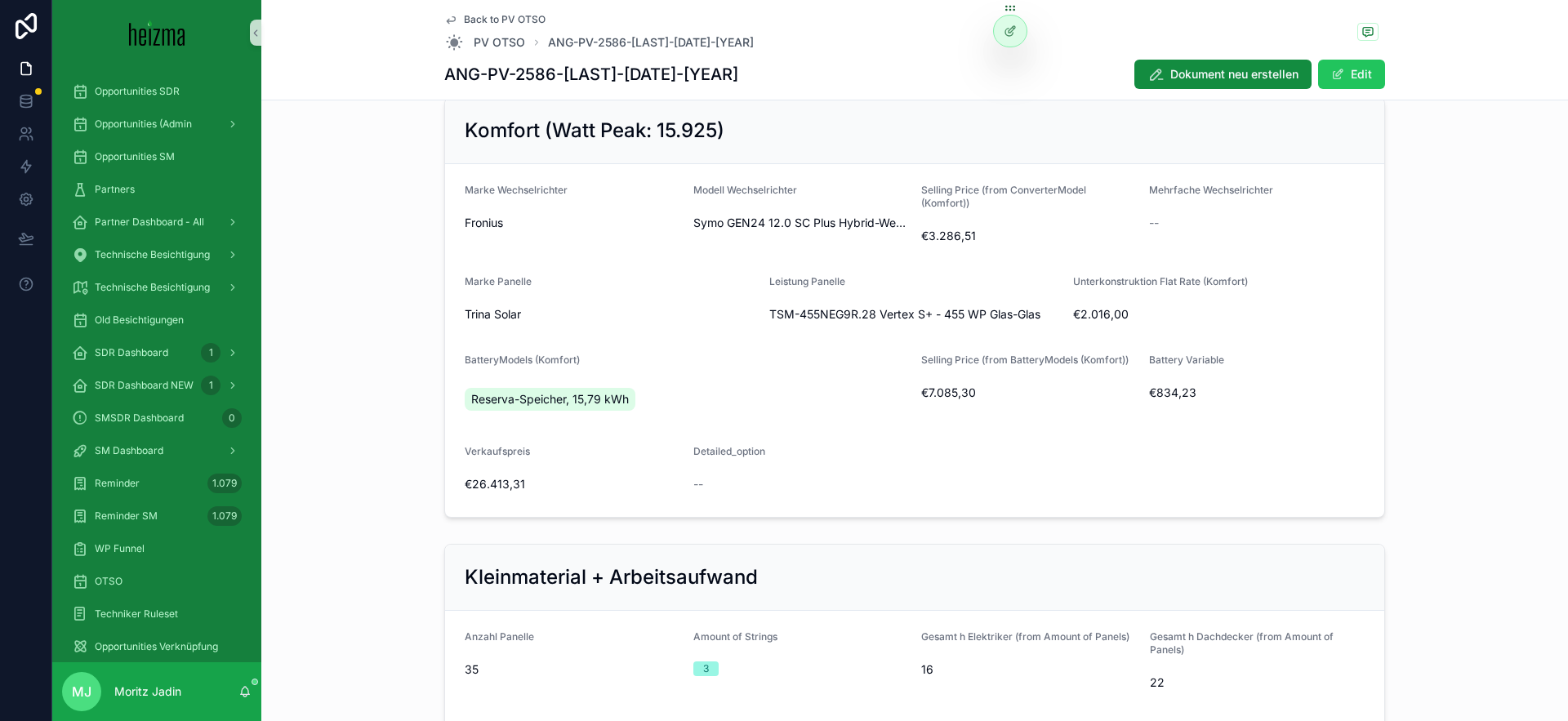 click on "Symo GEN24 12.0 SC Plus Hybrid-Wechselrichter" at bounding box center [801, 223] 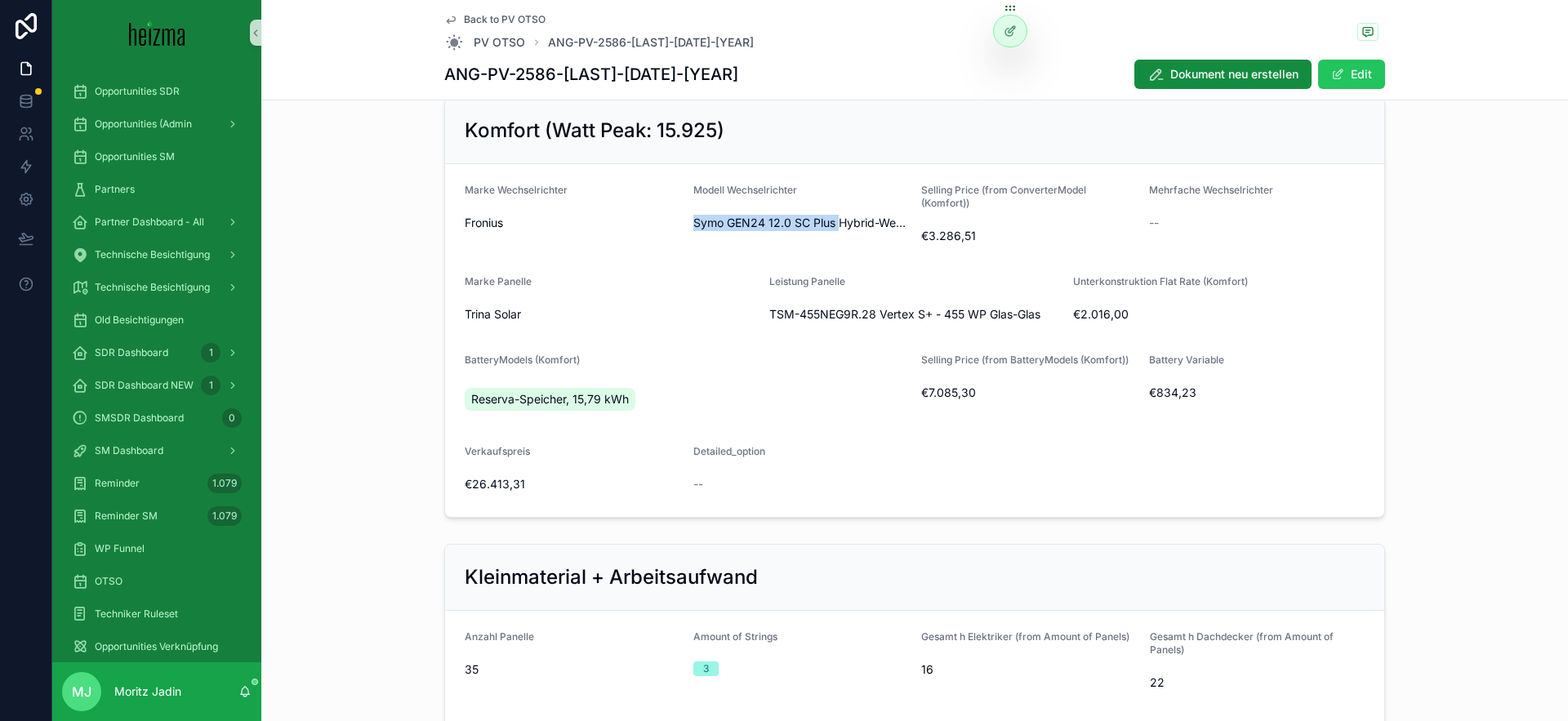 drag, startPoint x: 837, startPoint y: 224, endPoint x: 696, endPoint y: 222, distance: 141.01418 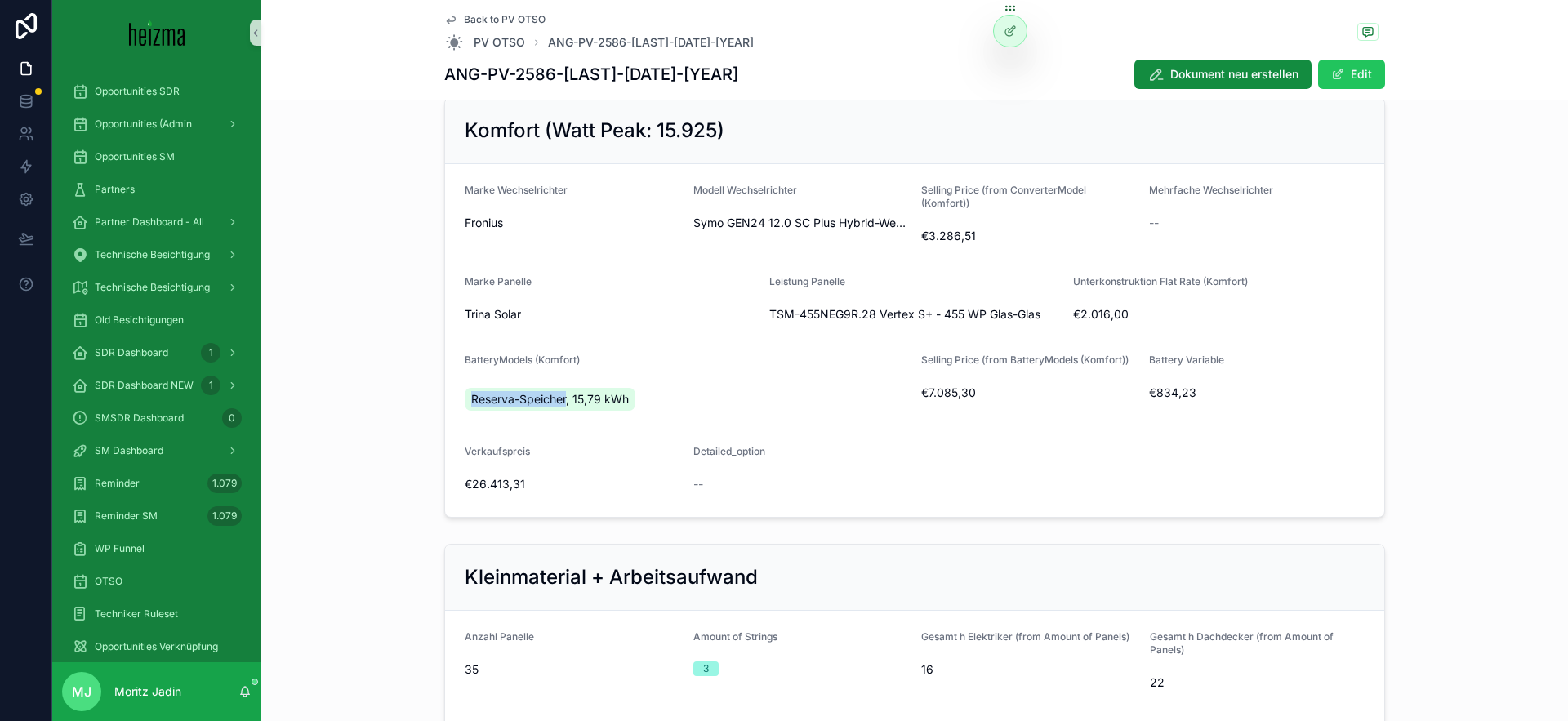 drag, startPoint x: 474, startPoint y: 402, endPoint x: 568, endPoint y: 395, distance: 94.26028 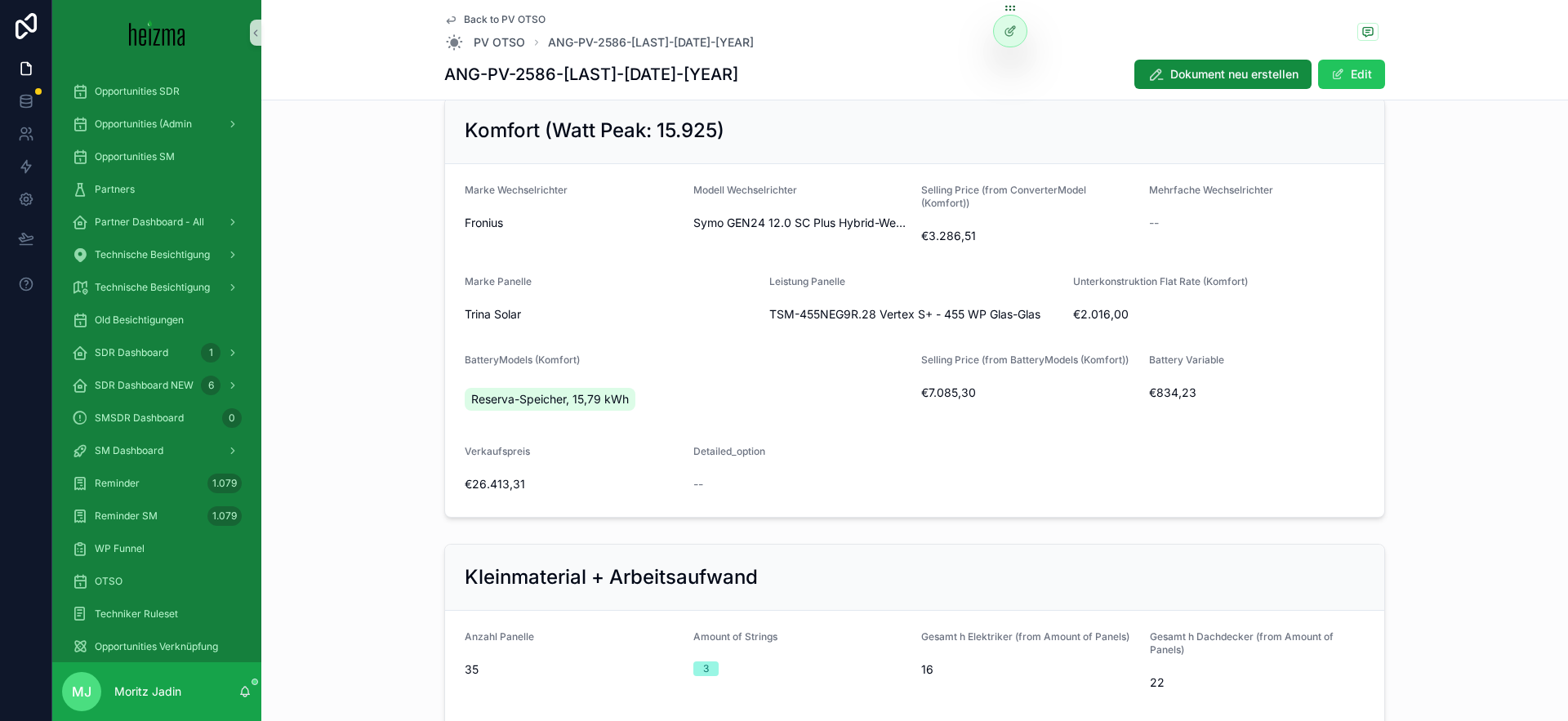 click on "Marke Wechselrichter  Fronius Modell Wechselrichter Symo GEN24 12.0 SC Plus Hybrid-Wechselrichter Selling Price (from ConverterModel (Komfort)) €3.286,51 Mehrfache Wechselrichter -- Marke Panelle Trina Solar Leistung Panelle TSM-455NEG9R.28 Vertex S+ - 455 WP Glas-Glas Unterkonstruktion Flat Rate (Komfort) €2.016,00 BatteryModels (Komfort) Reserva-Speicher, 15,79 kWh Selling Price (from BatteryModels (Komfort)) €7.085,30 Battery Variable €834,23 Verkaufspreis €26.413,31 Detailed_option --" at bounding box center [915, 340] 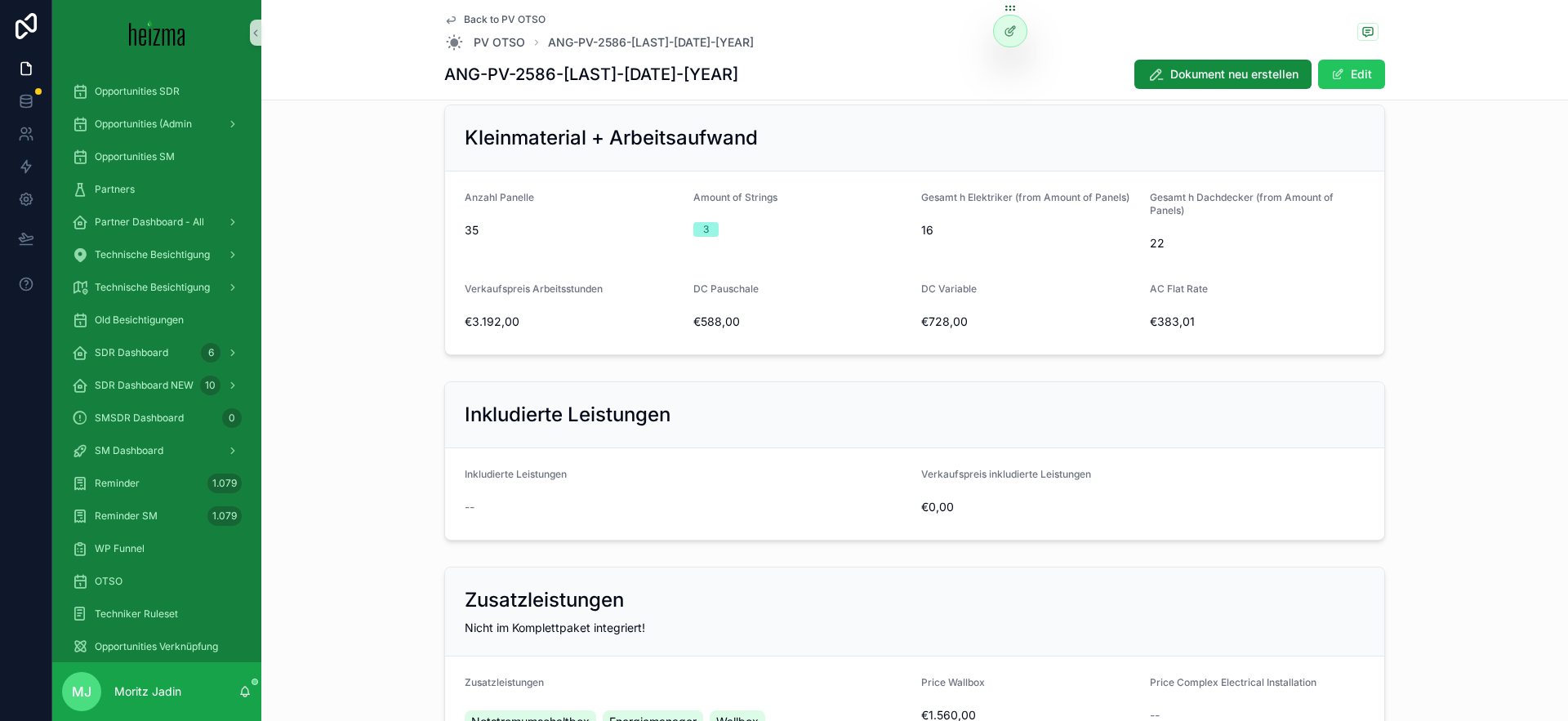 scroll, scrollTop: 904, scrollLeft: 0, axis: vertical 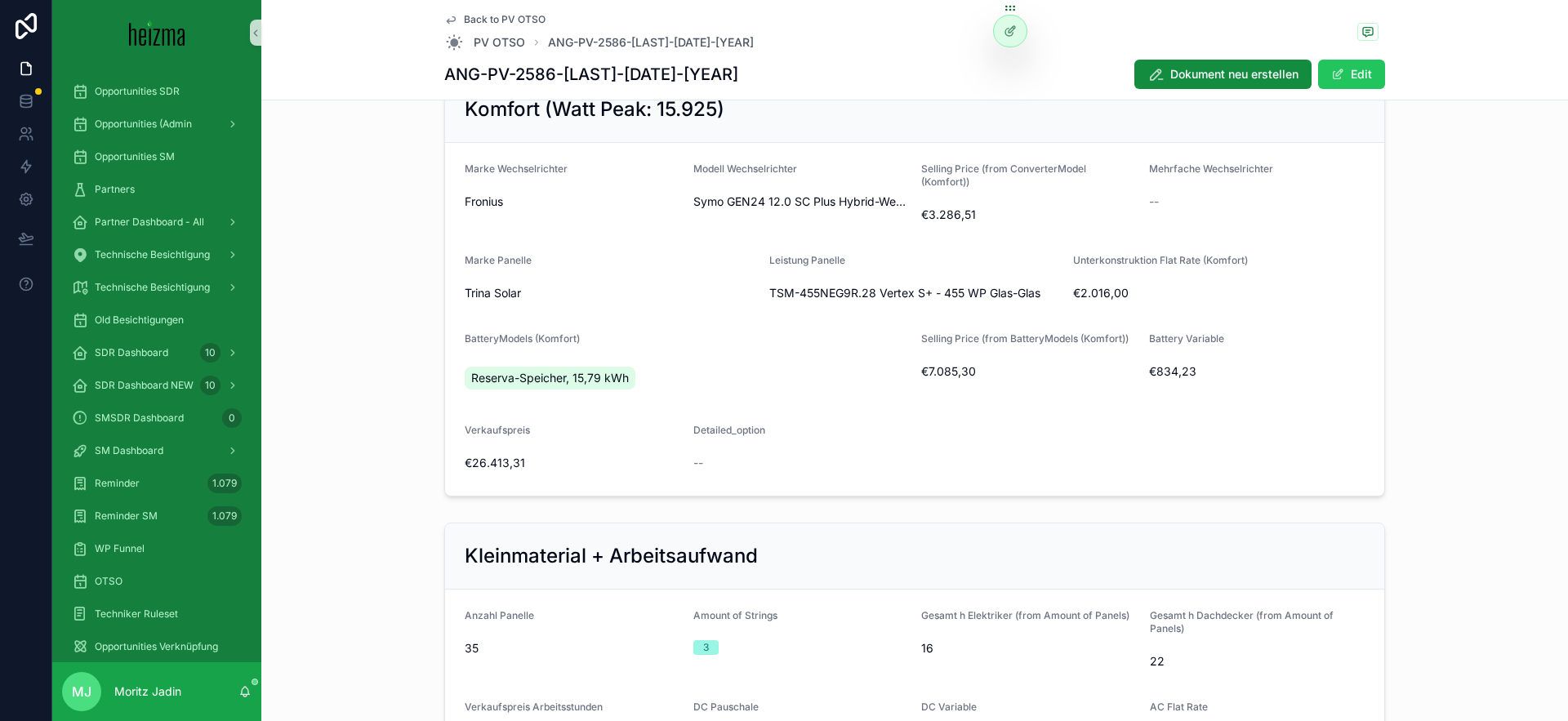 click on "TSM-455NEG9R.28 Vertex S+ - 455 WP Glas-Glas" at bounding box center (905, 293) 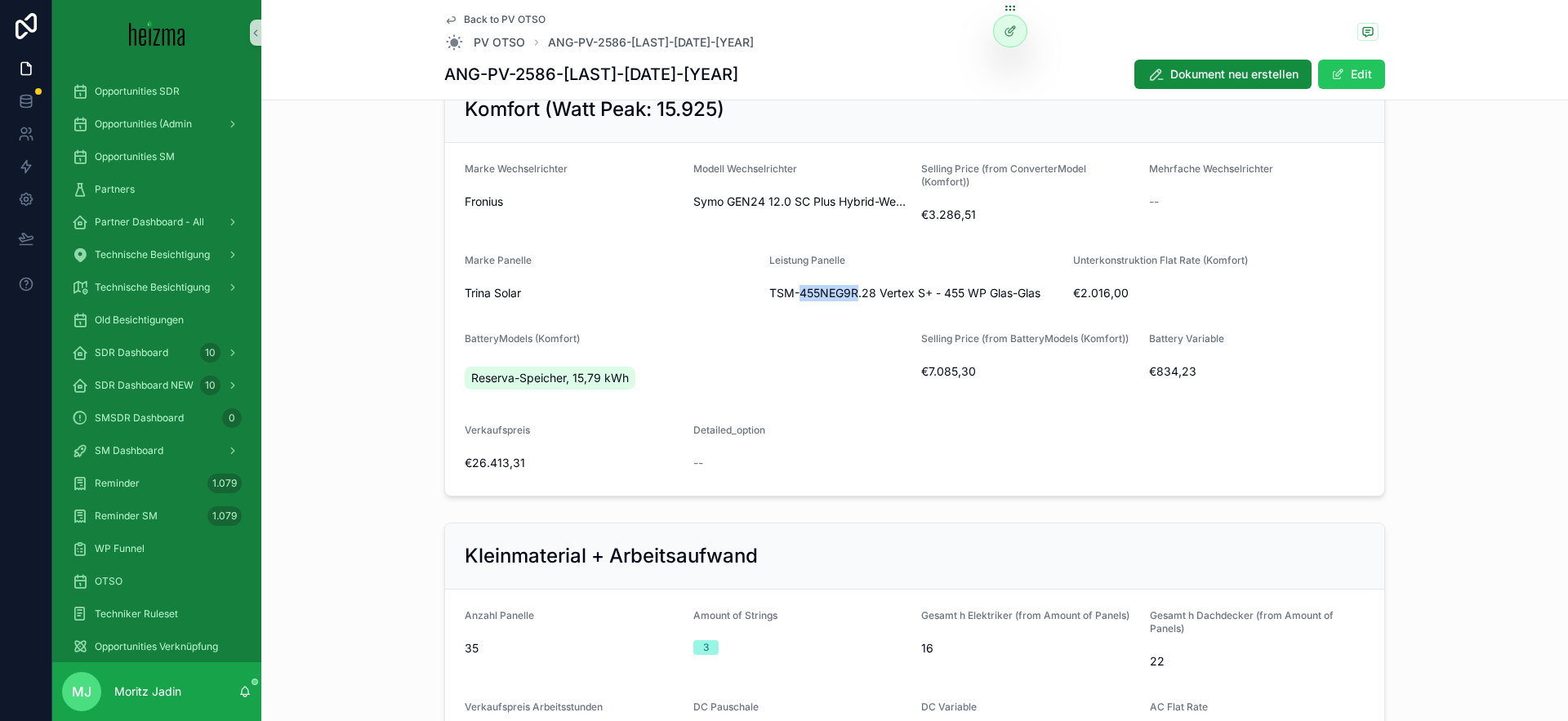 click on "TSM-455NEG9R.28 Vertex S+ - 455 WP Glas-Glas" at bounding box center [905, 293] 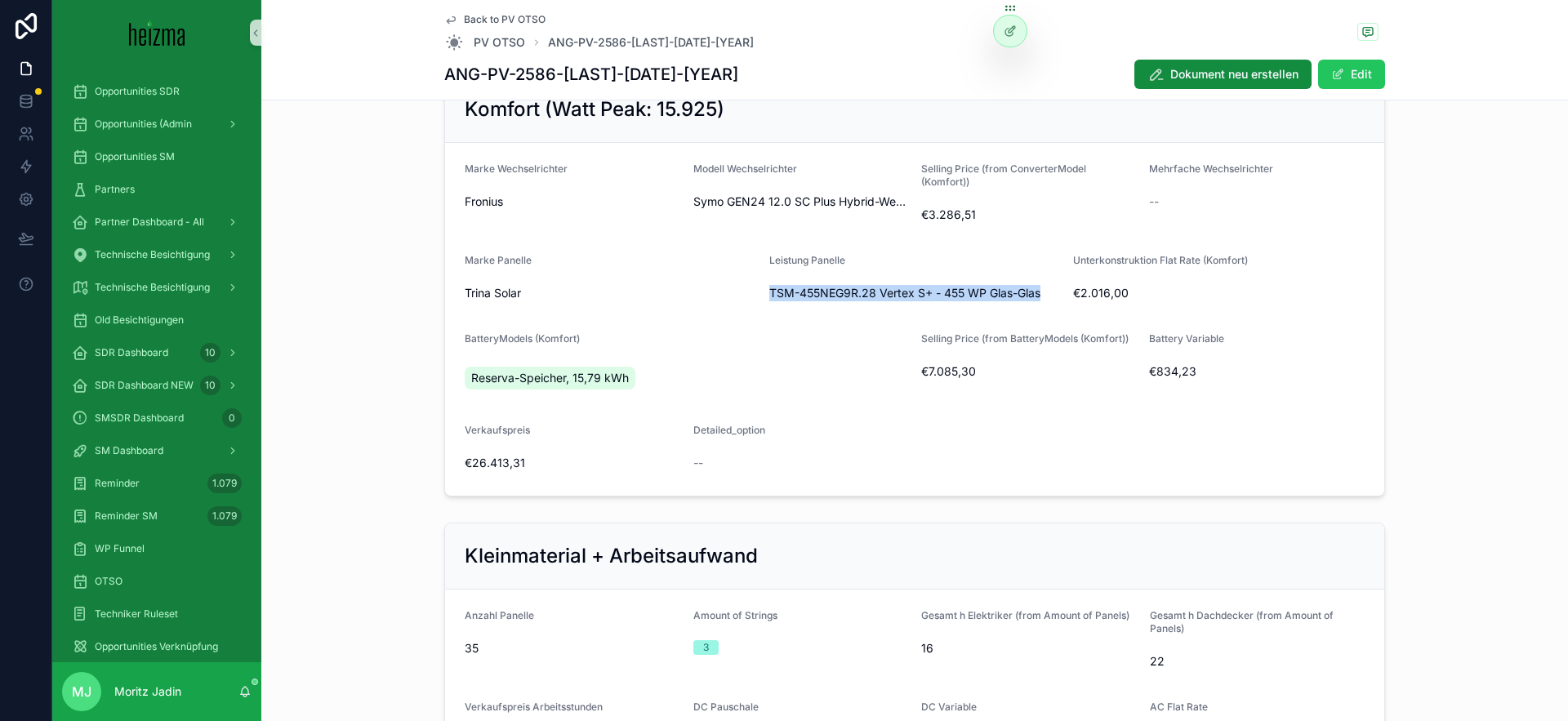 click on "TSM-455NEG9R.28 Vertex S+ - 455 WP Glas-Glas" at bounding box center (905, 293) 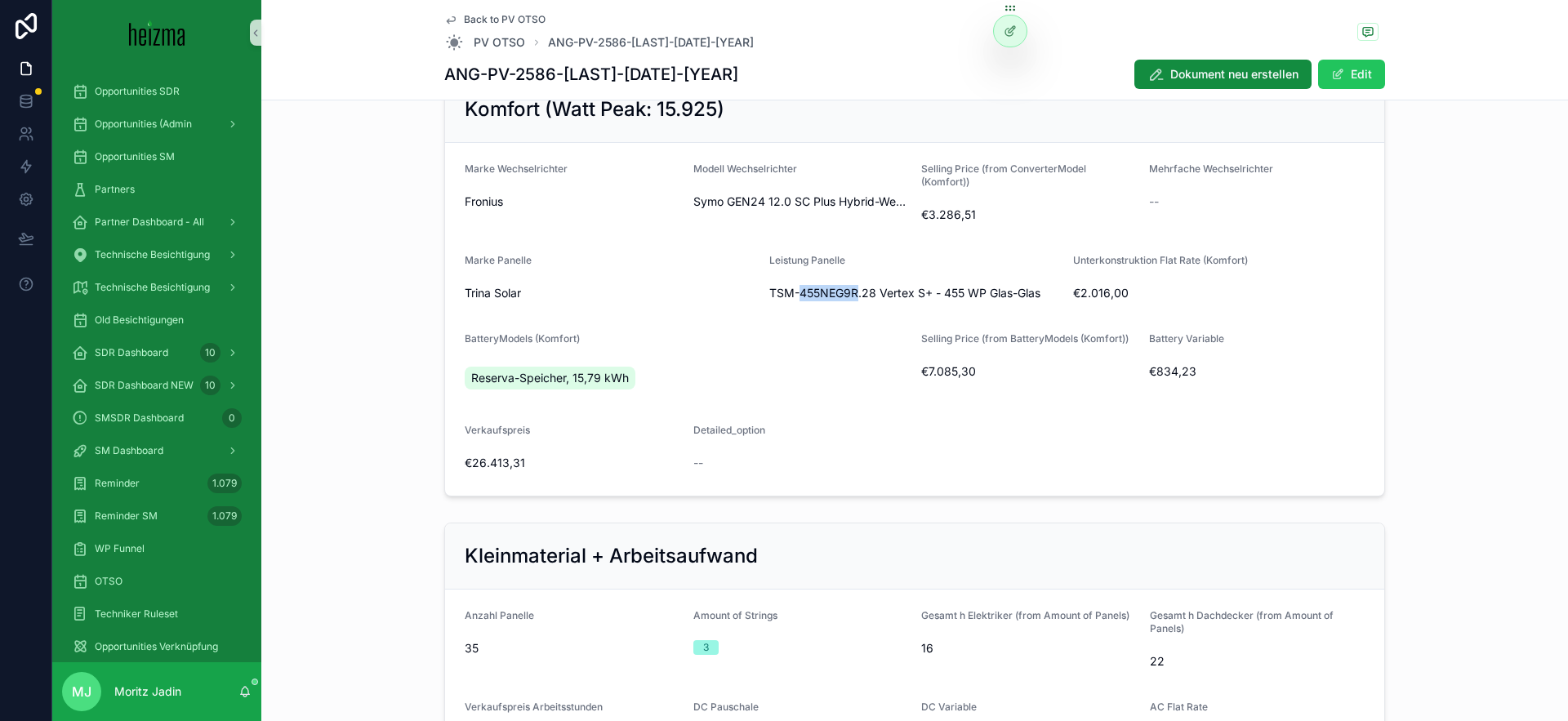 click on "TSM-455NEG9R.28 Vertex S+ - 455 WP Glas-Glas" at bounding box center (905, 293) 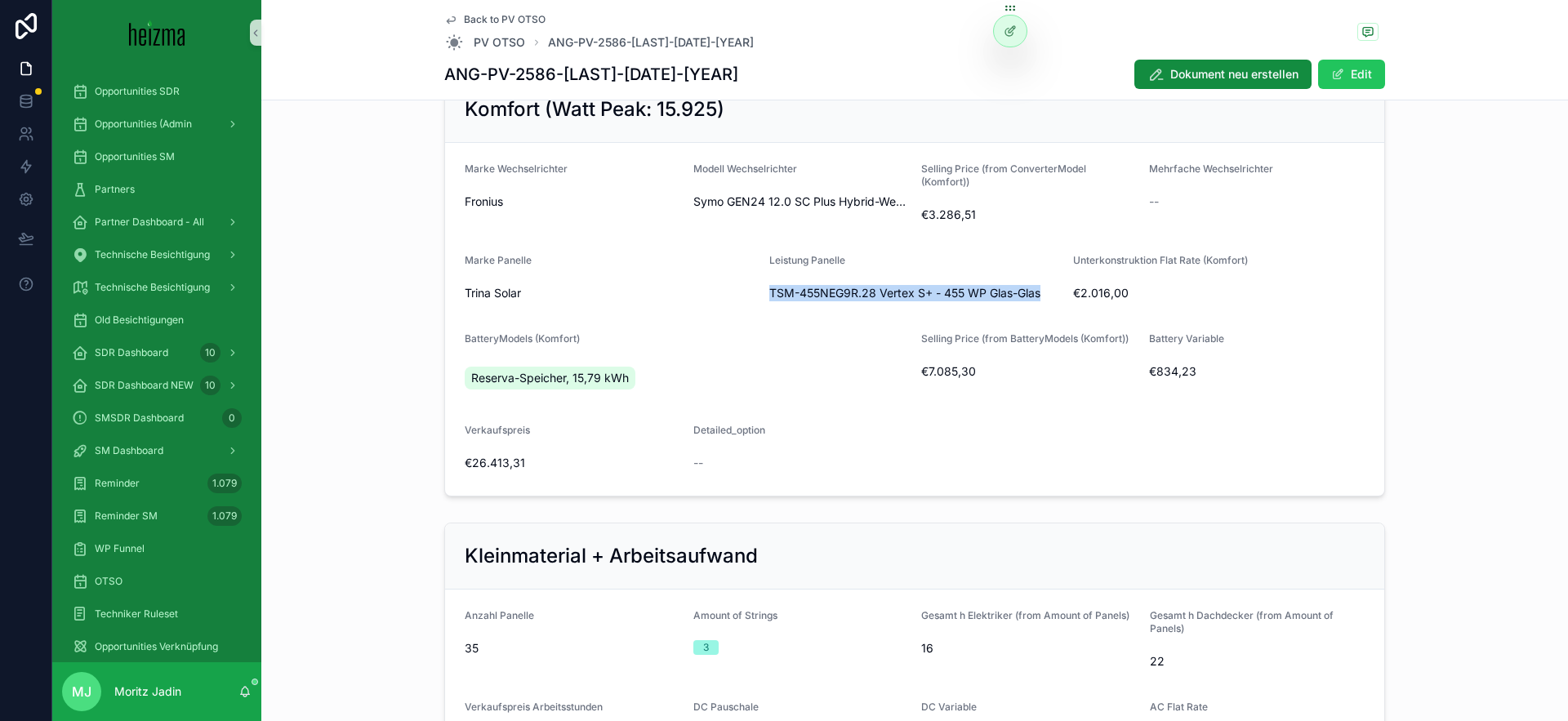 drag, startPoint x: 847, startPoint y: 292, endPoint x: 857, endPoint y: 294, distance: 10.198039 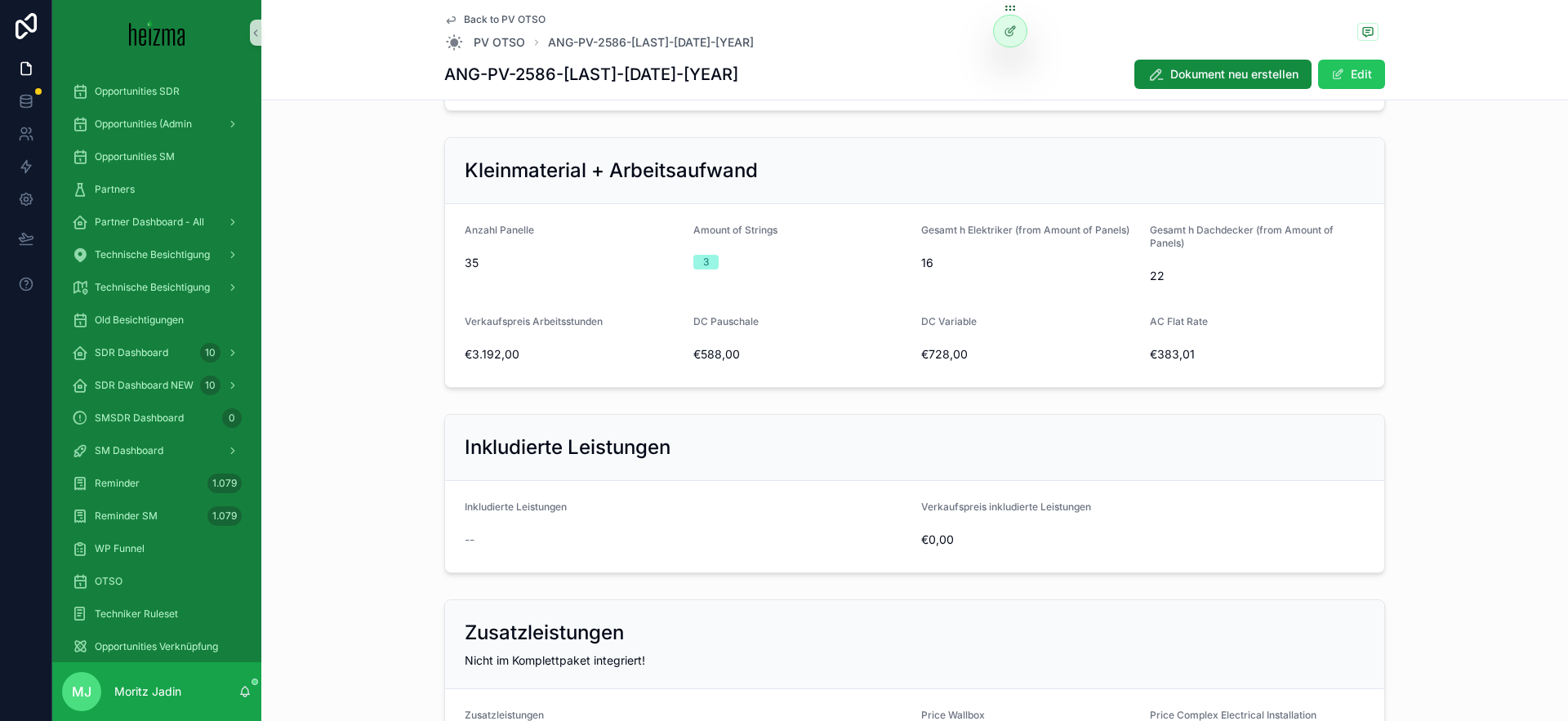 scroll, scrollTop: 832, scrollLeft: 0, axis: vertical 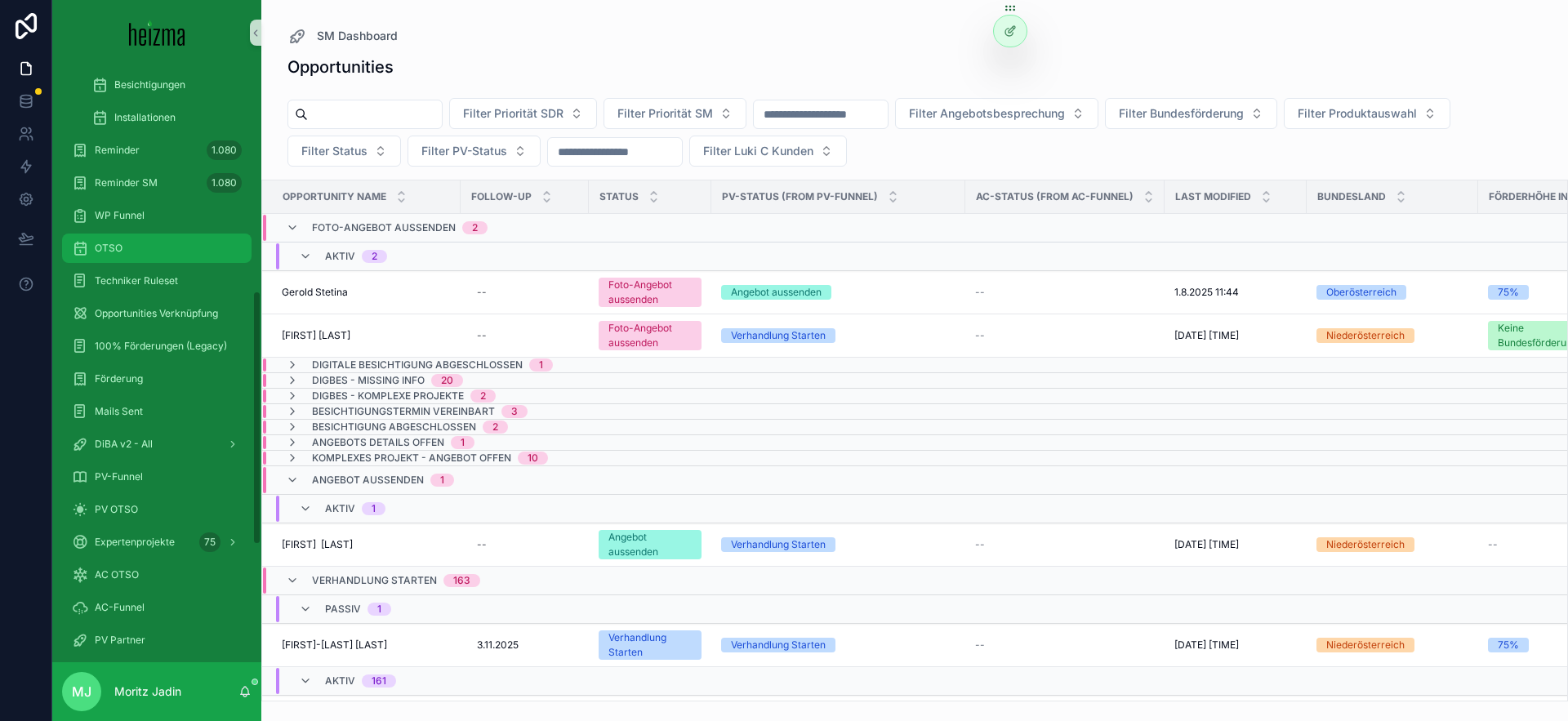 click on "OTSO" at bounding box center (157, 248) 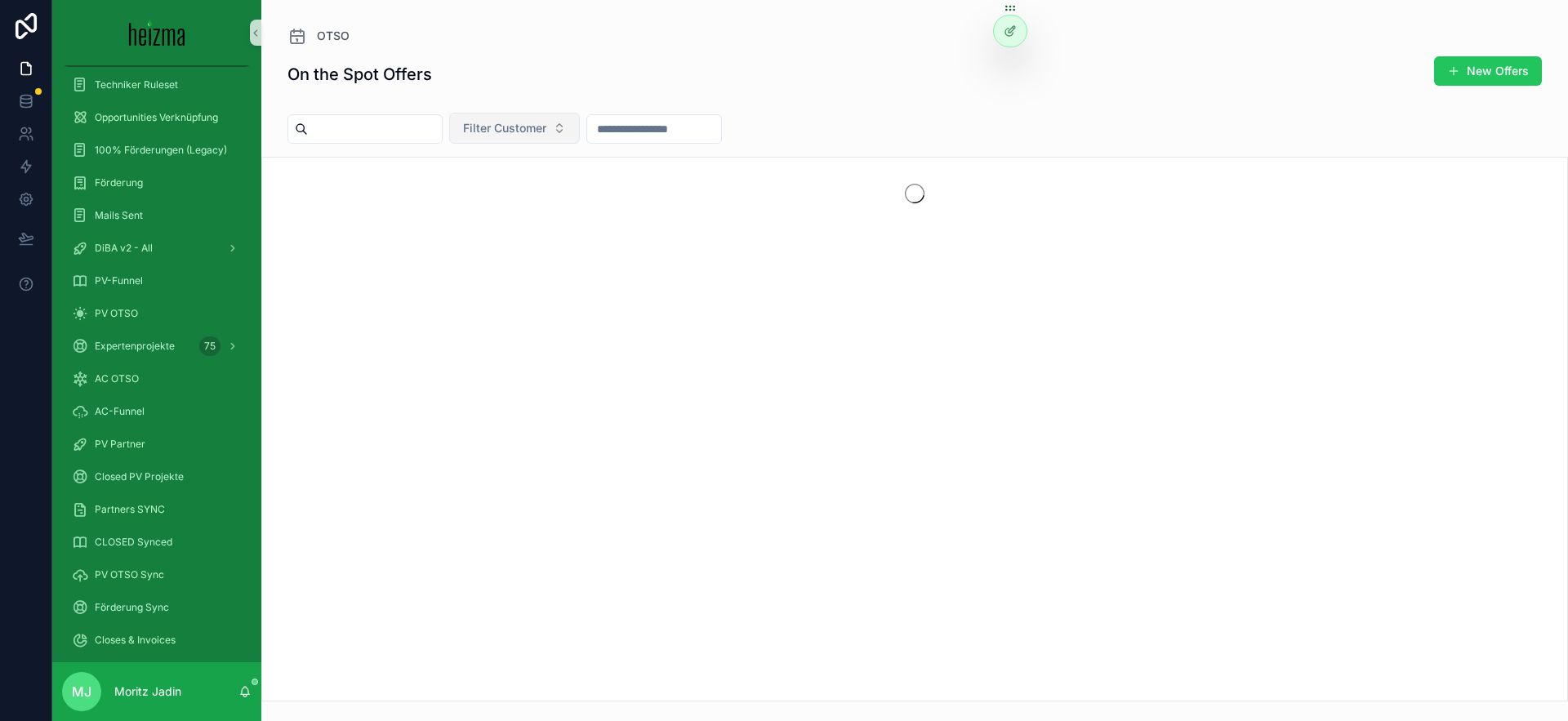 click on "Filter Customer" at bounding box center (505, 128) 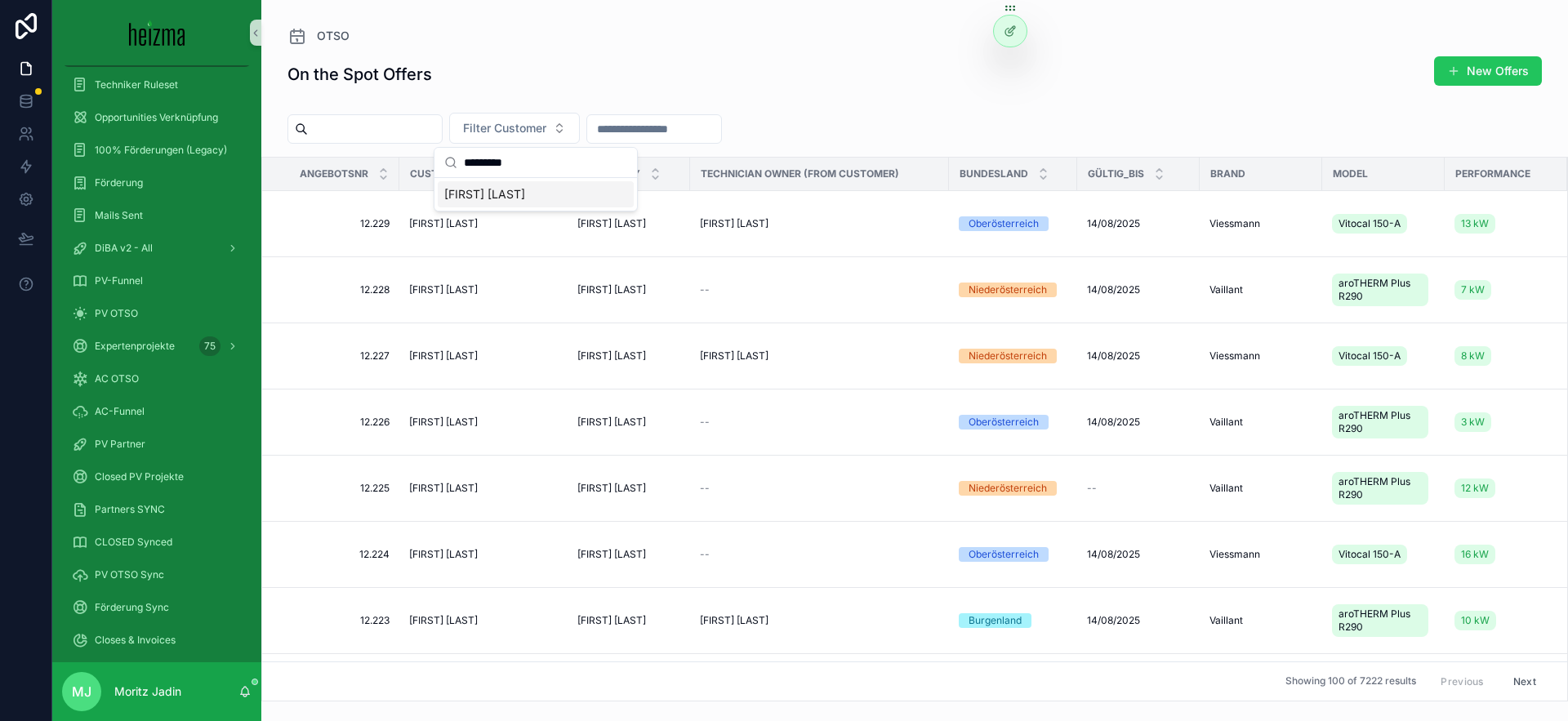 type on "*********" 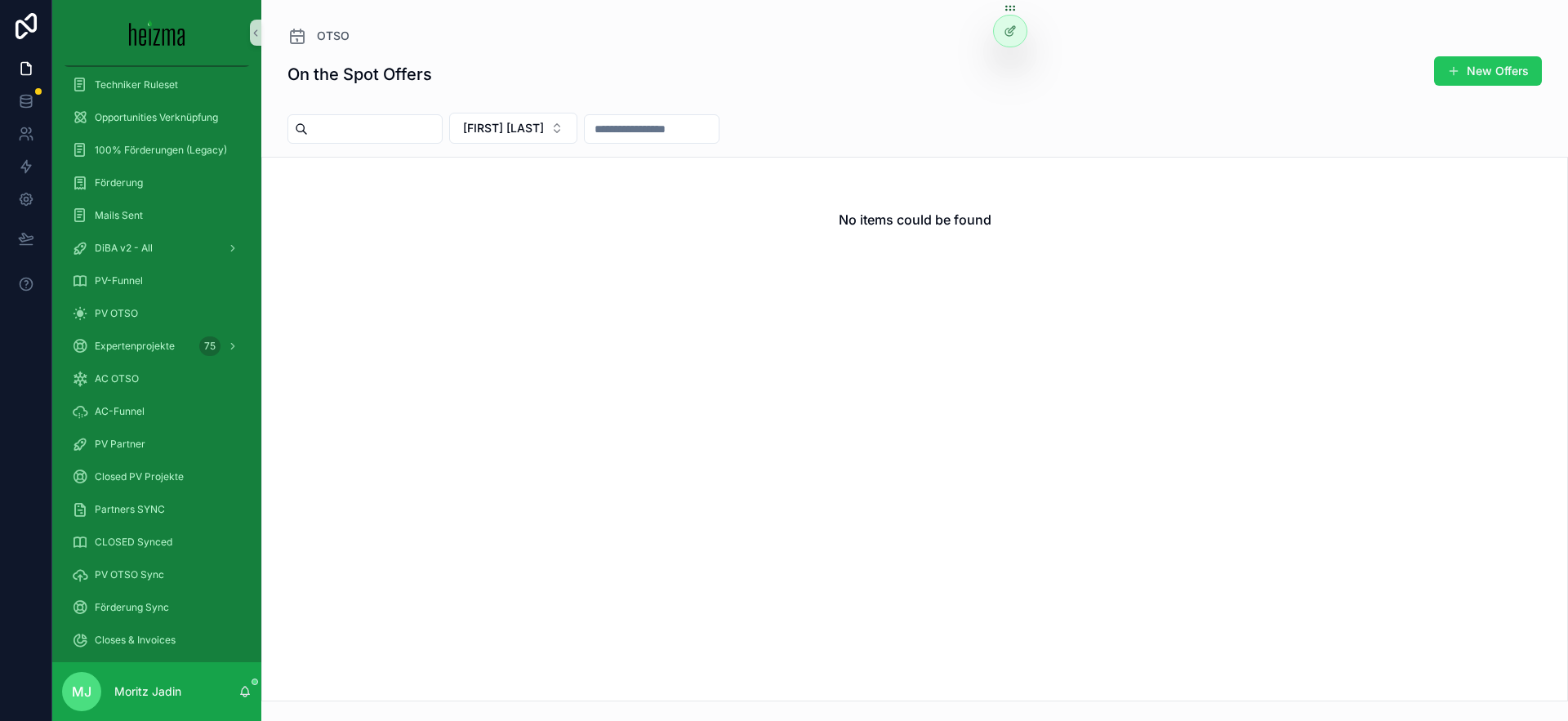 click on "No items could be found" at bounding box center (915, 220) 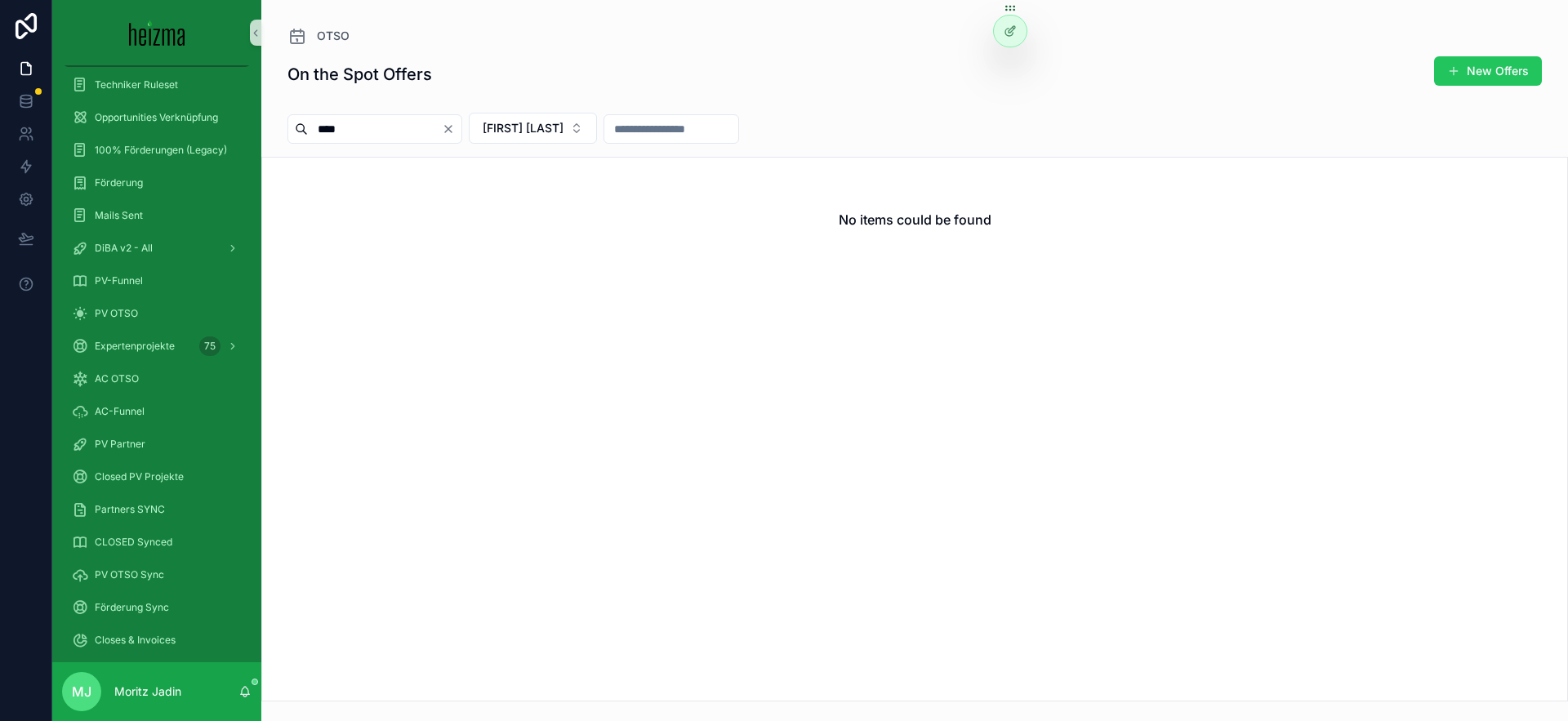 type on "****" 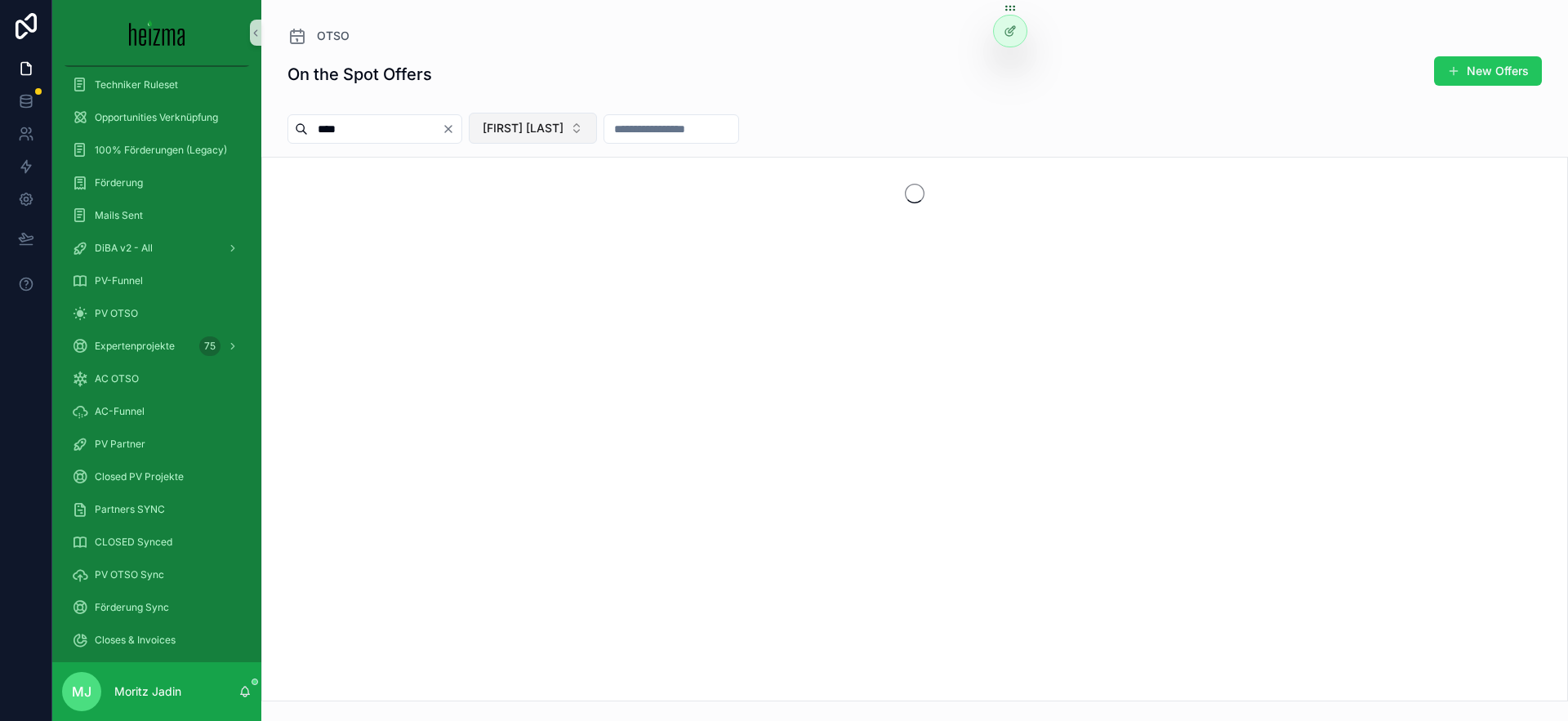 drag, startPoint x: 611, startPoint y: 122, endPoint x: 601, endPoint y: 128, distance: 11.661904 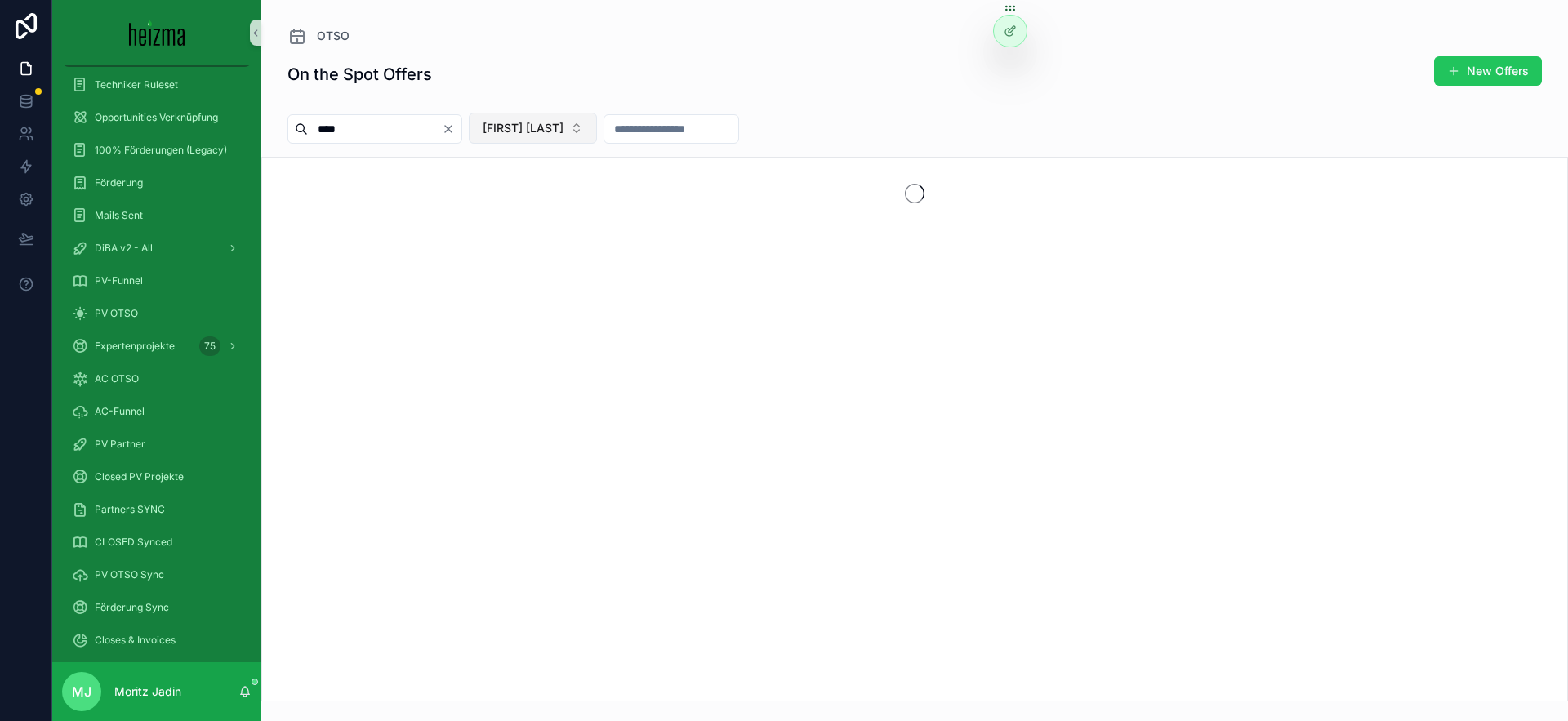 click on "Husnija Hasanovic" at bounding box center (532, 128) 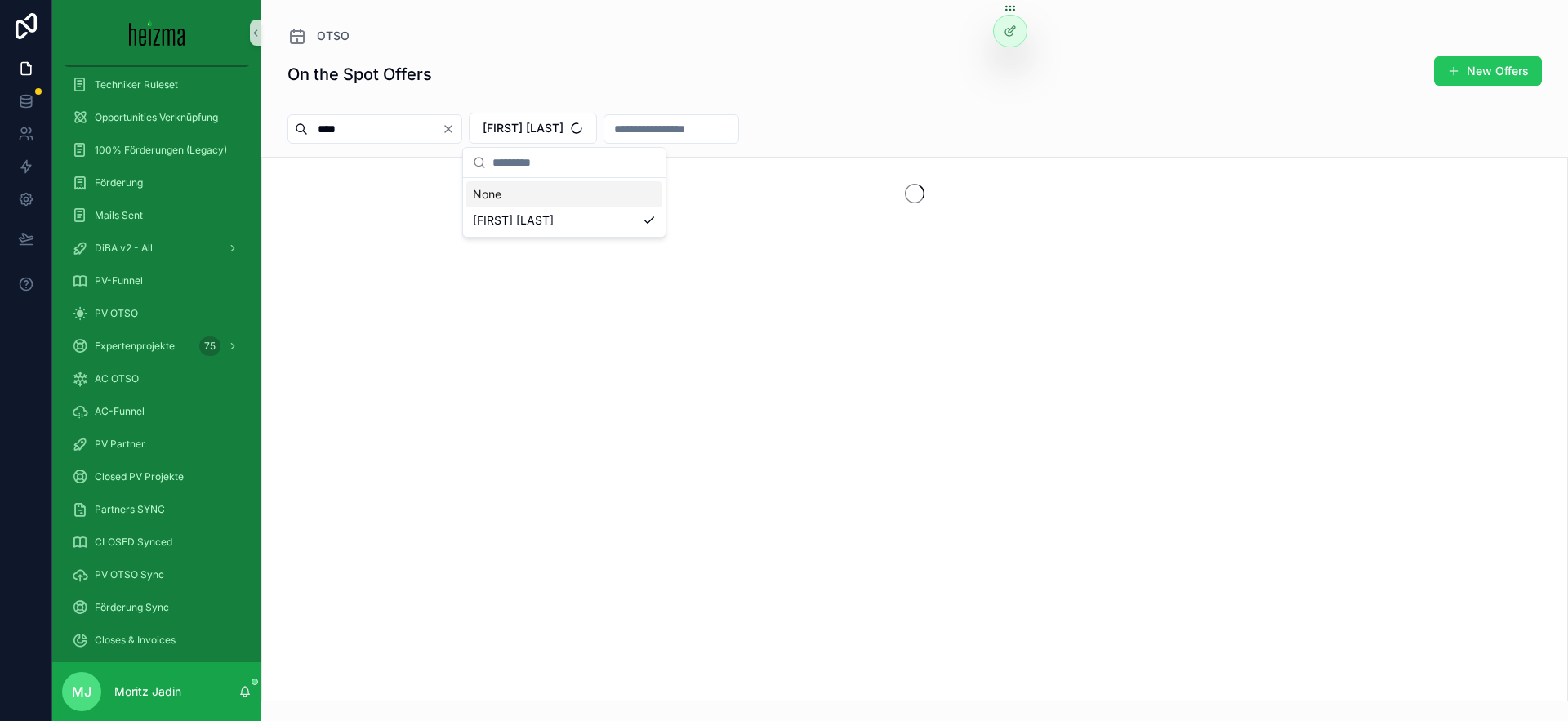 drag, startPoint x: 552, startPoint y: 194, endPoint x: 558, endPoint y: 170, distance: 24.738634 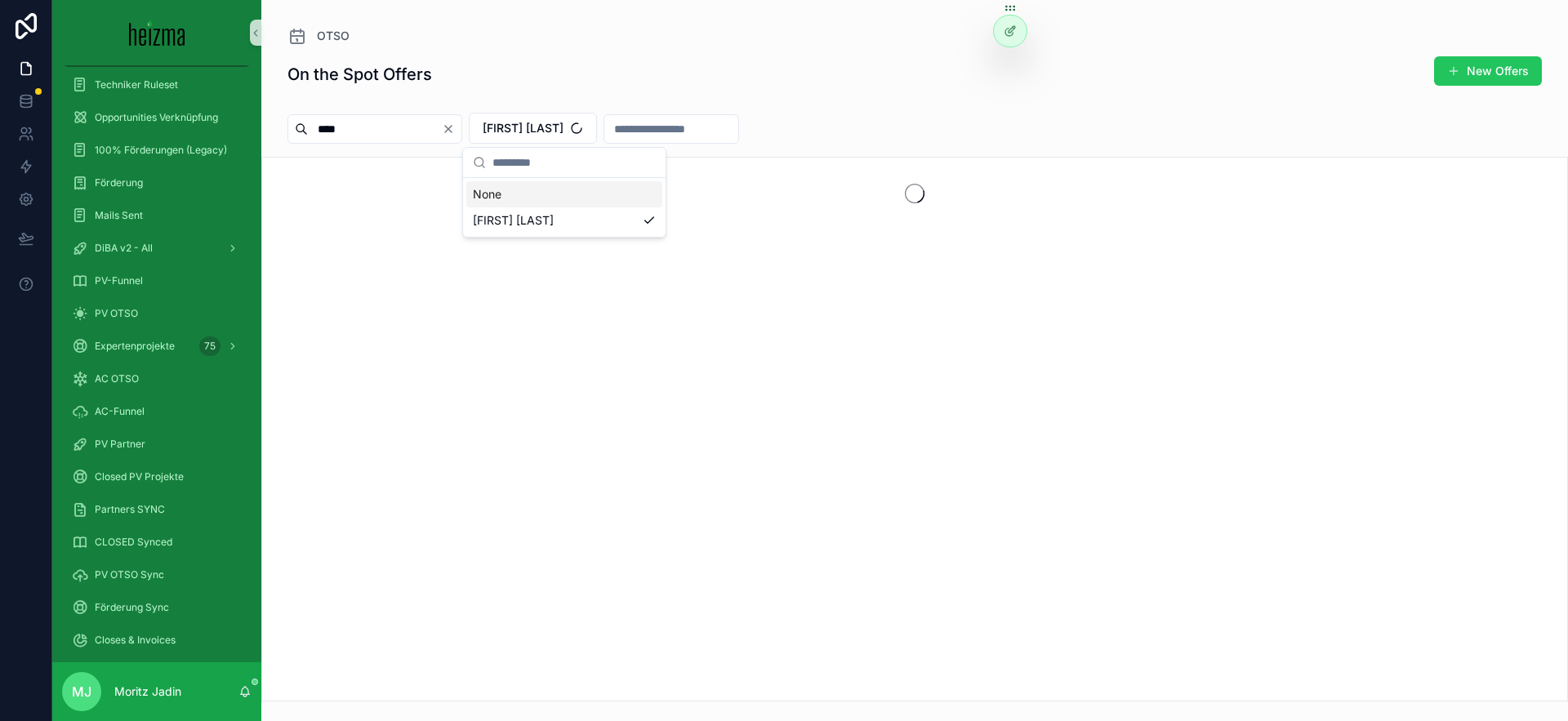 click on "None" at bounding box center (564, 194) 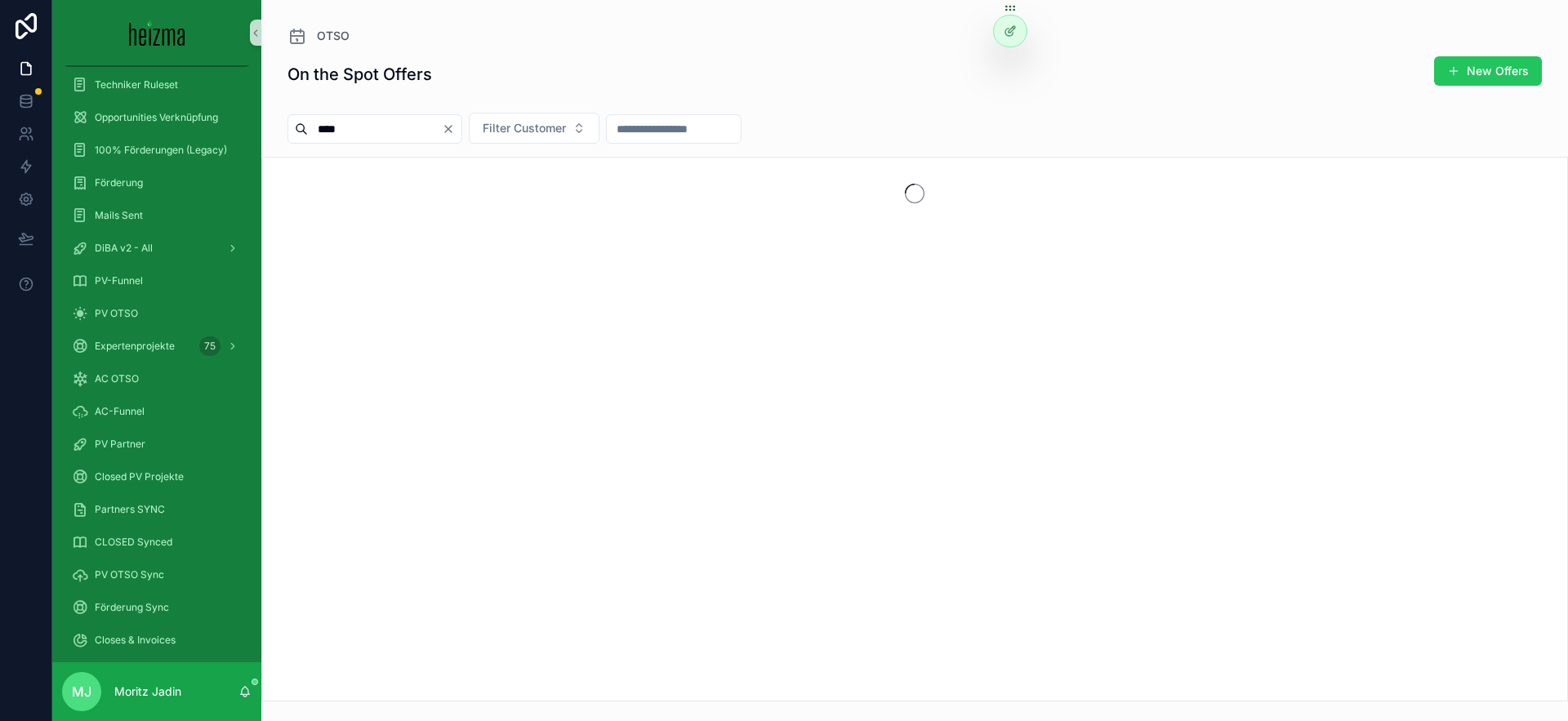 click on "On the Spot Offers New Offers" at bounding box center [915, 74] 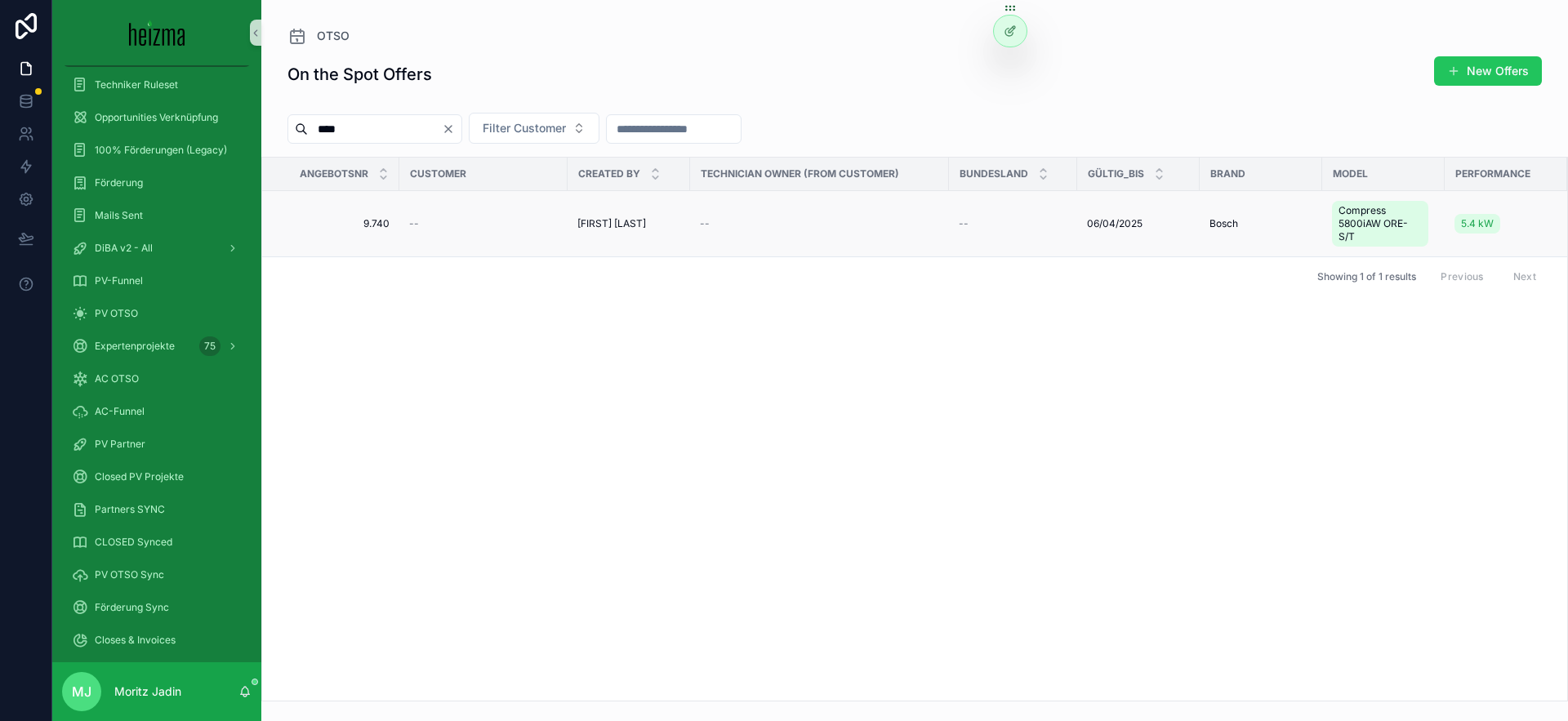click on "9.740" at bounding box center [336, 224] 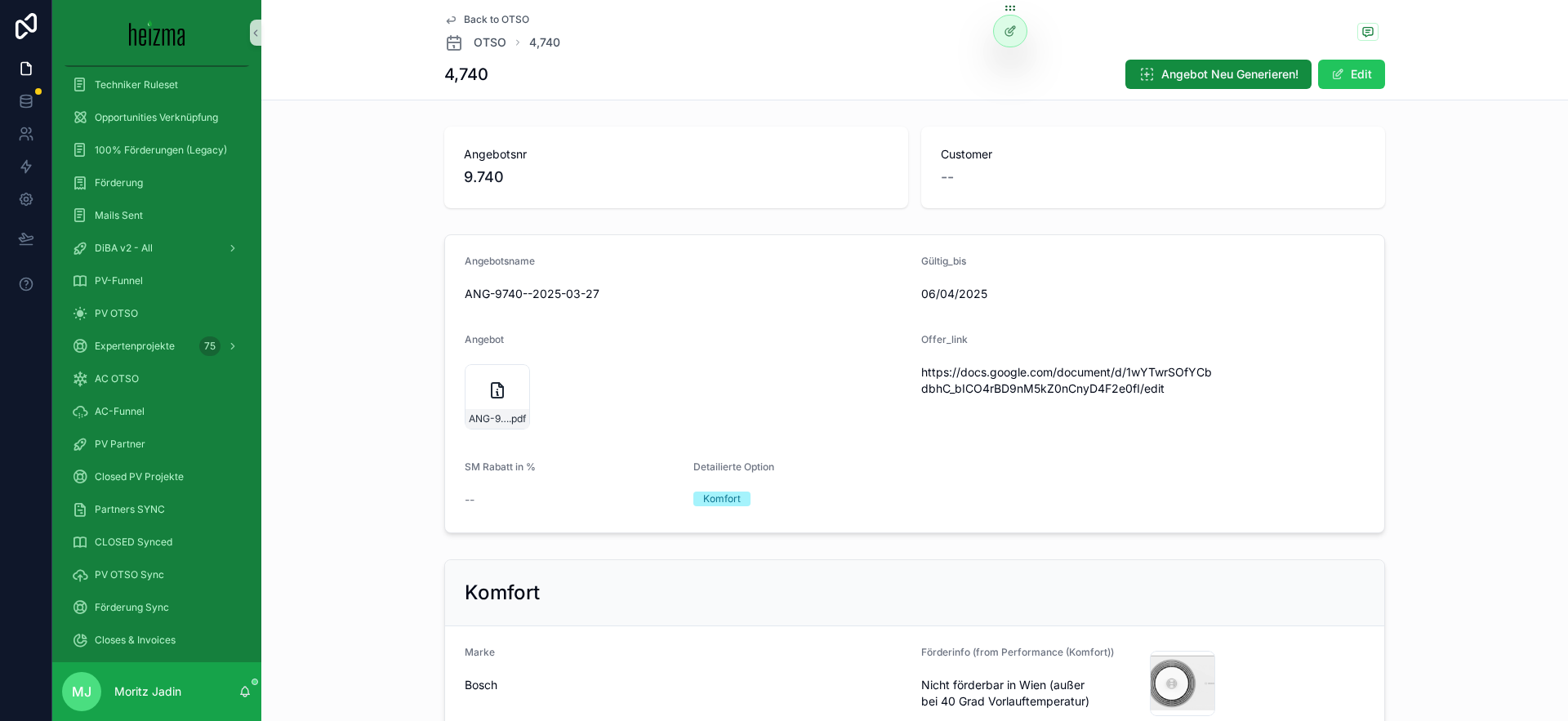 click on "https://docs.google.com/document/d/1wYTwrSOfYCbdbhC_bICO4rBD9nM5kZ0nCnyD4F2e0fI/edit" at bounding box center (1067, 381) 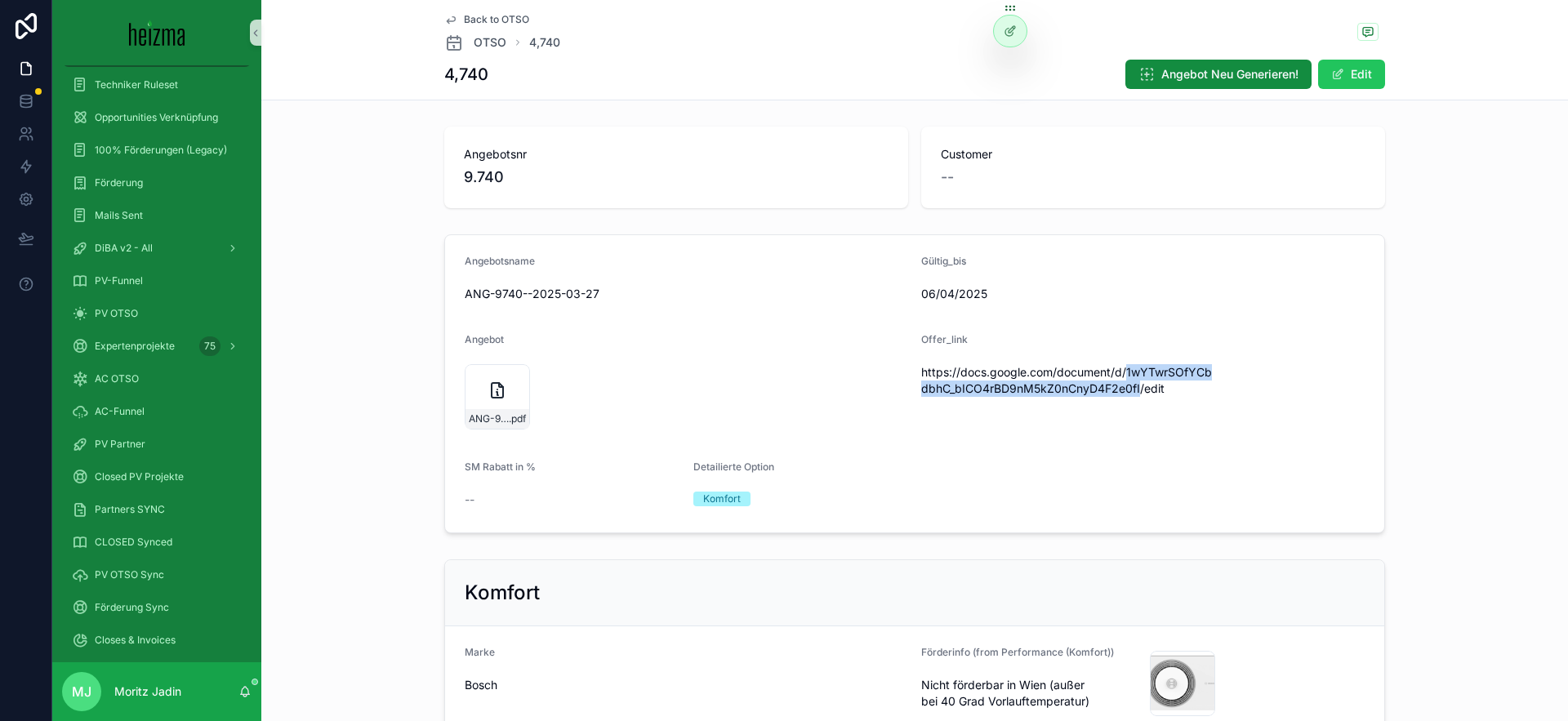 click on "https://docs.google.com/document/d/1wYTwrSOfYCbdbhC_bICO4rBD9nM5kZ0nCnyD4F2e0fI/edit" at bounding box center [1067, 381] 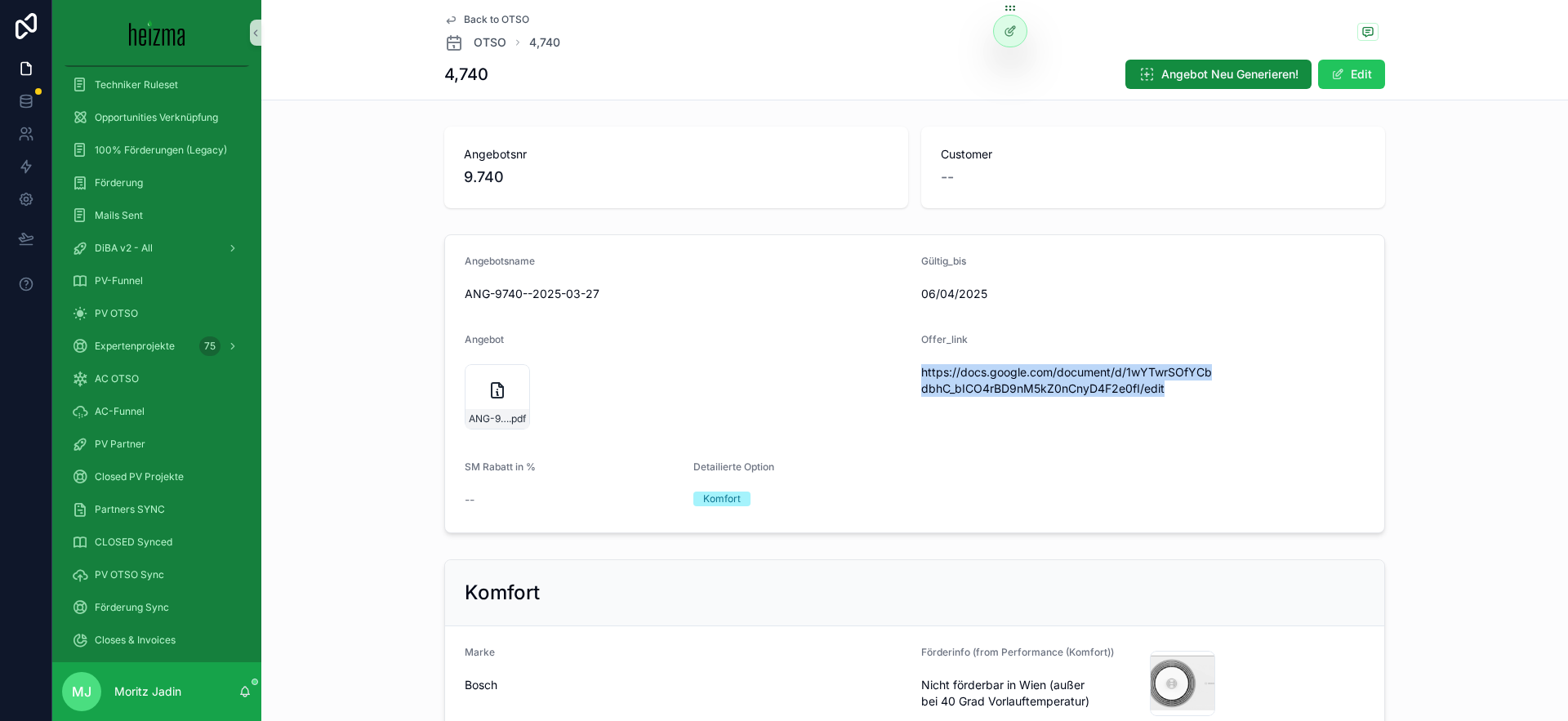 click on "https://docs.google.com/document/d/1wYTwrSOfYCbdbhC_bICO4rBD9nM5kZ0nCnyD4F2e0fI/edit" at bounding box center (1067, 381) 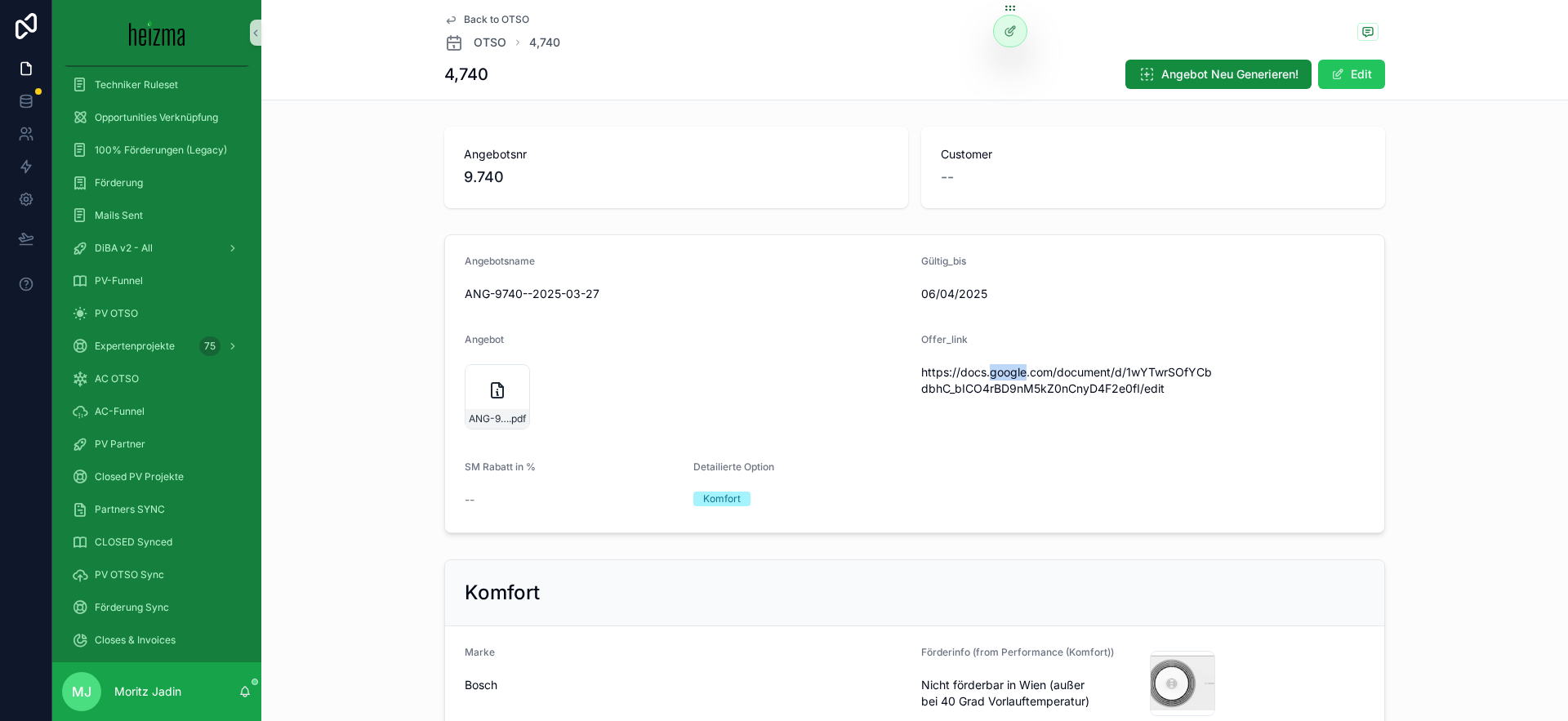 click on "https://docs.google.com/document/d/1wYTwrSOfYCbdbhC_bICO4rBD9nM5kZ0nCnyD4F2e0fI/edit" at bounding box center (1067, 381) 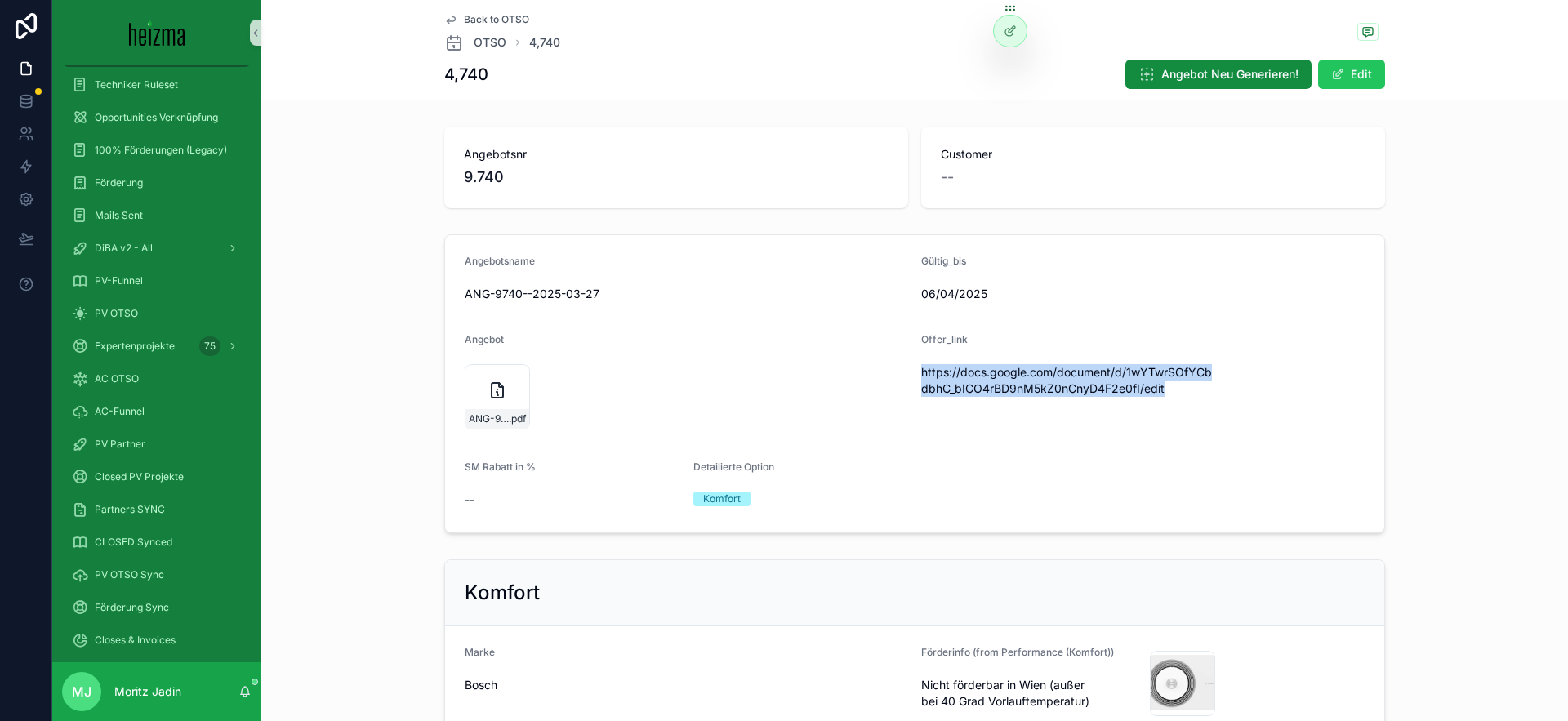 click on "https://docs.google.com/document/d/1wYTwrSOfYCbdbhC_bICO4rBD9nM5kZ0nCnyD4F2e0fI/edit" at bounding box center (1067, 381) 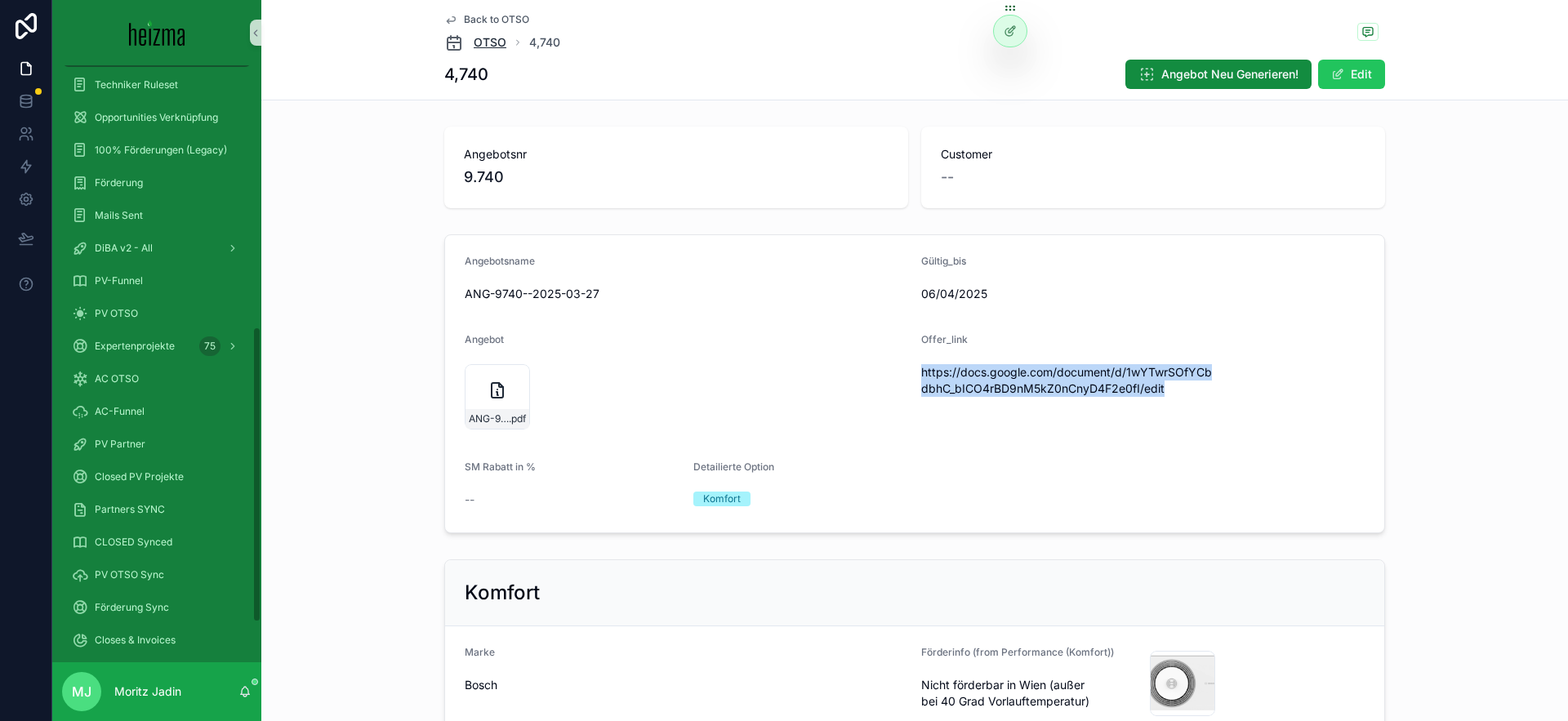click on "OTSO" at bounding box center (475, 42) 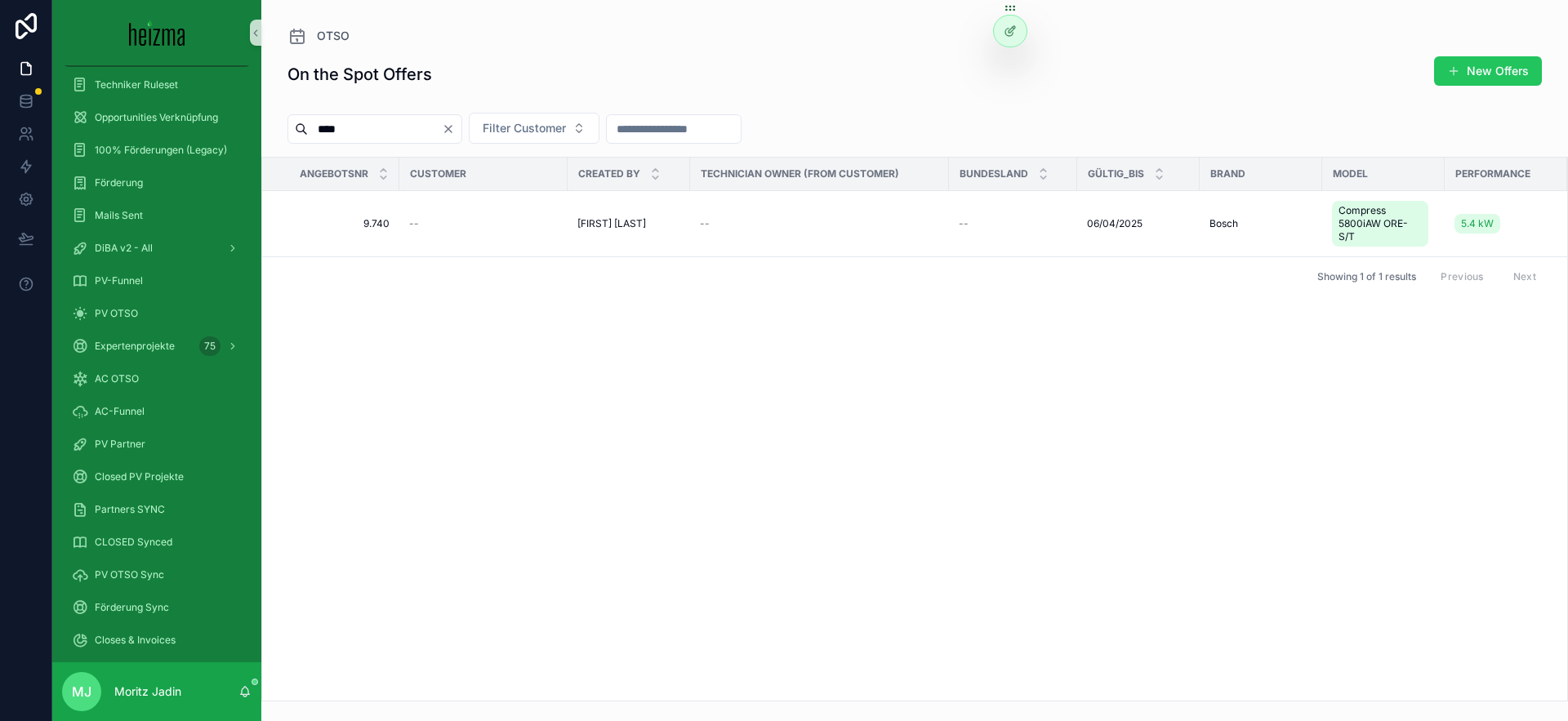click on "****" at bounding box center (375, 129) 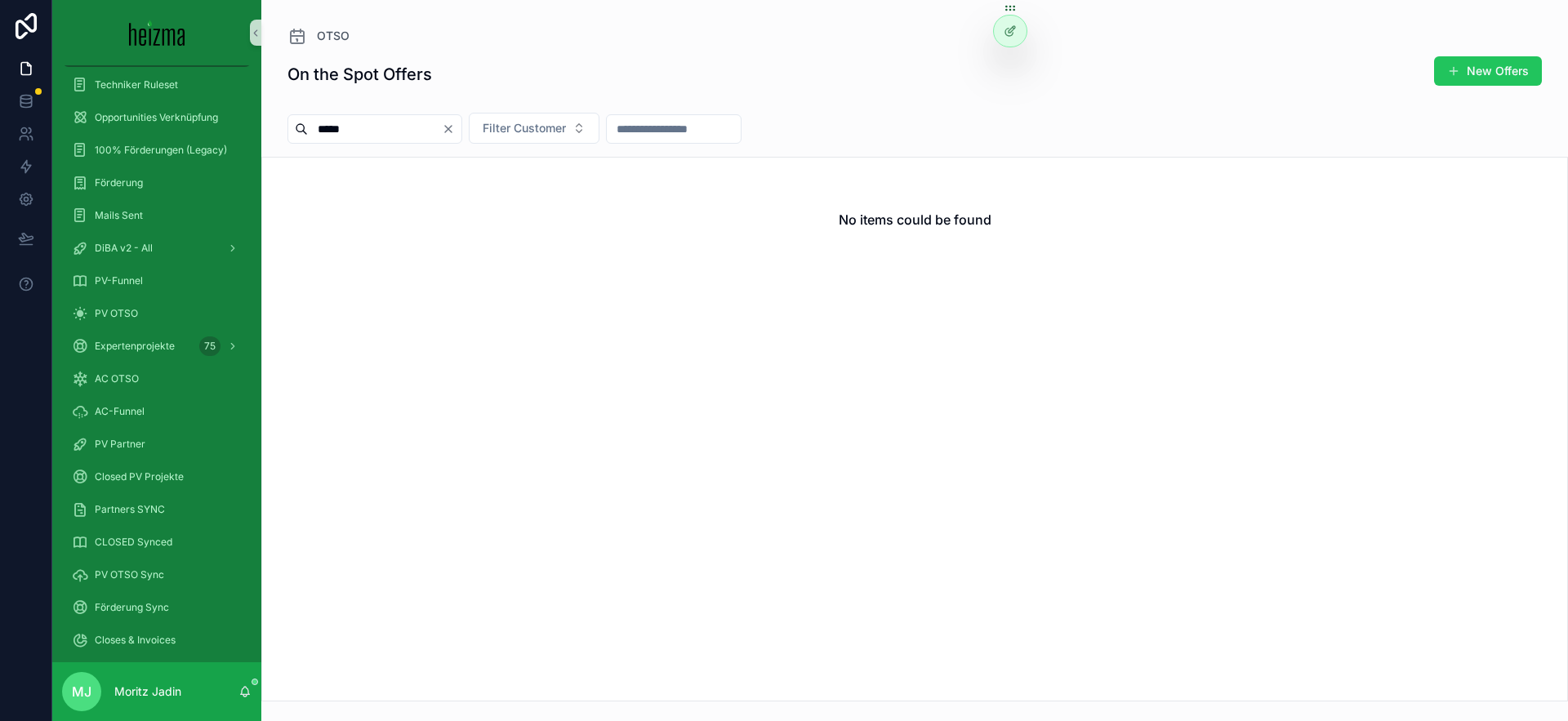 type on "*****" 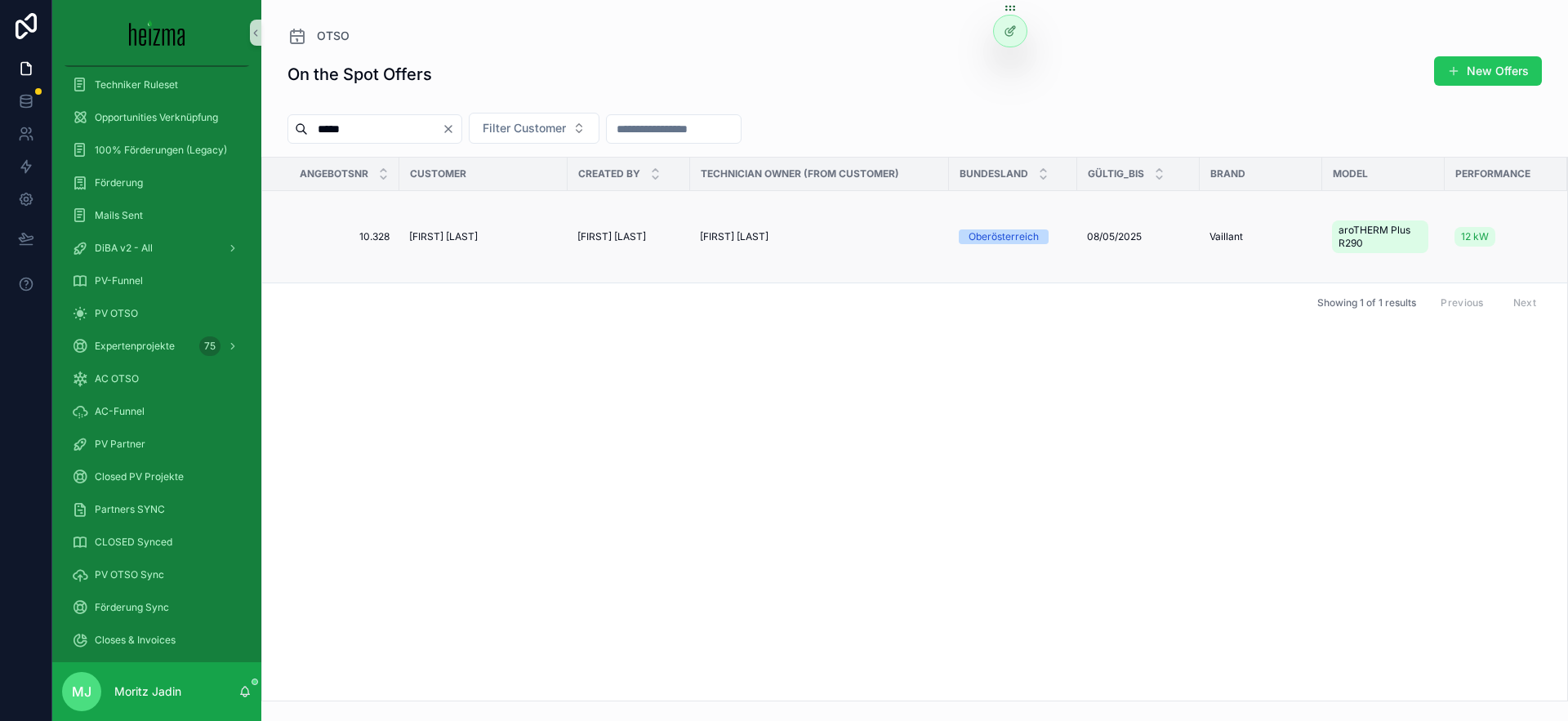 click on "[FIRST] [LAST]" at bounding box center (443, 237) 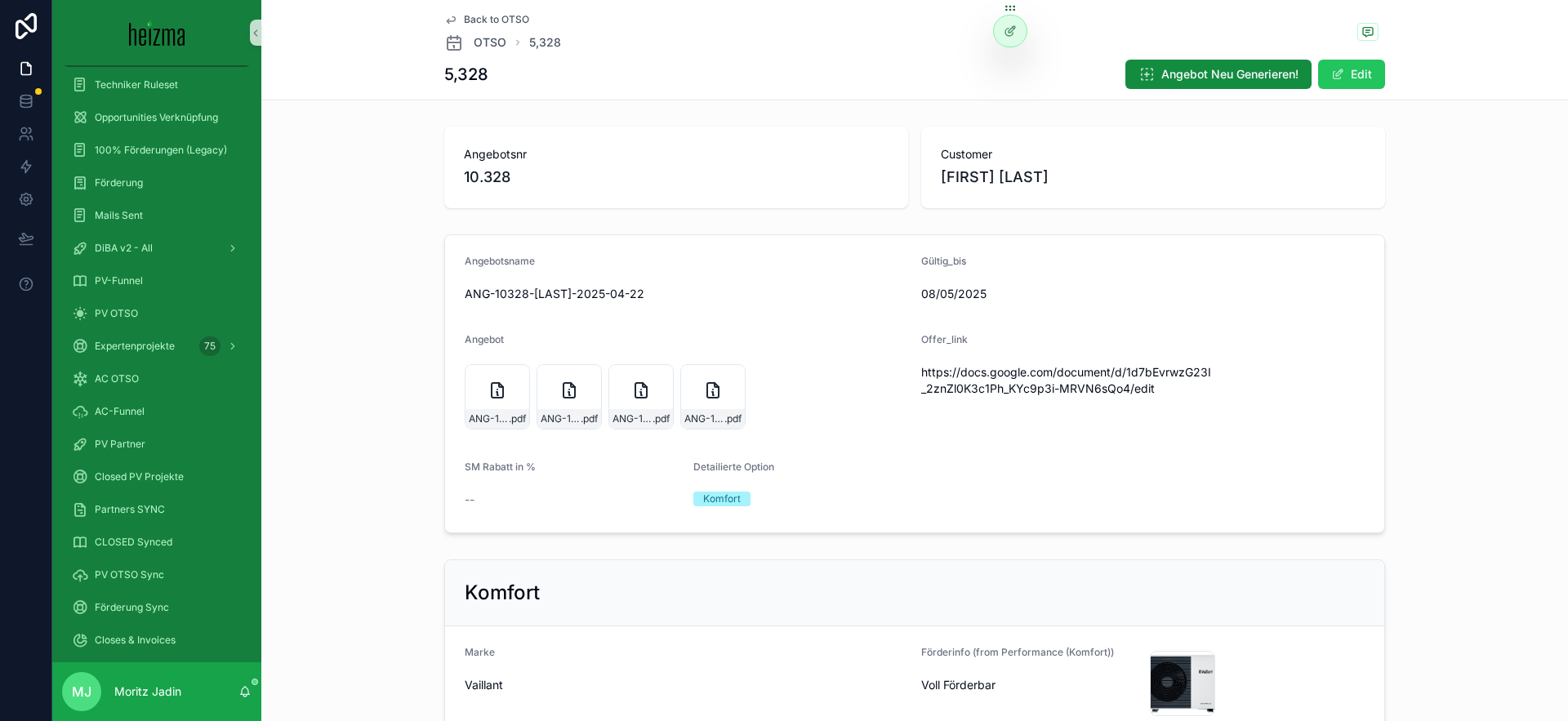 click on "https://docs.google.com/document/d/1d7bEvrwzG23I_2znZl0K3c1Ph_KYc9p3i-MRVN6sQo4/edit" at bounding box center [1067, 381] 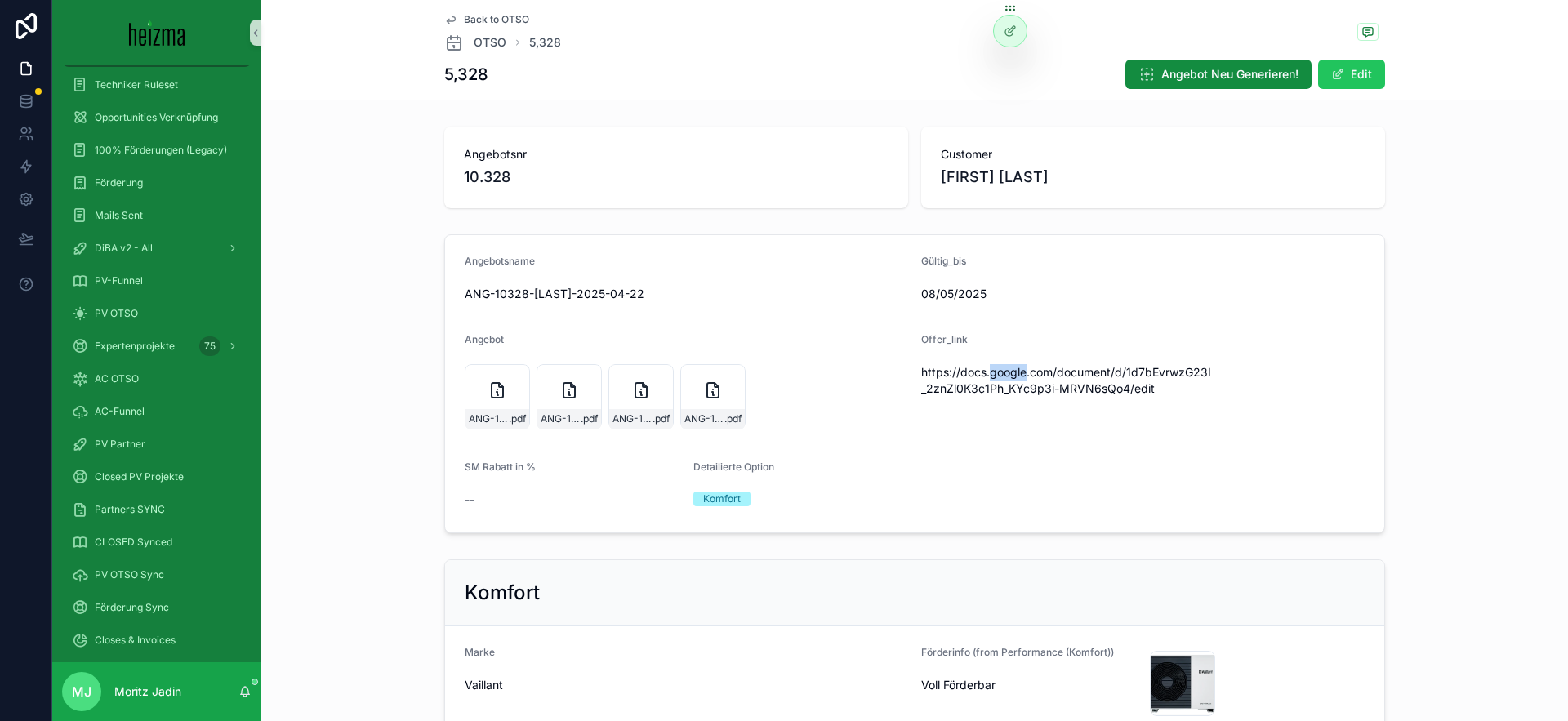 click on "https://docs.google.com/document/d/1d7bEvrwzG23I_2znZl0K3c1Ph_KYc9p3i-MRVN6sQo4/edit" at bounding box center (1067, 381) 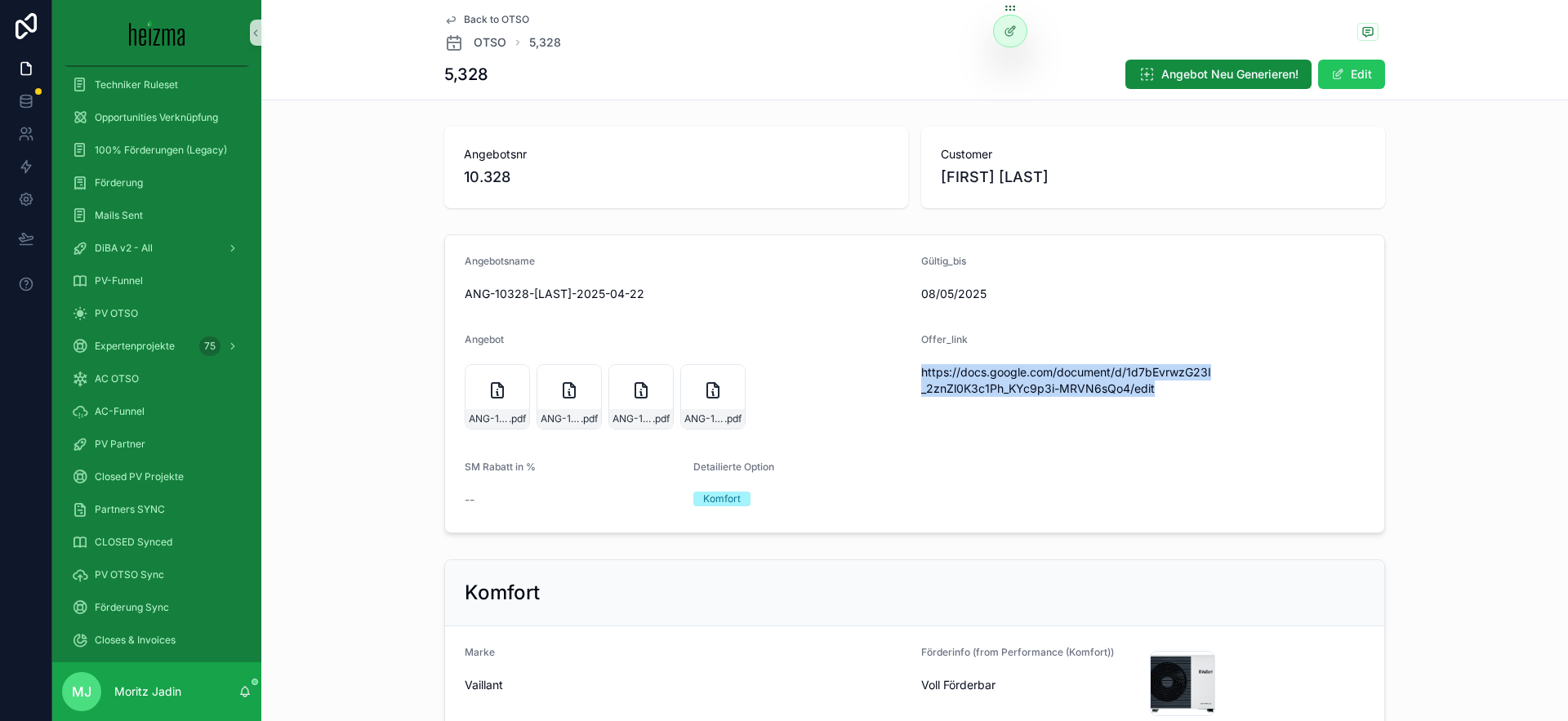 click on "https://docs.google.com/document/d/1d7bEvrwzG23I_2znZl0K3c1Ph_KYc9p3i-MRVN6sQo4/edit" at bounding box center [1067, 381] 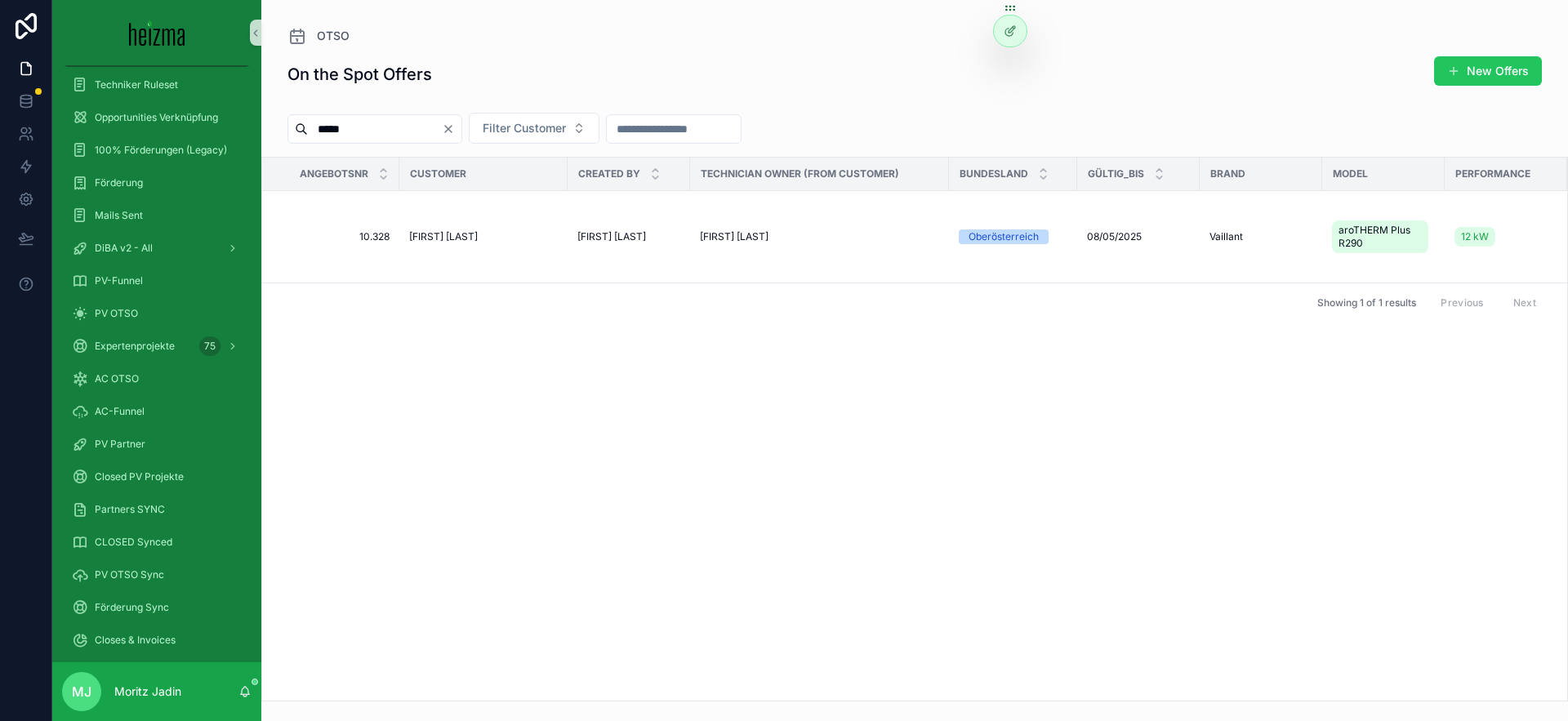 click on "*****" at bounding box center [375, 129] 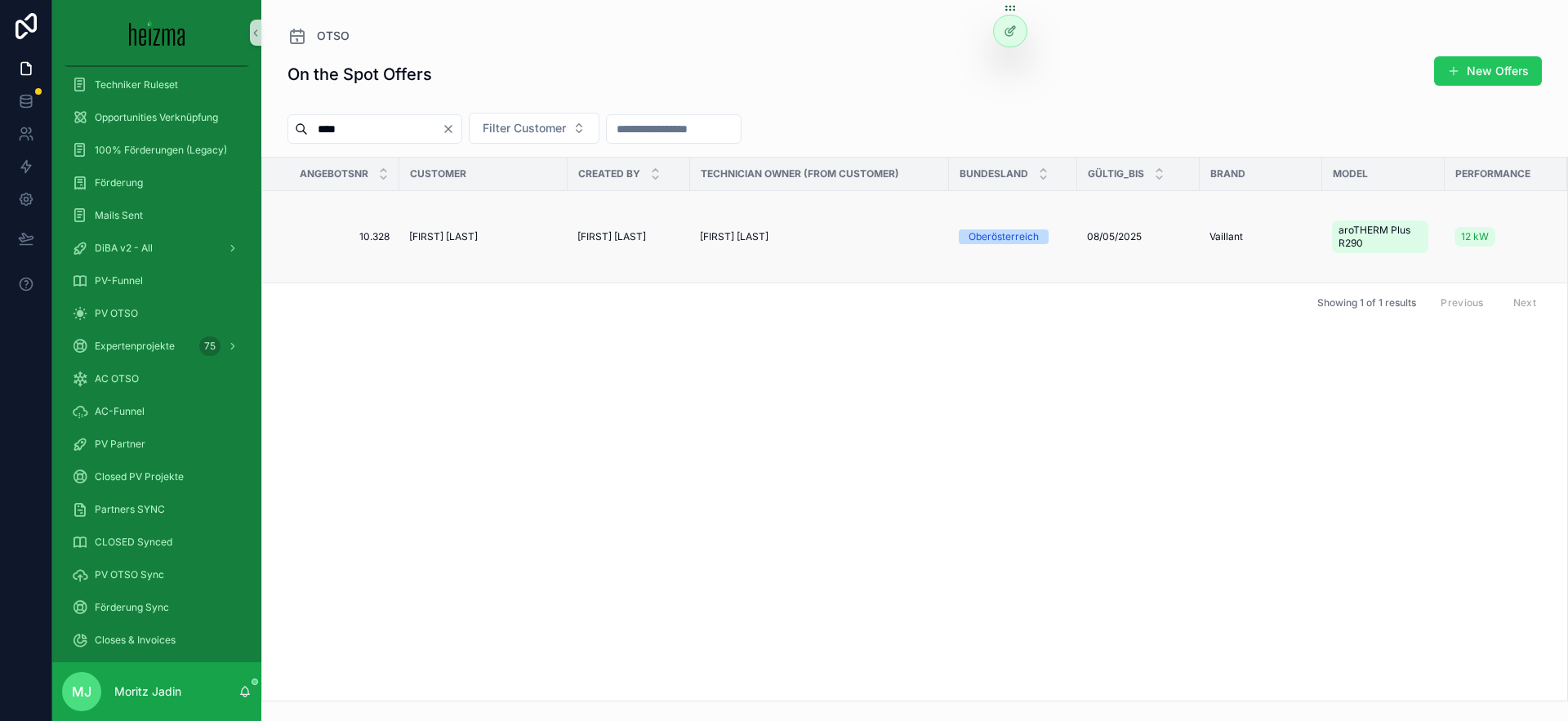 type on "****" 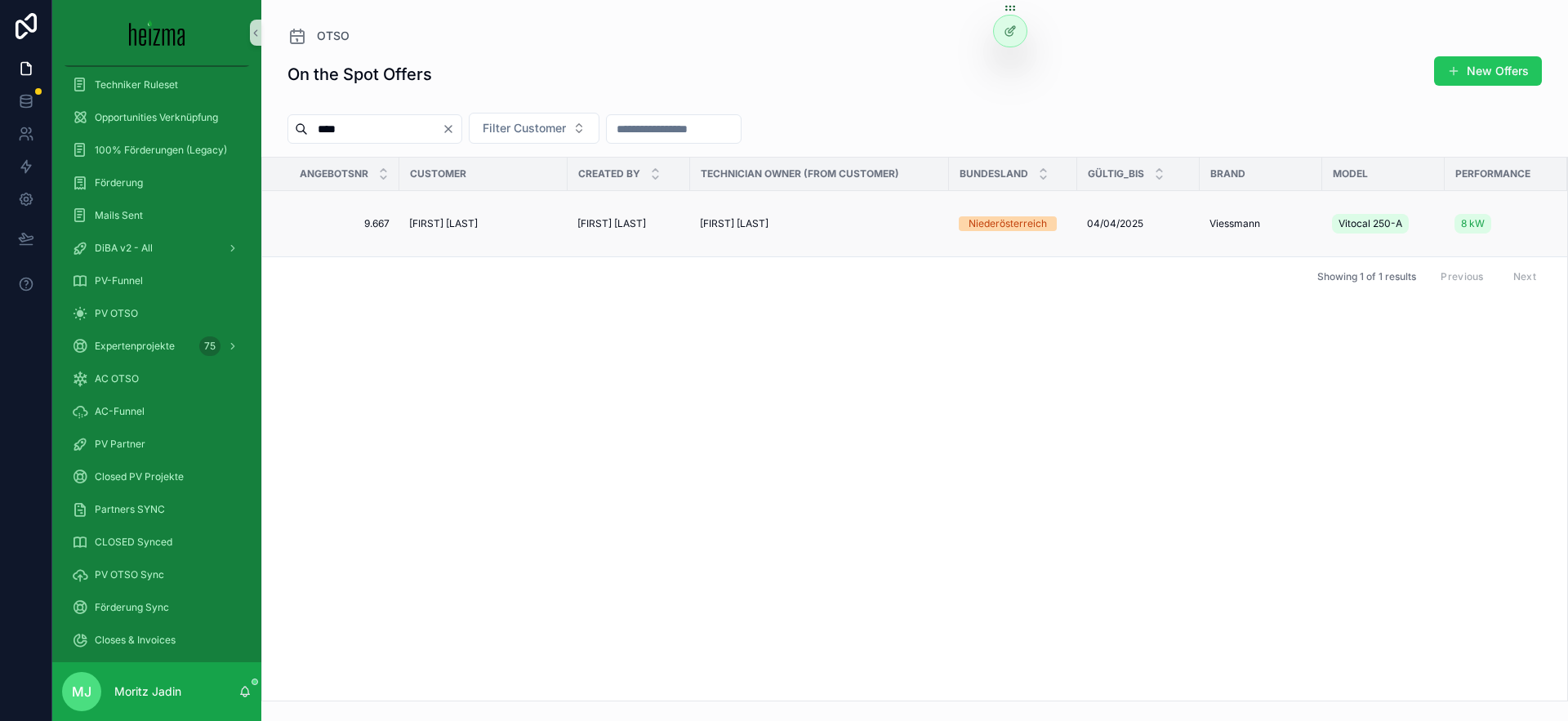 click on "Nicole  Kröner" at bounding box center [483, 224] 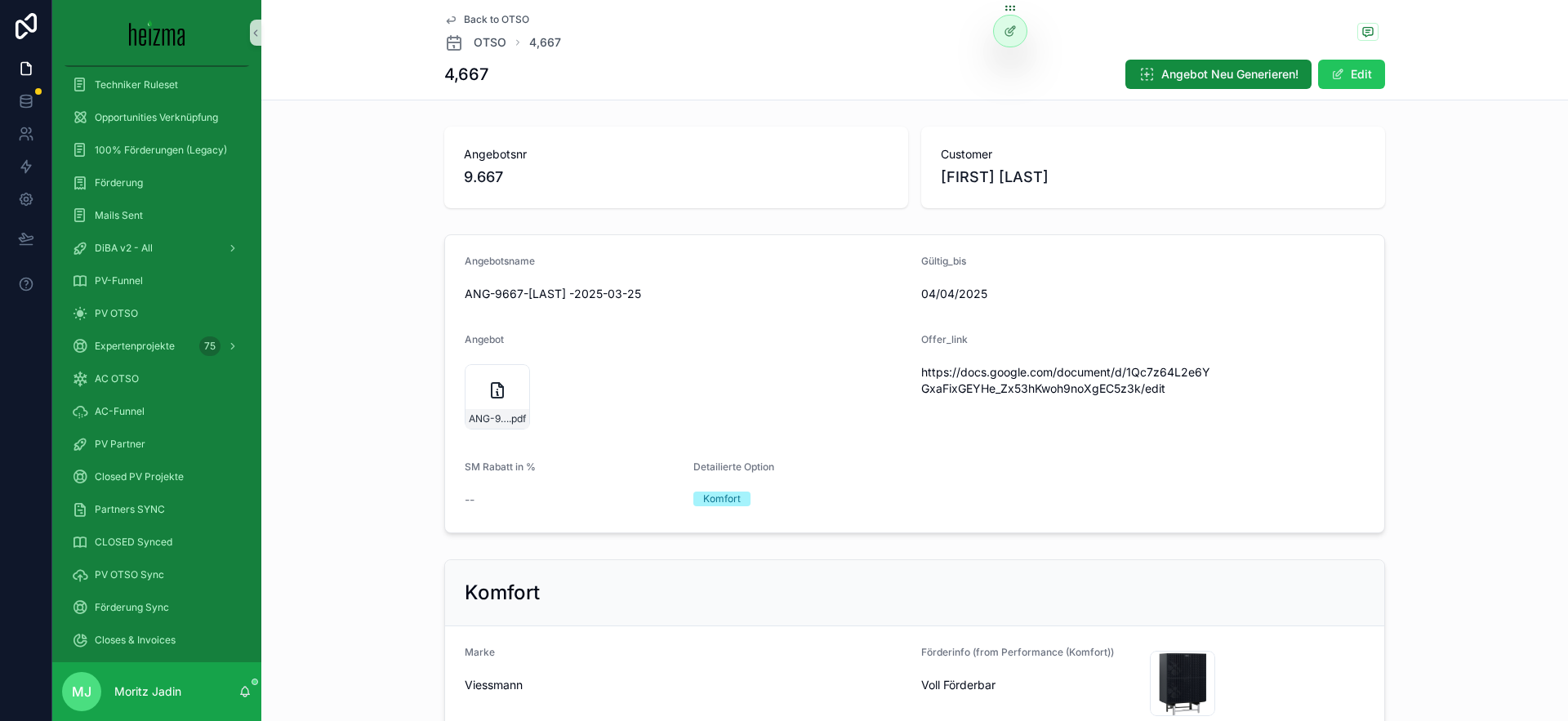 click on "https://docs.google.com/document/d/1Qc7z64L2e6YGxaFixGEYHe_Zx53hKwoh9noXgEC5z3k/edit" at bounding box center (1067, 381) 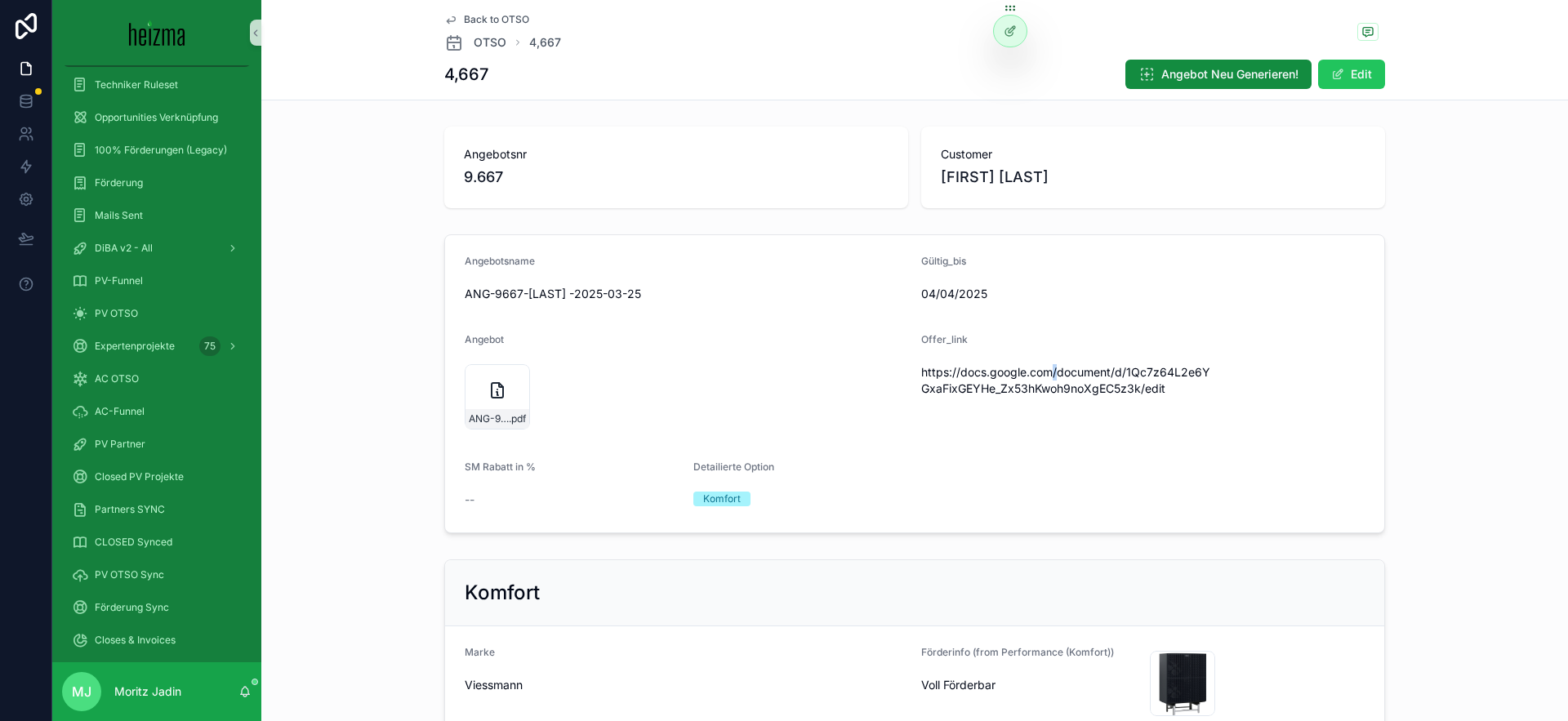 click on "https://docs.google.com/document/d/1Qc7z64L2e6YGxaFixGEYHe_Zx53hKwoh9noXgEC5z3k/edit" at bounding box center [1067, 381] 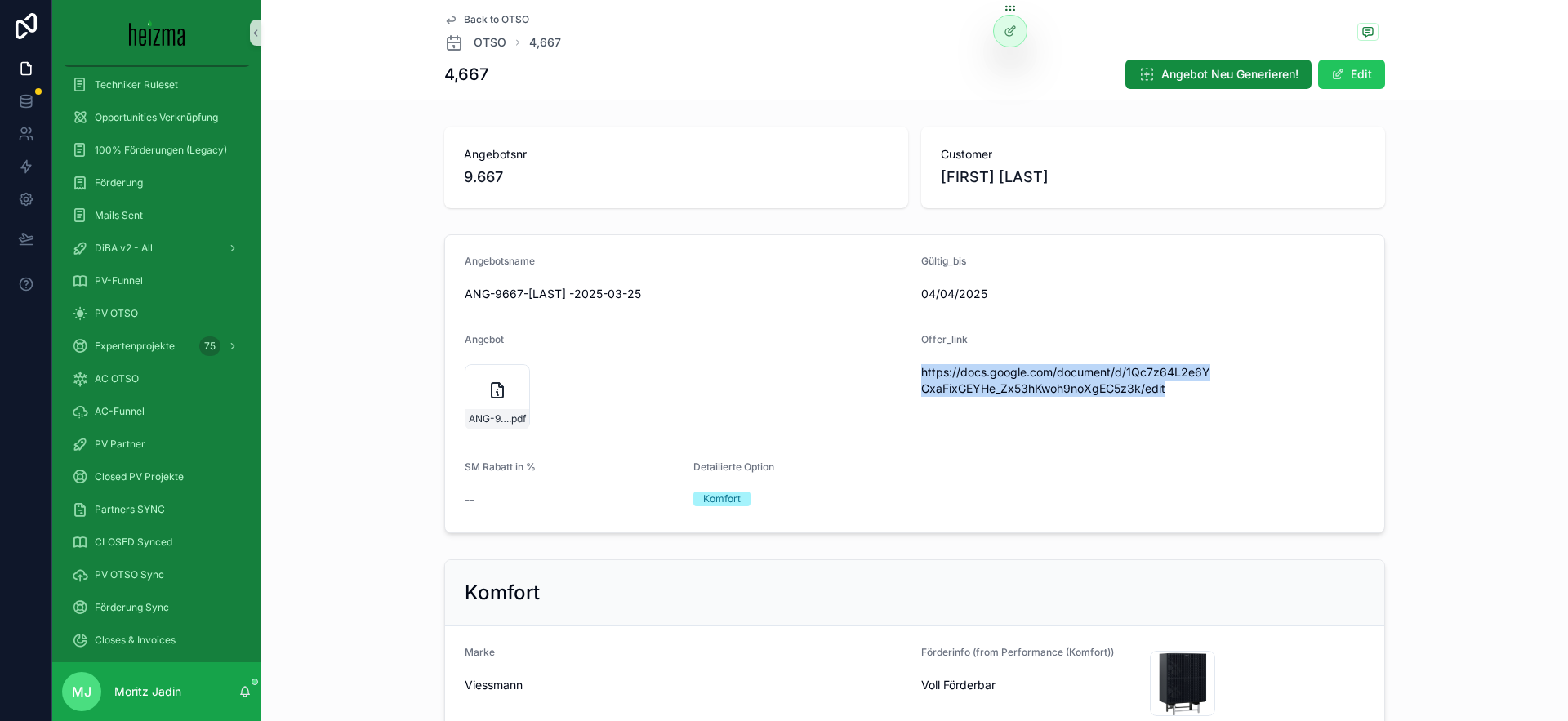 click on "https://docs.google.com/document/d/1Qc7z64L2e6YGxaFixGEYHe_Zx53hKwoh9noXgEC5z3k/edit" at bounding box center [1067, 381] 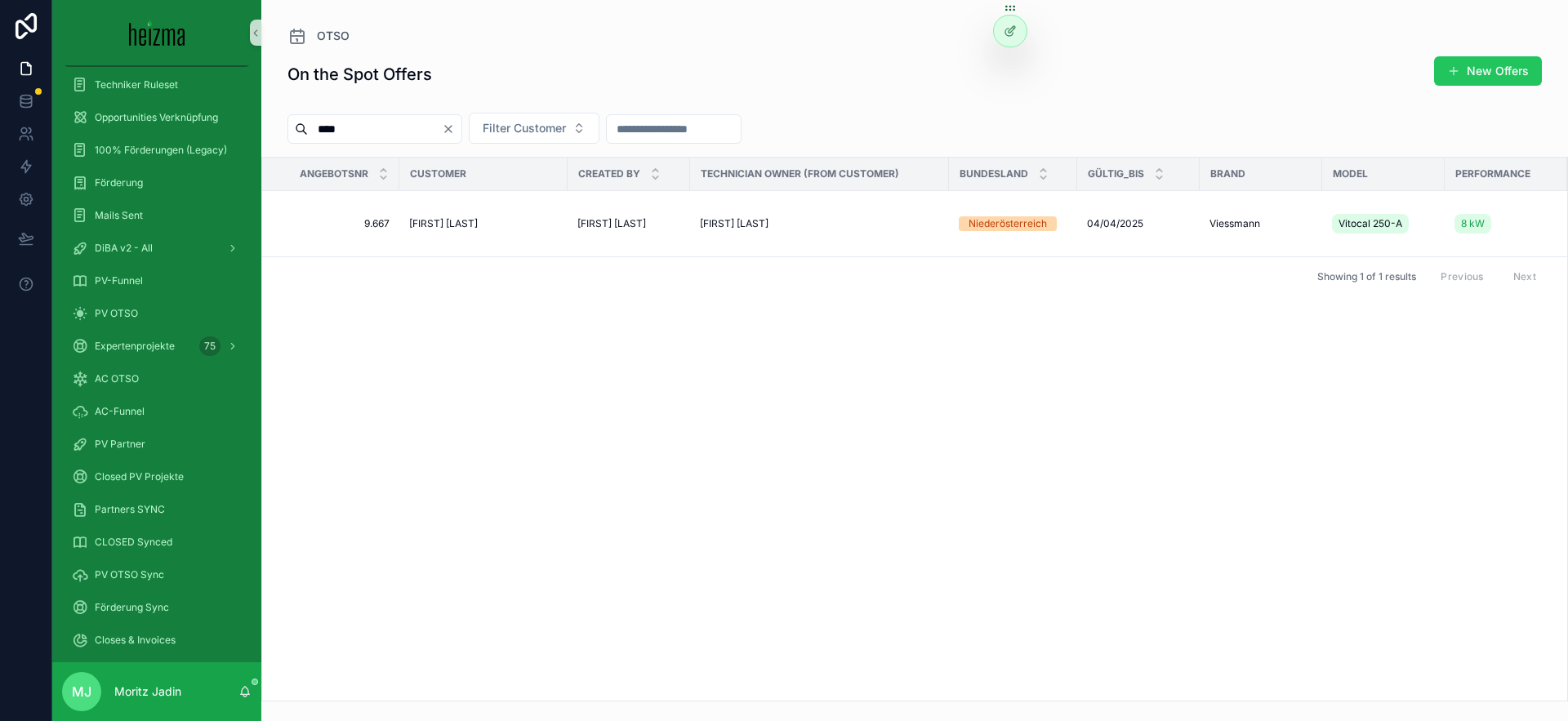 click on "****" at bounding box center [375, 129] 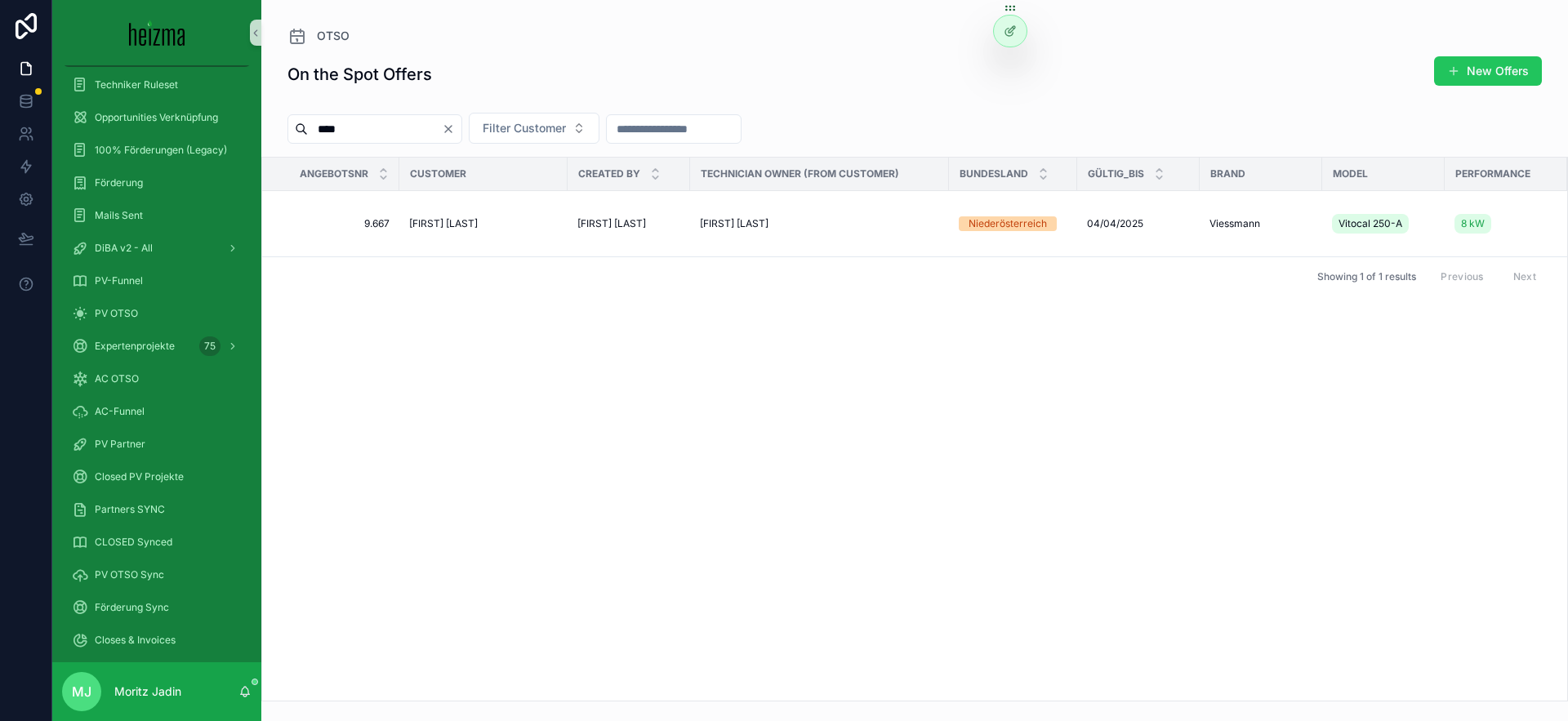 type on "****" 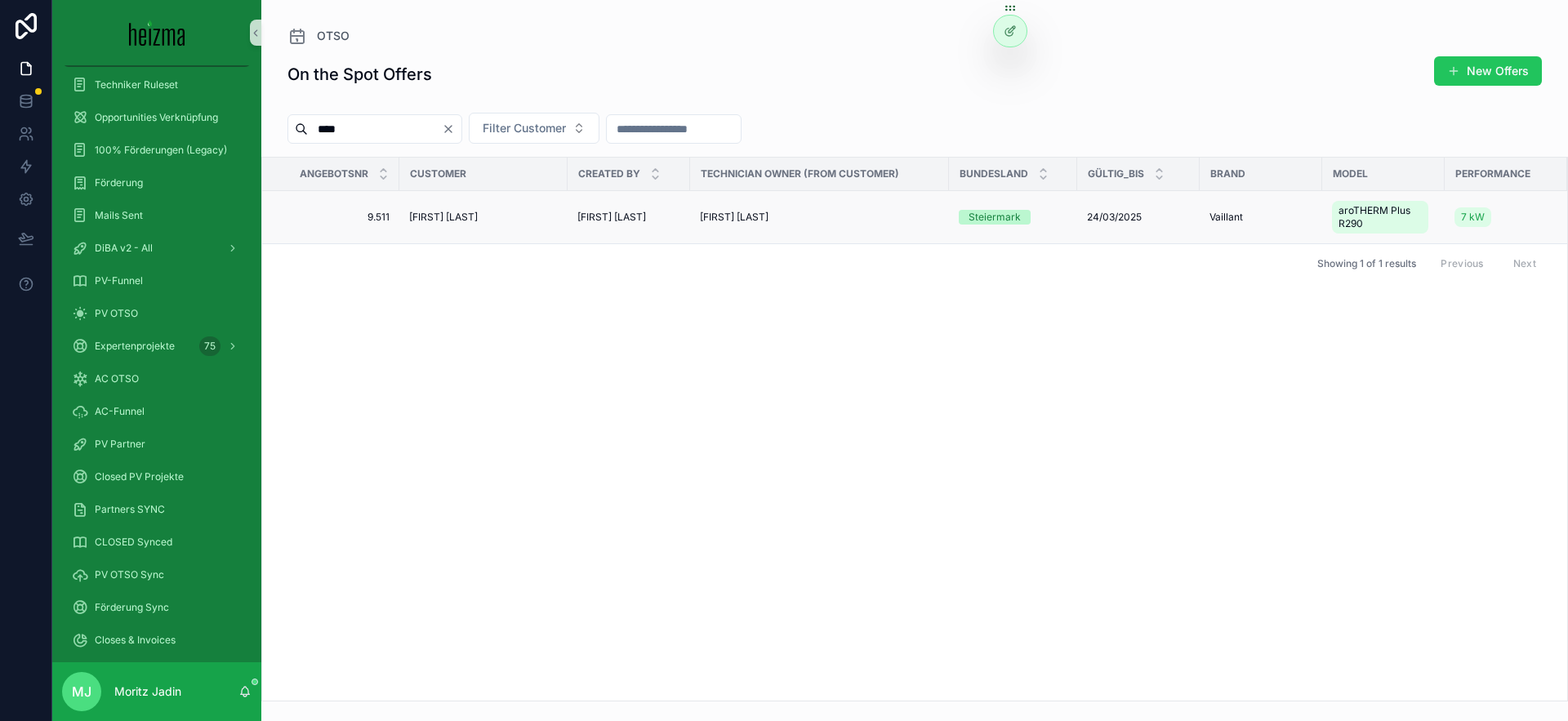 click on "Ivan Vidakovic" at bounding box center (443, 217) 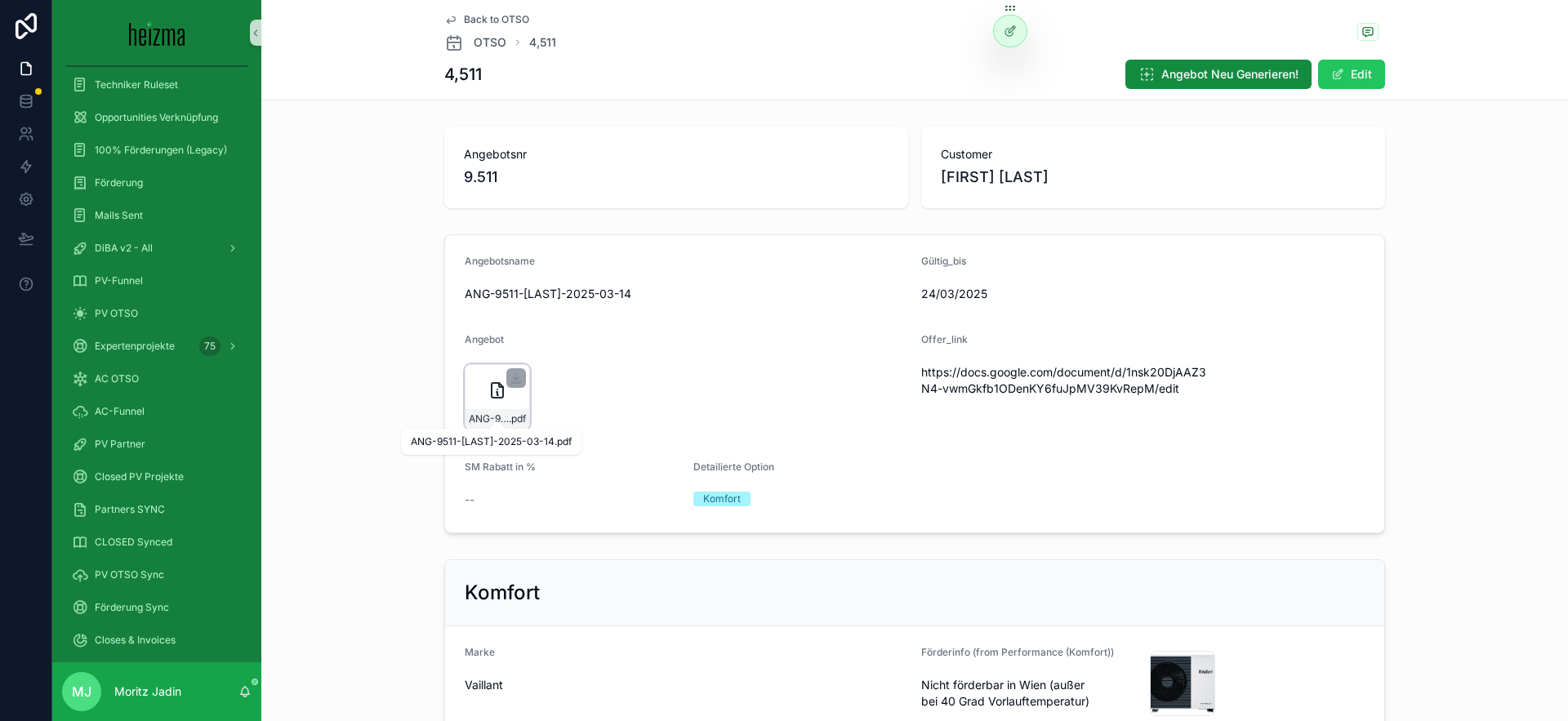 click on "ANG-9511-Vidakovic-2025-03-14" at bounding box center (488, 419) 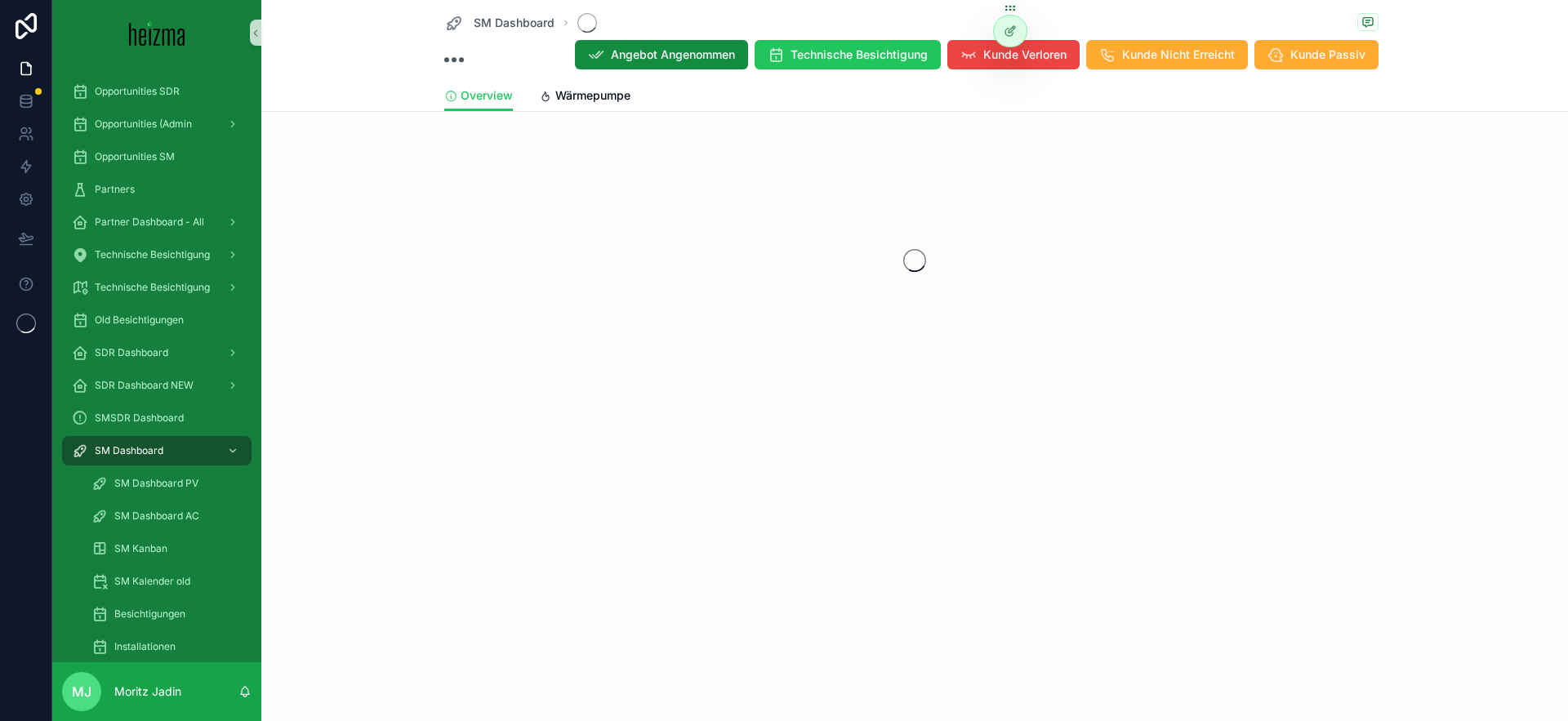 scroll, scrollTop: 0, scrollLeft: 0, axis: both 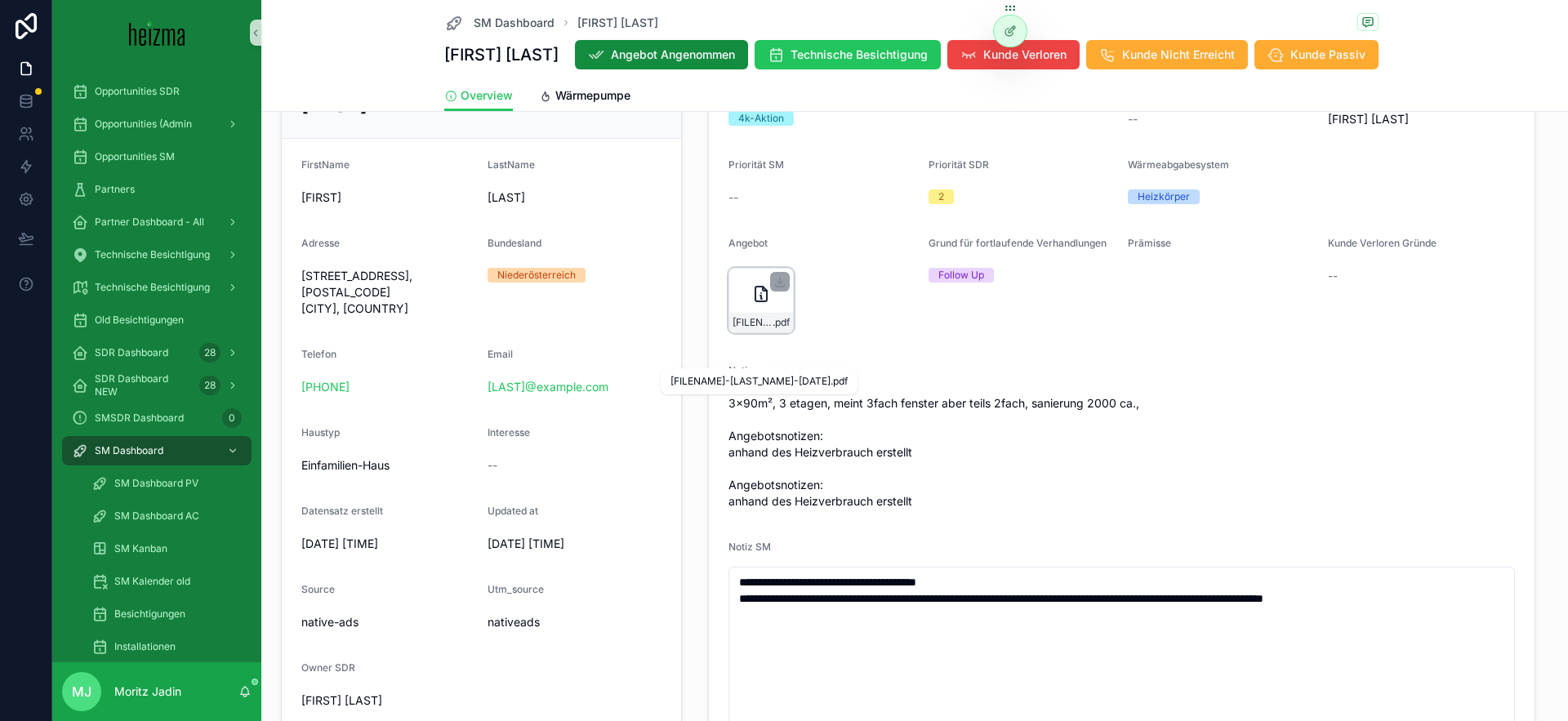 click on "ANG-9740-[LAST]-2025-03-27" at bounding box center [752, 323] 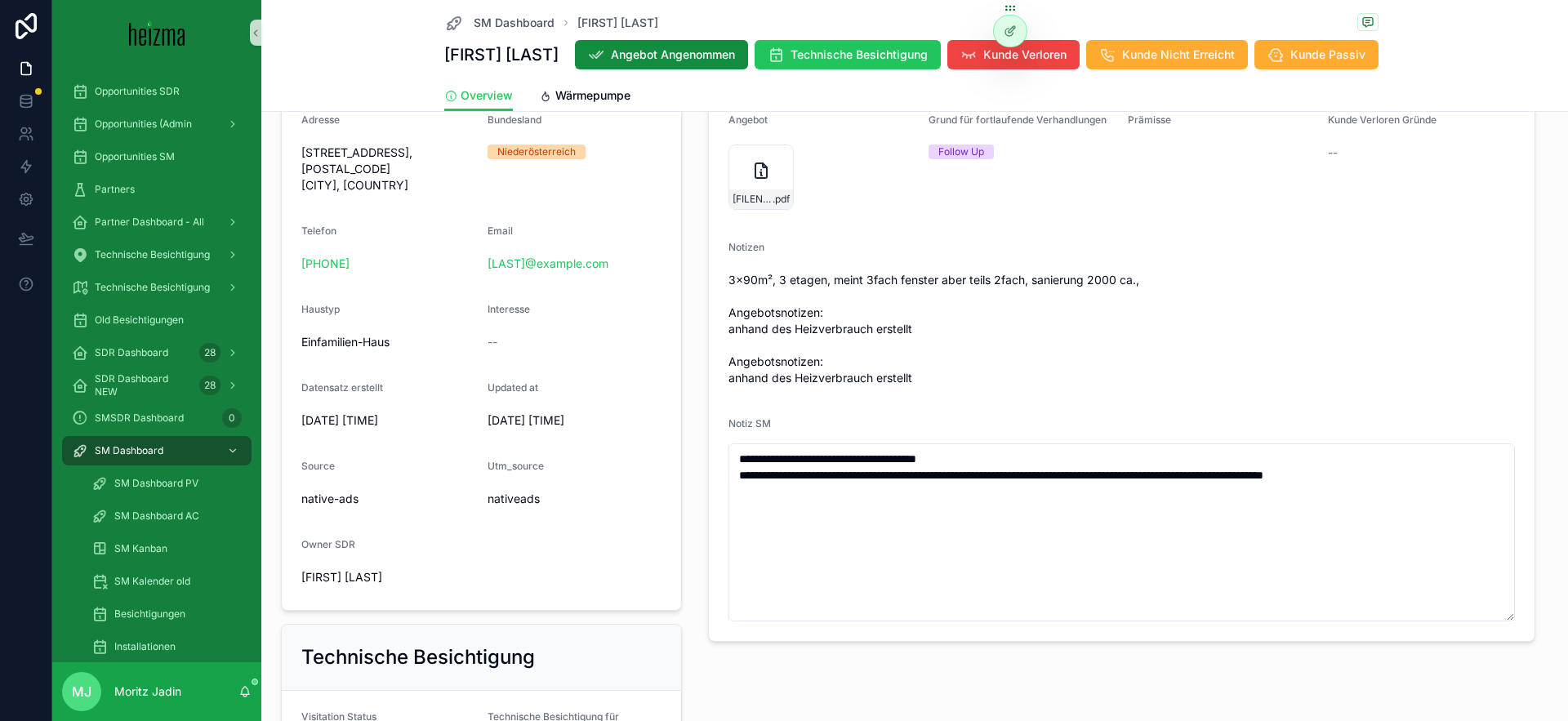 scroll, scrollTop: 371, scrollLeft: 0, axis: vertical 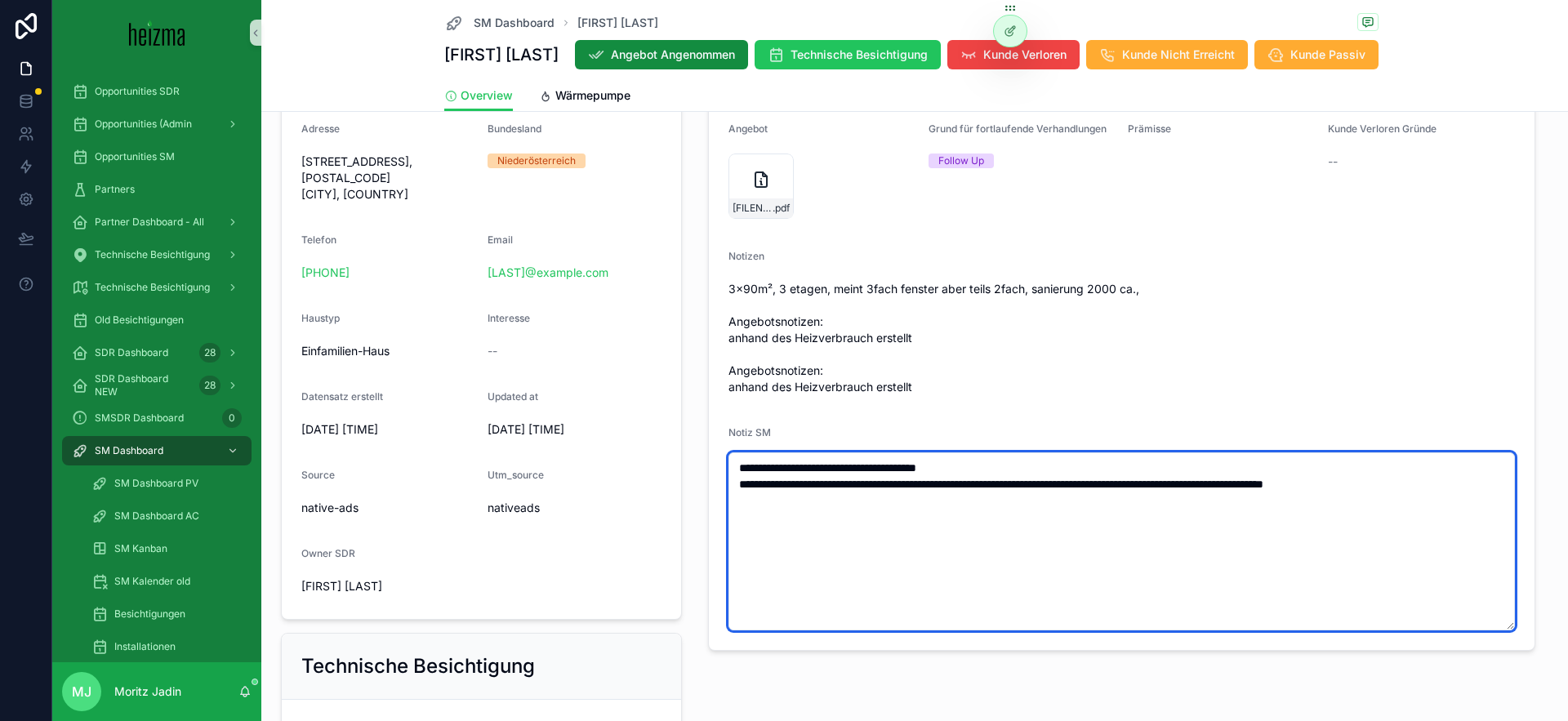 drag, startPoint x: 1408, startPoint y: 536, endPoint x: 1452, endPoint y: 522, distance: 46.17359 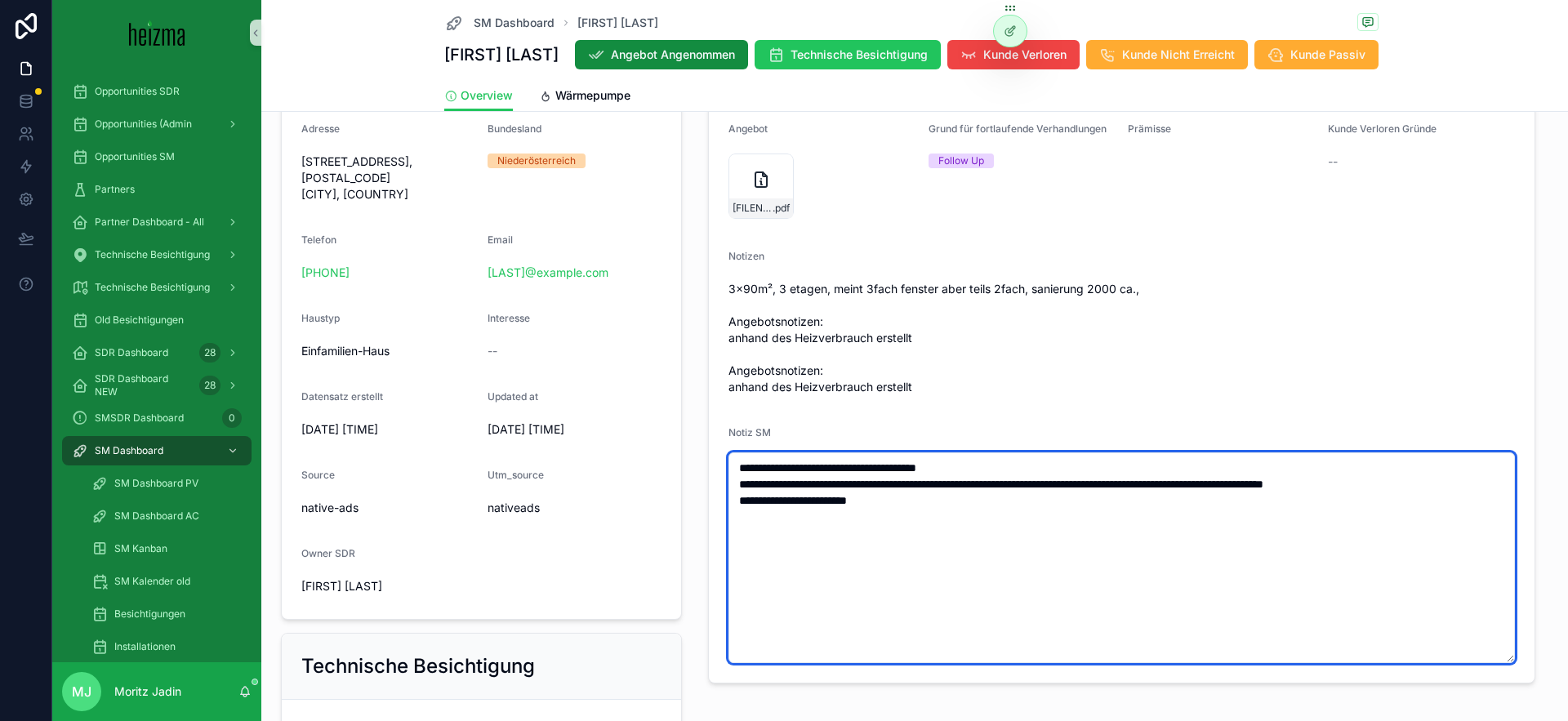 type on "**********" 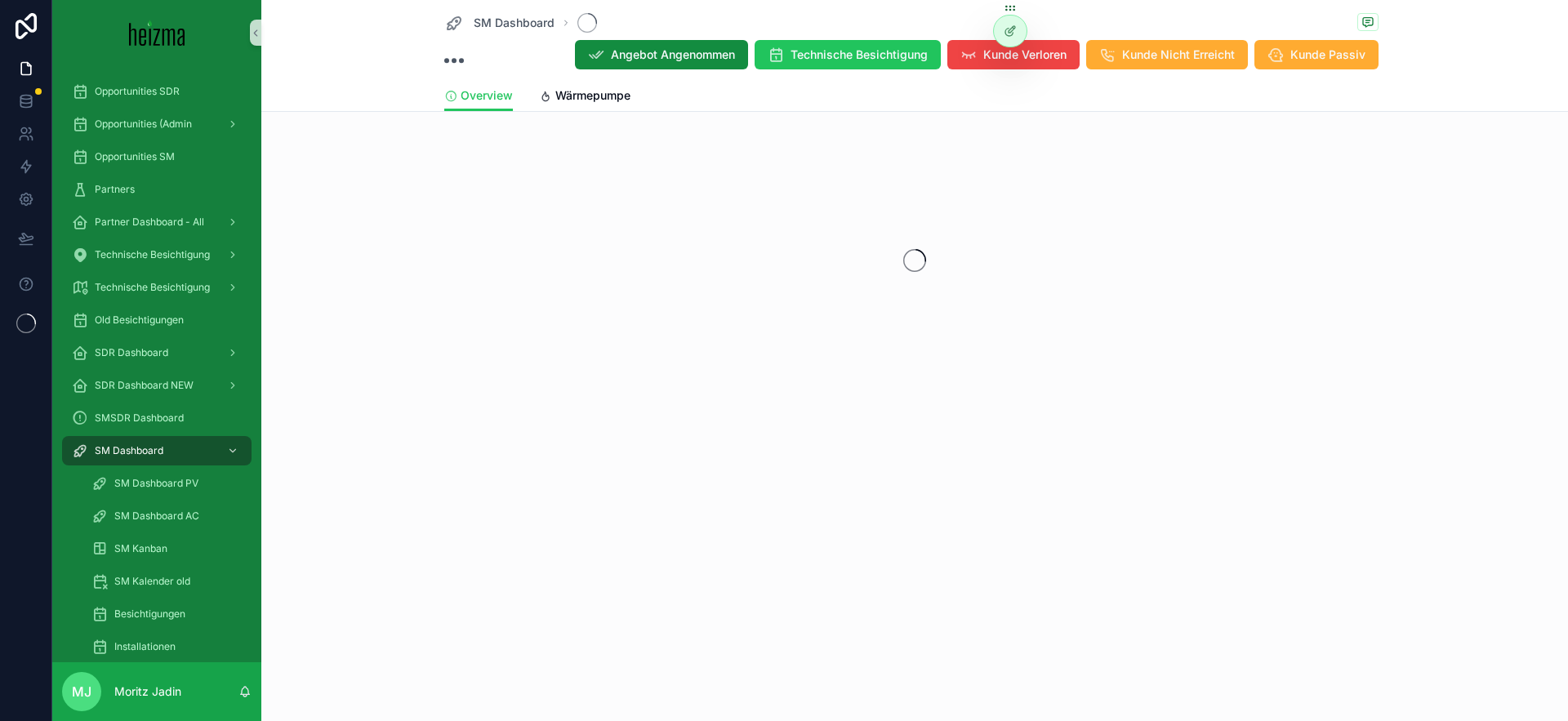 scroll, scrollTop: 0, scrollLeft: 0, axis: both 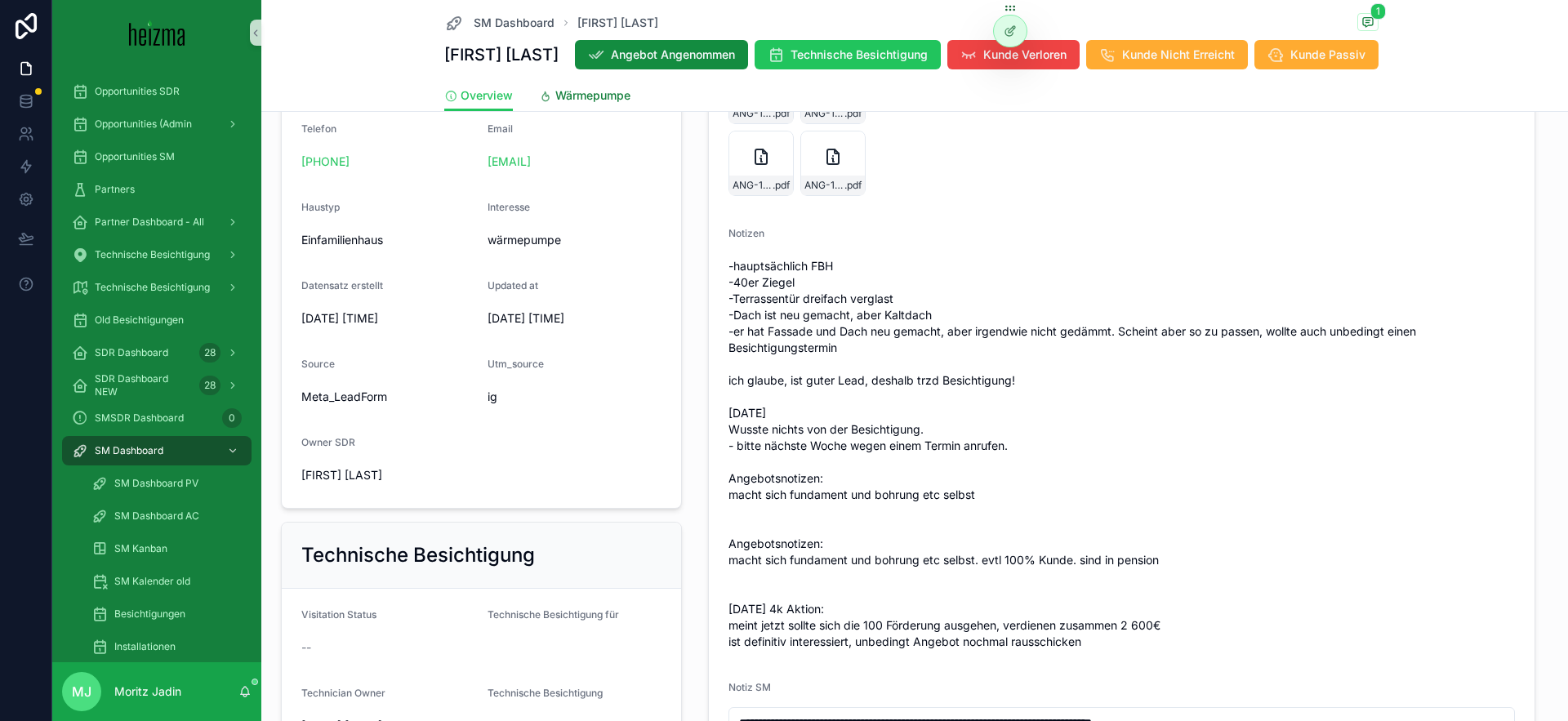 click on "Wärmepumpe" at bounding box center [593, 96] 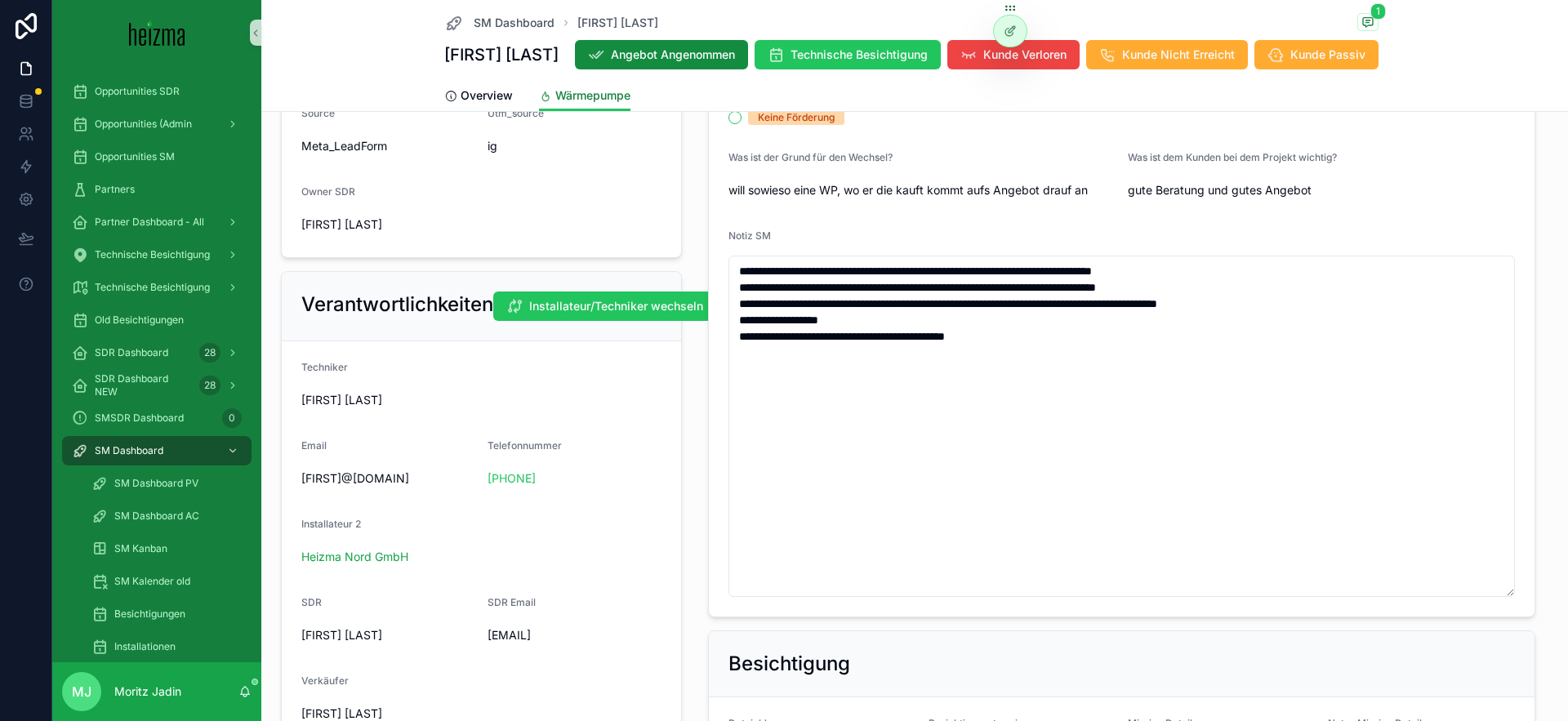 scroll, scrollTop: 766, scrollLeft: 0, axis: vertical 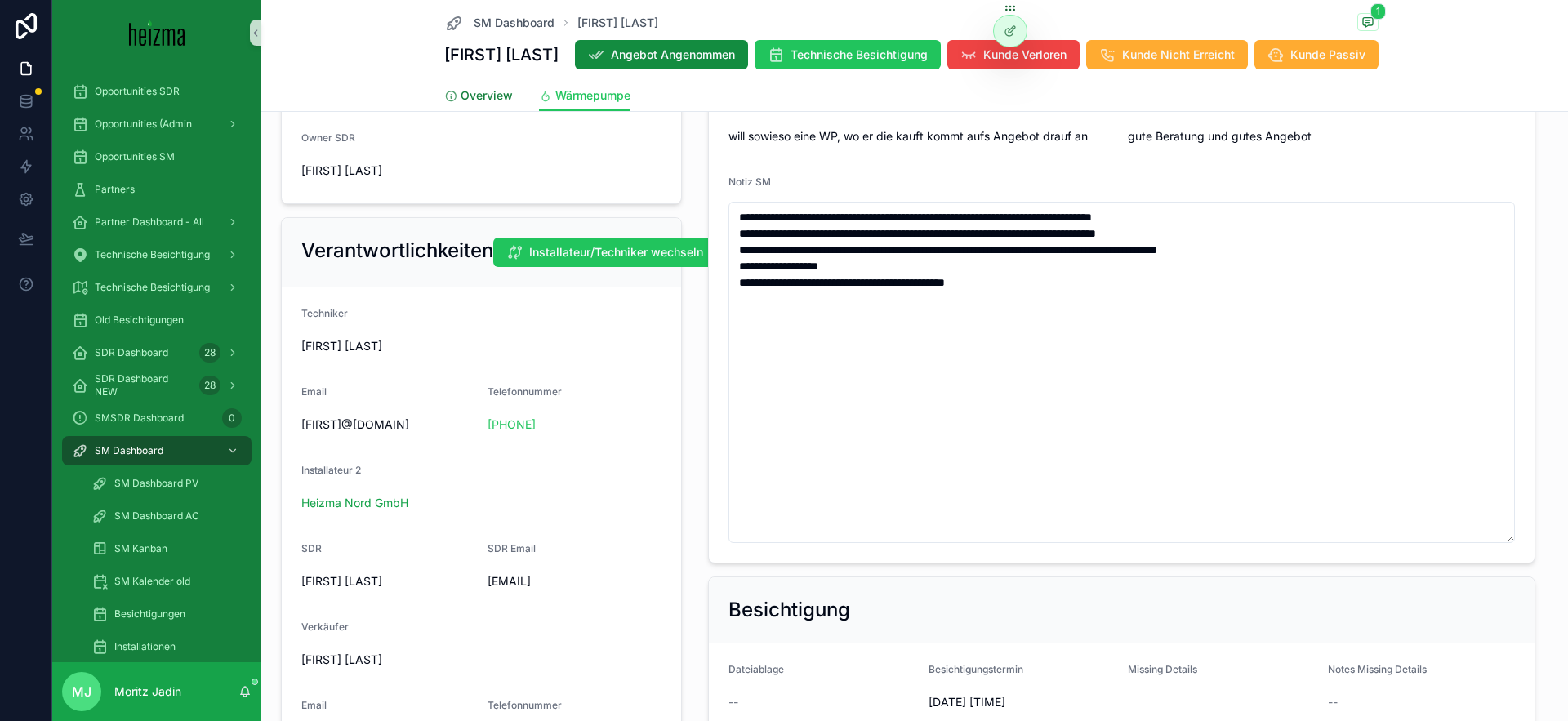 click on "Overview" at bounding box center [479, 97] 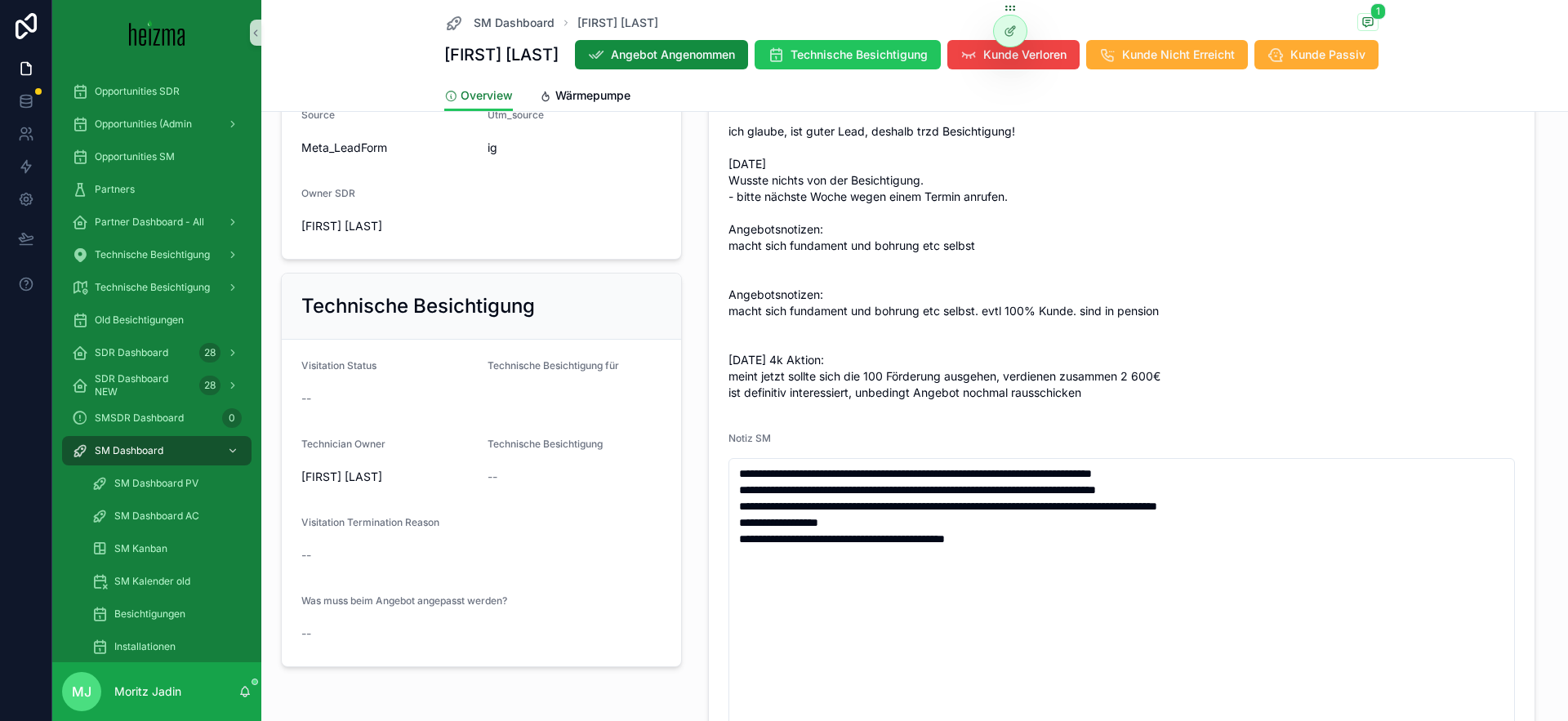 scroll, scrollTop: 0, scrollLeft: 0, axis: both 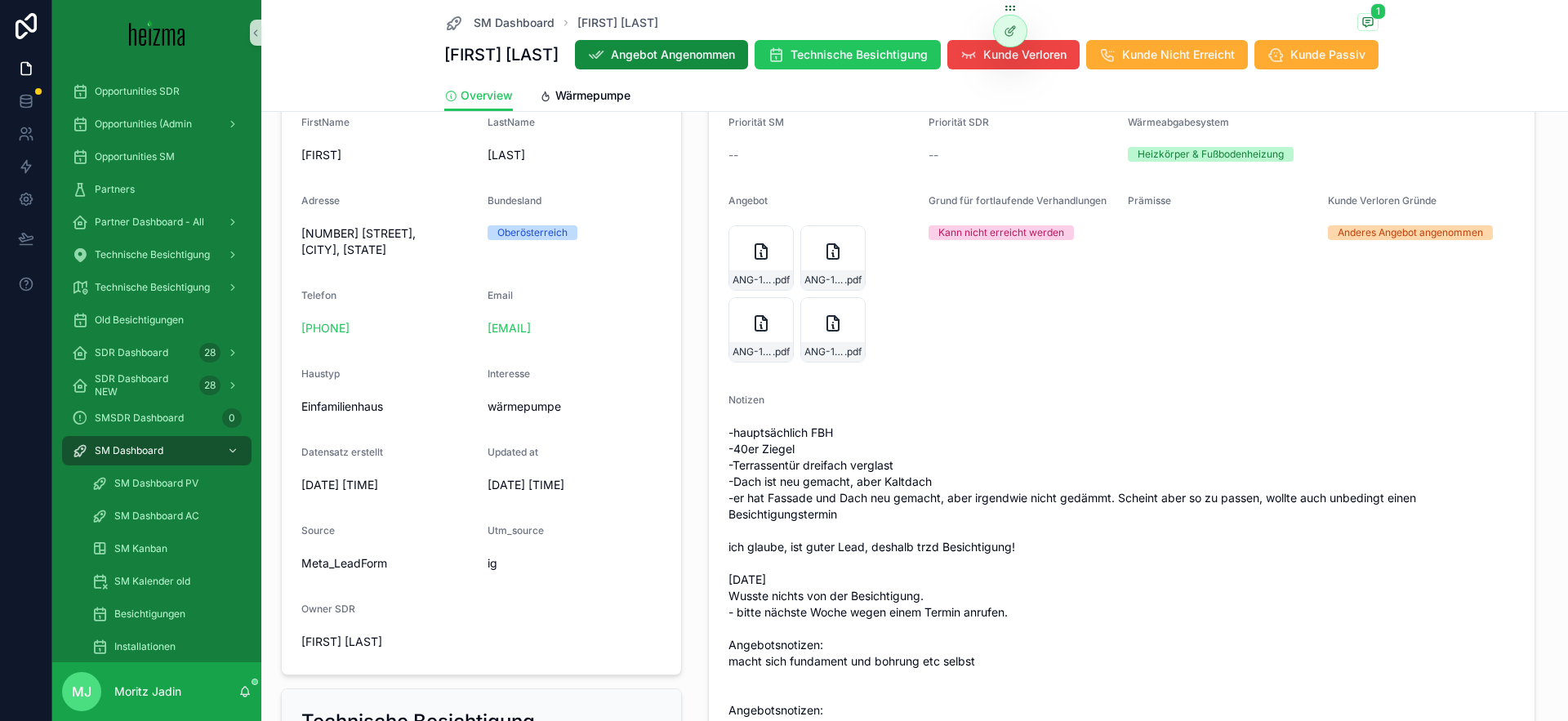 click on "Grund für fortlaufende Verhandlungen Kann nicht erreicht werden" at bounding box center [1022, 281] 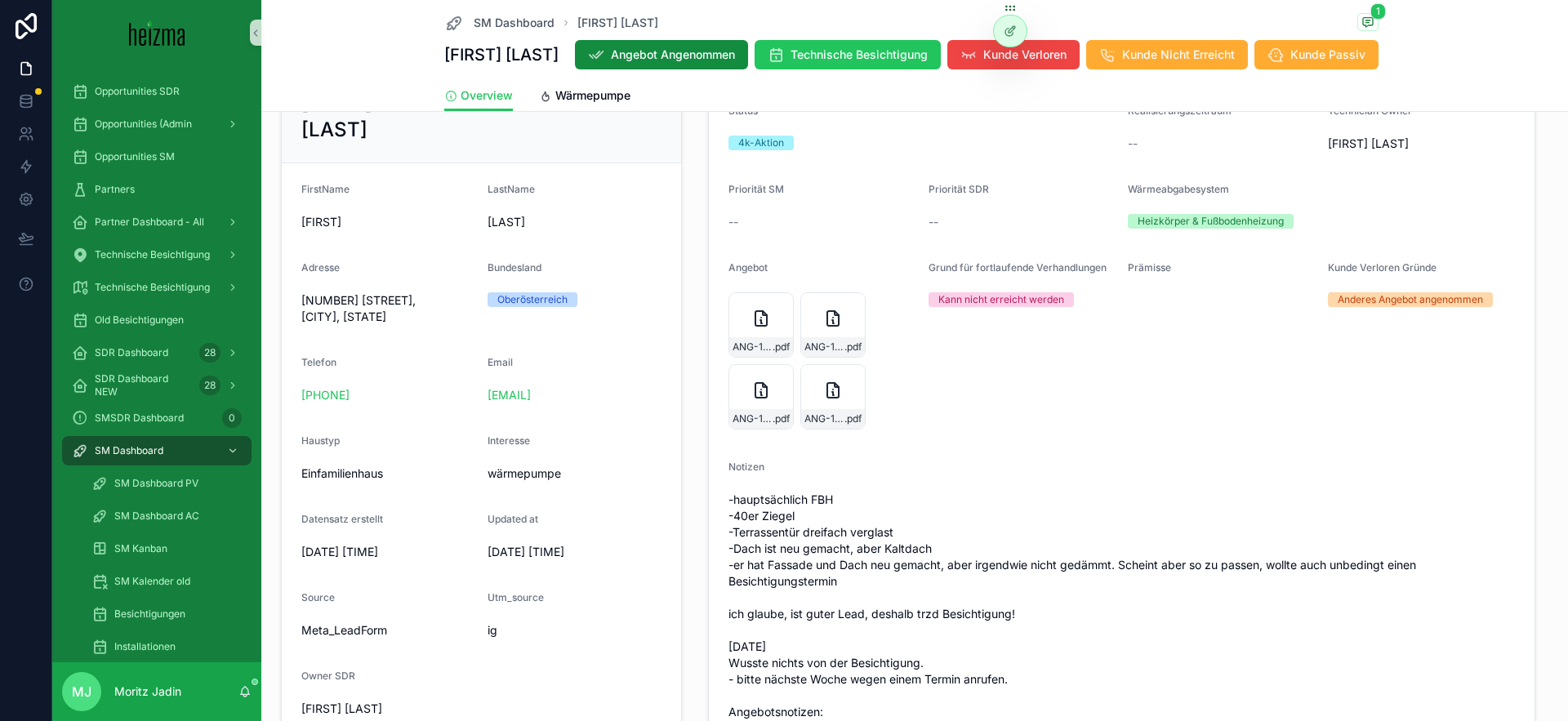 scroll, scrollTop: 269, scrollLeft: 0, axis: vertical 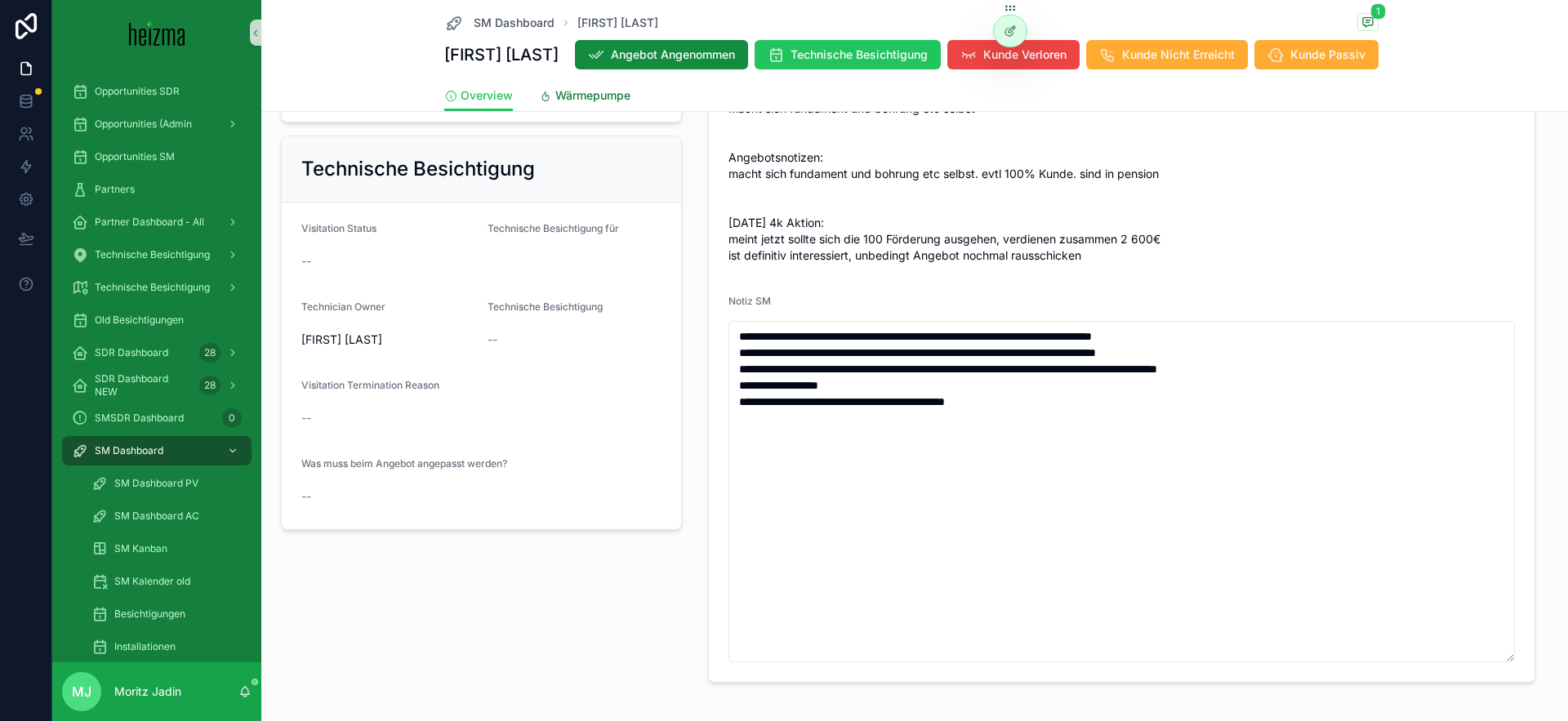 click on "Wärmepumpe" at bounding box center (593, 96) 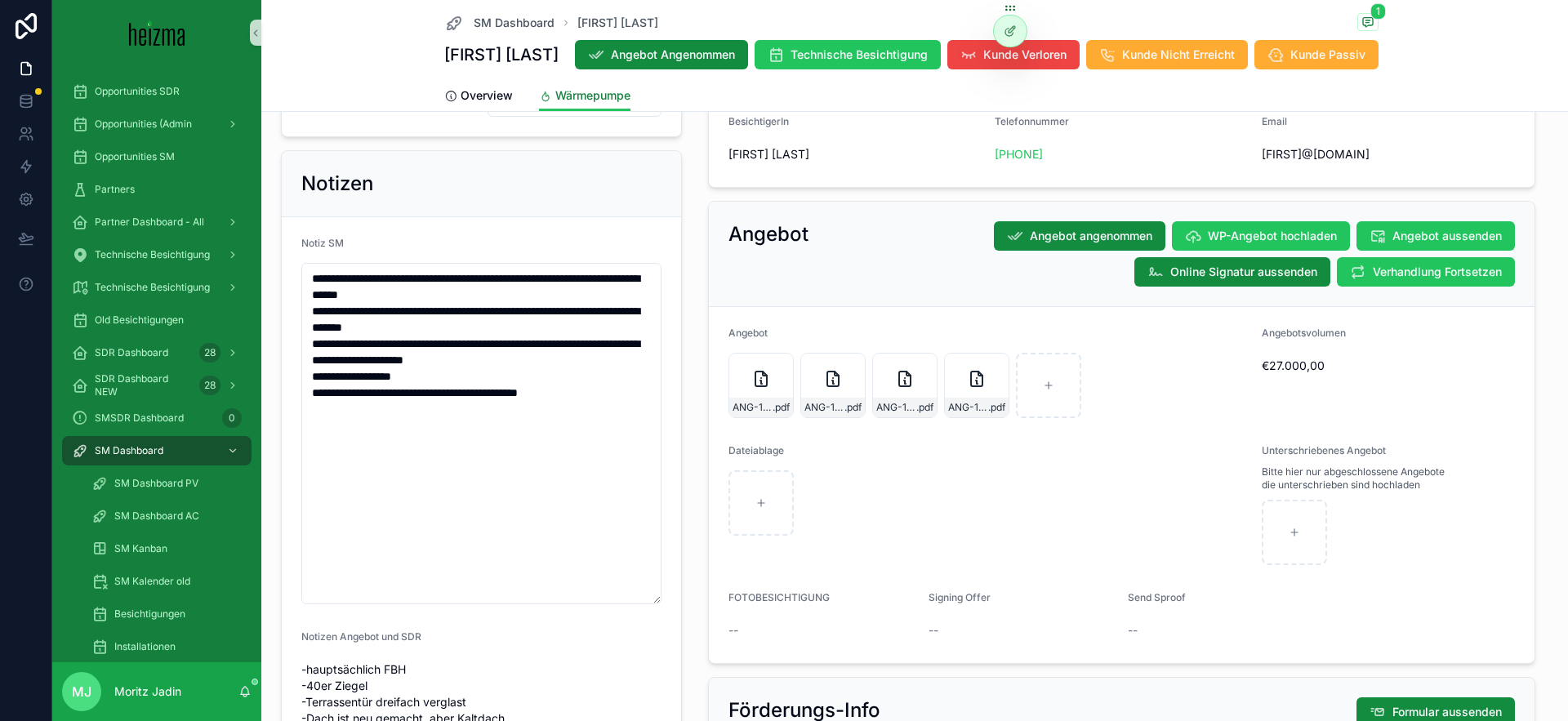 scroll, scrollTop: 1514, scrollLeft: 0, axis: vertical 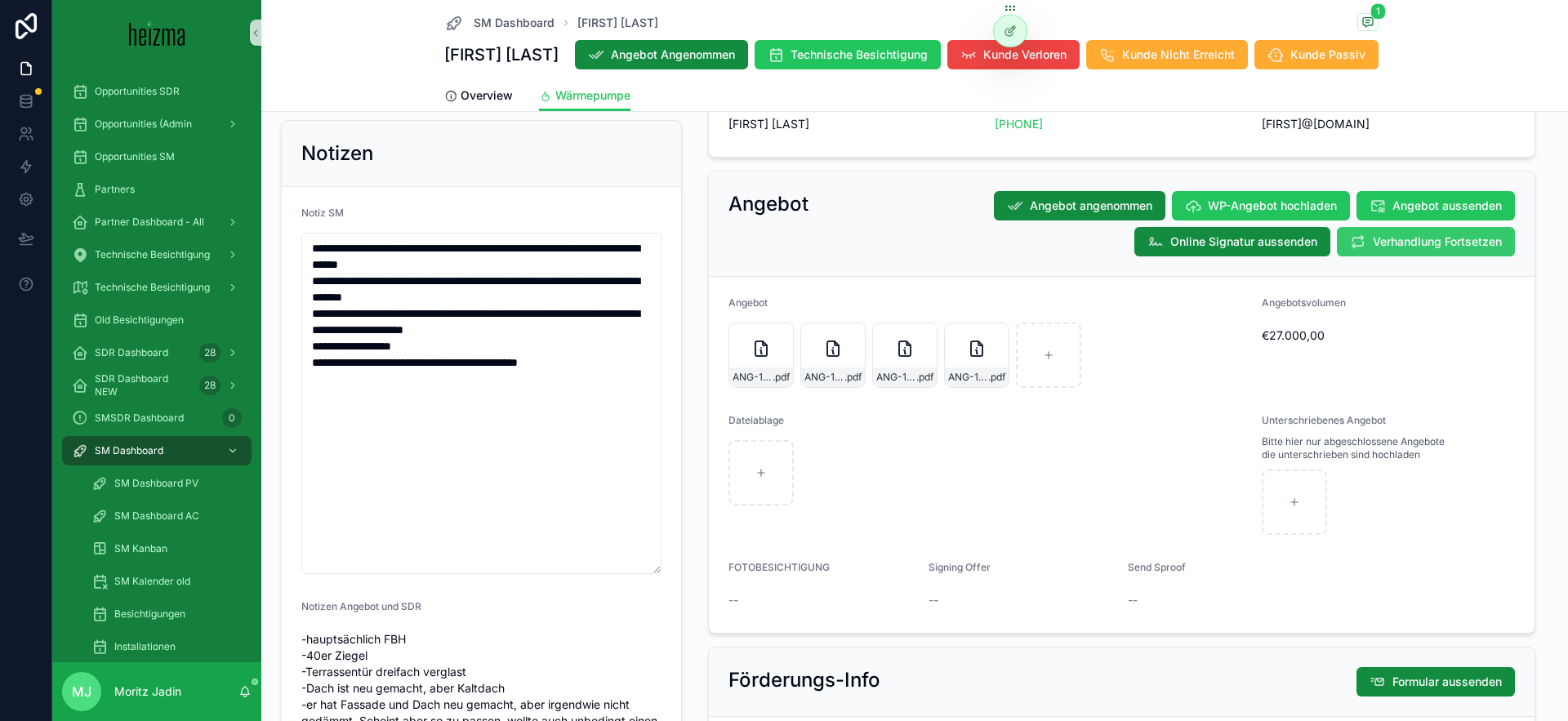 click on "Verhandlung Fortsetzen" at bounding box center [1426, 242] 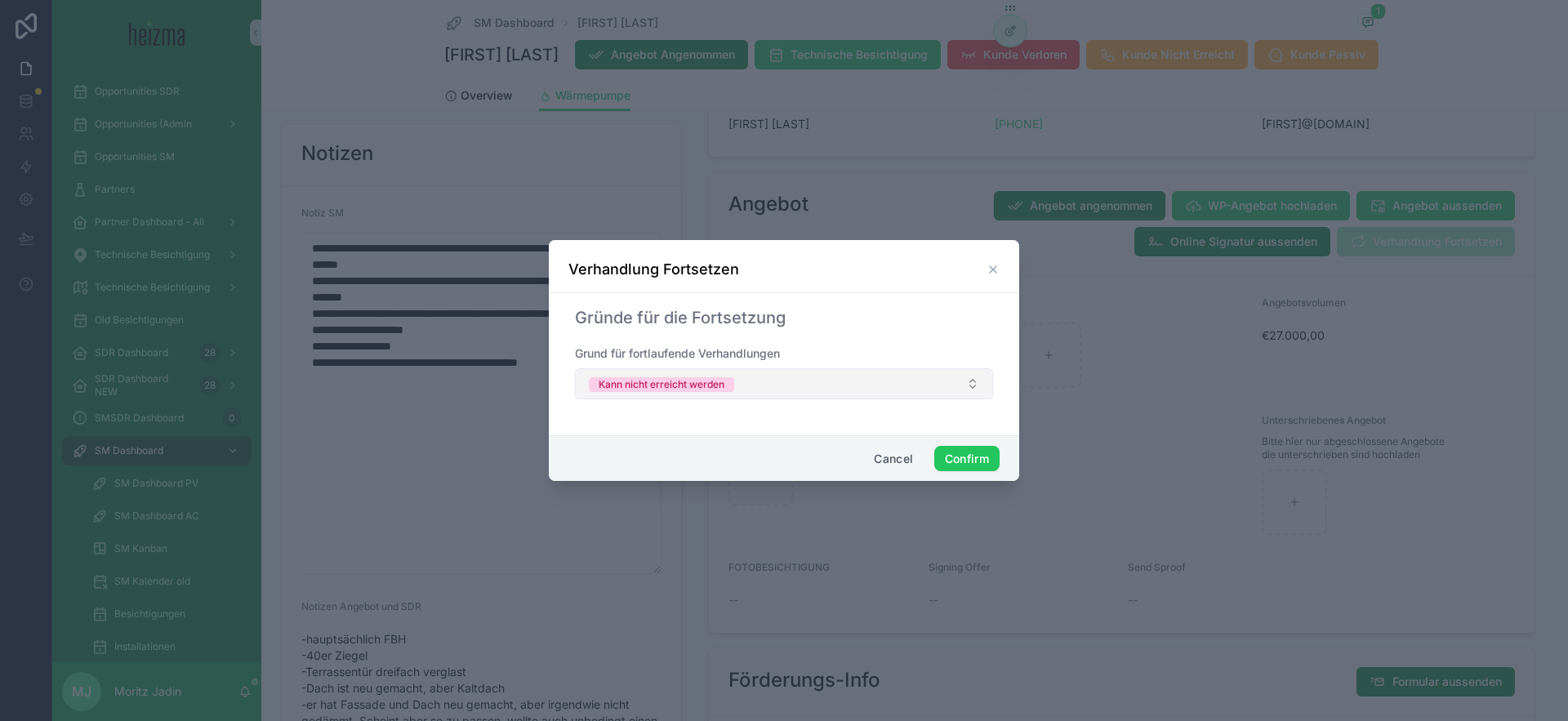 click on "Kann nicht erreicht werden" at bounding box center (784, 384) 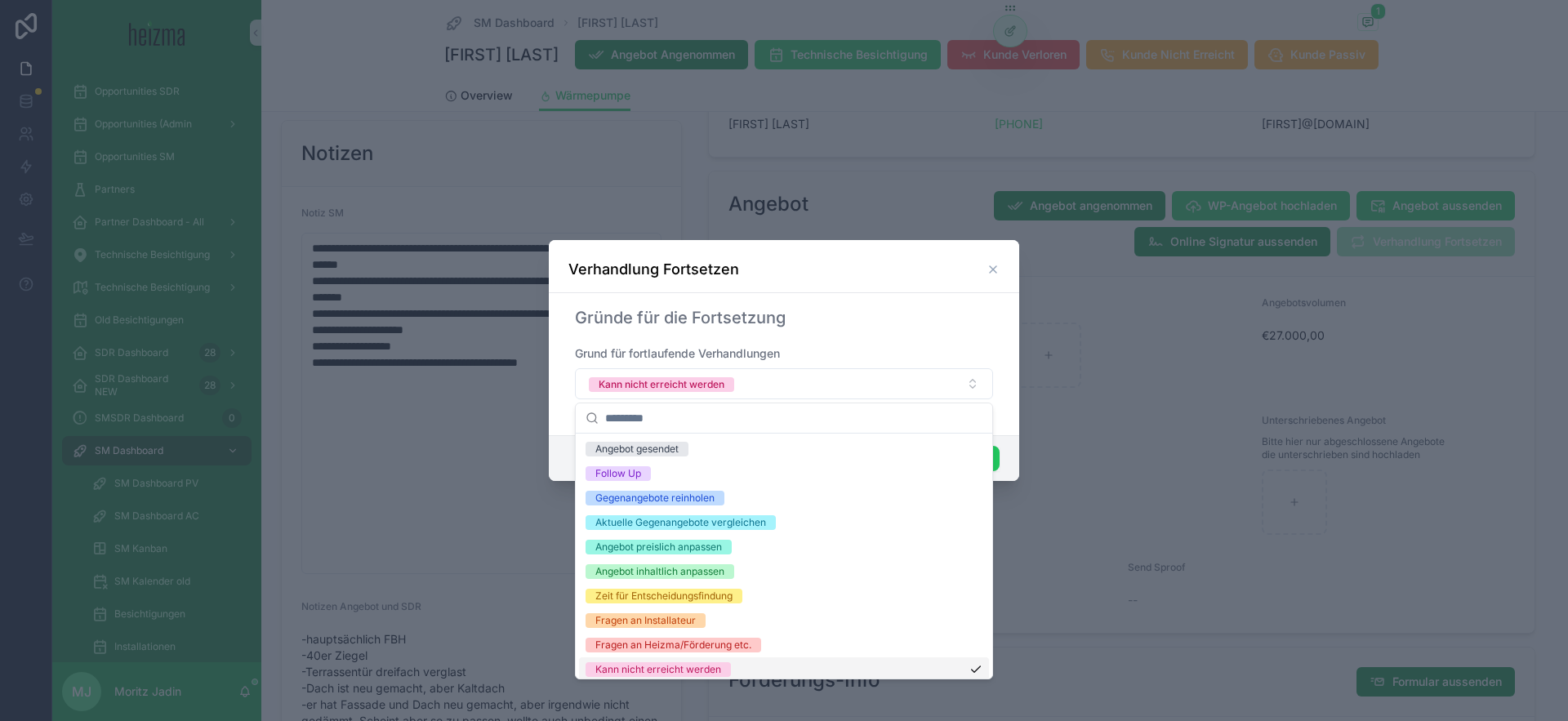 drag, startPoint x: 845, startPoint y: 677, endPoint x: 869, endPoint y: 652, distance: 34.65545 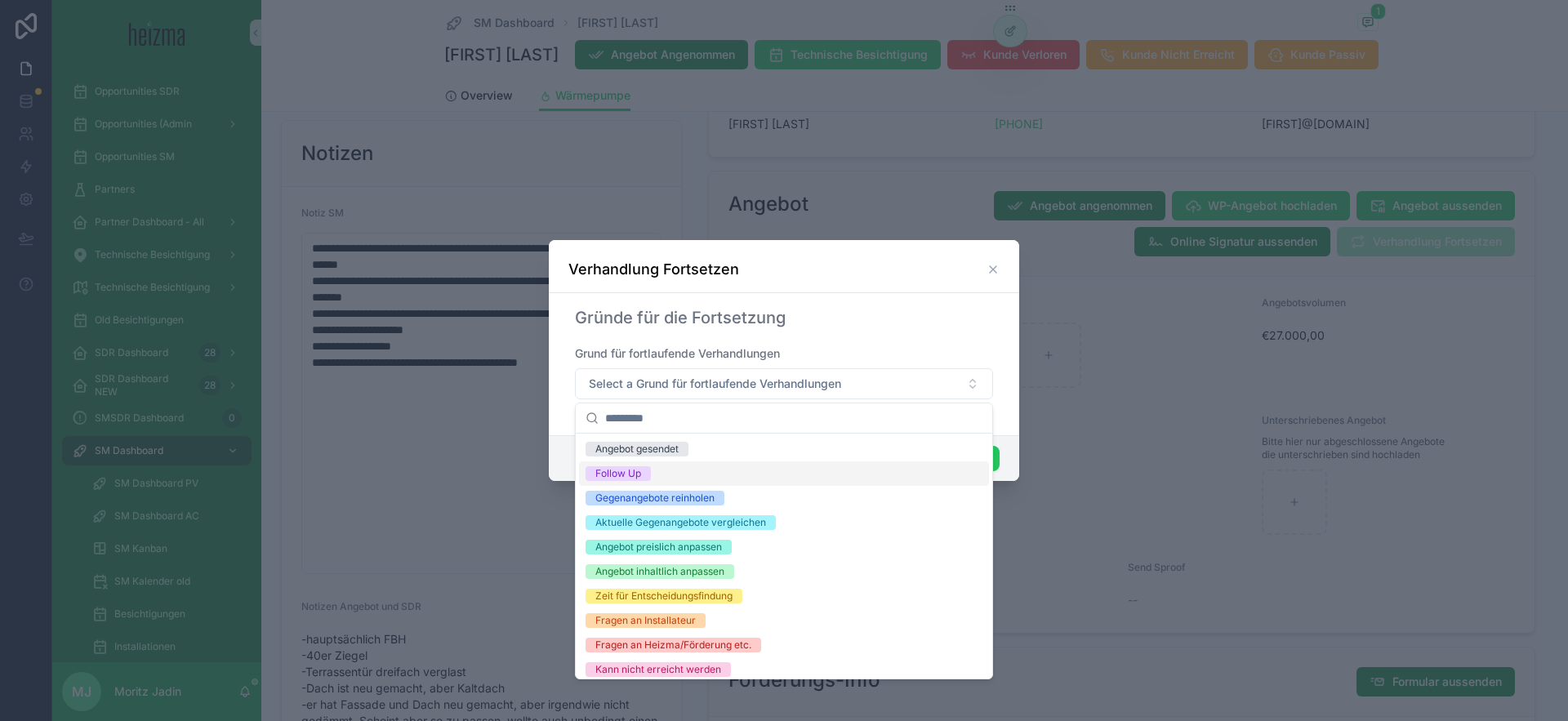 drag, startPoint x: 1013, startPoint y: 448, endPoint x: 1000, endPoint y: 449, distance: 13.0384 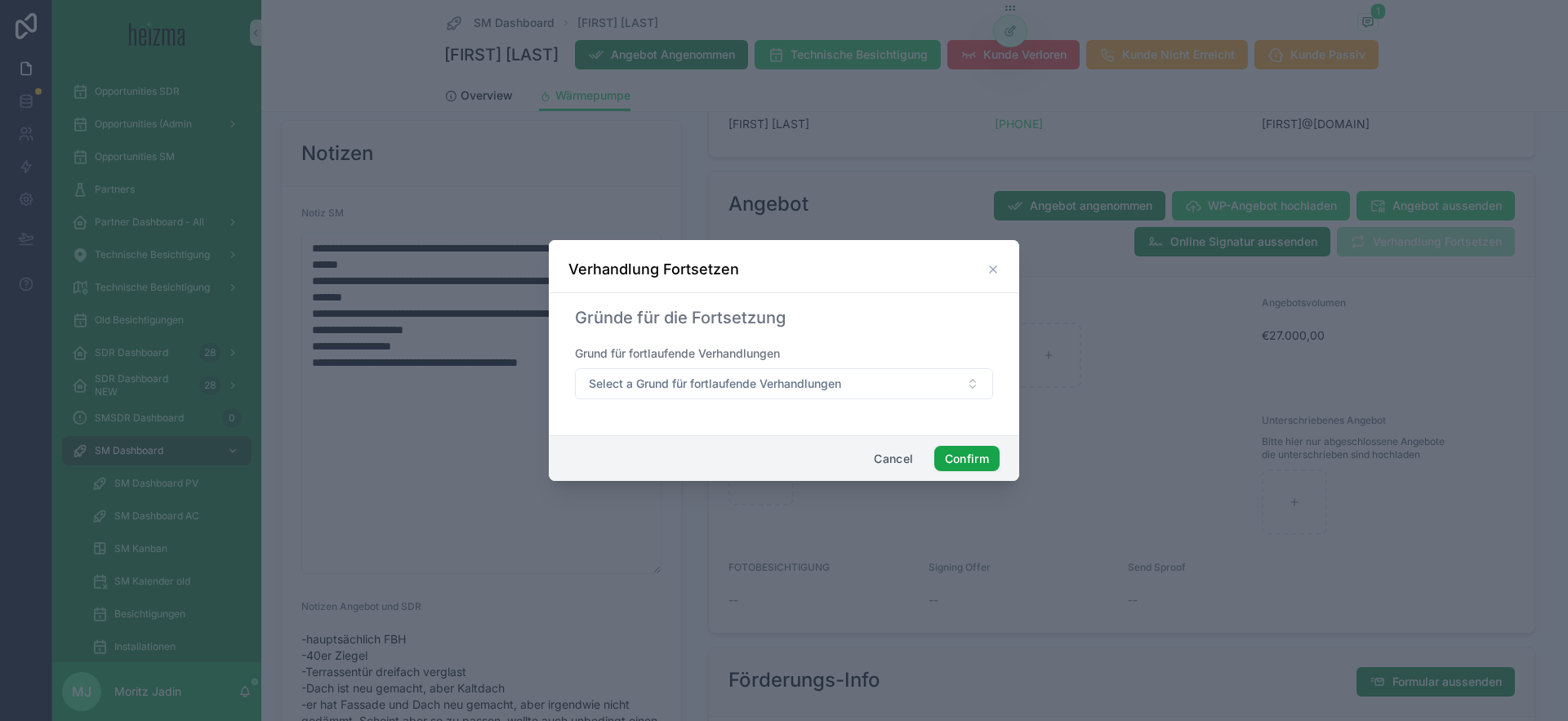 click on "Confirm" at bounding box center (967, 459) 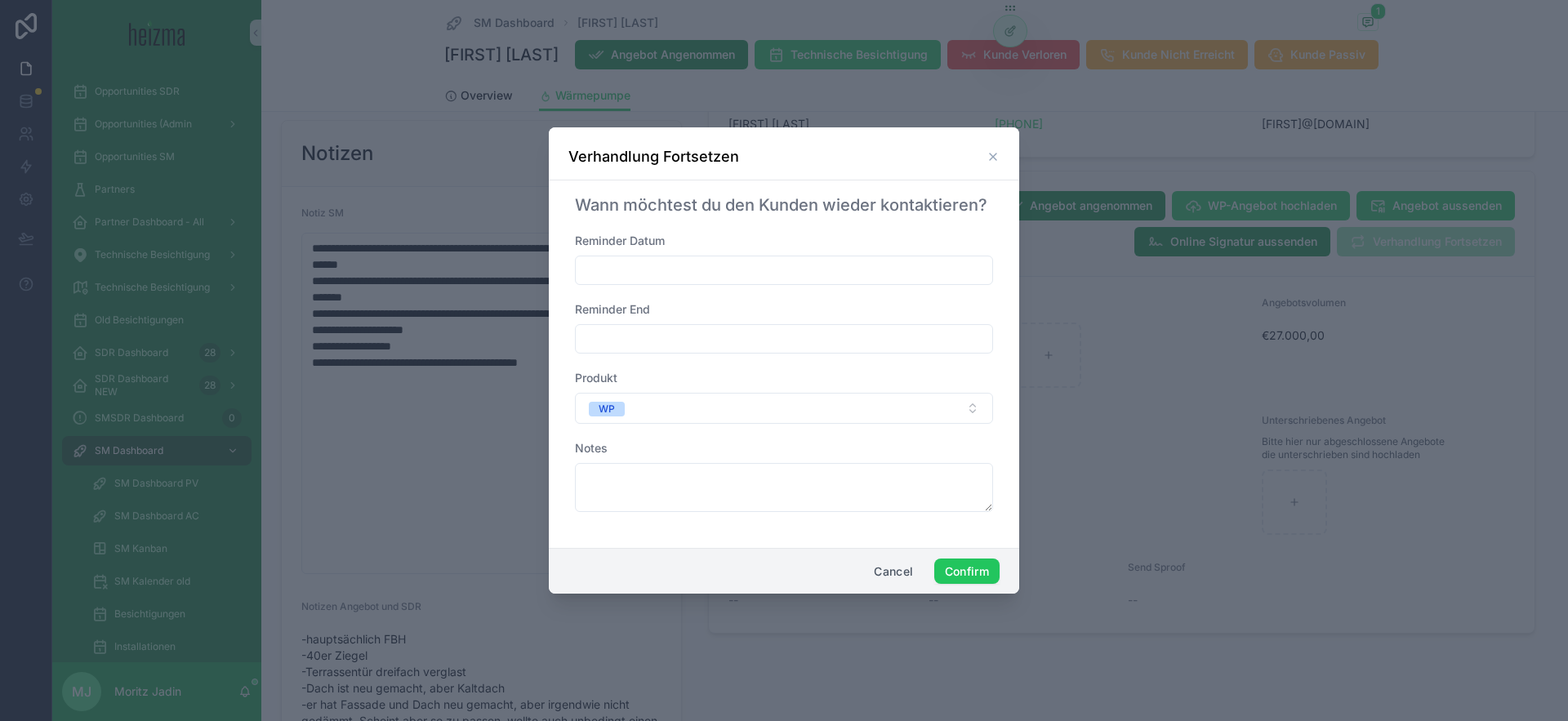 click on "Cancel Confirm" at bounding box center (784, 571) 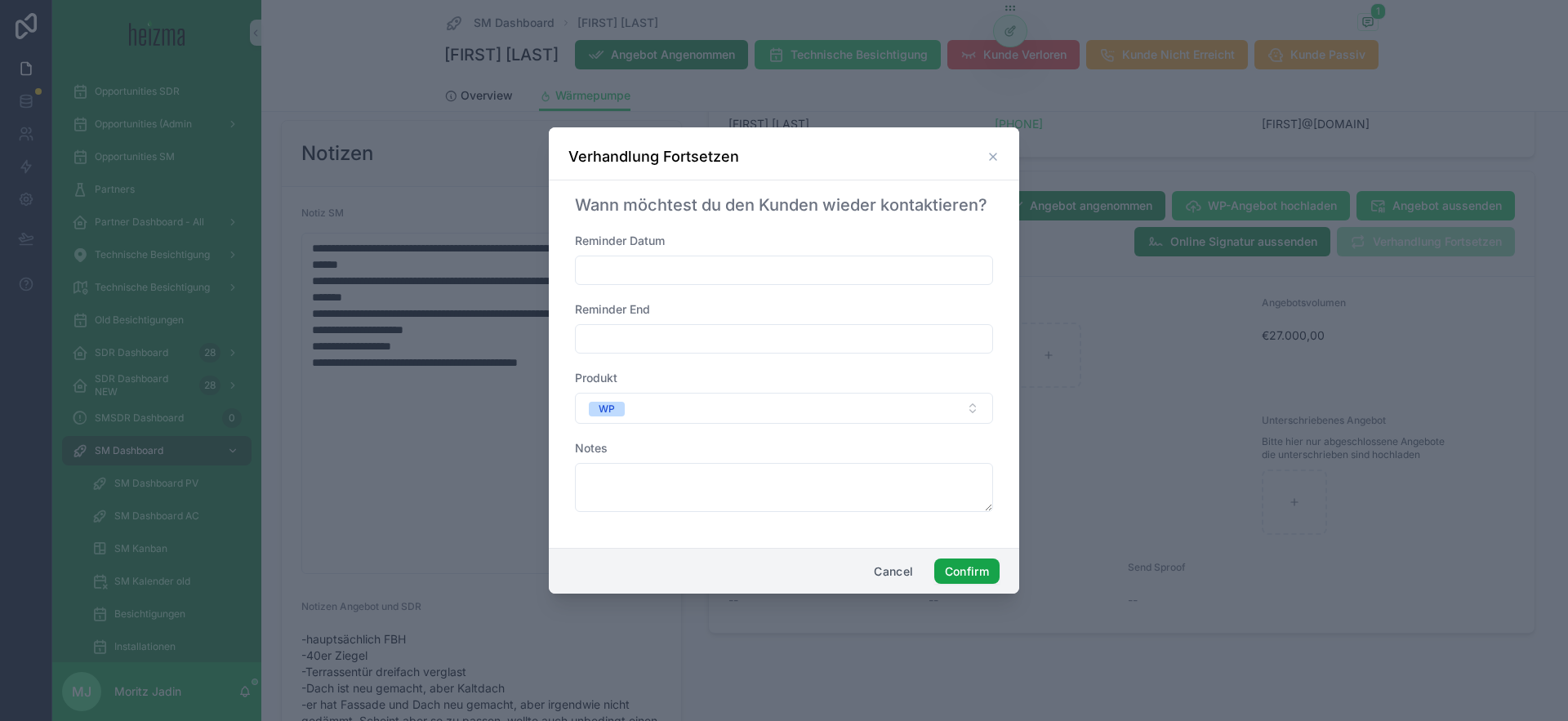 click on "Confirm" at bounding box center [967, 572] 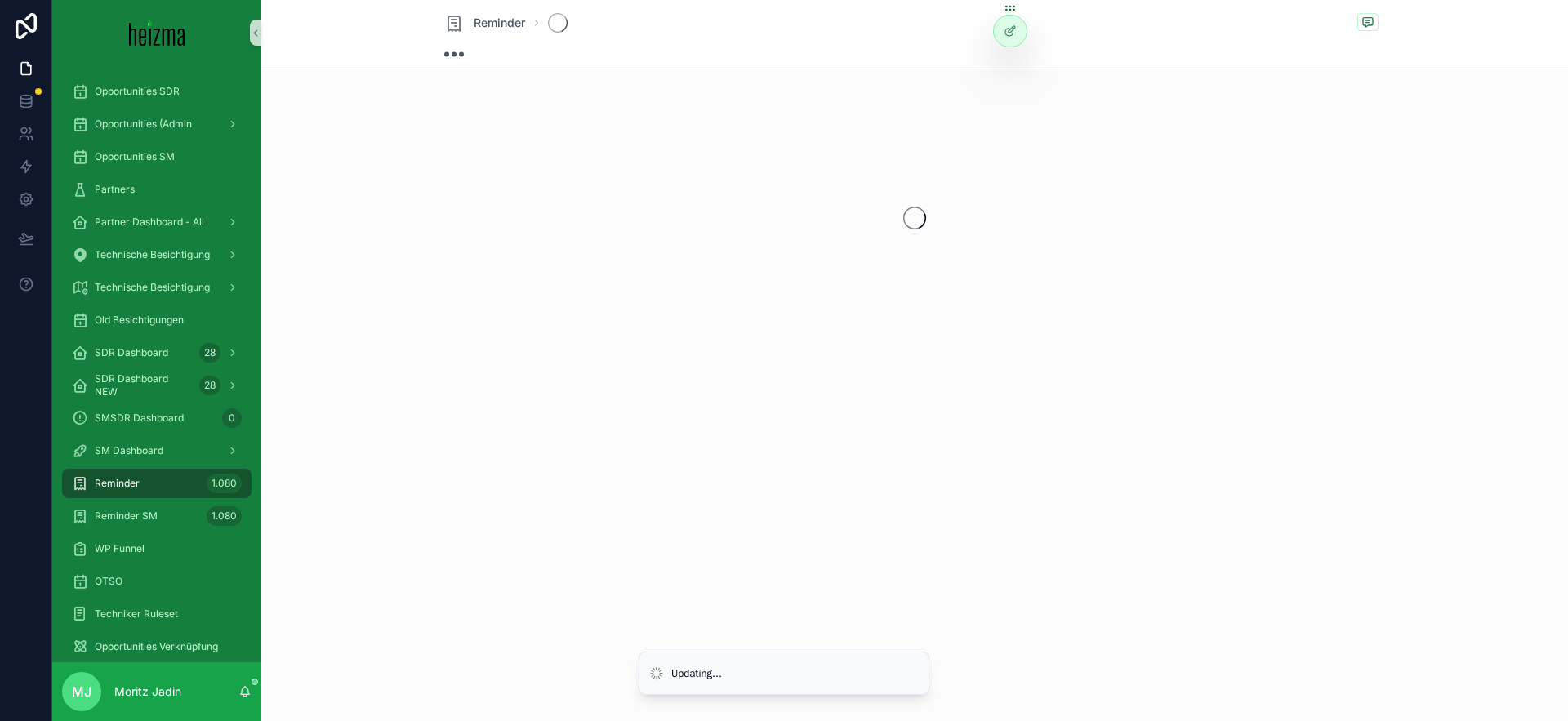 scroll, scrollTop: 0, scrollLeft: 0, axis: both 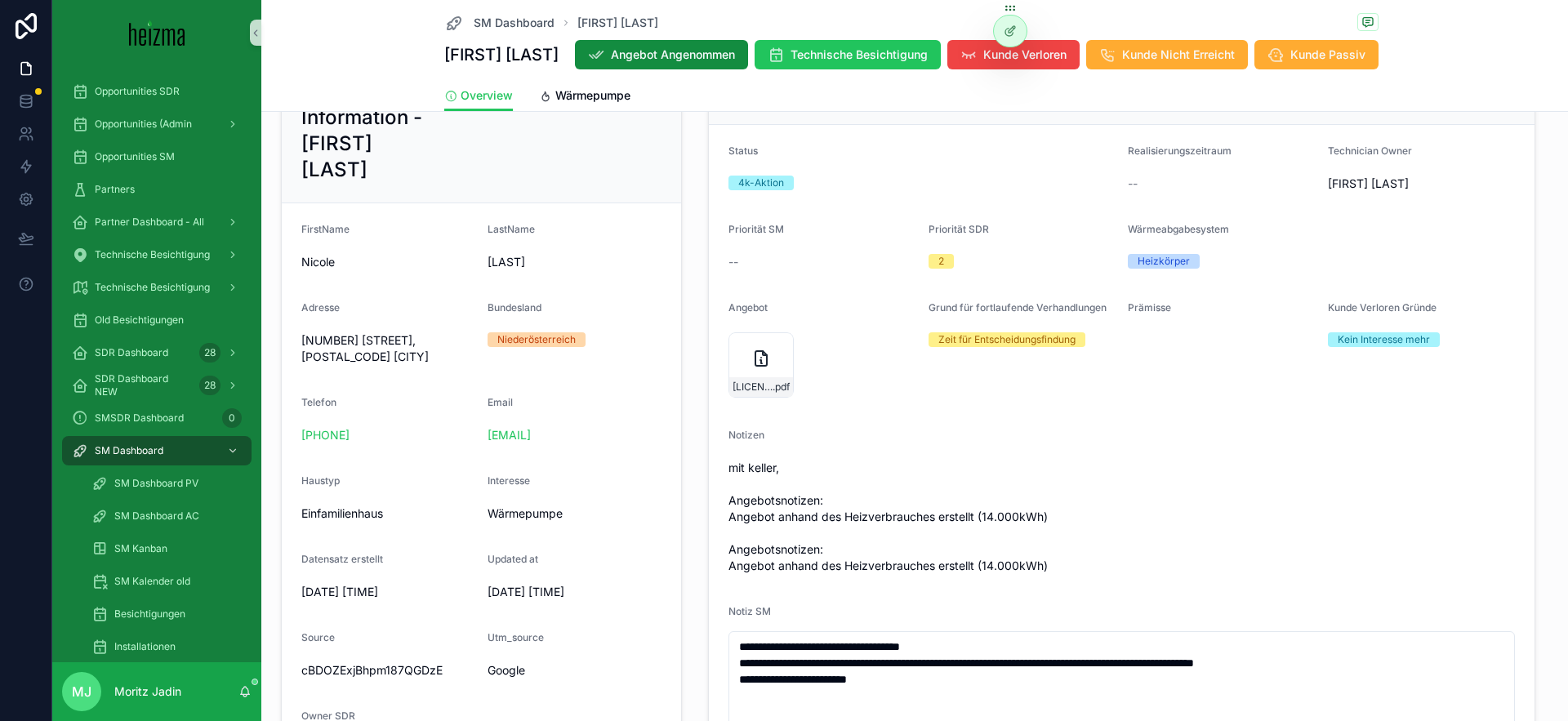 click on "**********" at bounding box center (1121, 477) 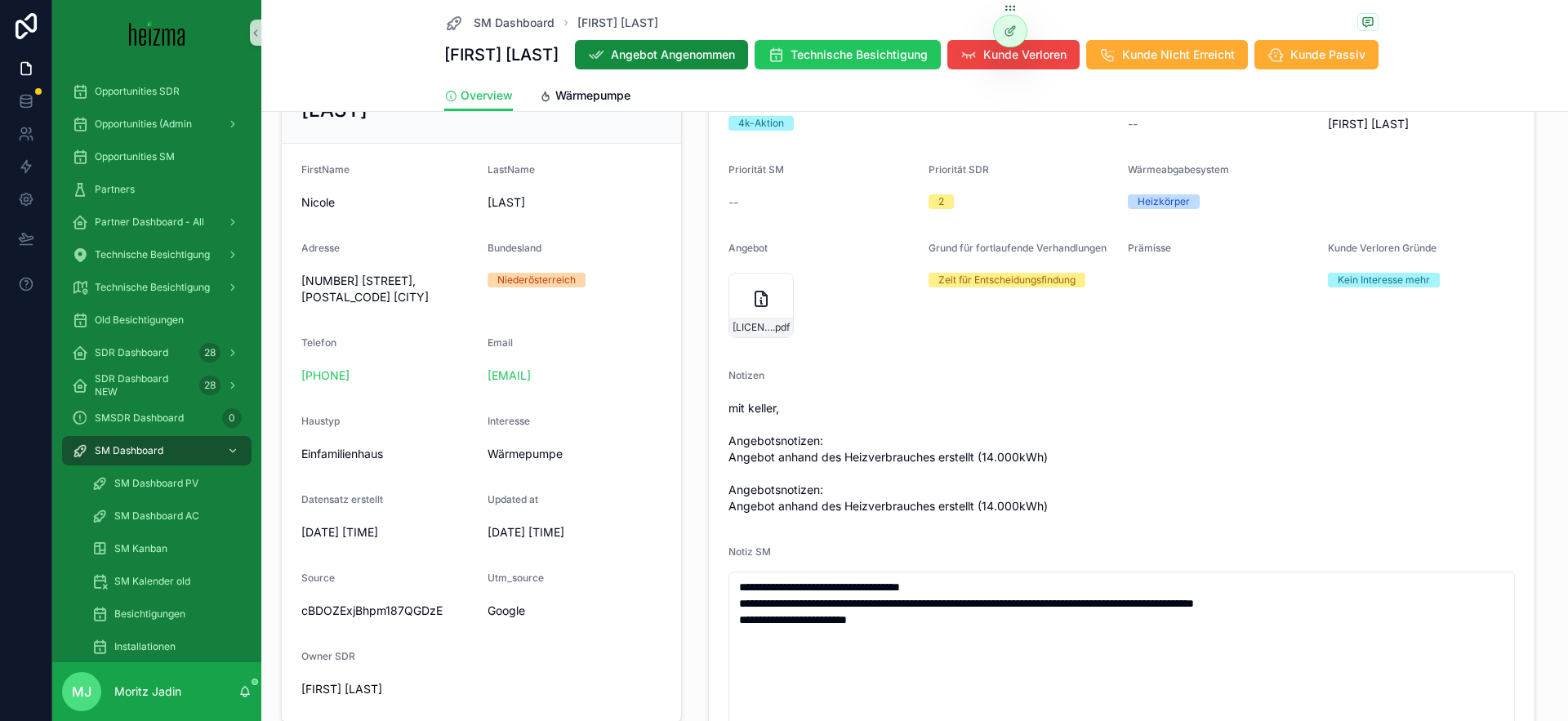 scroll, scrollTop: 318, scrollLeft: 0, axis: vertical 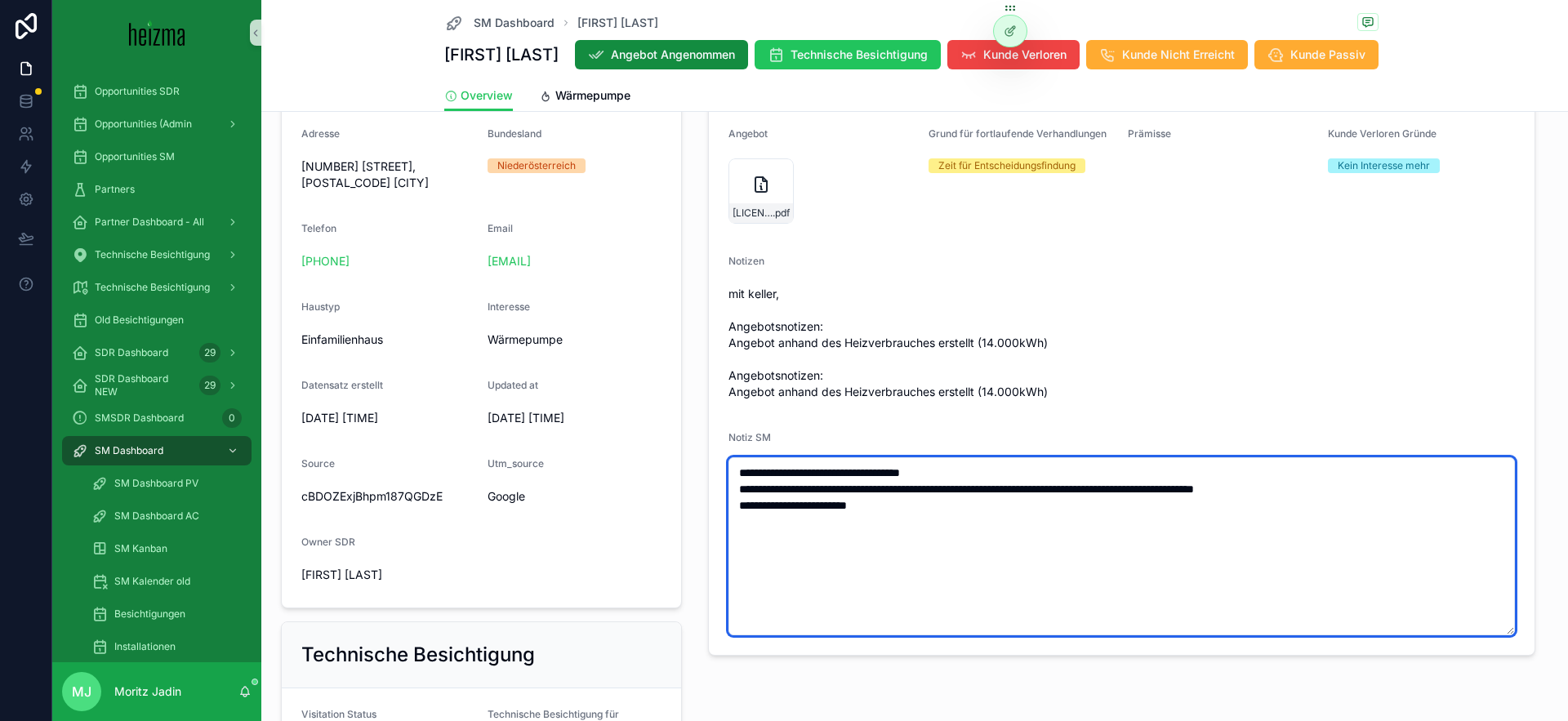 click on "**********" at bounding box center [1121, 546] 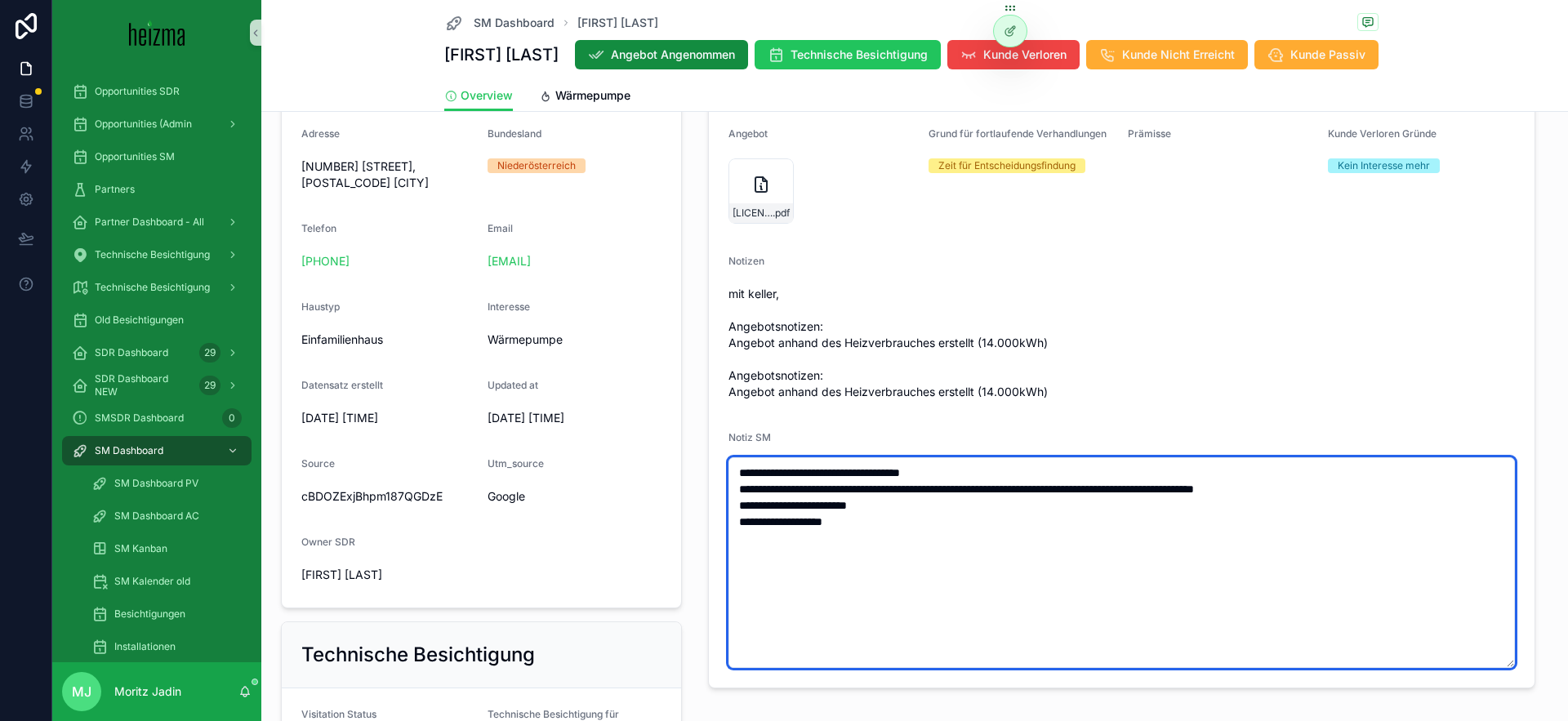 type on "**********" 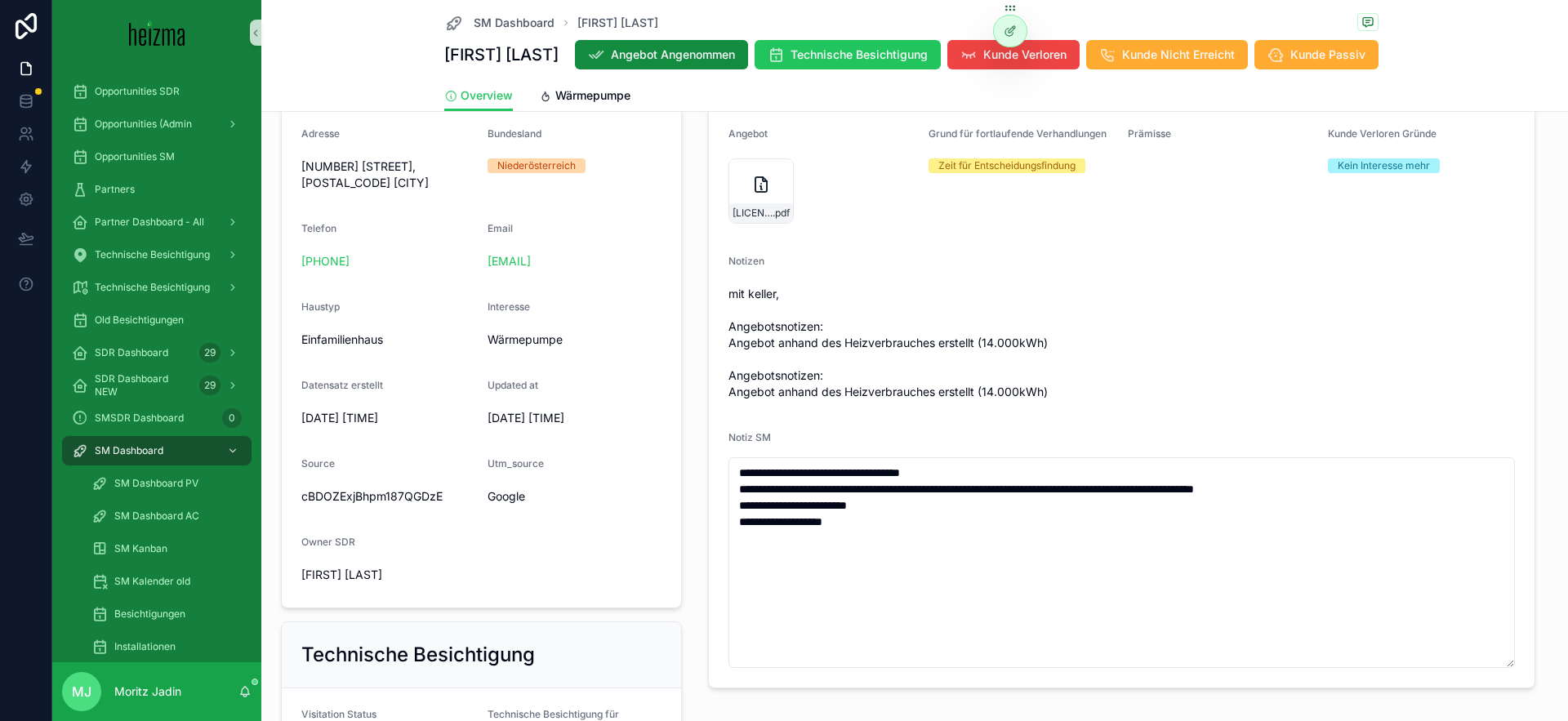 click on "mit keller,
Angebotsnotizen:
Angebot anhand des Heizverbrauches erstellt (14.000kWh)
Angebotsnotizen:
Angebot anhand des Heizverbrauches erstellt (14.000kWh)" at bounding box center [1121, 343] 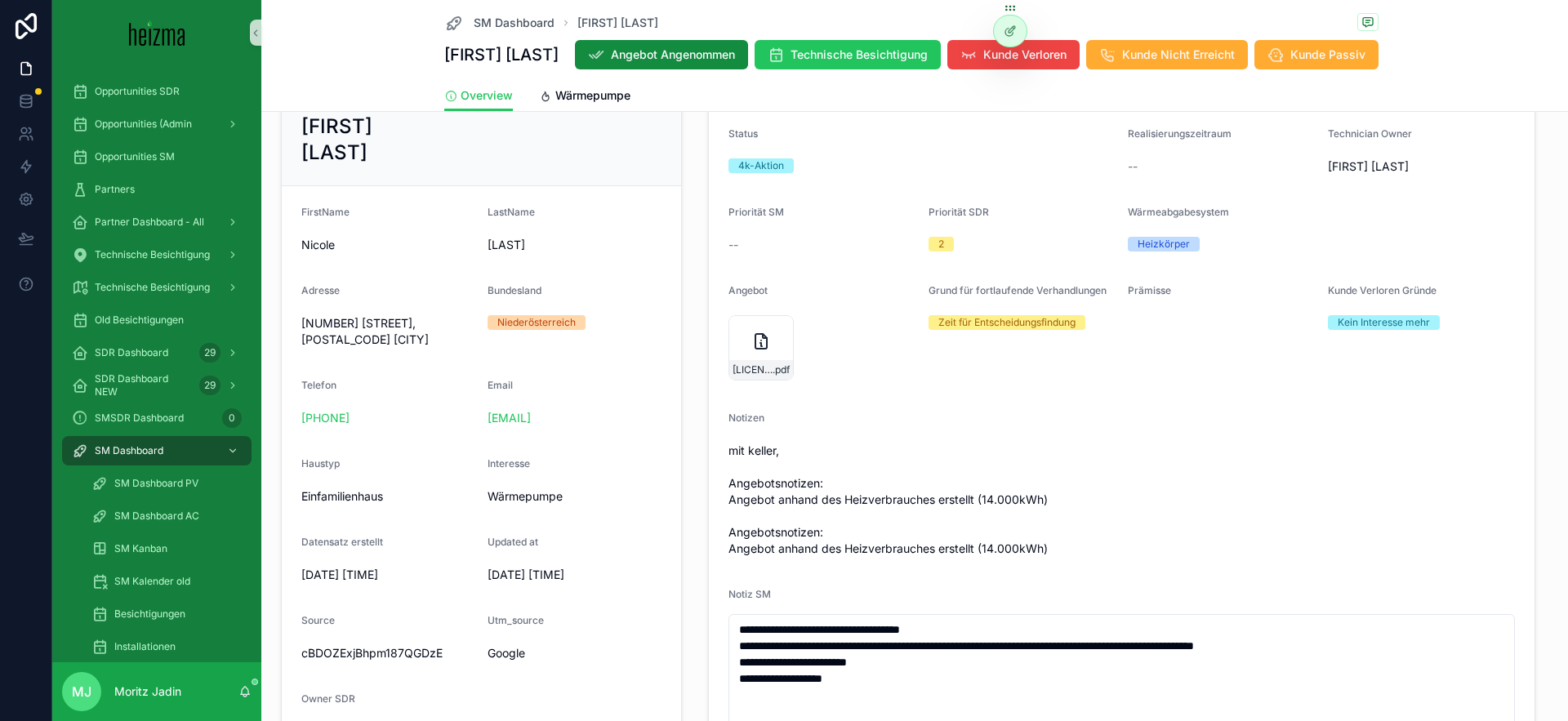 scroll, scrollTop: 247, scrollLeft: 0, axis: vertical 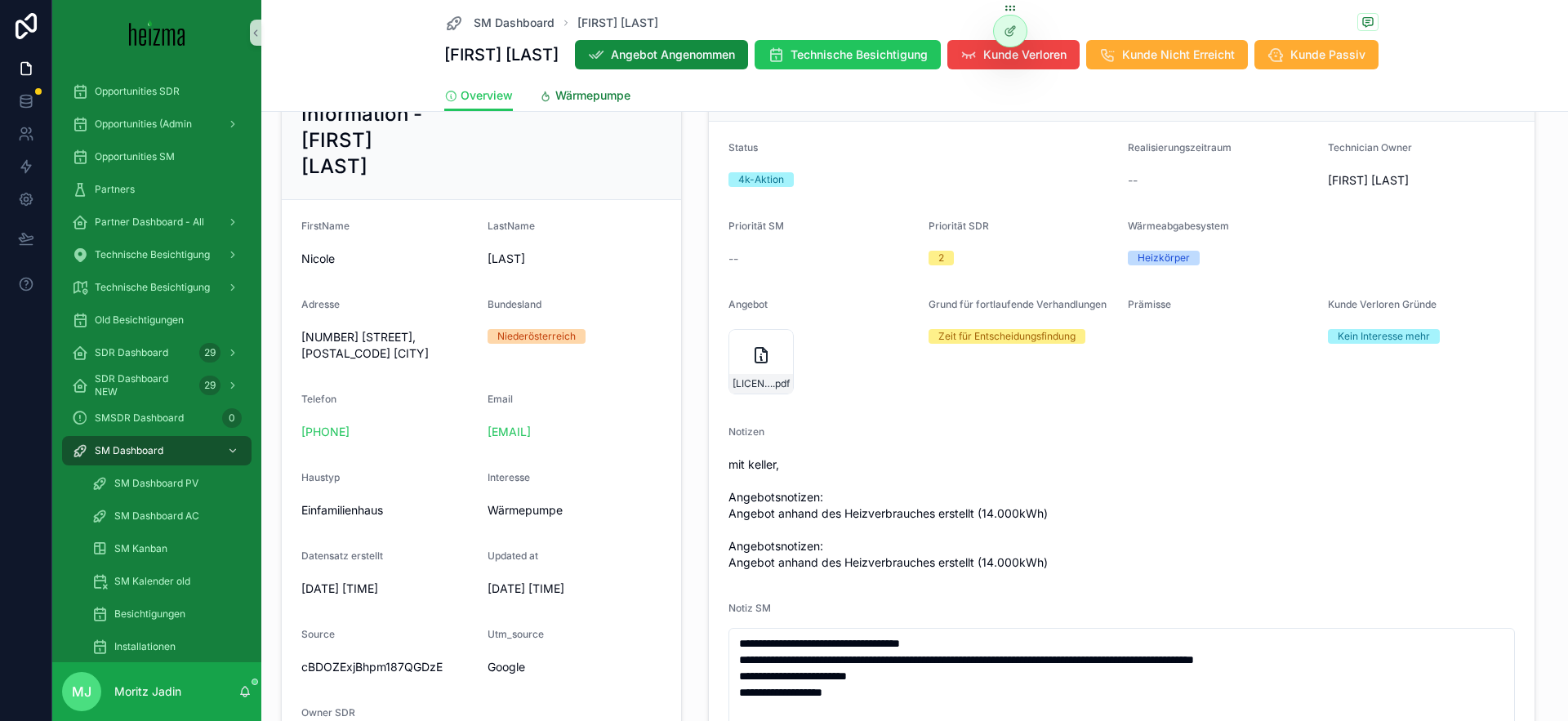 click on "Wärmepumpe" at bounding box center [593, 96] 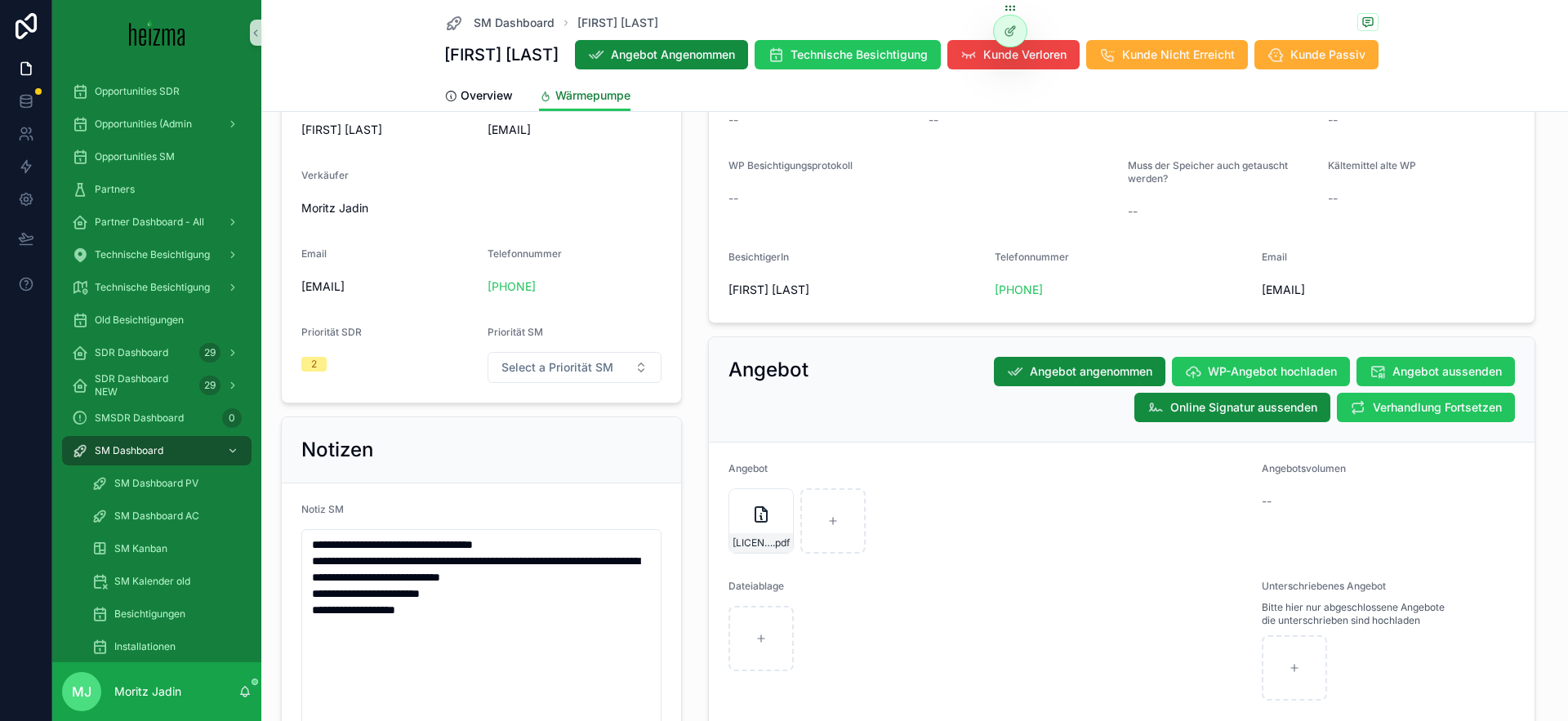 scroll, scrollTop: 1339, scrollLeft: 0, axis: vertical 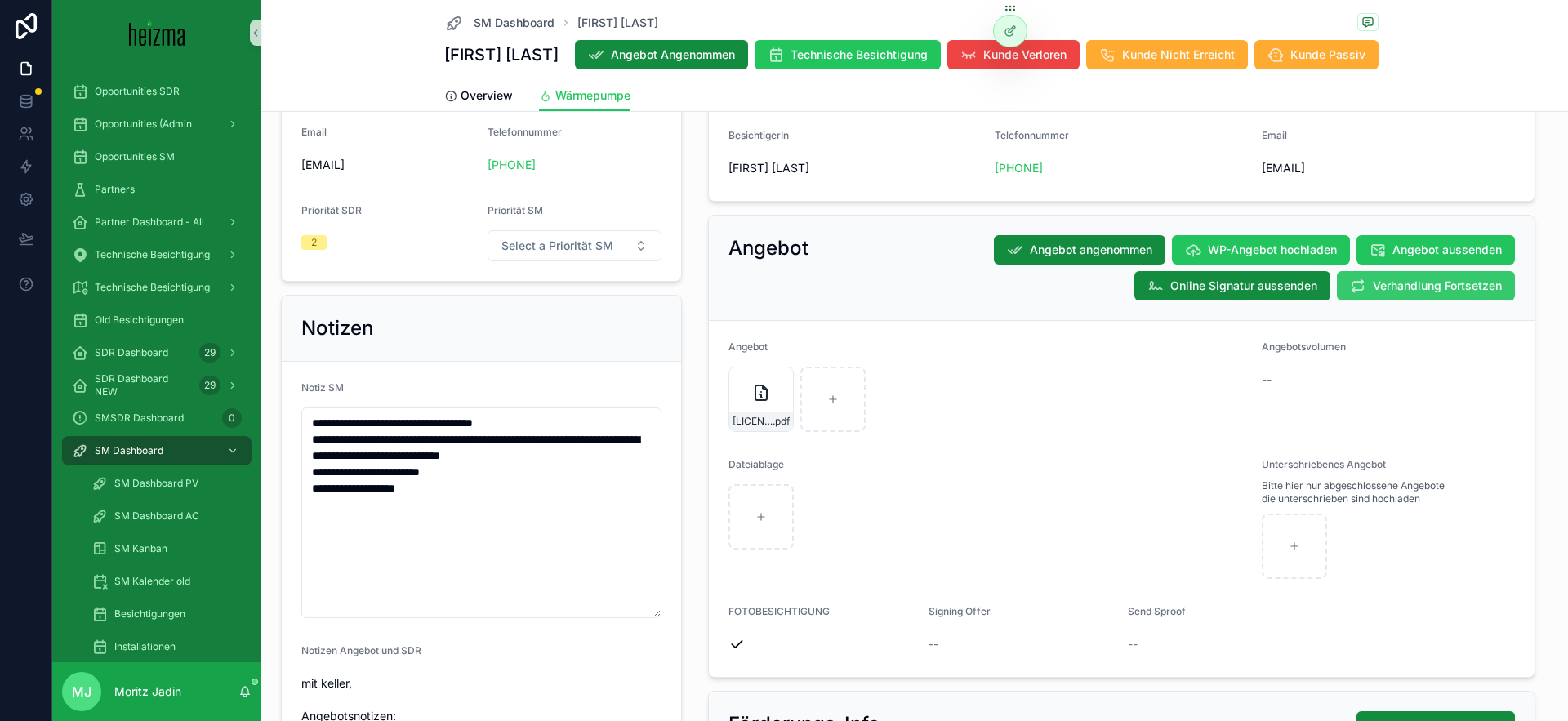 click on "Verhandlung Fortsetzen" at bounding box center [1437, 286] 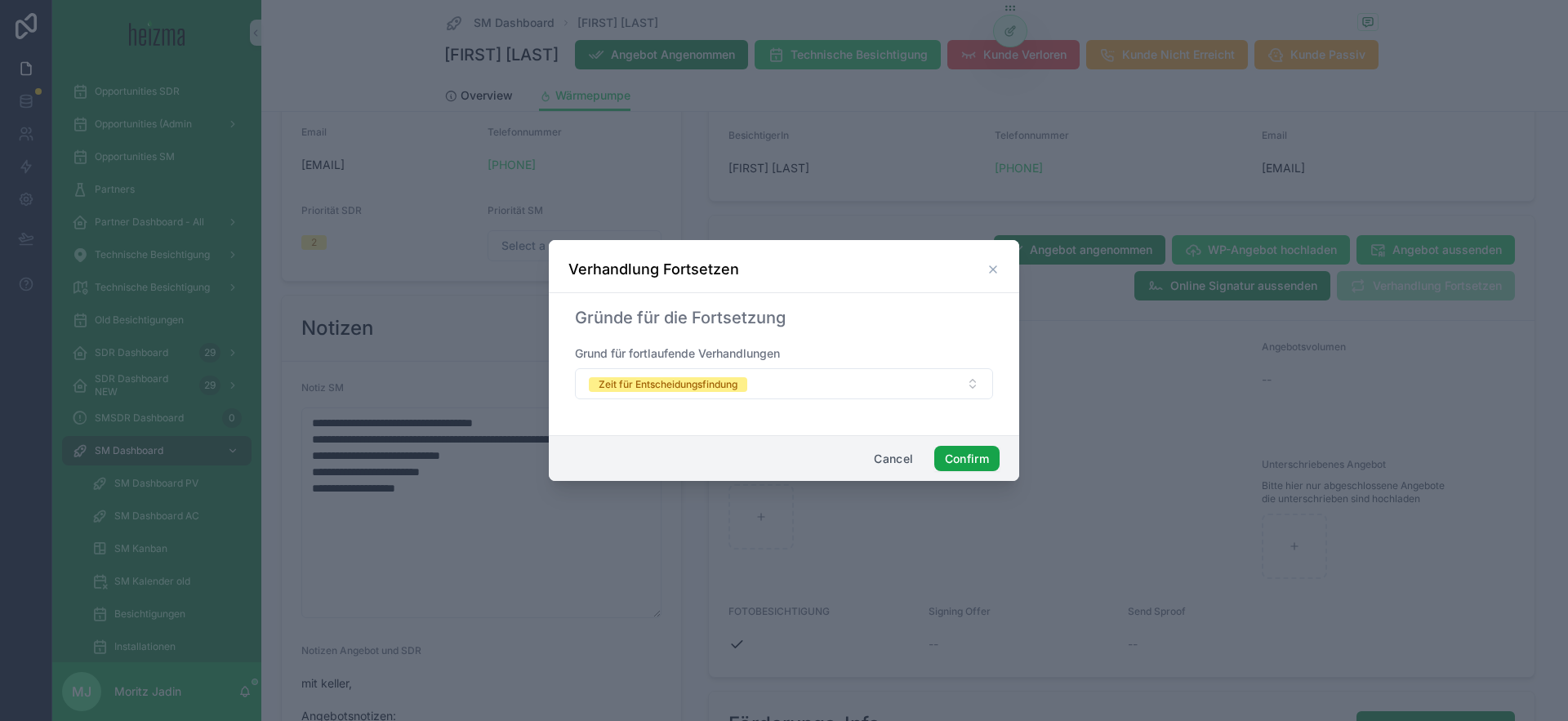 click on "Confirm" at bounding box center [967, 459] 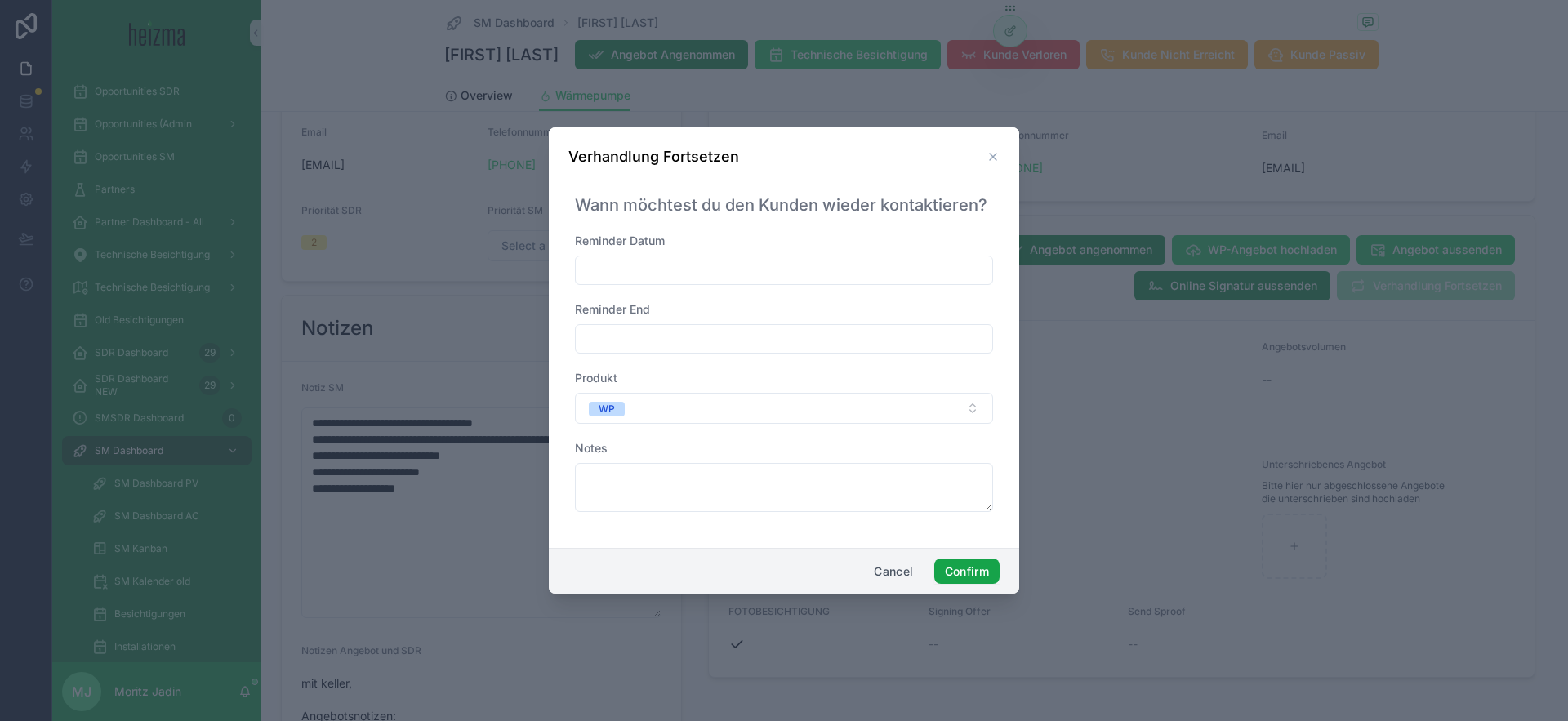 click on "Confirm" at bounding box center [967, 572] 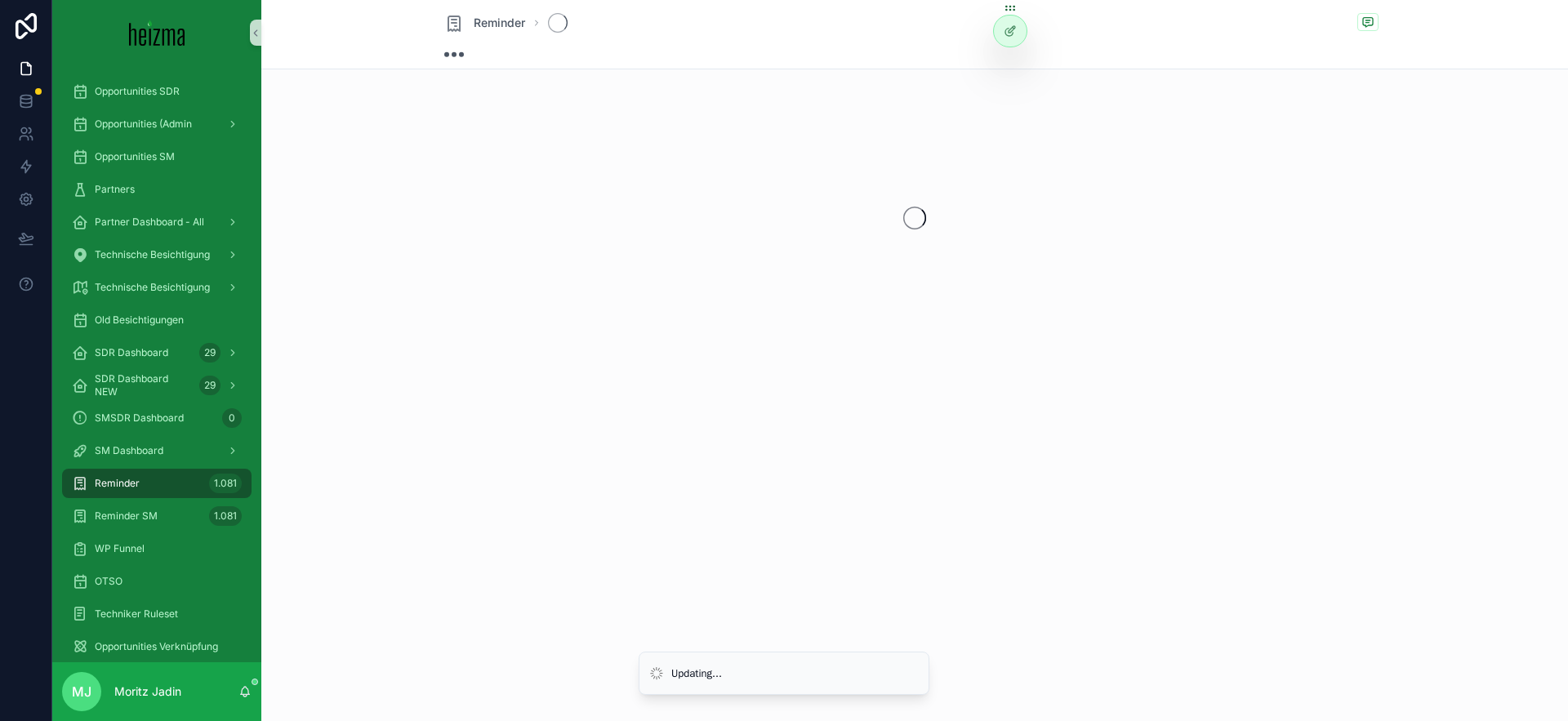 scroll, scrollTop: 0, scrollLeft: 0, axis: both 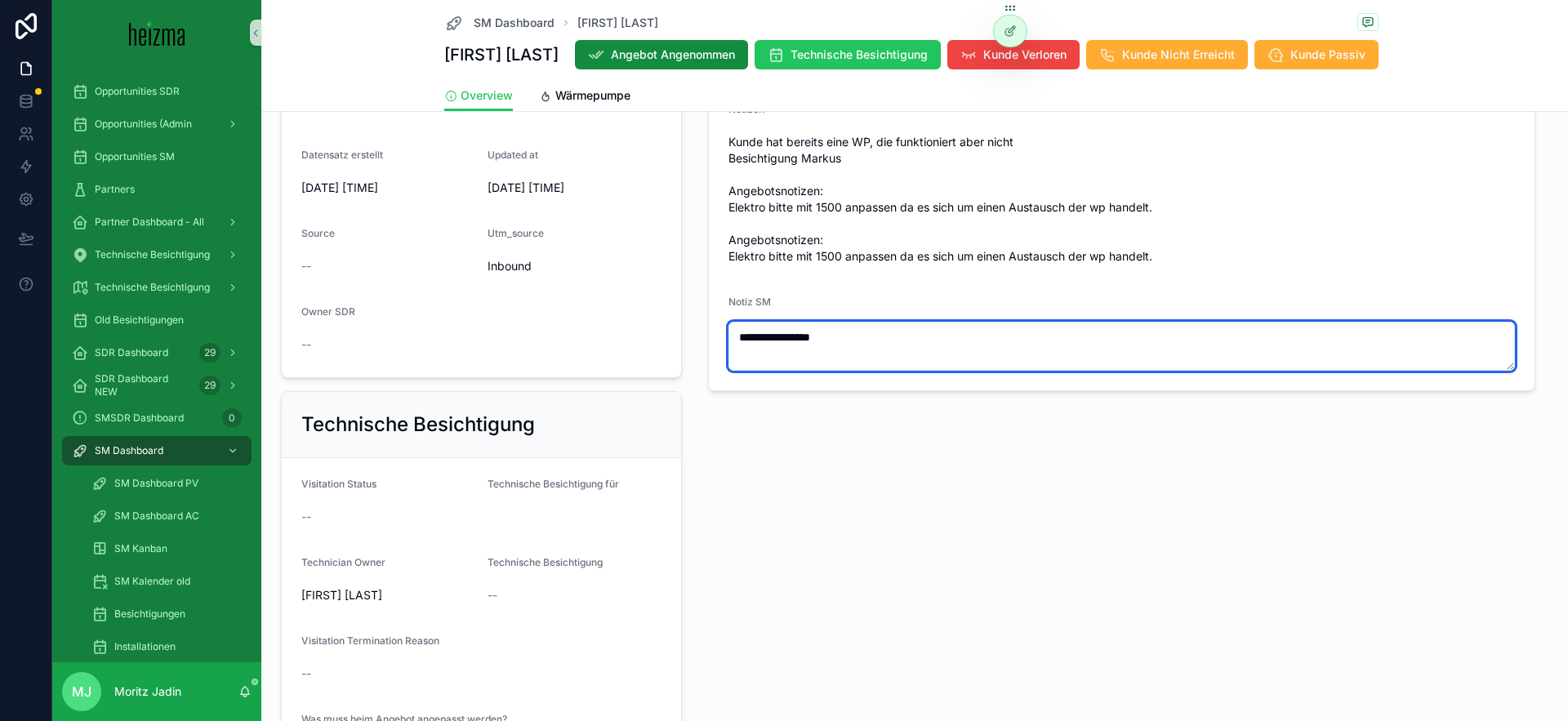 click on "**********" at bounding box center [1121, 346] 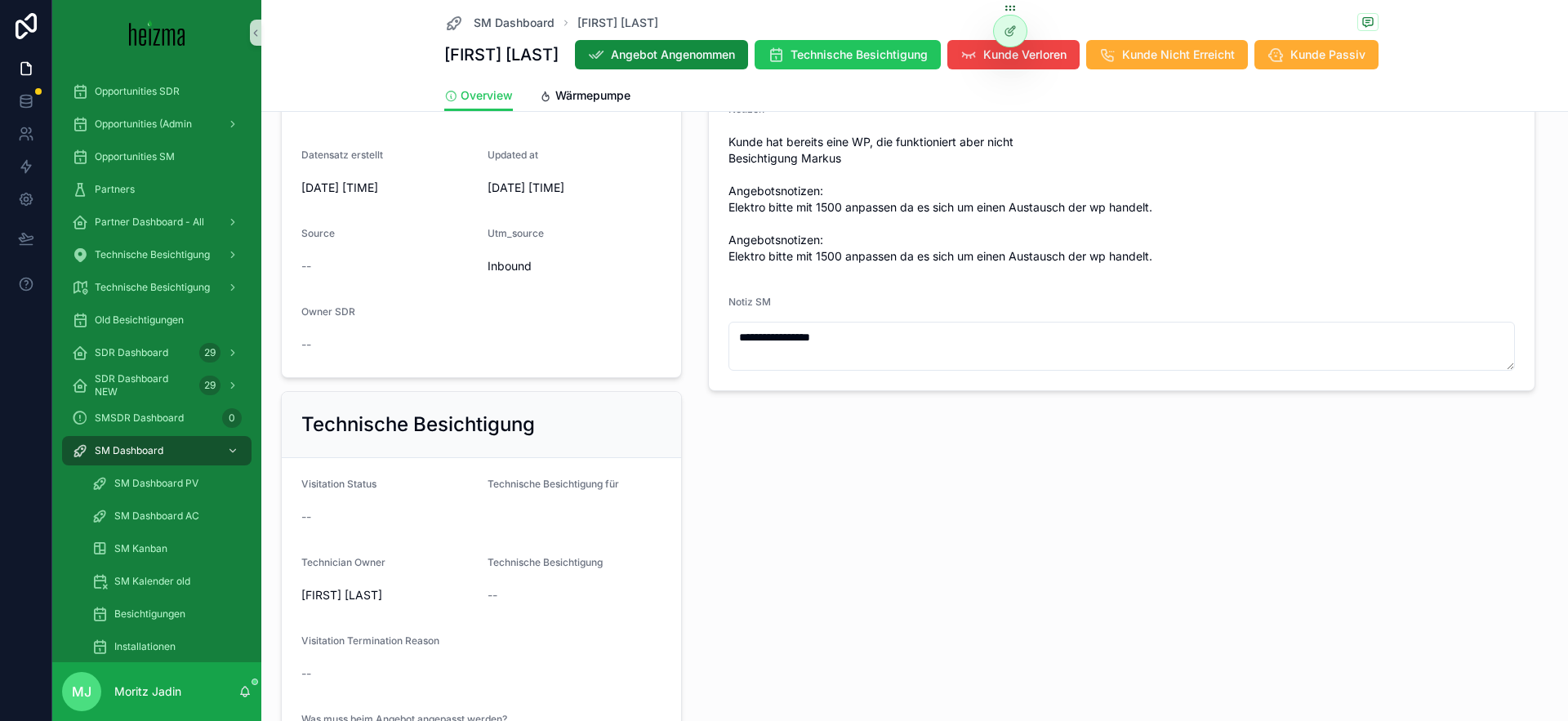 click on "**********" at bounding box center [1121, 220] 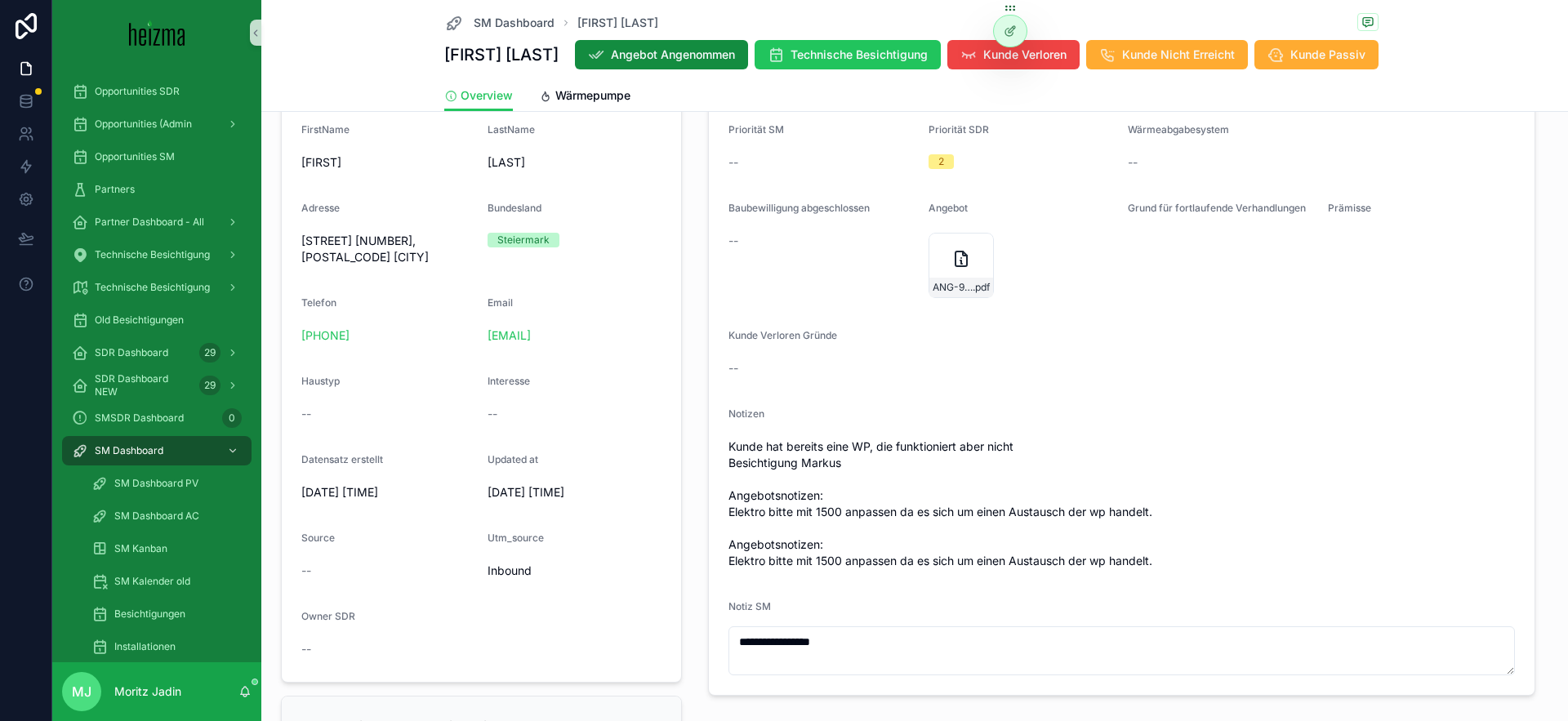 scroll, scrollTop: 349, scrollLeft: 0, axis: vertical 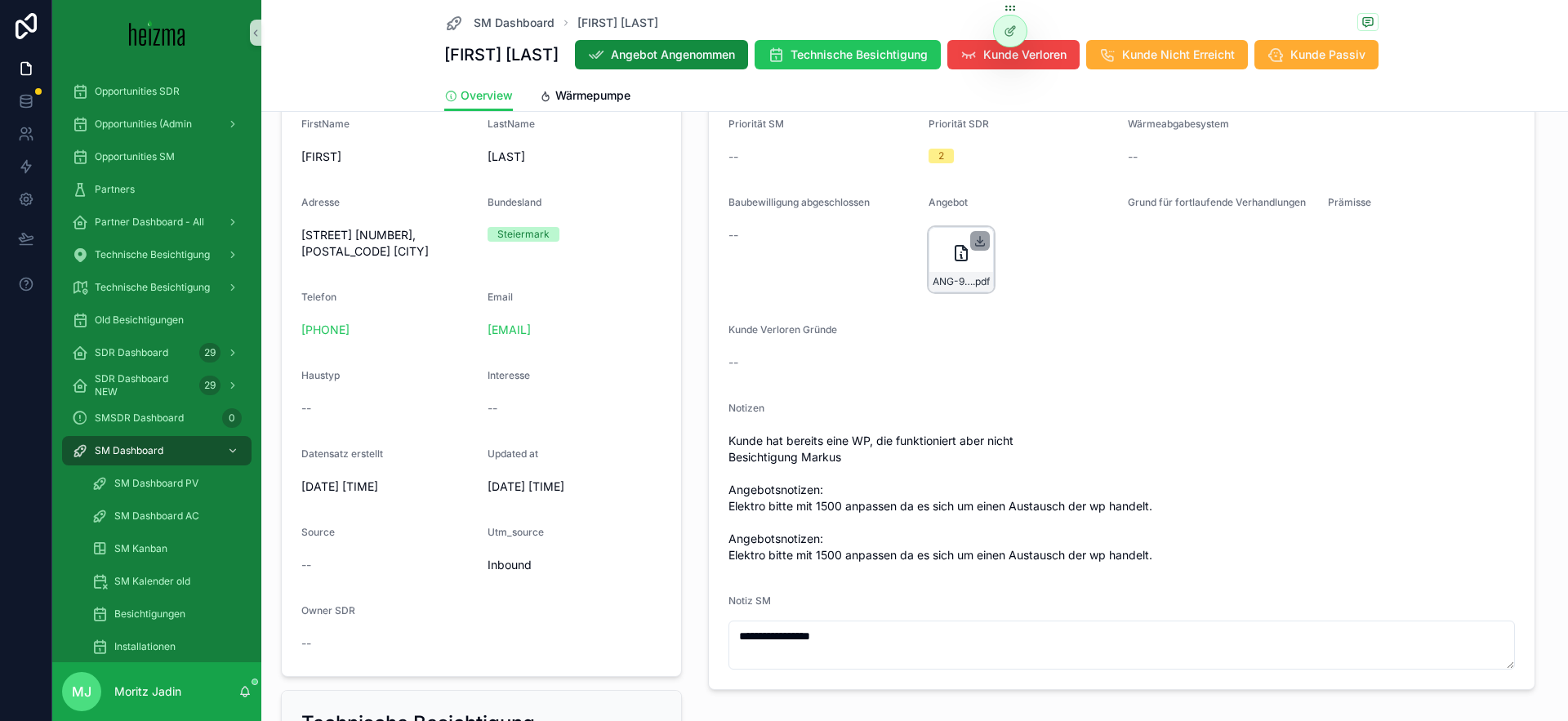 click 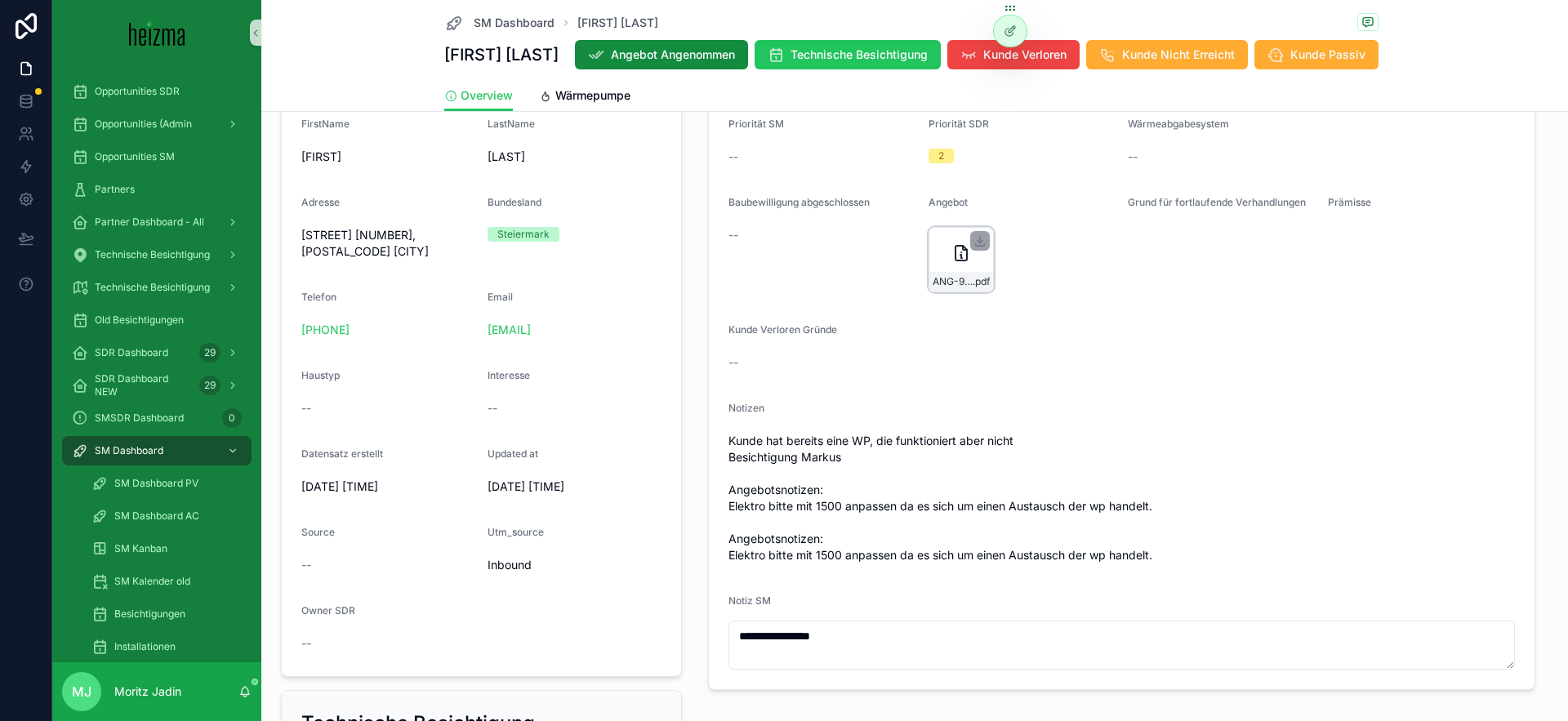 scroll, scrollTop: 348, scrollLeft: 0, axis: vertical 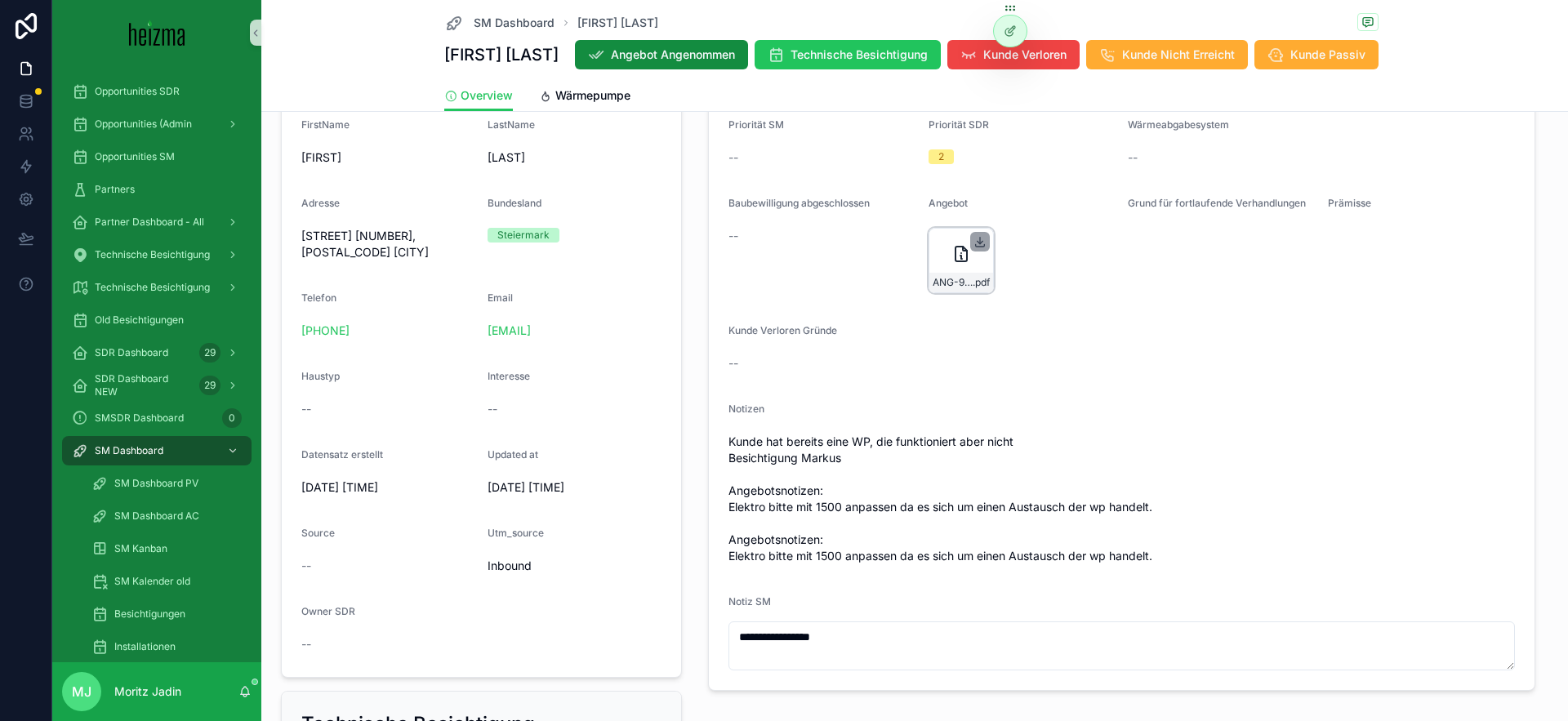 click 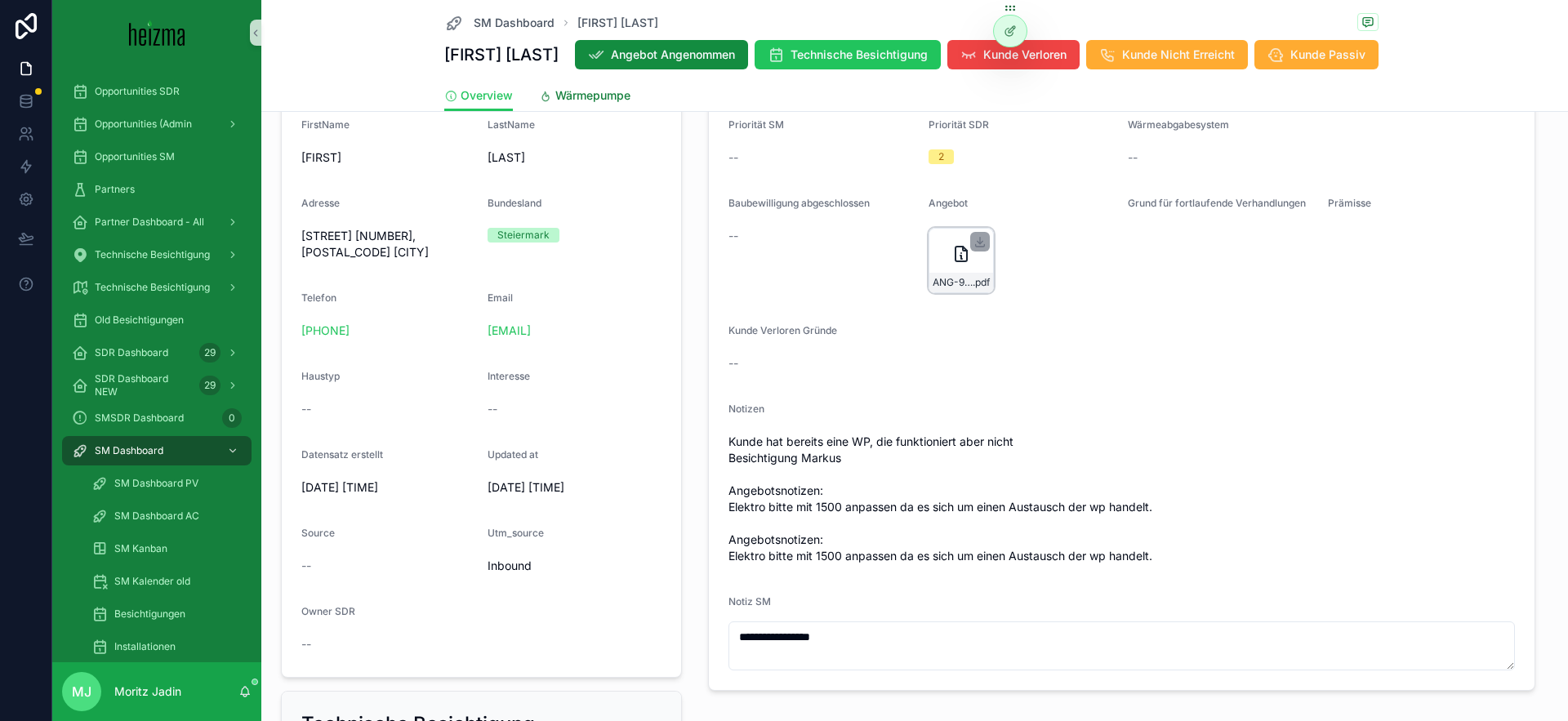 click on "Wärmepumpe" at bounding box center (593, 96) 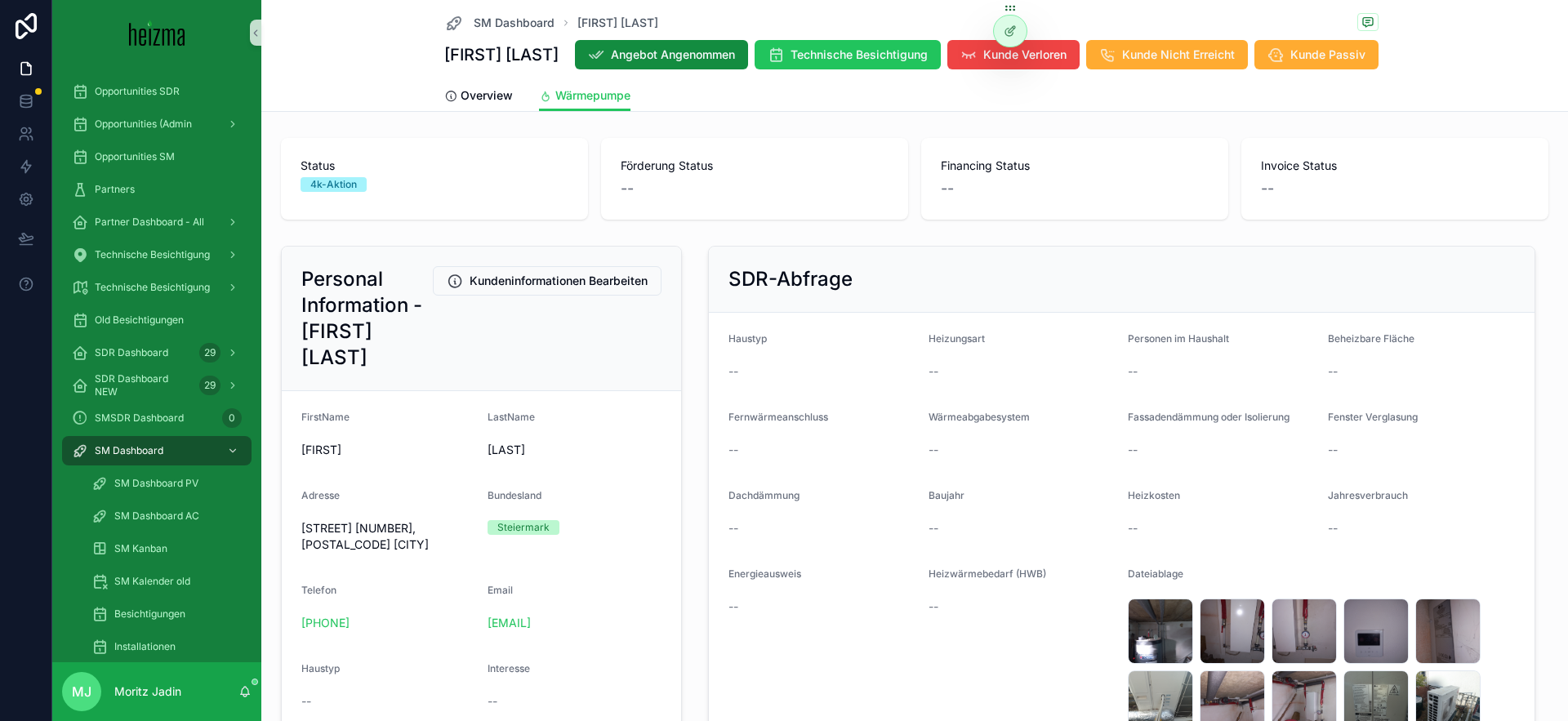 click on "Verhandlung Fortsetzen" at bounding box center (1437, 1922) 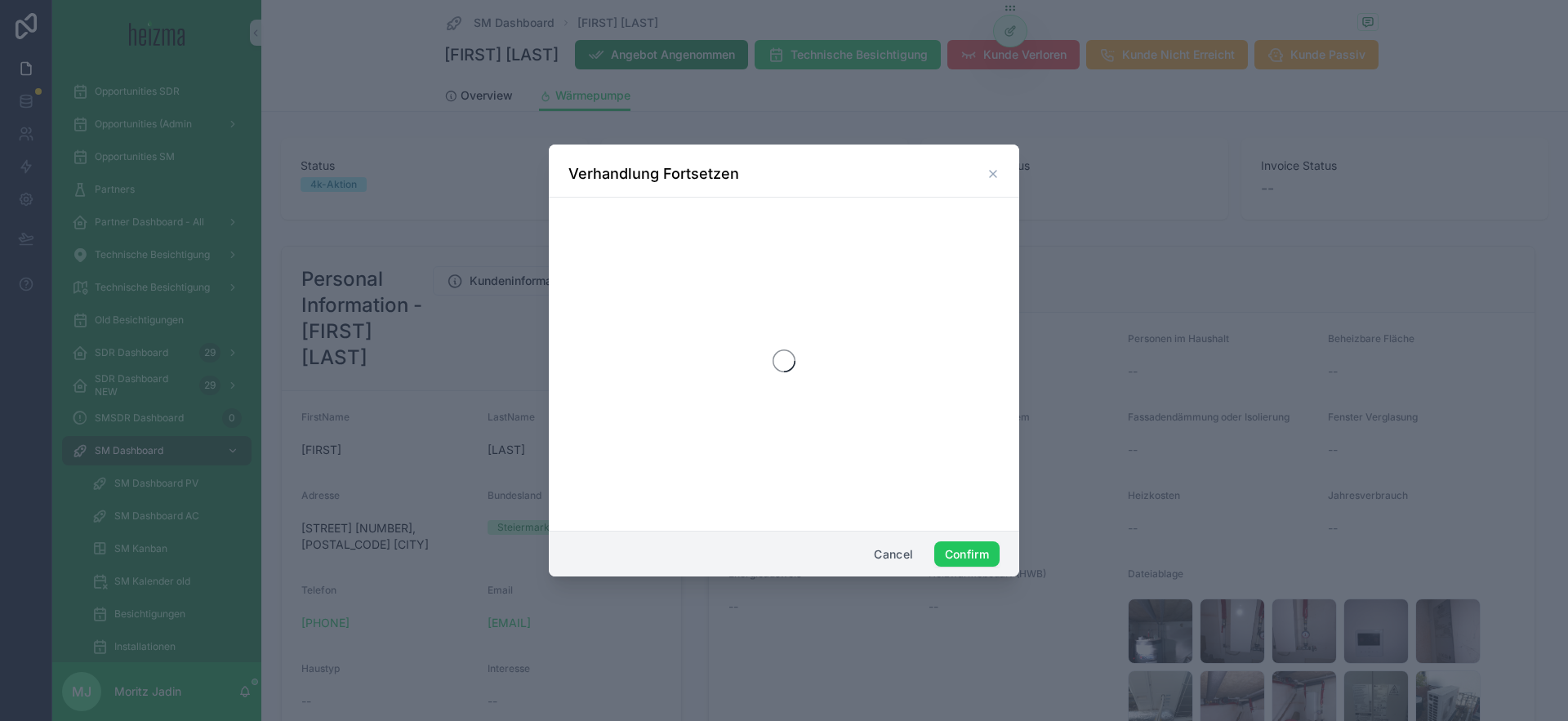 scroll, scrollTop: 1395, scrollLeft: 0, axis: vertical 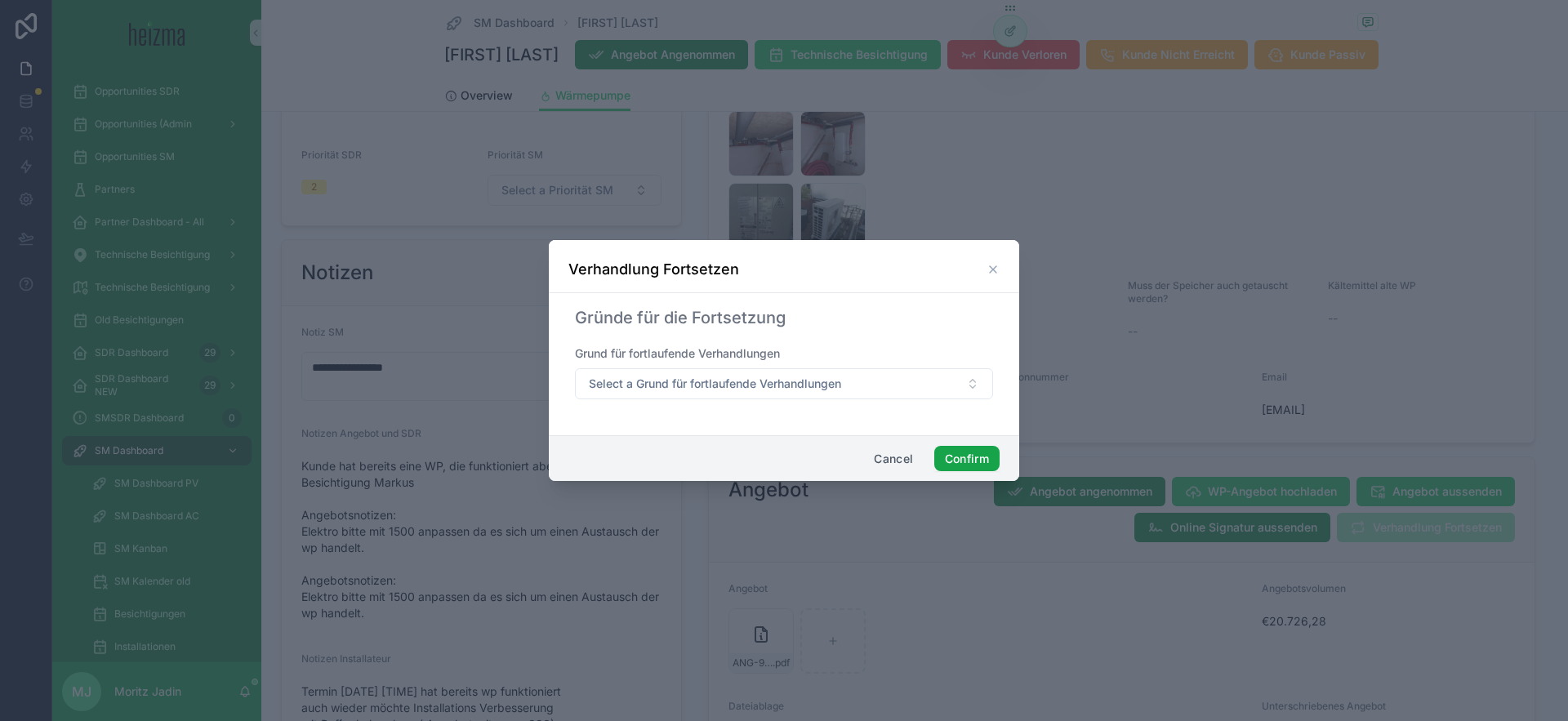 click on "Confirm" at bounding box center [967, 459] 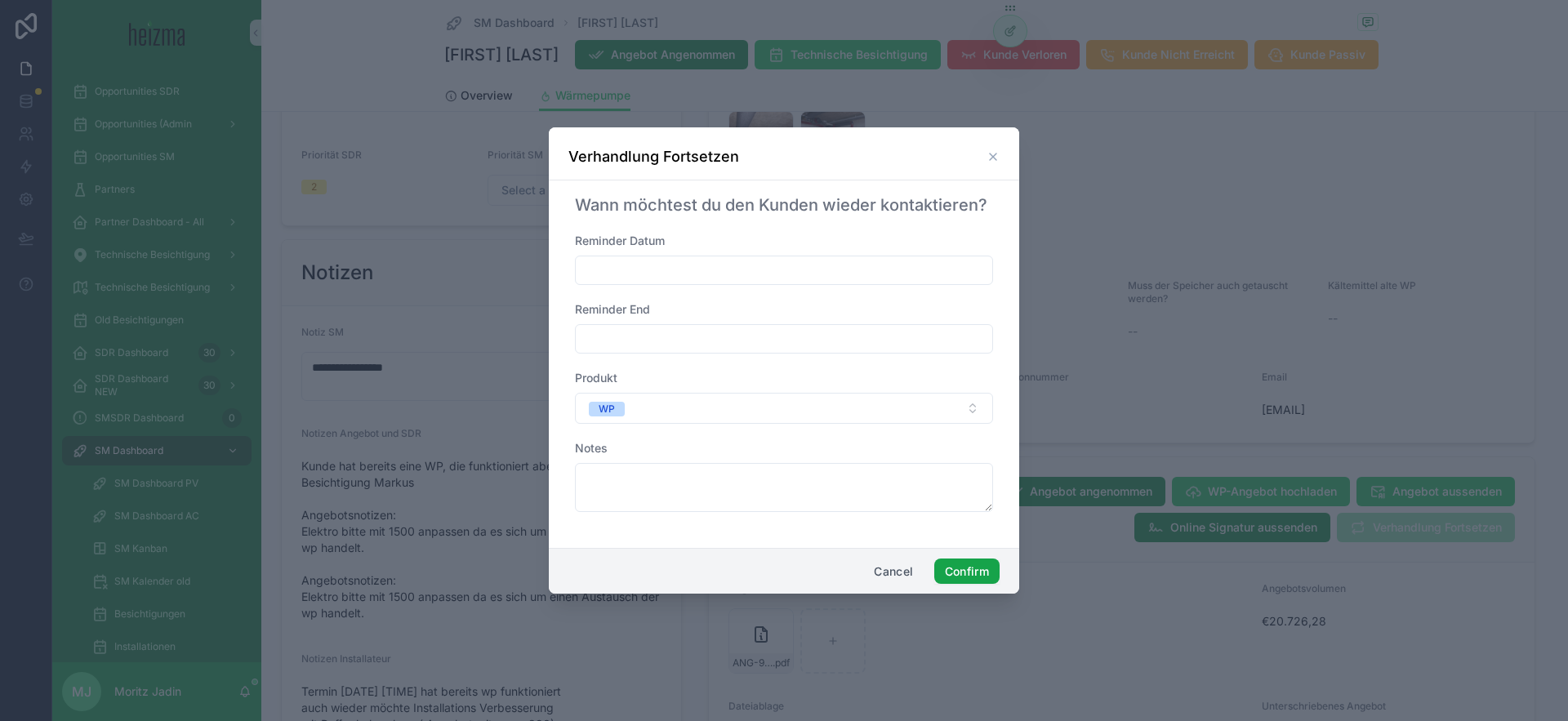 click on "Confirm" at bounding box center [967, 572] 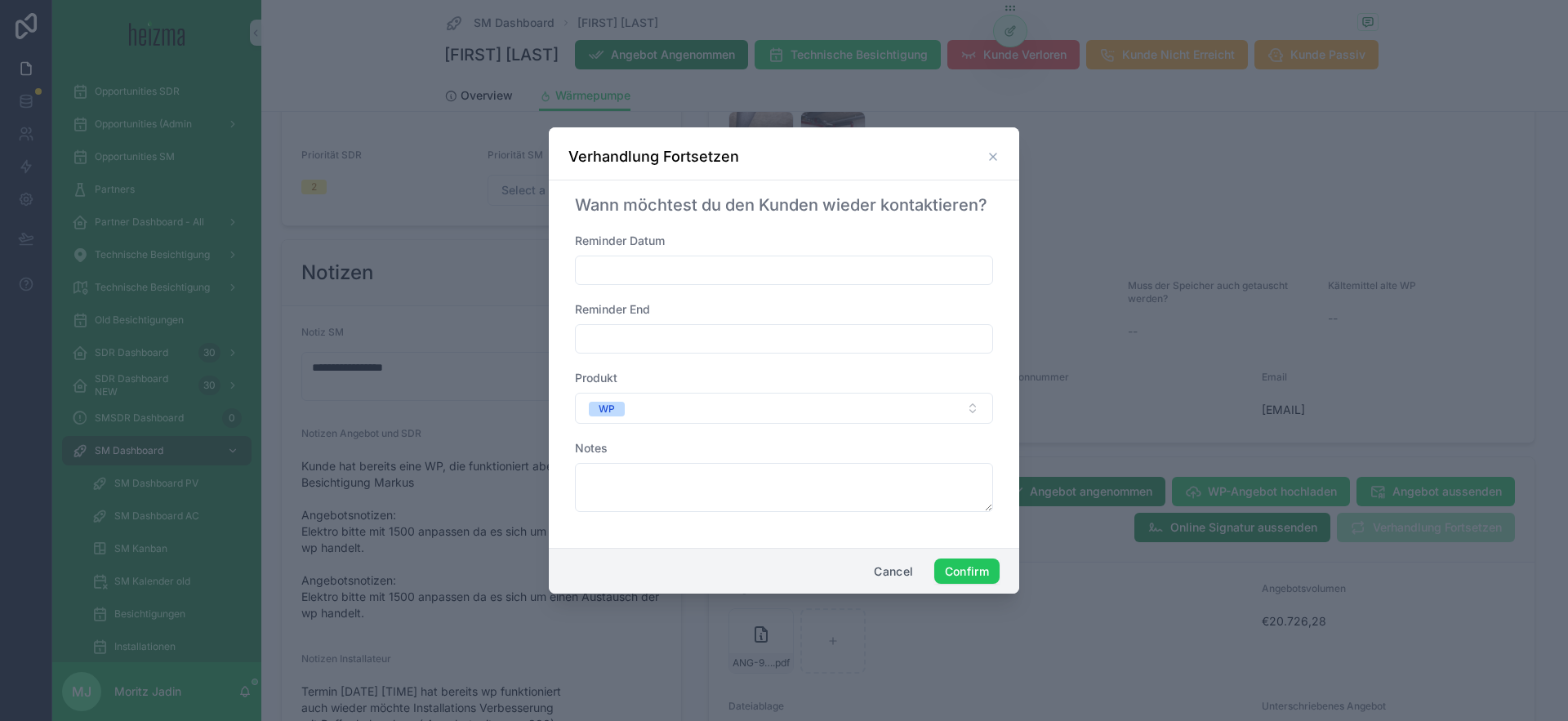 click on "Confirm" at bounding box center (967, 572) 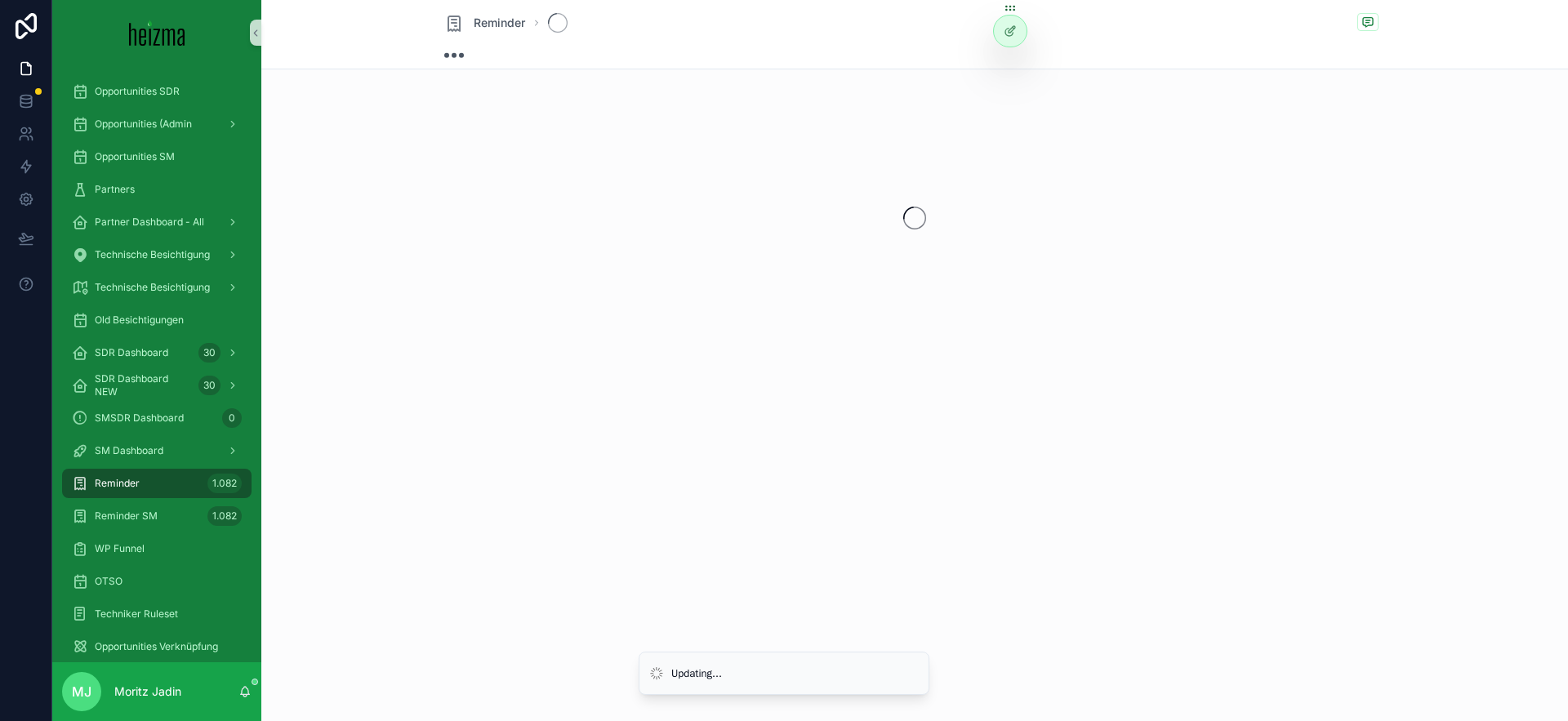 scroll, scrollTop: 0, scrollLeft: 0, axis: both 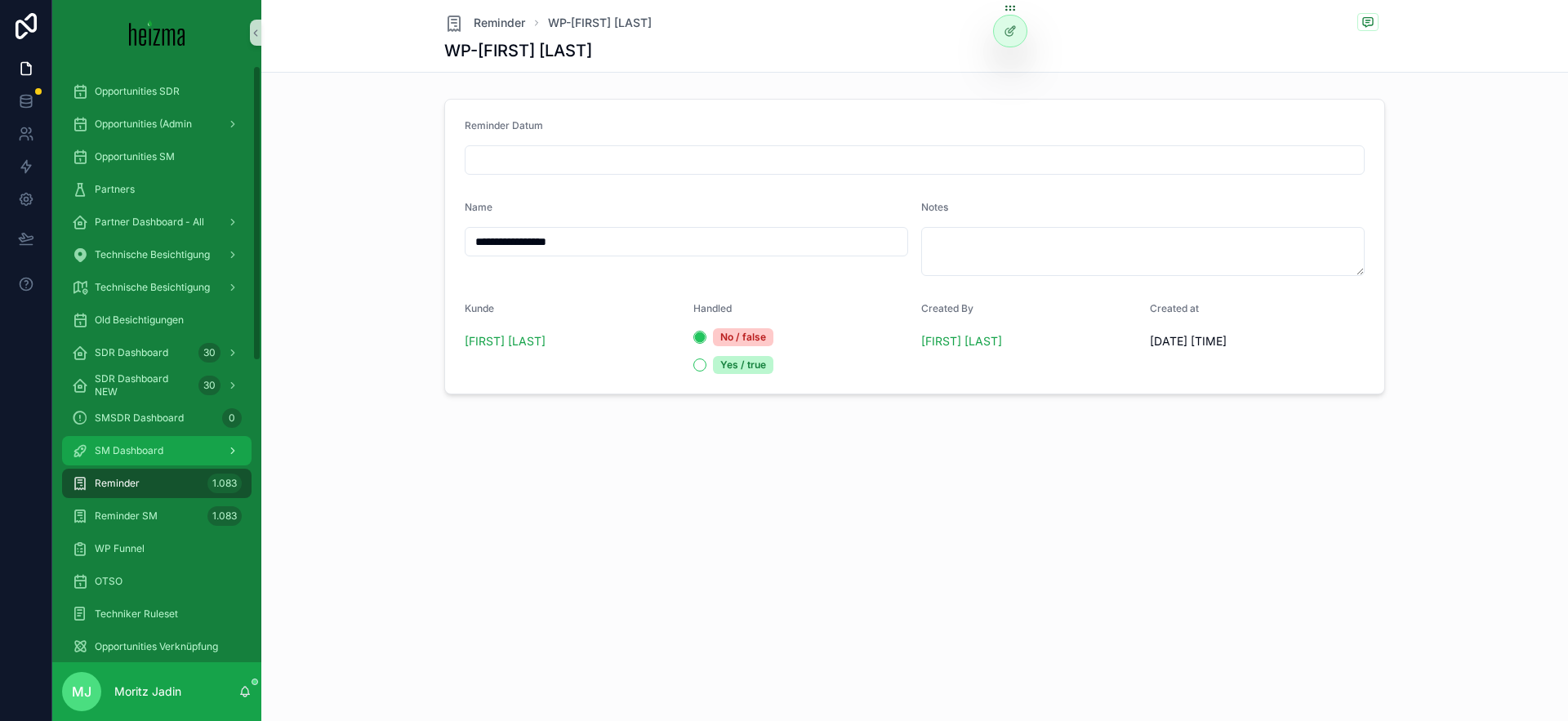 click on "SM Dashboard" at bounding box center (157, 451) 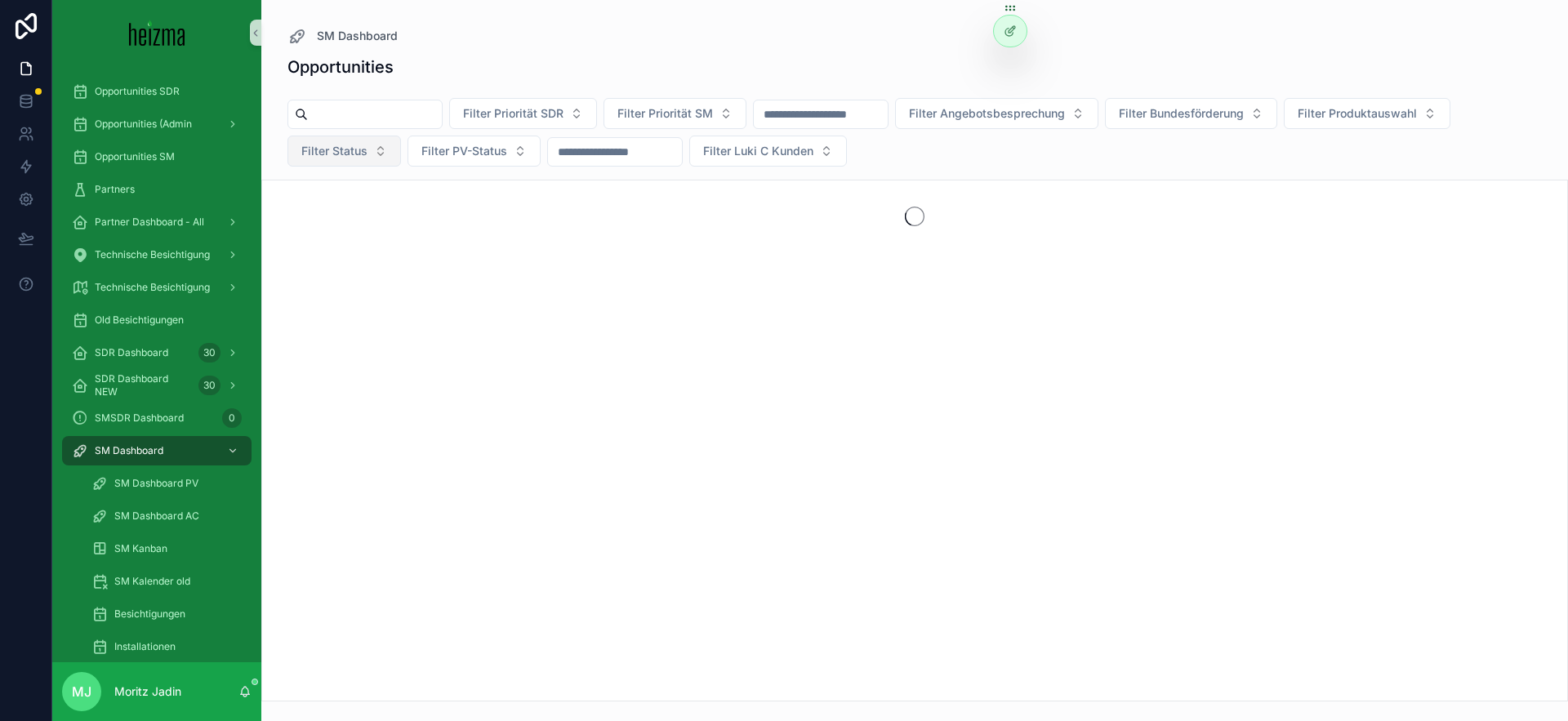 click on "Filter Status" at bounding box center [334, 151] 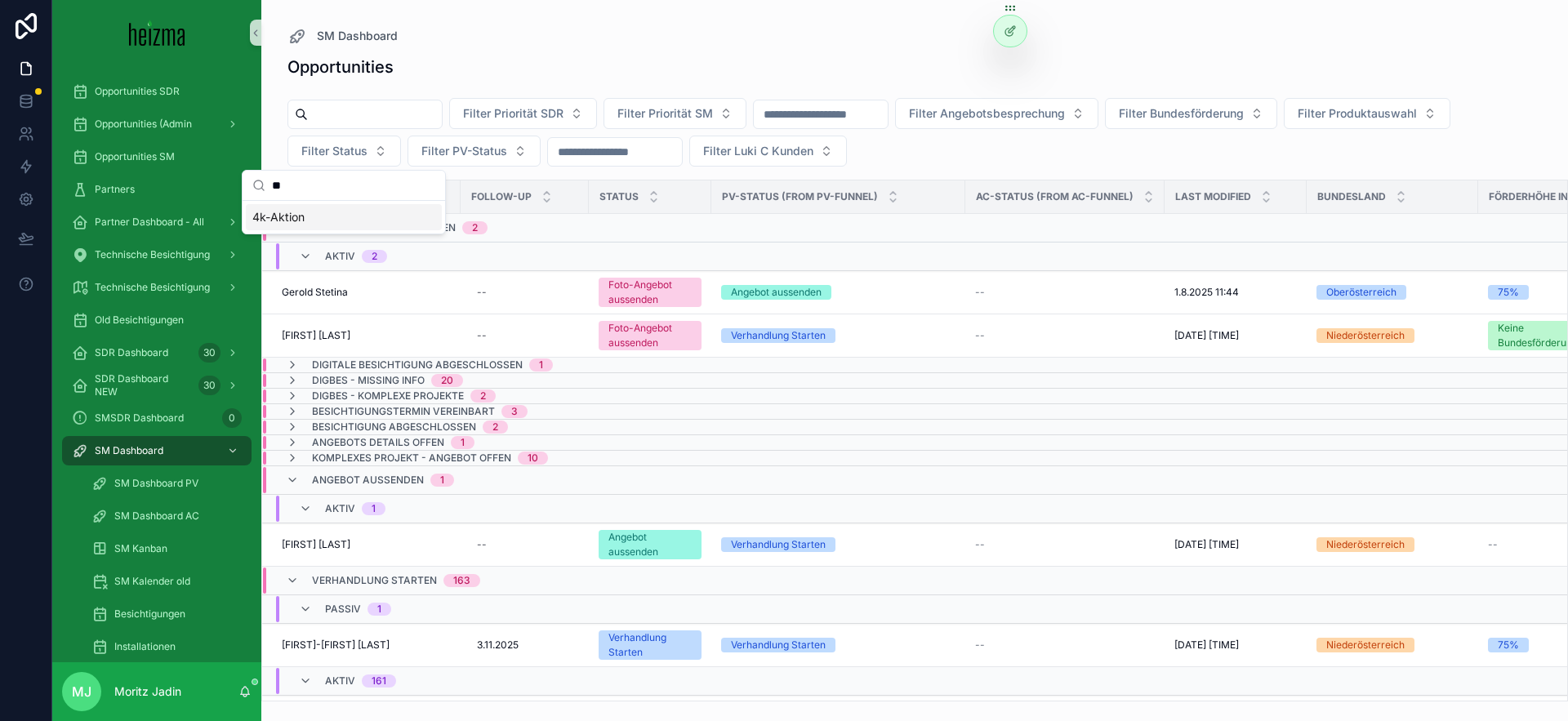 type on "**" 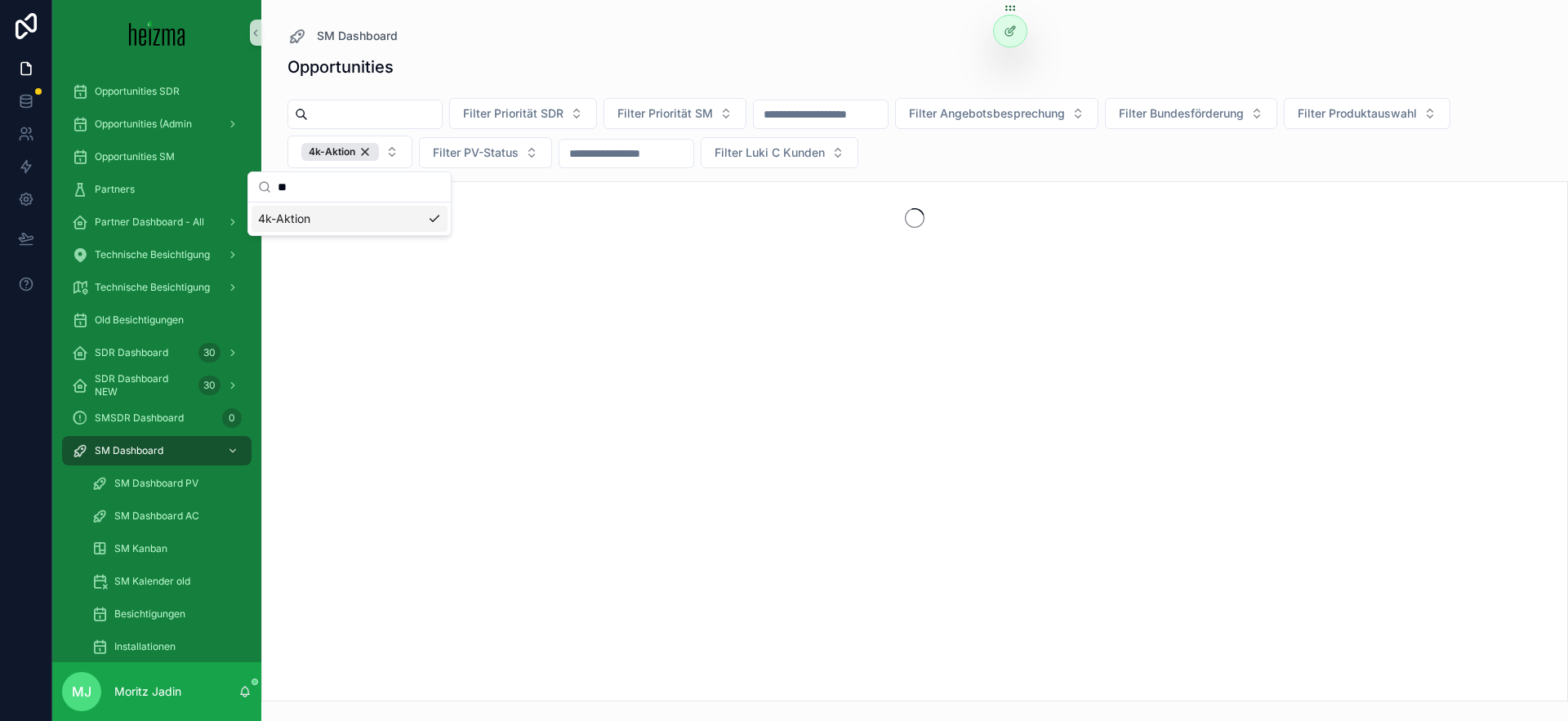 click on "Opportunities" at bounding box center [915, 67] 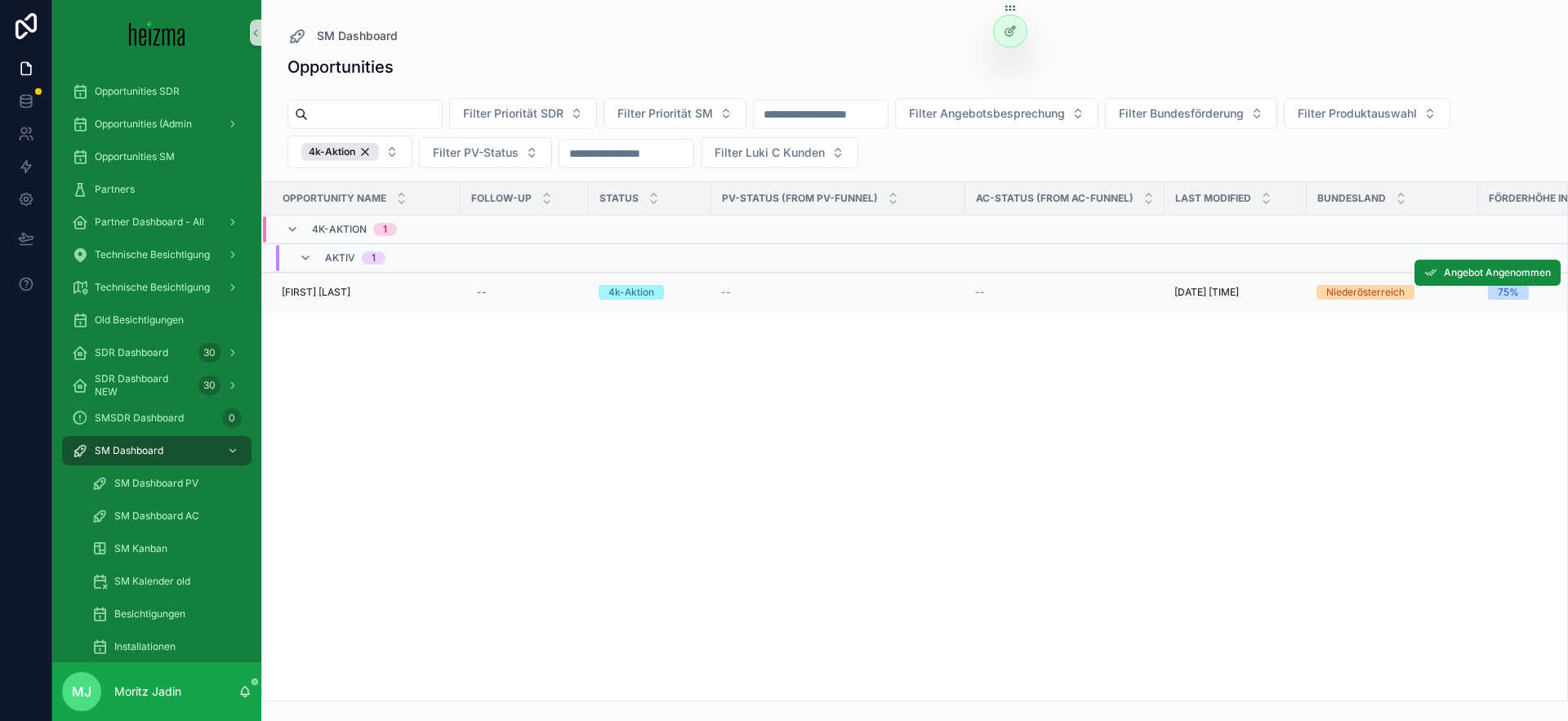 click on "[FIRST] [LAST]" at bounding box center [316, 292] 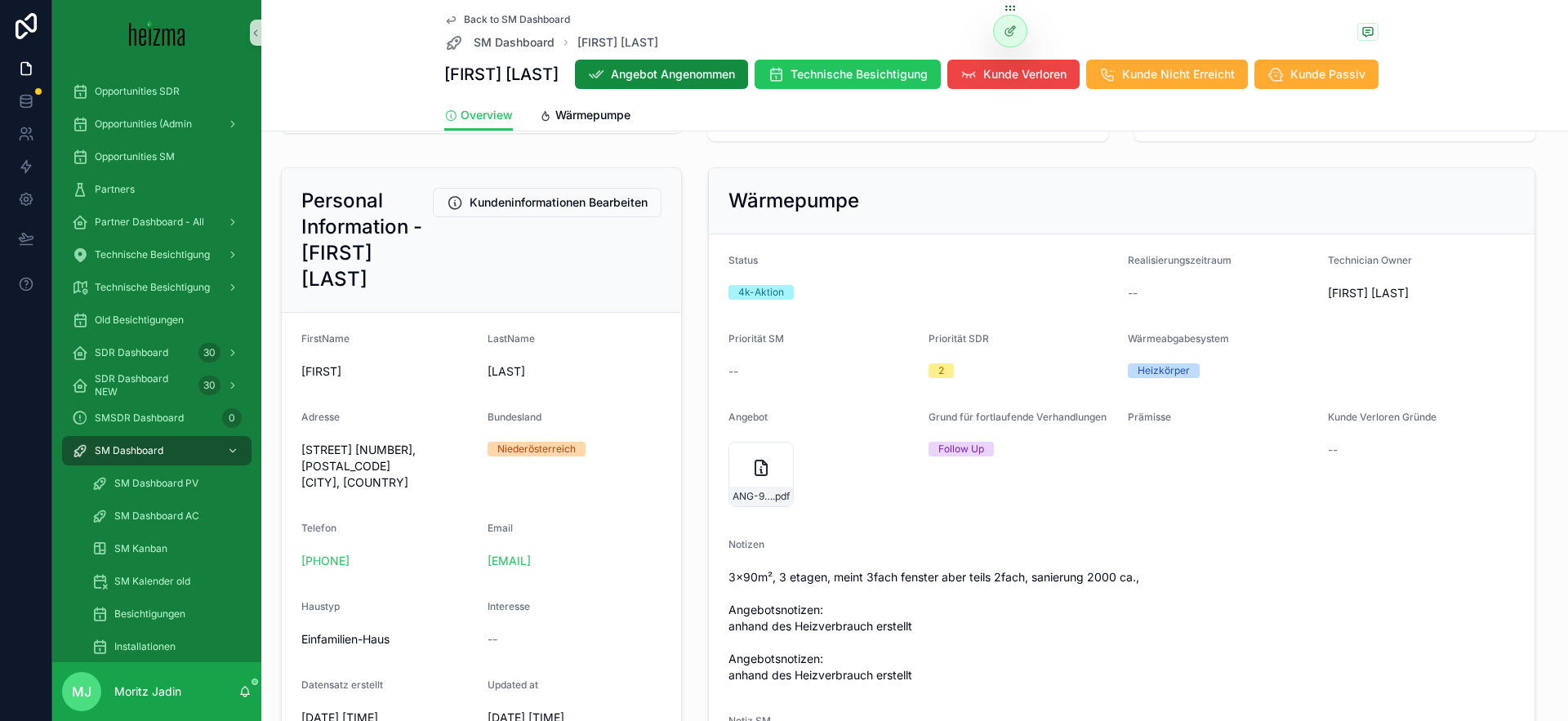 scroll, scrollTop: 0, scrollLeft: 0, axis: both 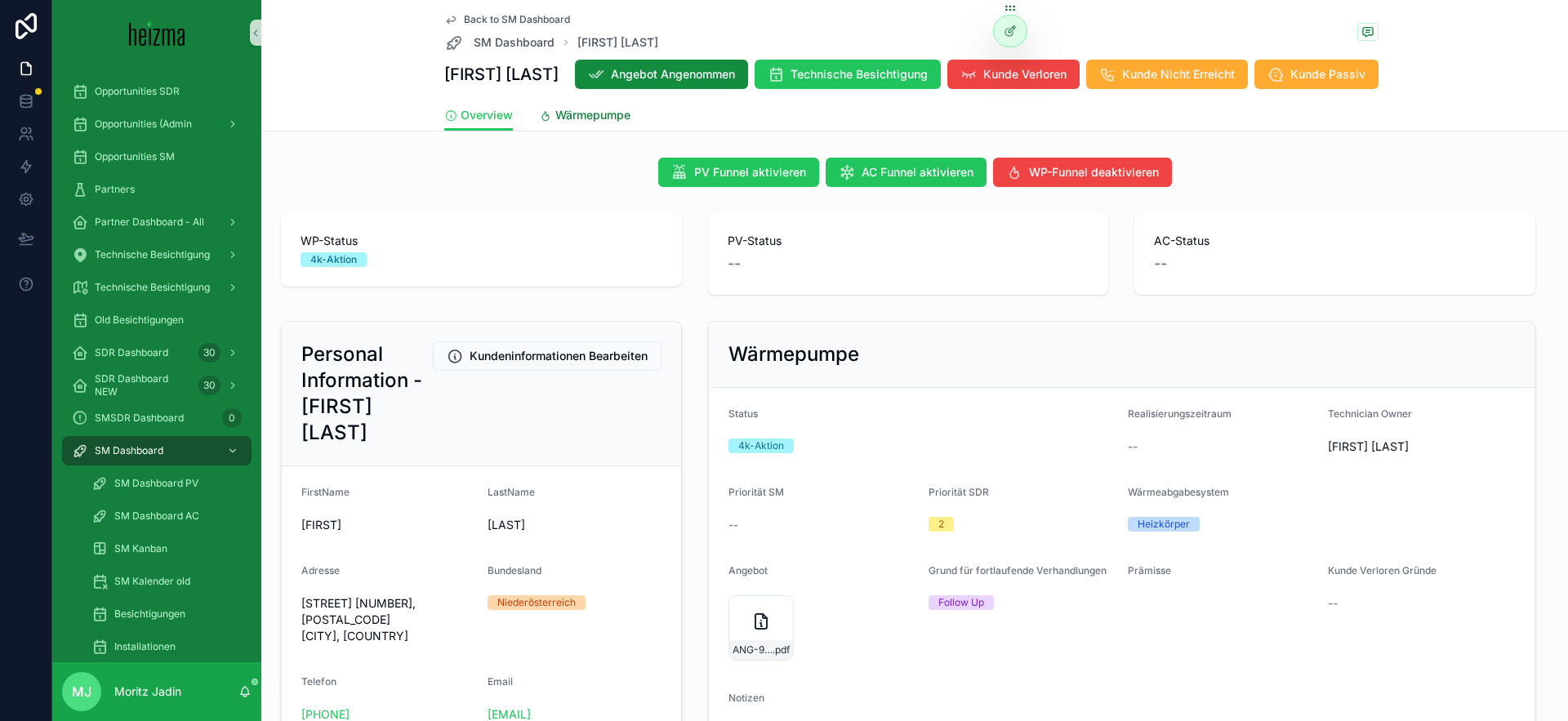 click on "Wärmepumpe" at bounding box center (585, 117) 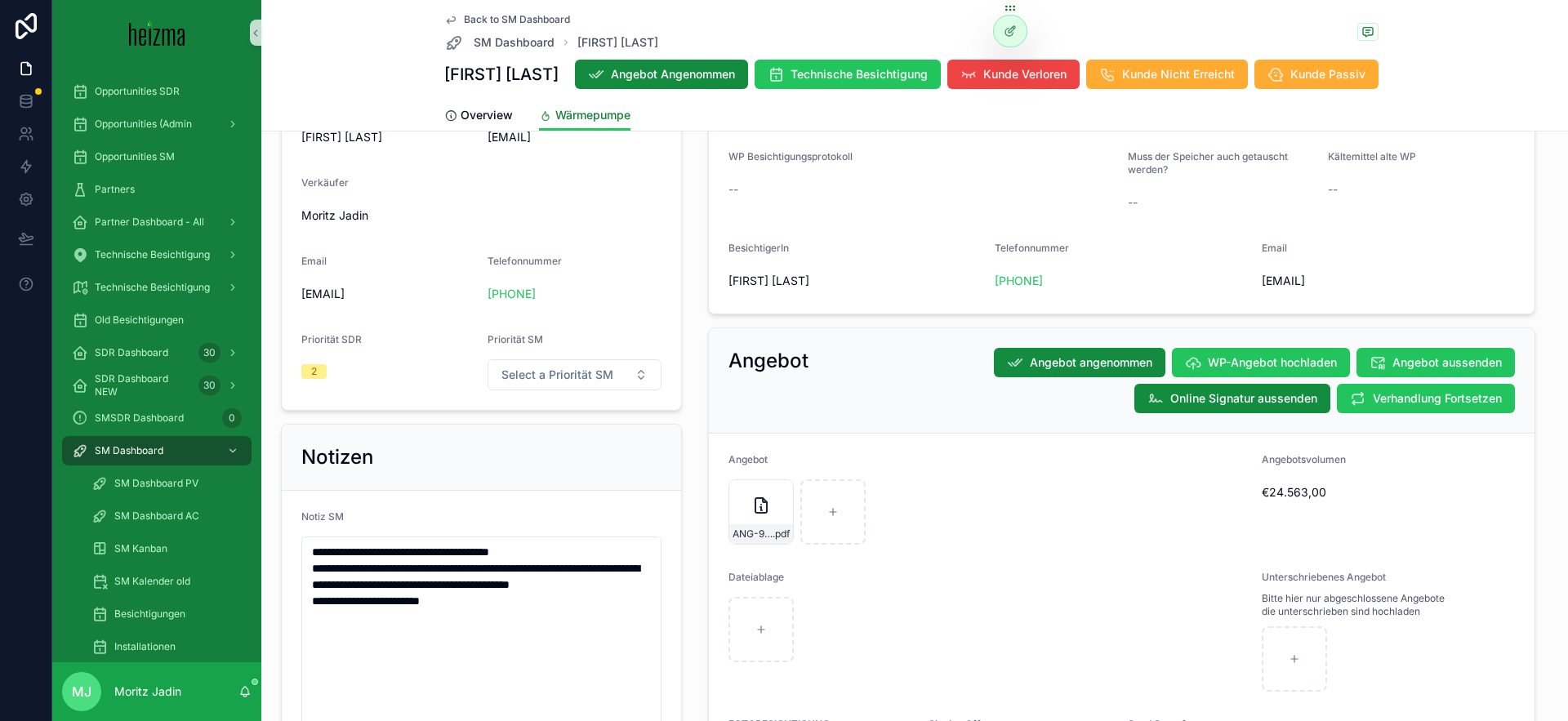 scroll, scrollTop: 1376, scrollLeft: 0, axis: vertical 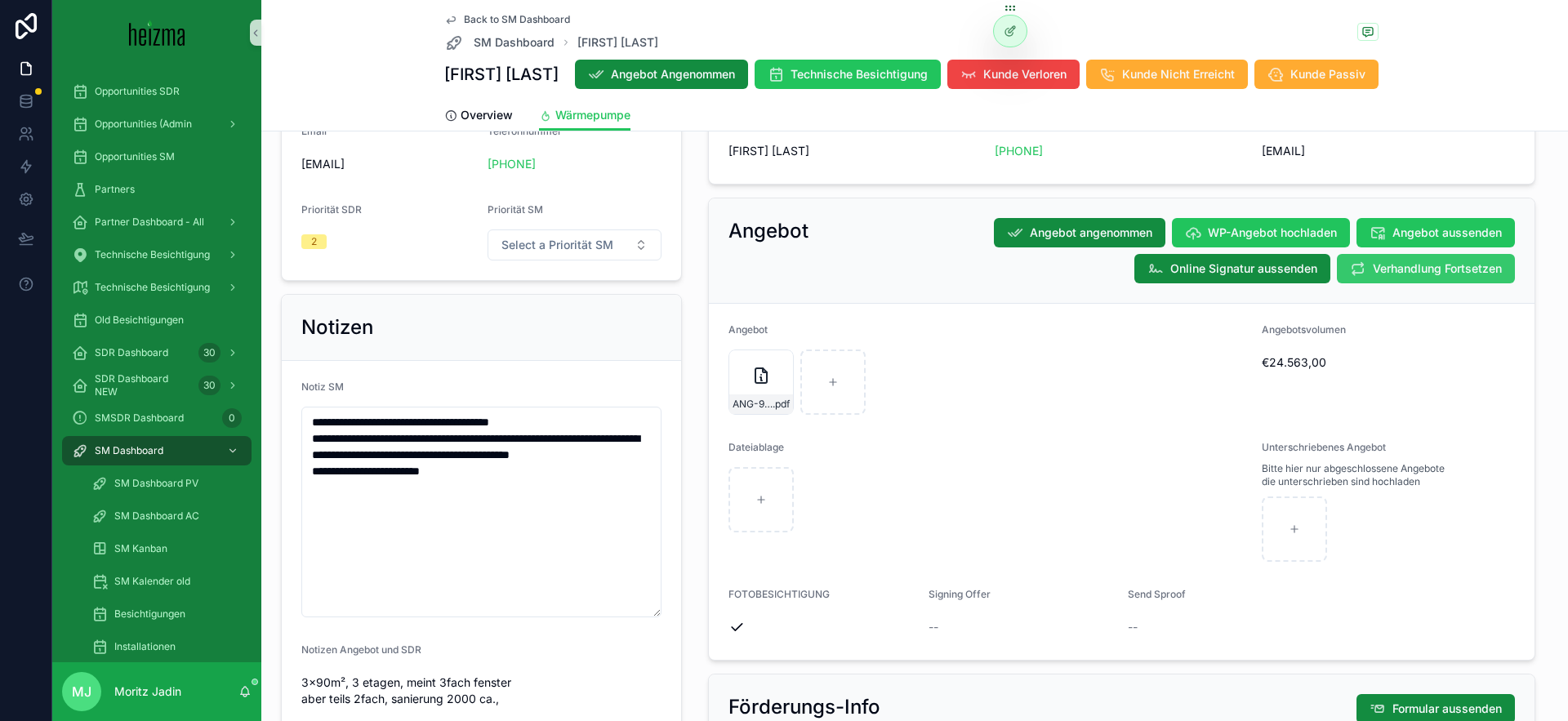click on "Verhandlung Fortsetzen" at bounding box center (1437, 269) 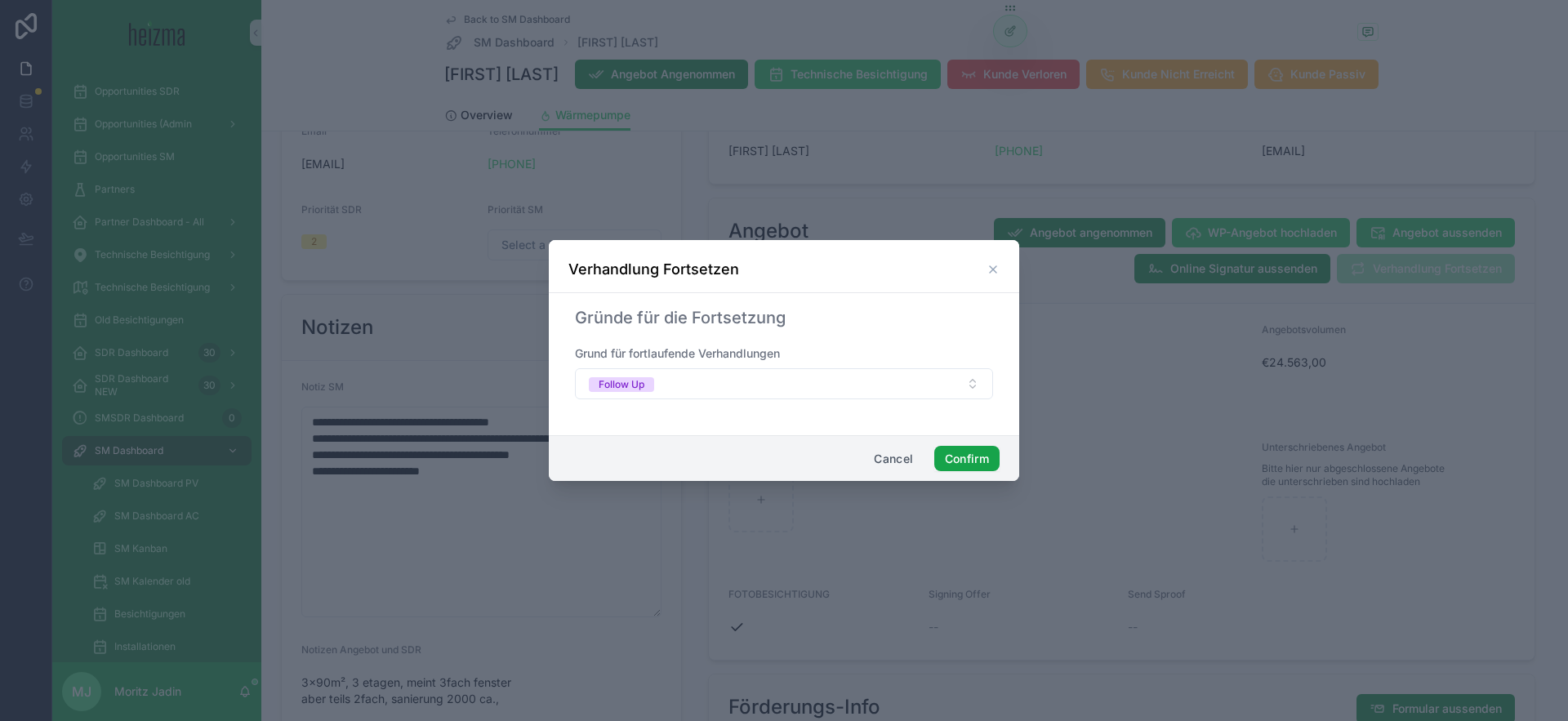 click on "Confirm" at bounding box center [967, 459] 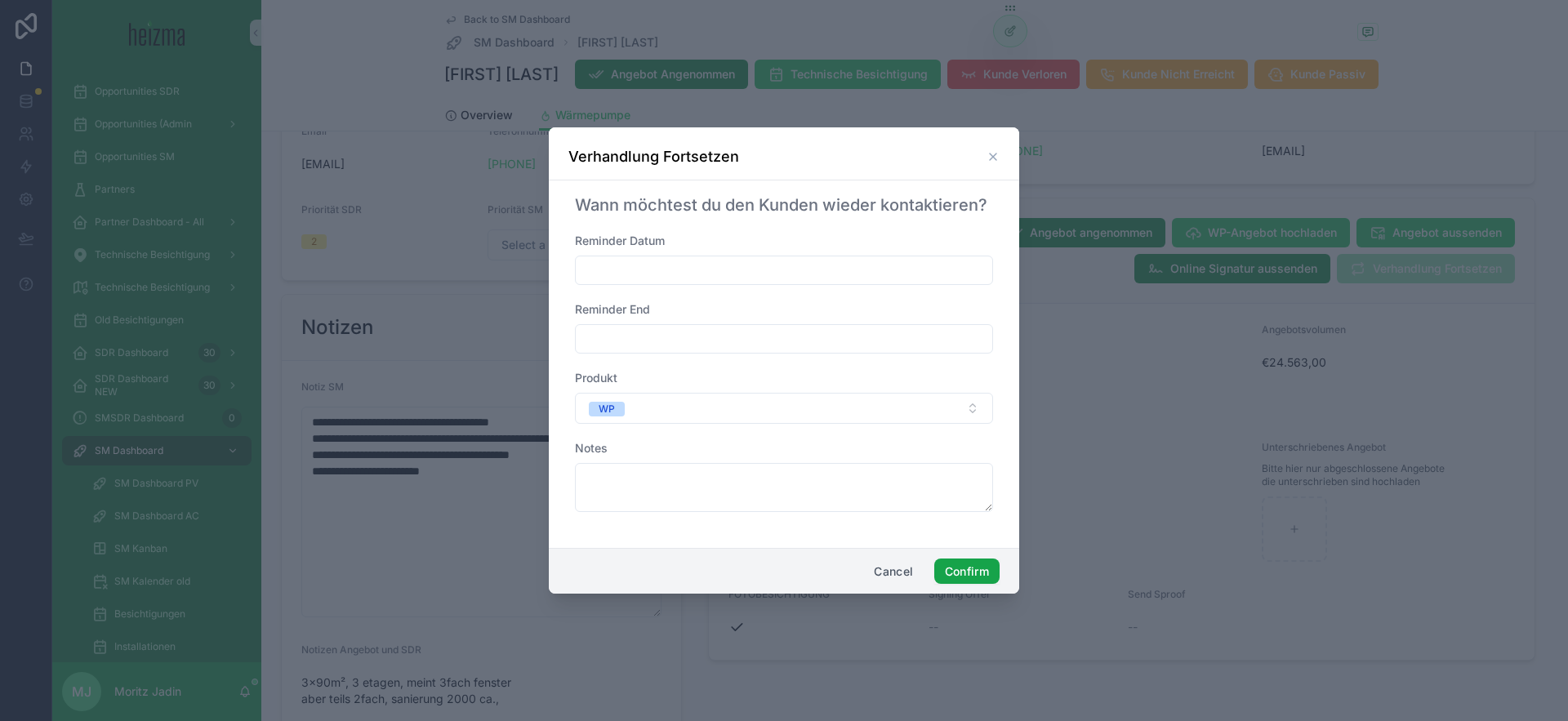 click on "Confirm" at bounding box center [967, 572] 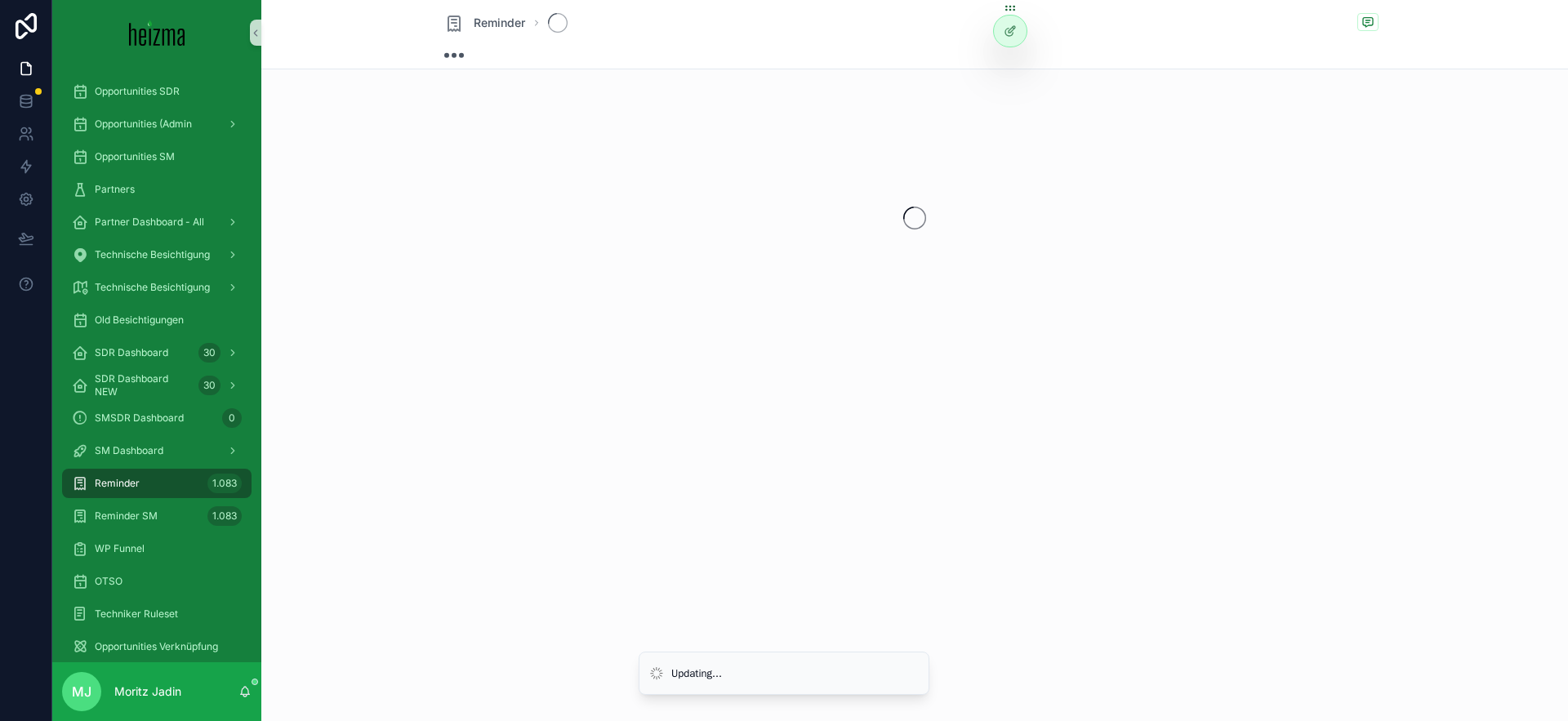 scroll, scrollTop: 0, scrollLeft: 0, axis: both 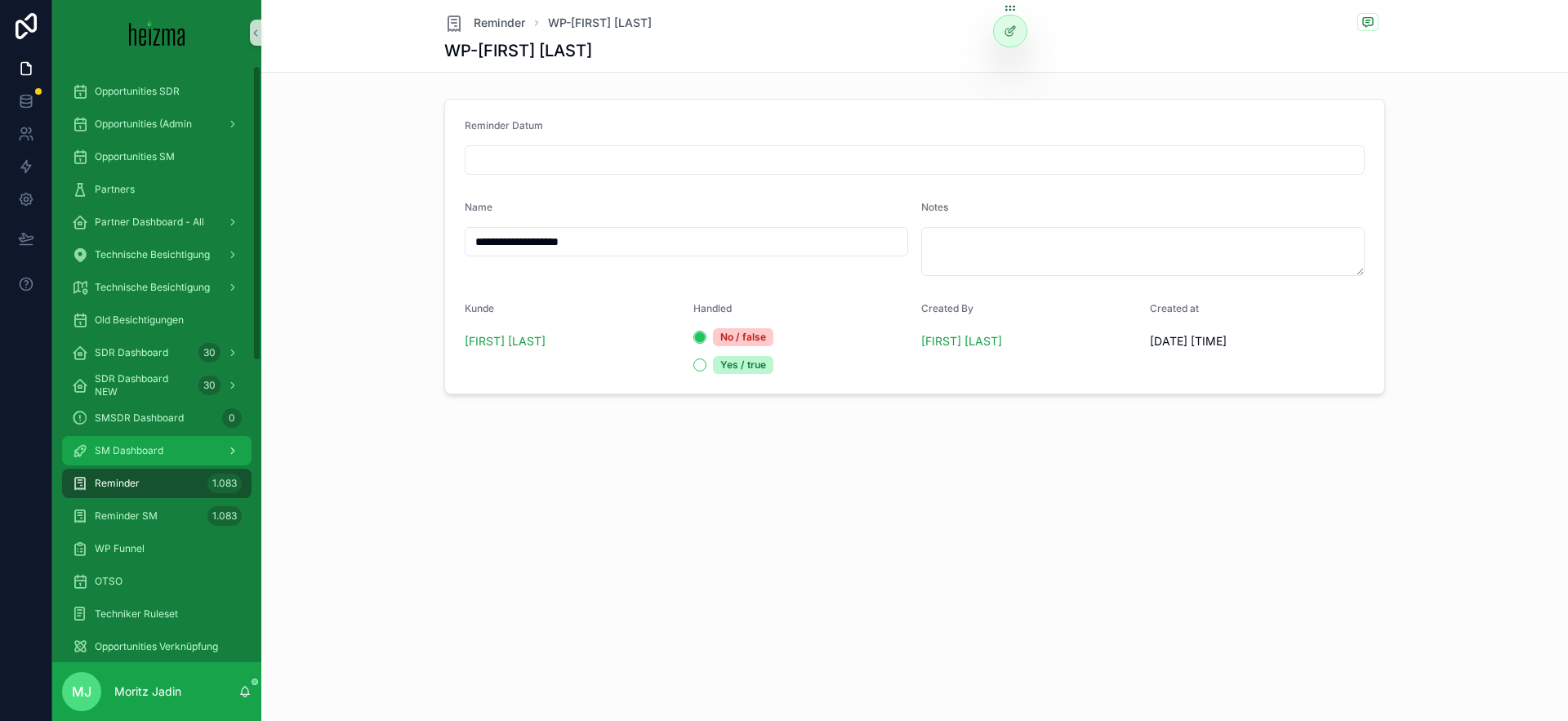 click on "SM Dashboard" at bounding box center (157, 451) 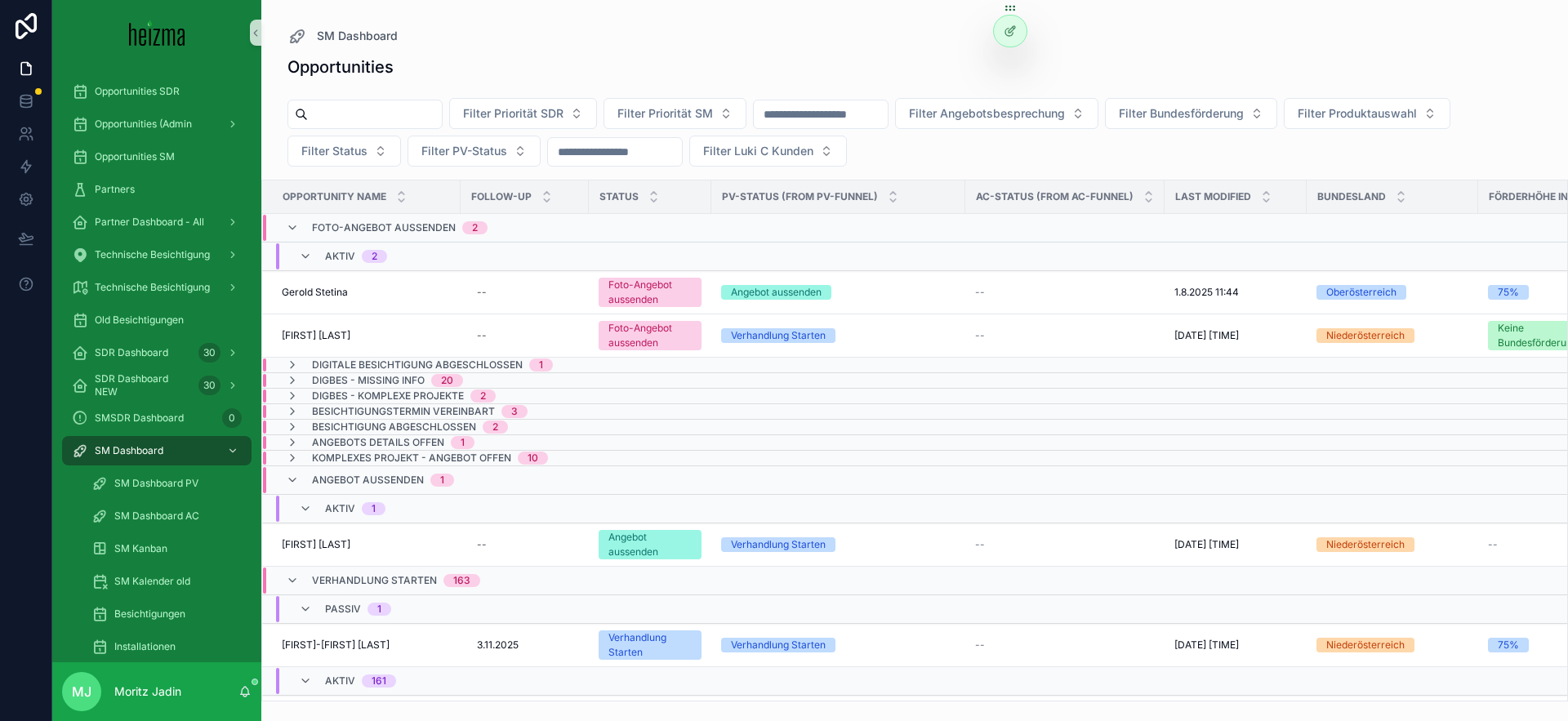 click at bounding box center (375, 114) 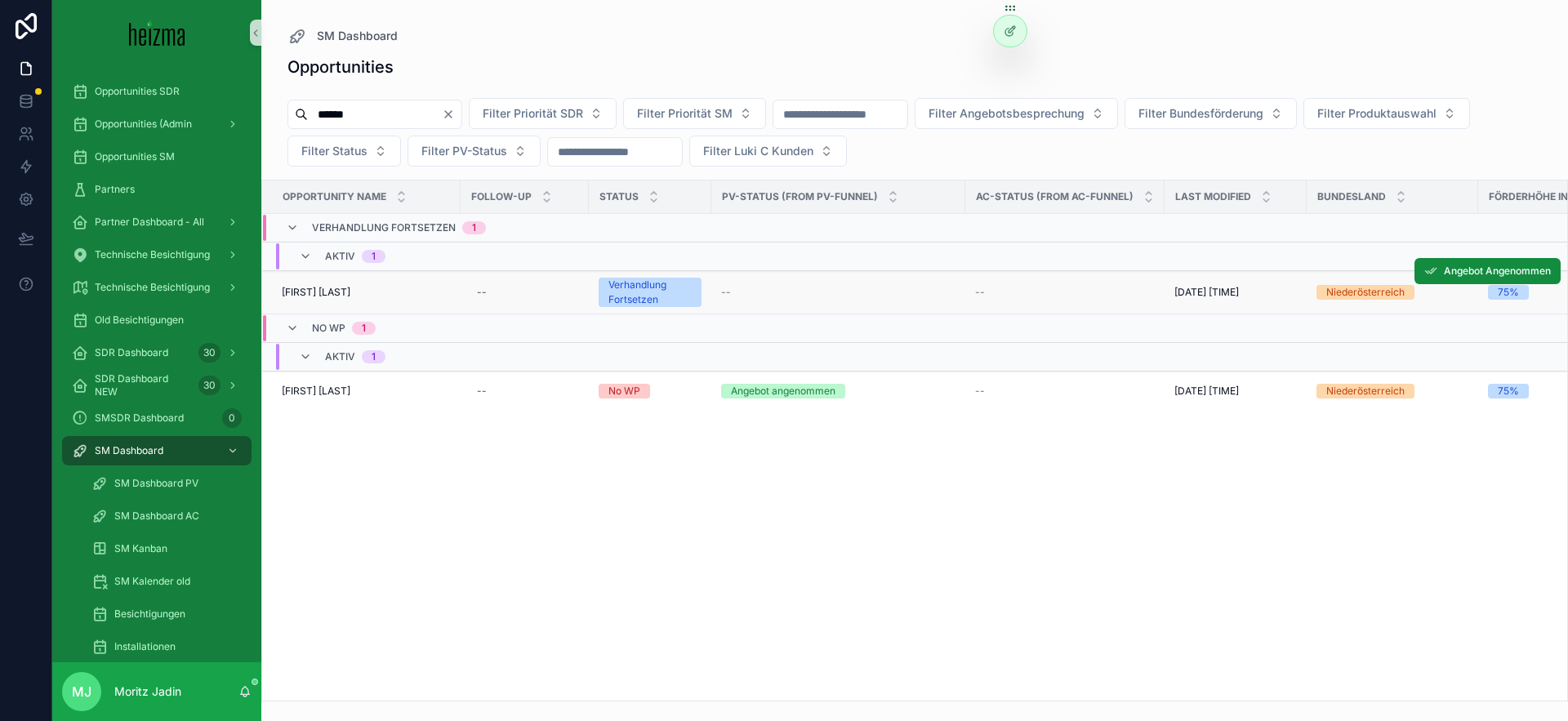 type on "******" 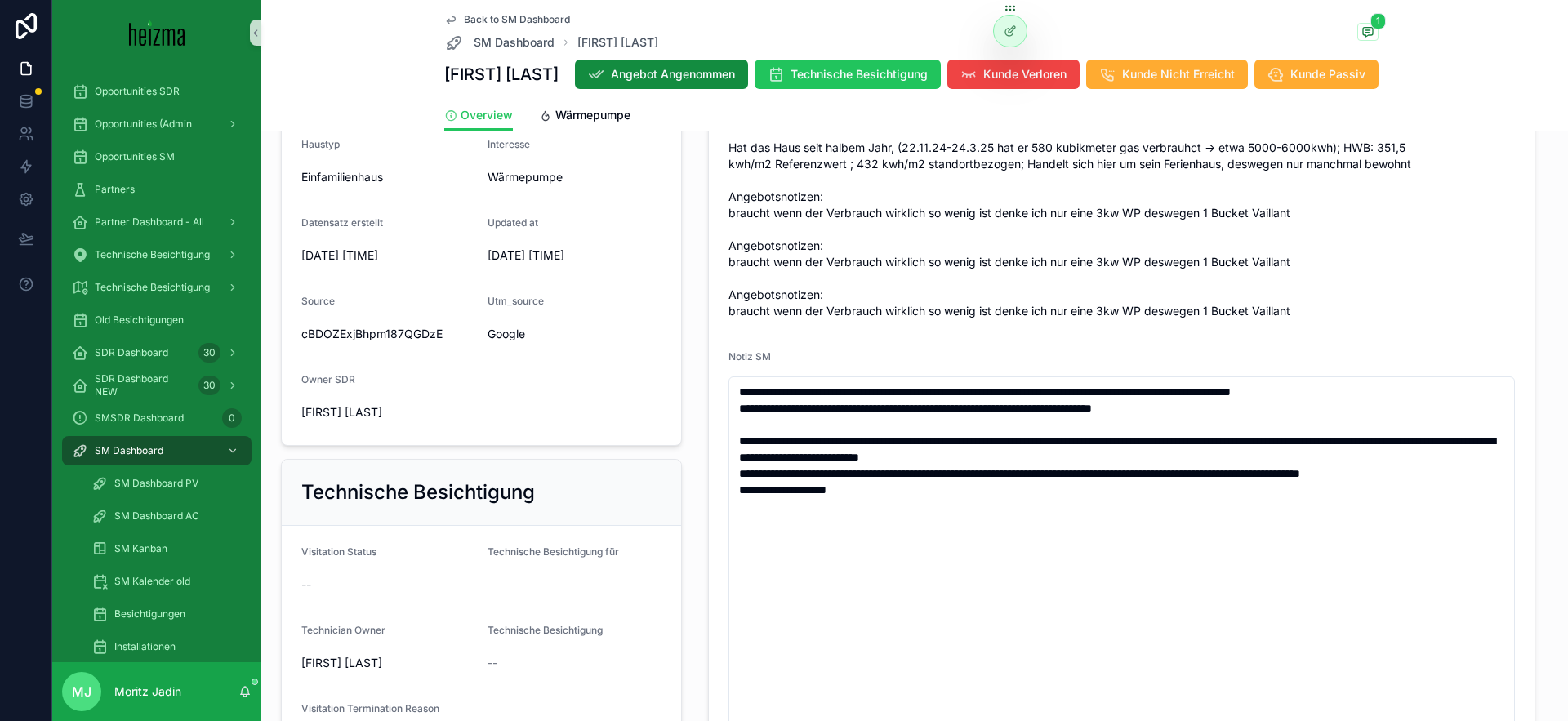 scroll, scrollTop: 616, scrollLeft: 0, axis: vertical 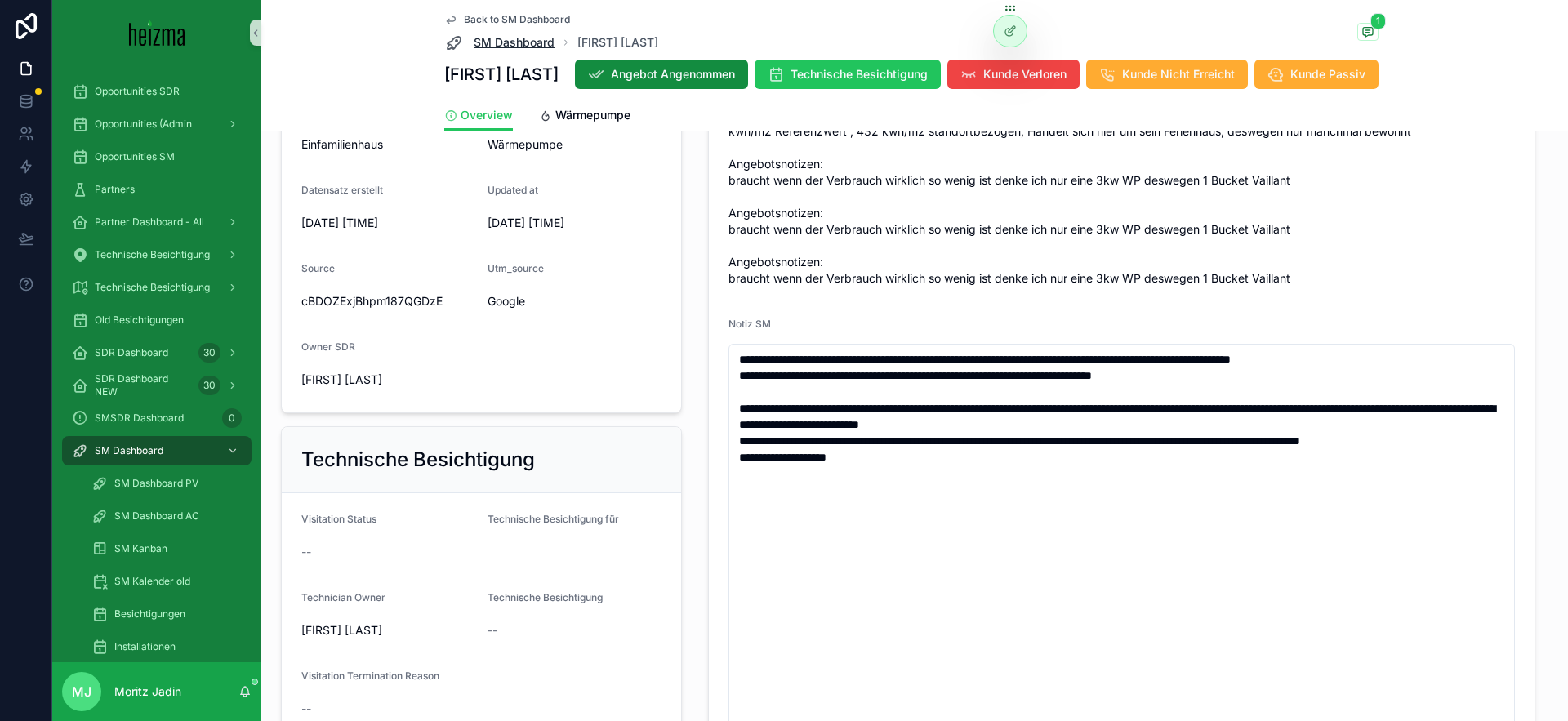 click on "SM Dashboard" at bounding box center (514, 42) 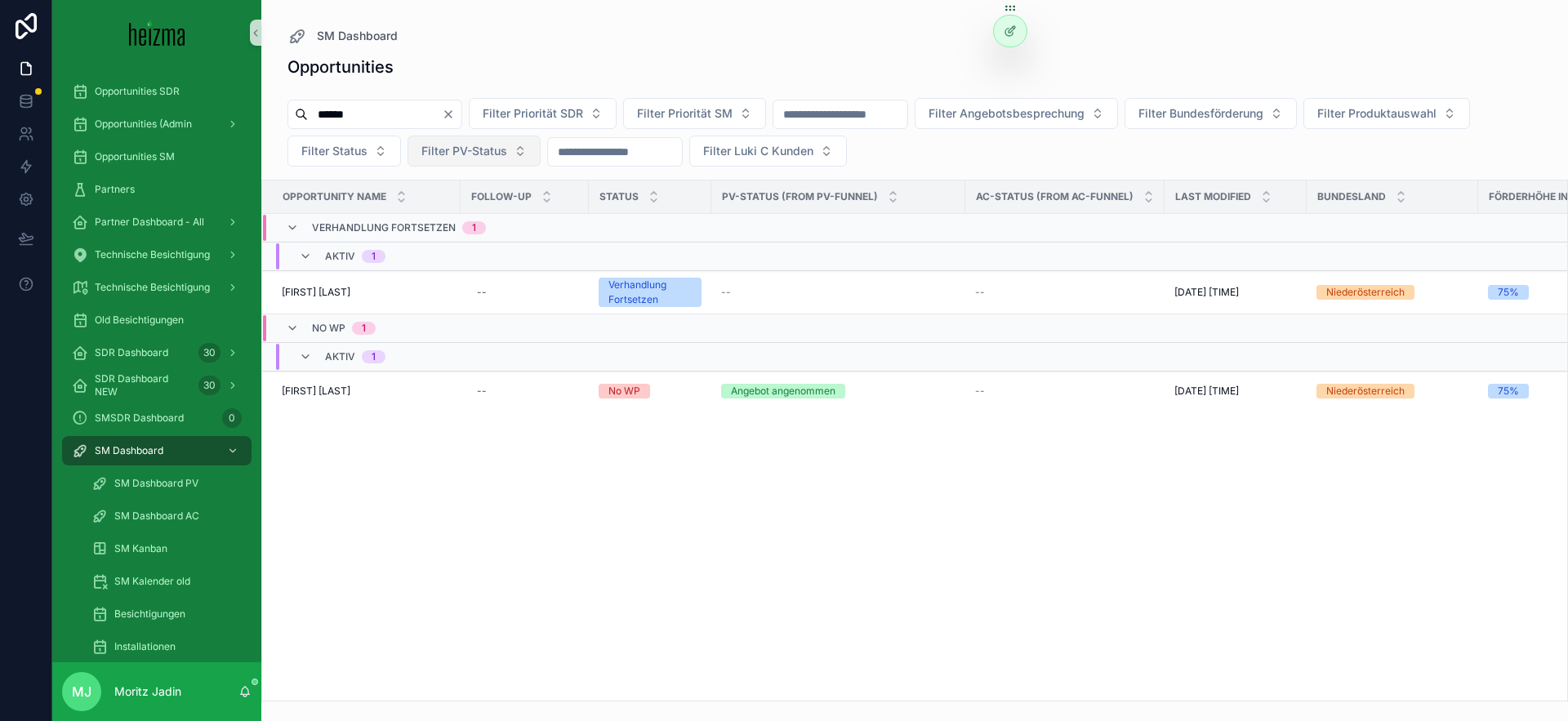 scroll, scrollTop: 0, scrollLeft: 0, axis: both 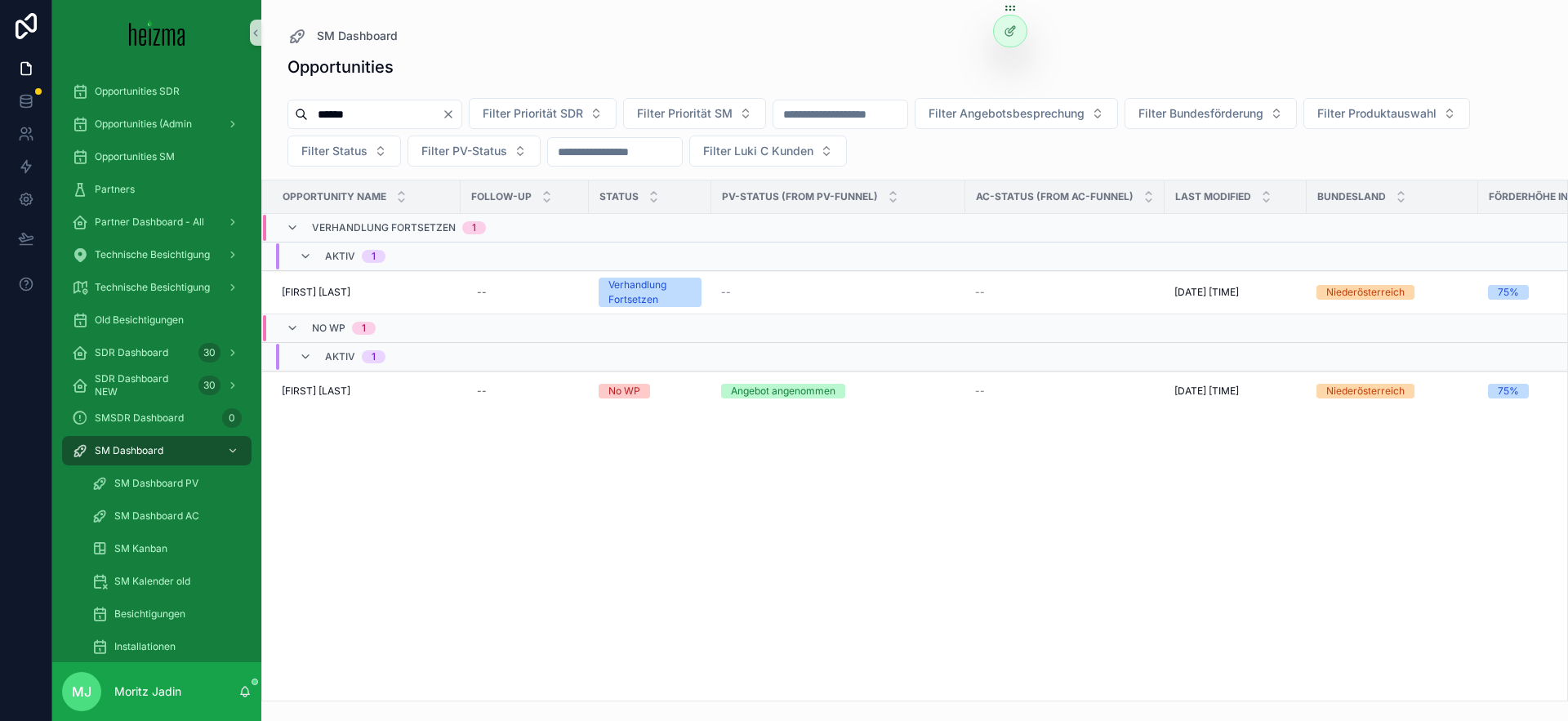 click on "******" at bounding box center (375, 114) 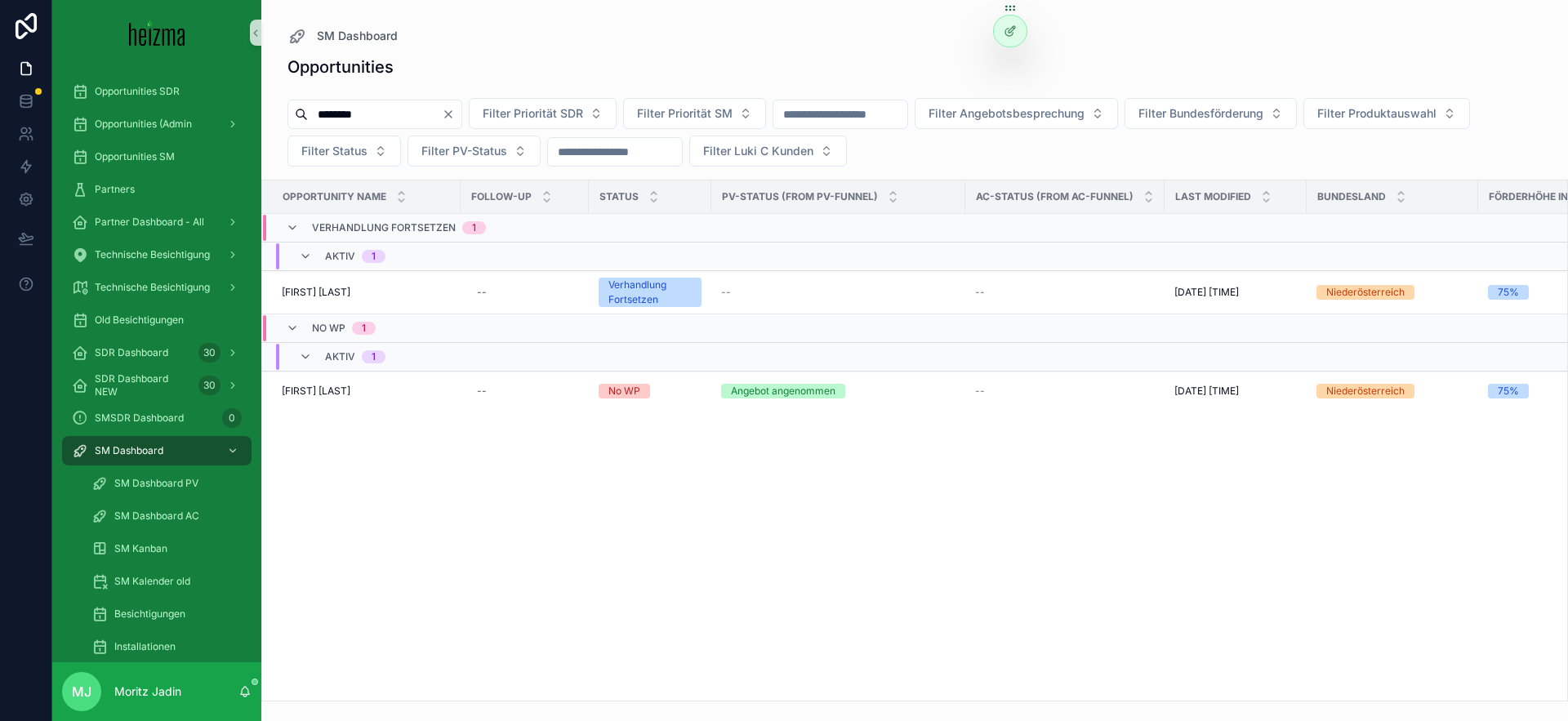 type on "********" 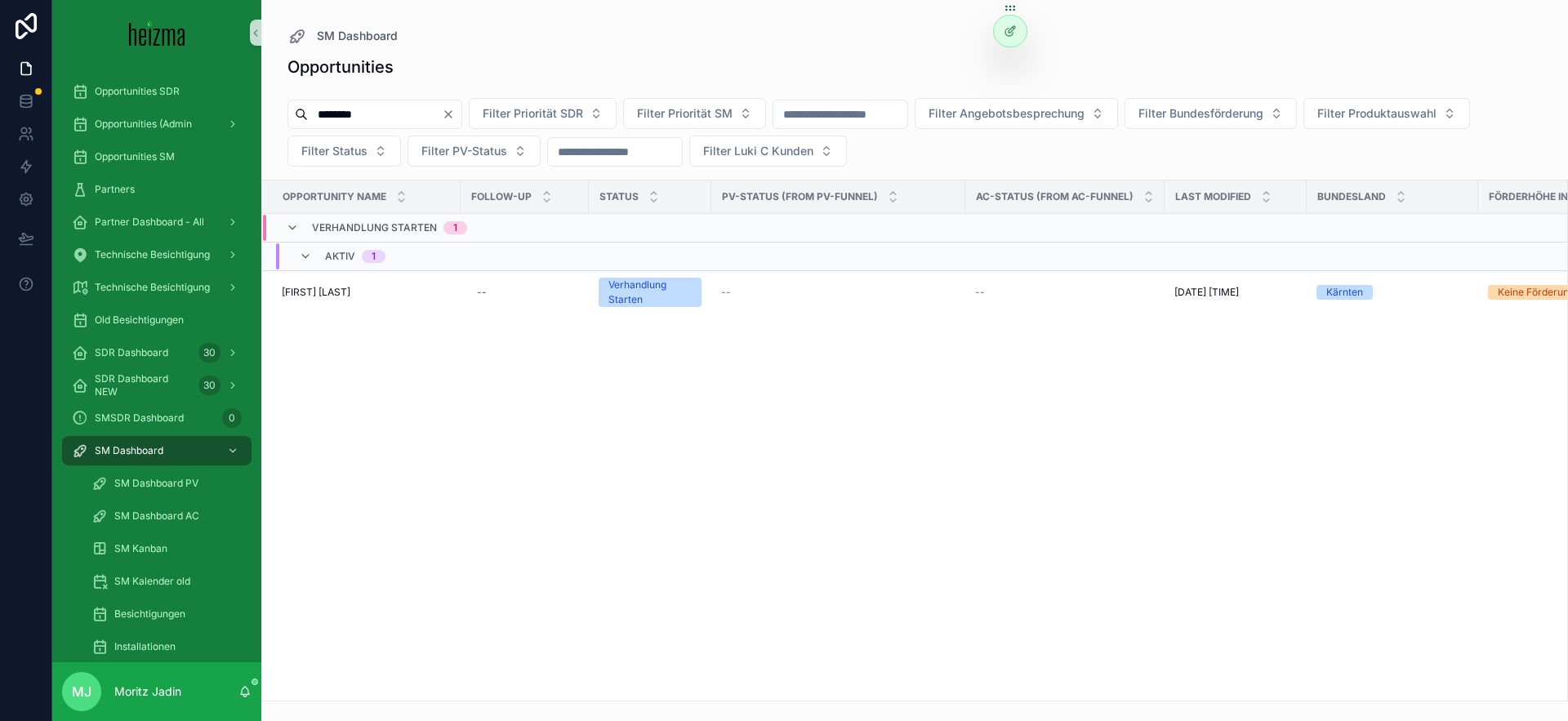 click on "Opportunities SDR Opportunities (Admin Opportunities SM Partners Partner Dashboard - All Technische Besichtigung Technische Besichtigung Old Besichtigungen SDR Dashboard 29 SDR Dashboard NEW 29 SMSDR Dashboard 0 SM Dashboard SM Dashboard PV SM Dashboard AC SM Kanban SM Kalender old Besichtigungen Installationen Reminder [DATE] Reminder SM Reminder SM WP Funnel OTSO Techniker Ruleset Opportunities Verknüpfung 100% Förderungen (Legacy) Förderung Mails Sent DiBA v2 - All PV-Funnel PV OTSO Expertenprojekte 75 AC OTSO AC-Funnel PV Partner Closed PV Projekte Partners SYNC CLOSED Synced PV OTSO Sync Förderung Sync Closes & Invoices Service & Nacharbeiten Wartungsverträge MJ Moritz Jadin SM Dashboard [FIRST] [LAST] [FIRST] [LAST] Angebot Angenommen  Technische Besichtigung Kunde Verloren Kunde Nicht Erreicht Kunde Passiv Overview Overview Wärmepumpe PV Funnel aktivieren AC Funnel aktivieren WP-Funnel deaktivieren WP-Status 4k-Aktion PV-Status -- AC-Status -- Personal Information - [FIRST] [LAST] FirstName [FIRST] Adresse" at bounding box center (915, 440) 